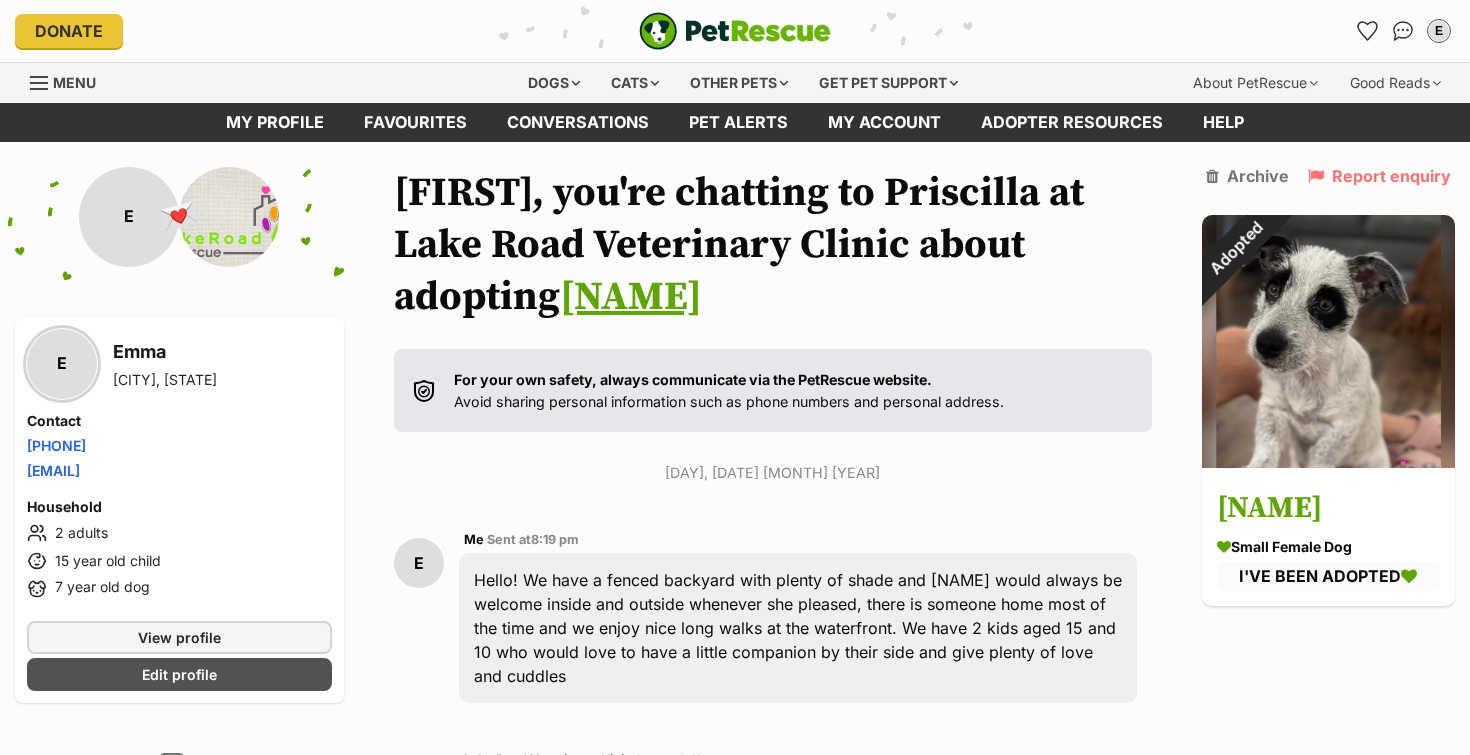 scroll, scrollTop: 0, scrollLeft: 0, axis: both 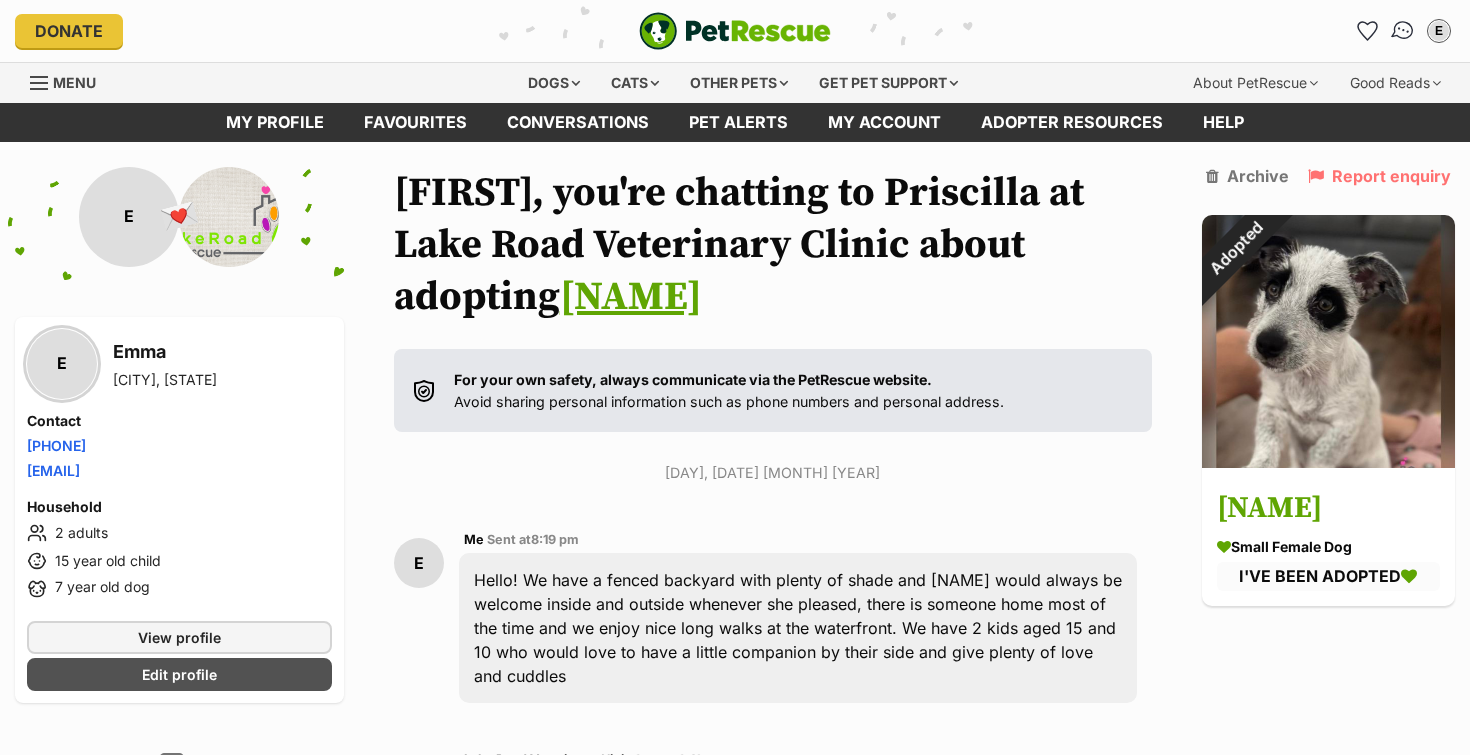 click at bounding box center [1403, 31] 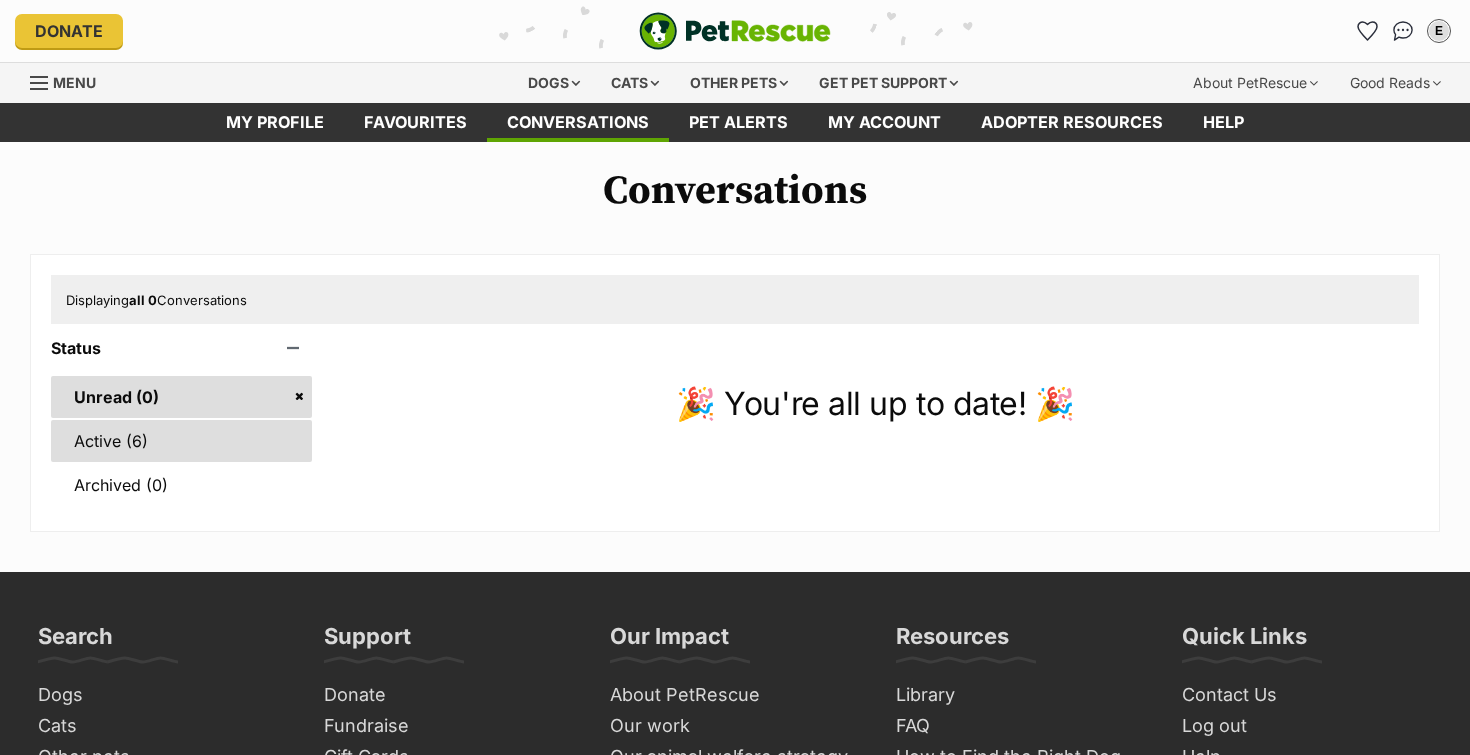scroll, scrollTop: 0, scrollLeft: 0, axis: both 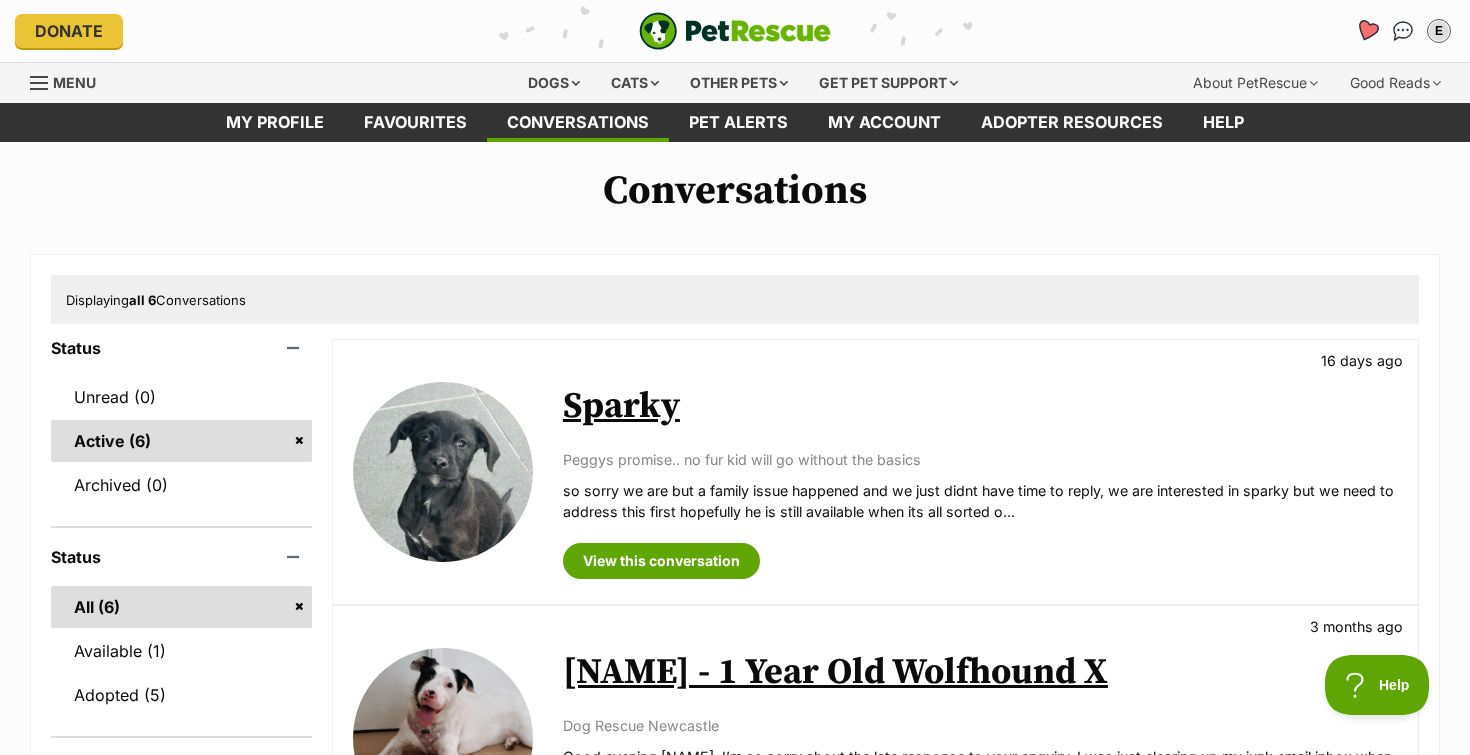click 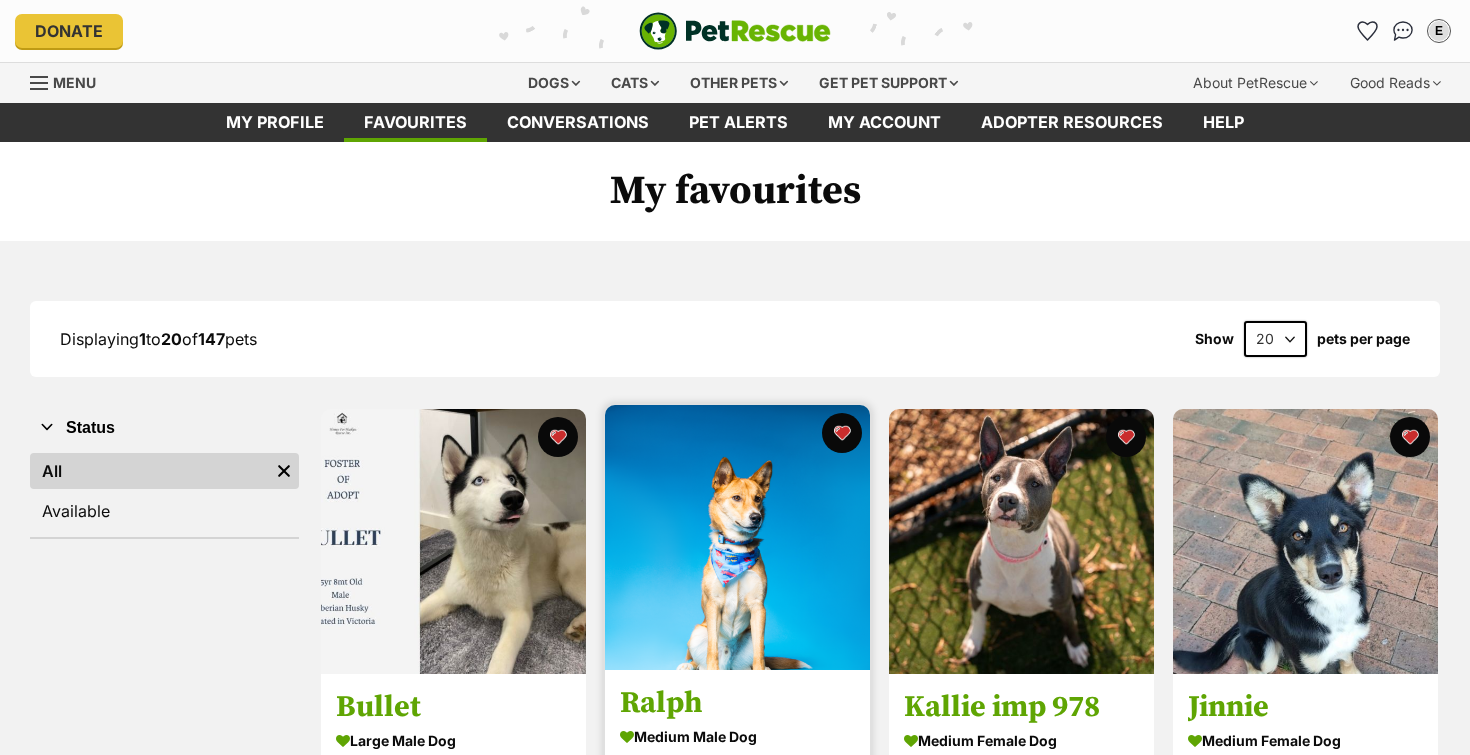 scroll, scrollTop: 0, scrollLeft: 0, axis: both 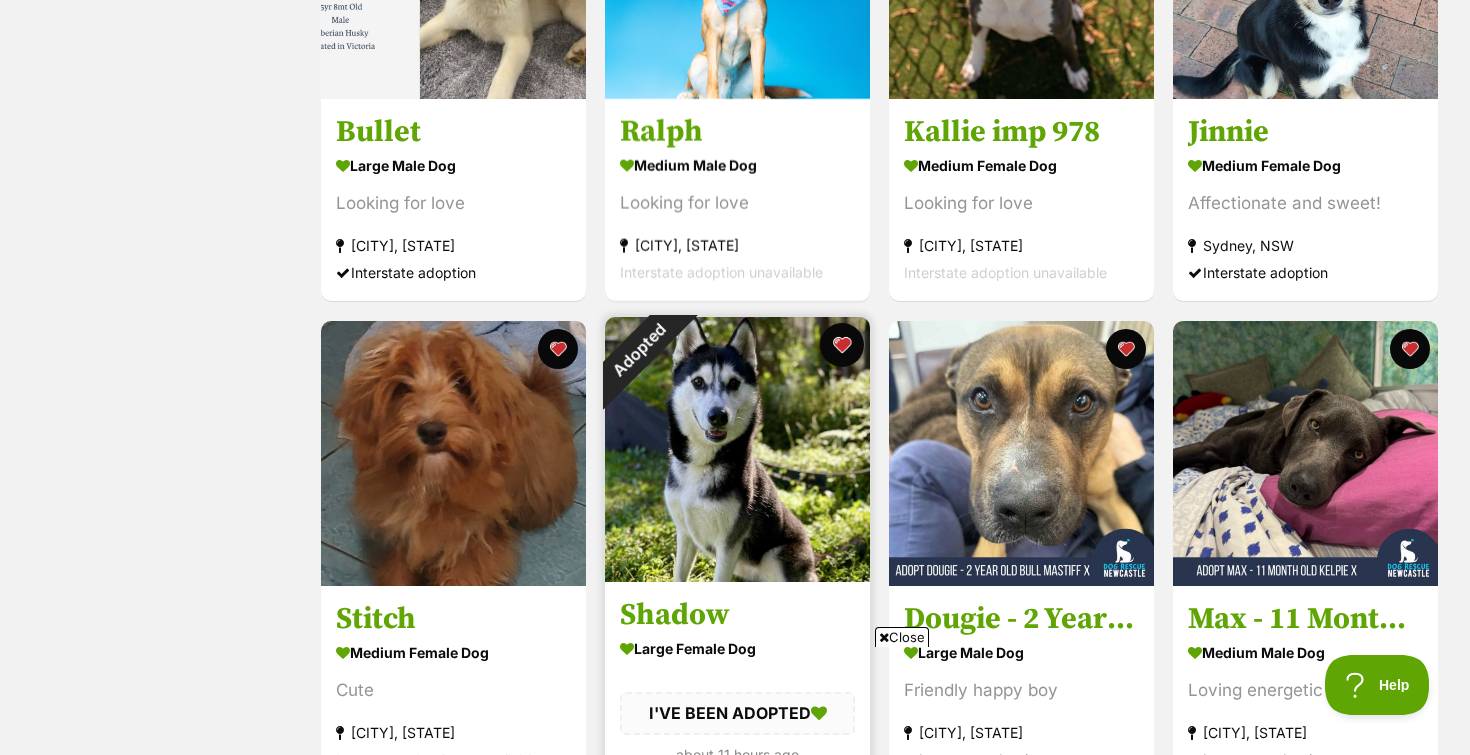 click at bounding box center (842, 345) 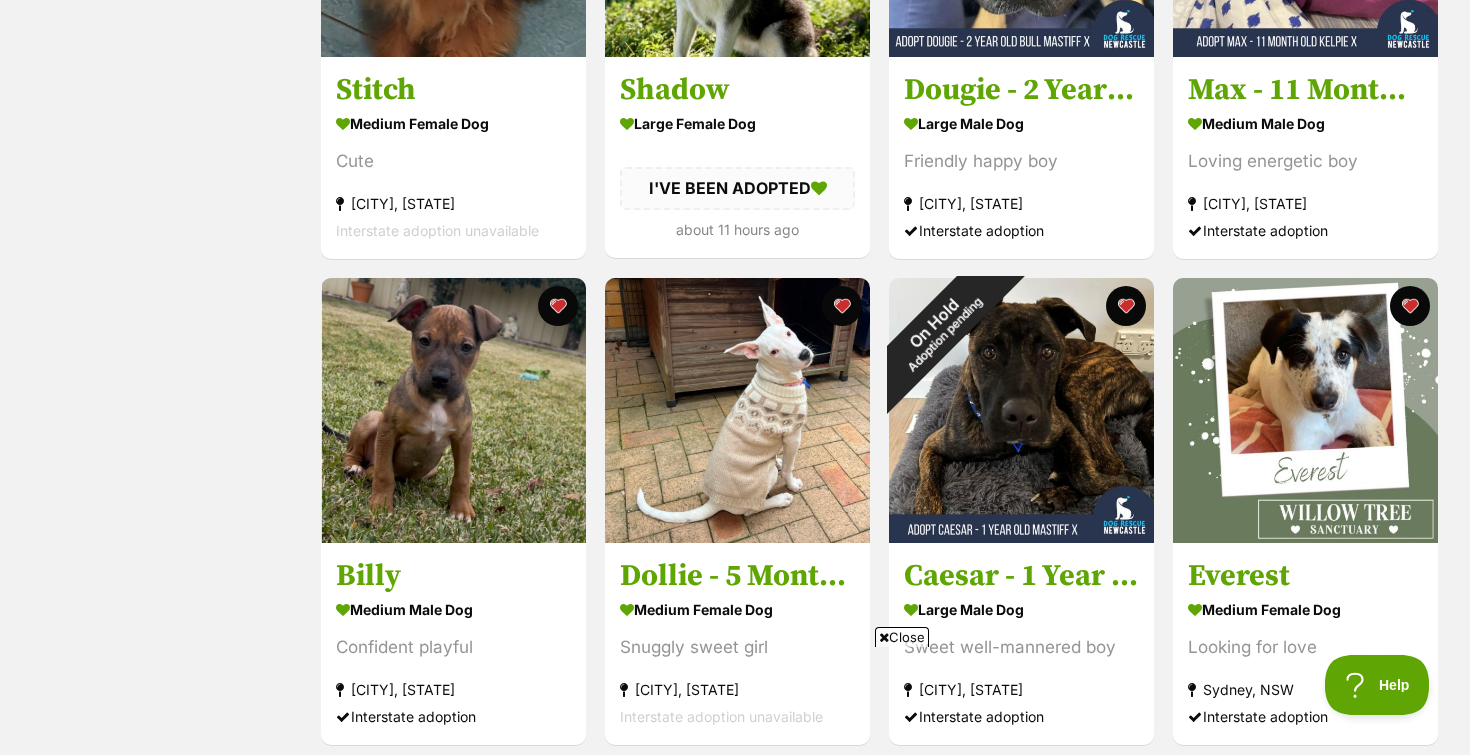 scroll, scrollTop: 1131, scrollLeft: 0, axis: vertical 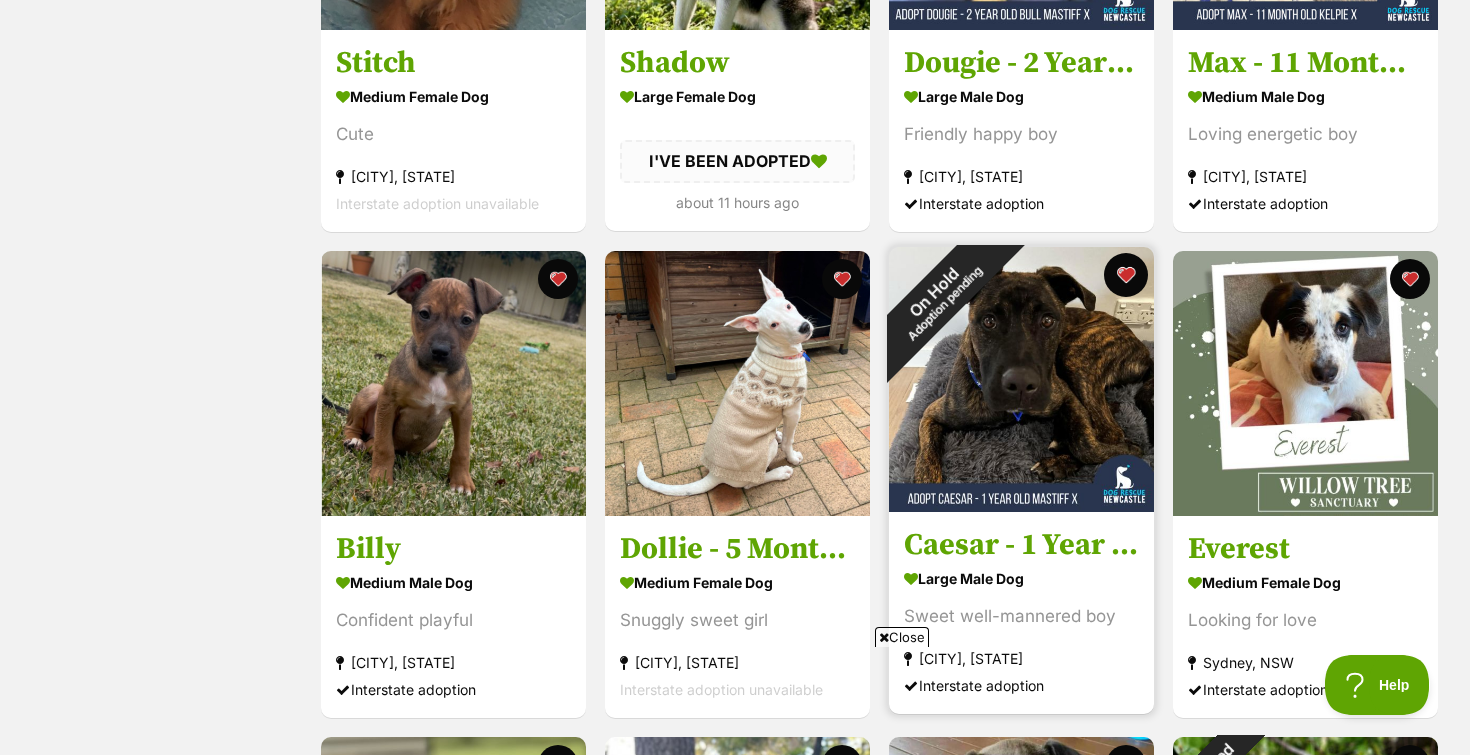 click at bounding box center [1126, 275] 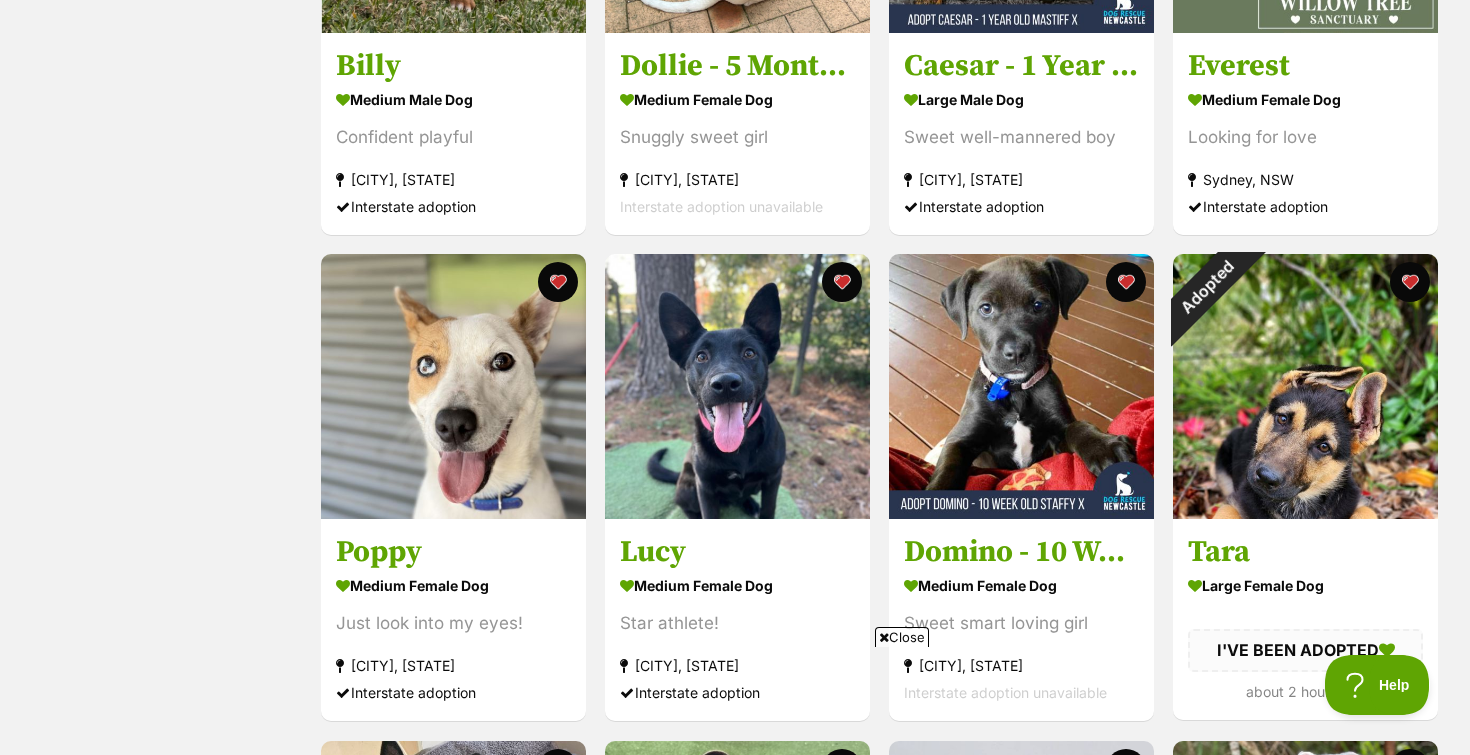 scroll, scrollTop: 1642, scrollLeft: 0, axis: vertical 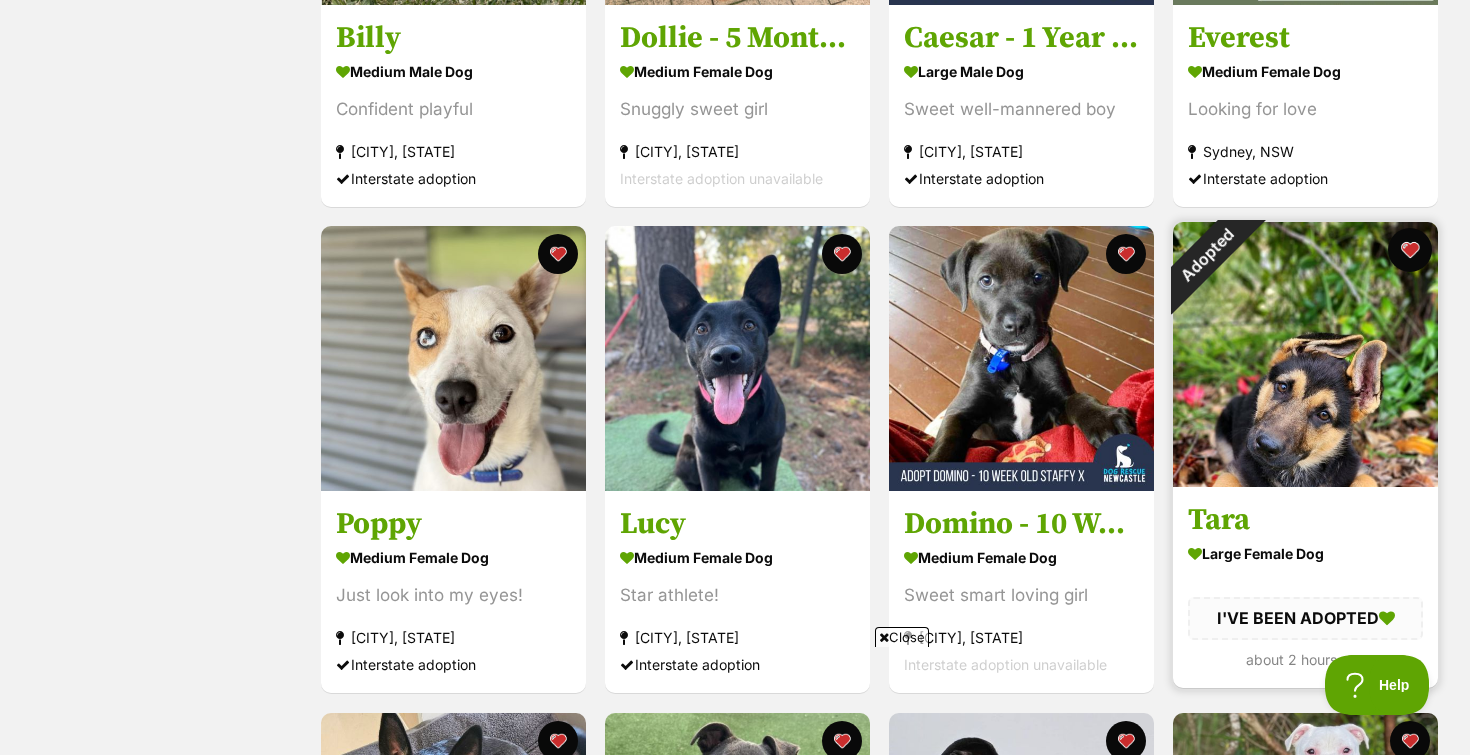 click at bounding box center [1410, 250] 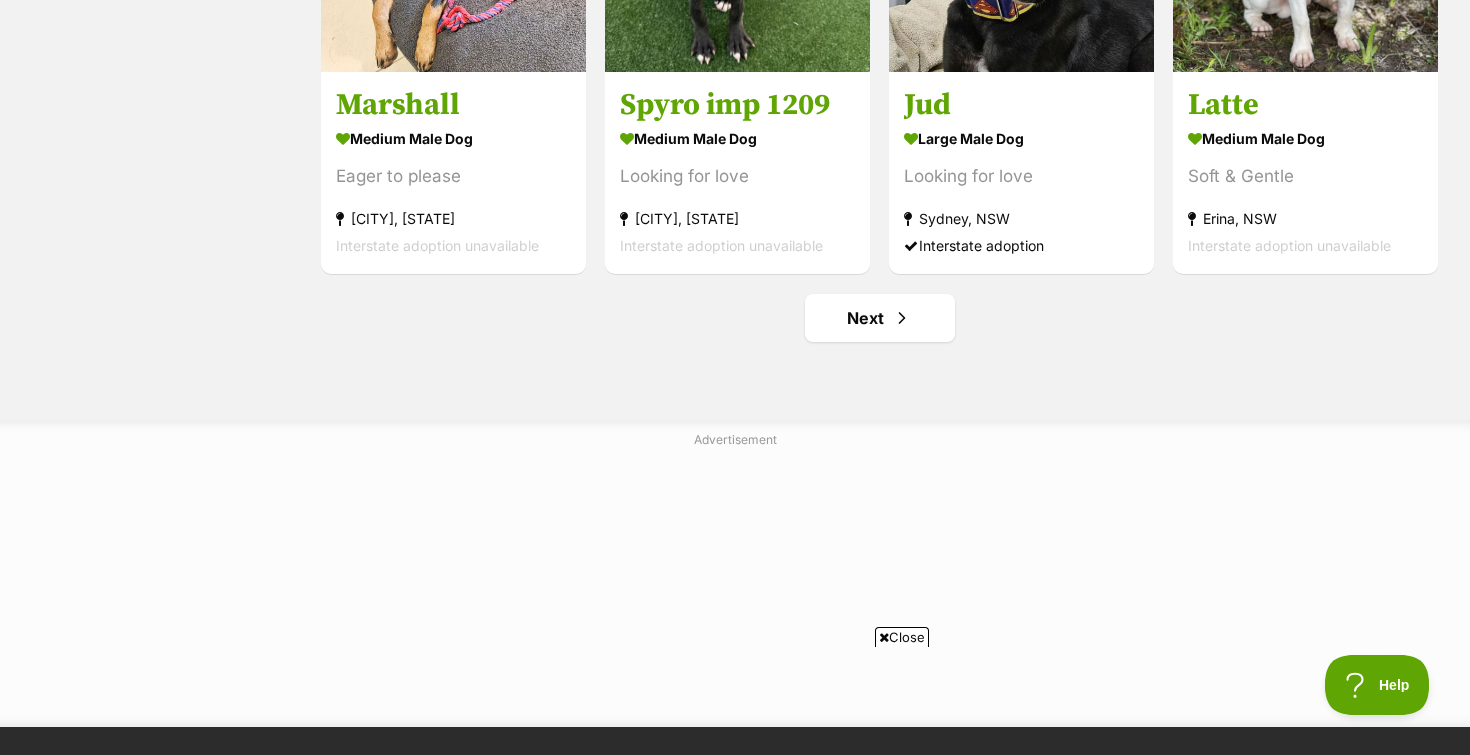scroll, scrollTop: 2552, scrollLeft: 0, axis: vertical 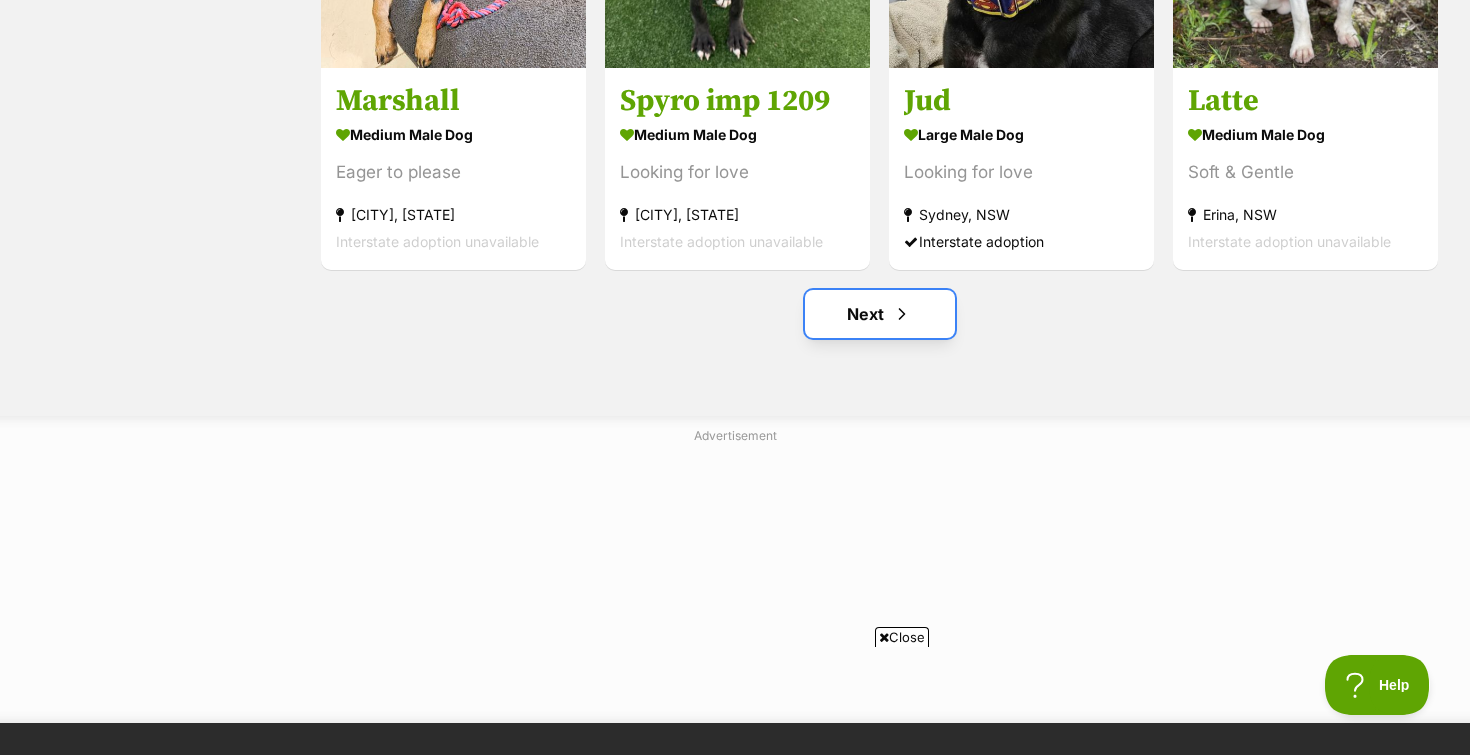 click on "Next" at bounding box center (880, 314) 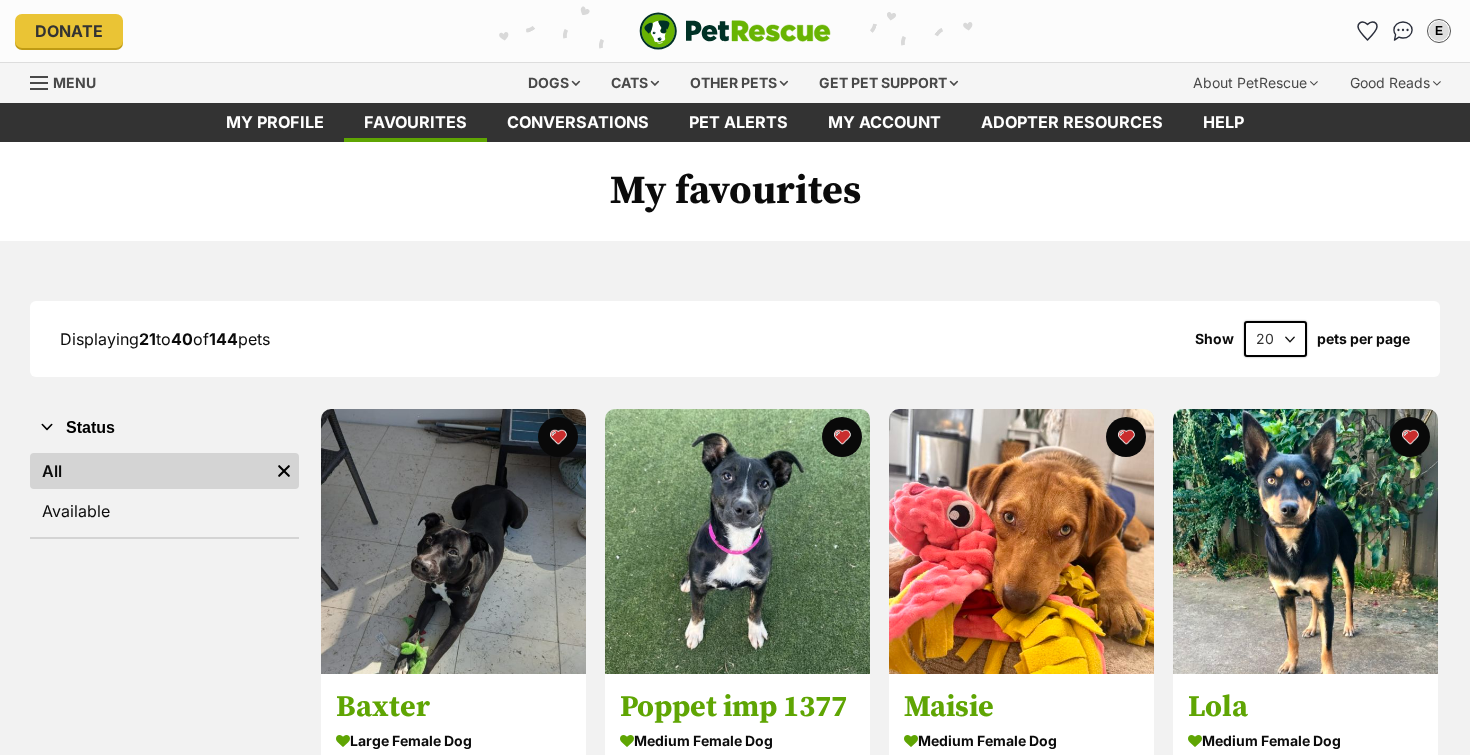 scroll, scrollTop: 0, scrollLeft: 0, axis: both 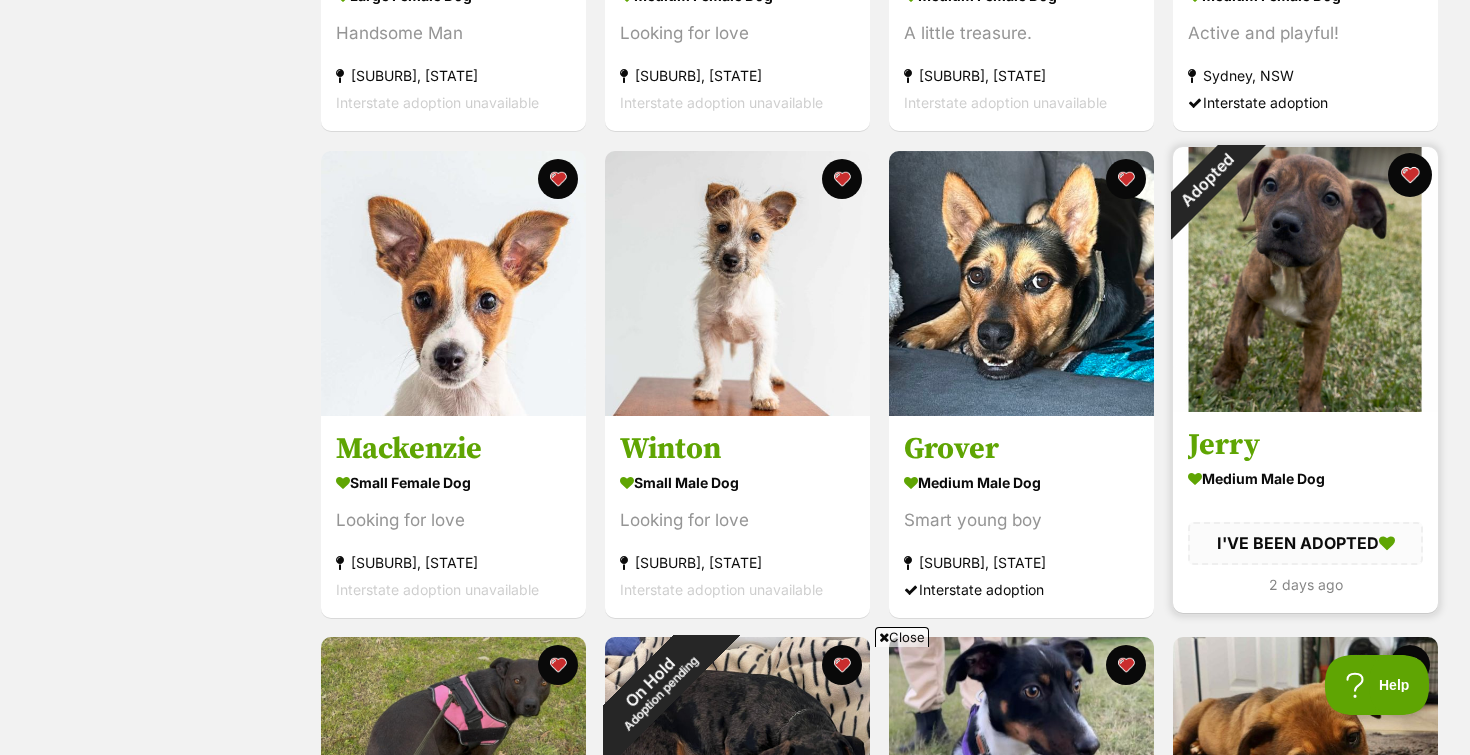 click at bounding box center [1410, 175] 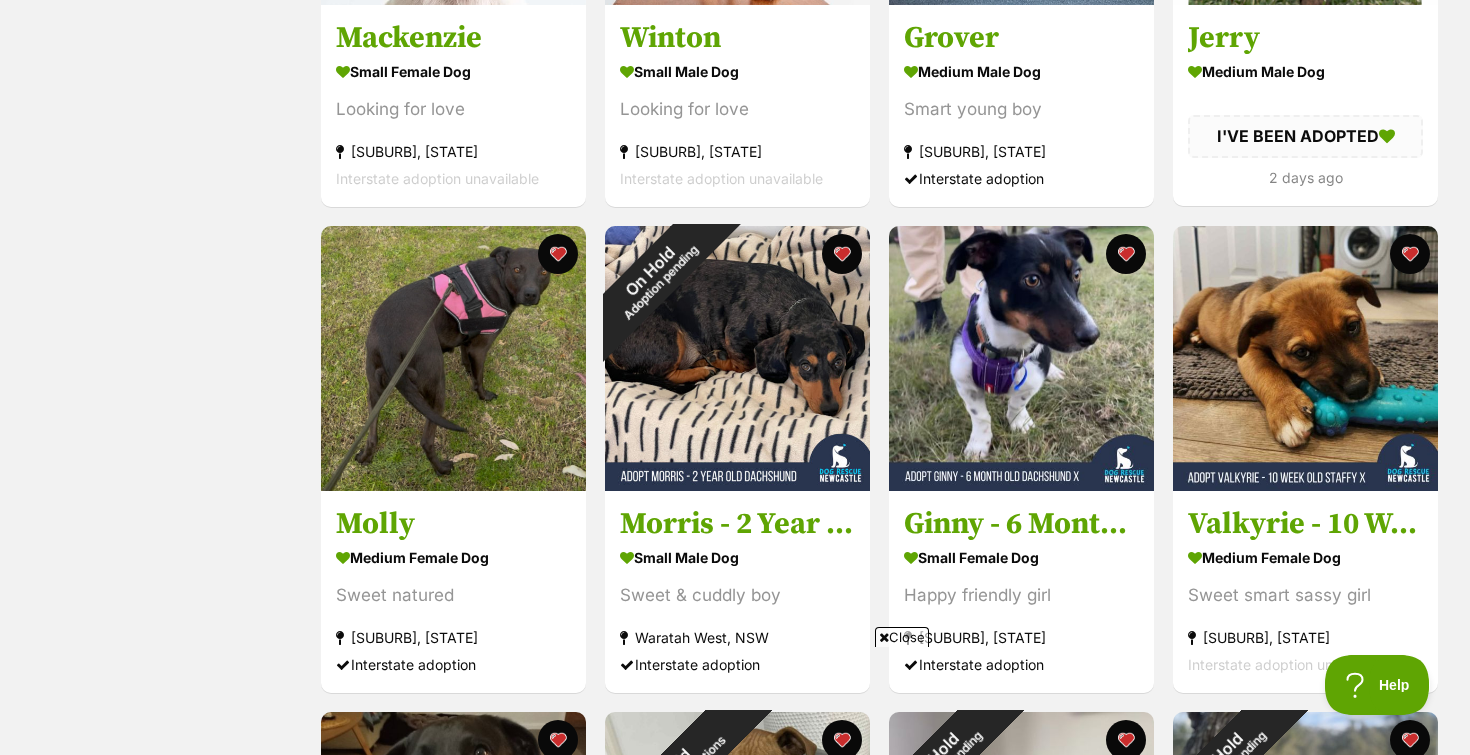scroll, scrollTop: 1157, scrollLeft: 0, axis: vertical 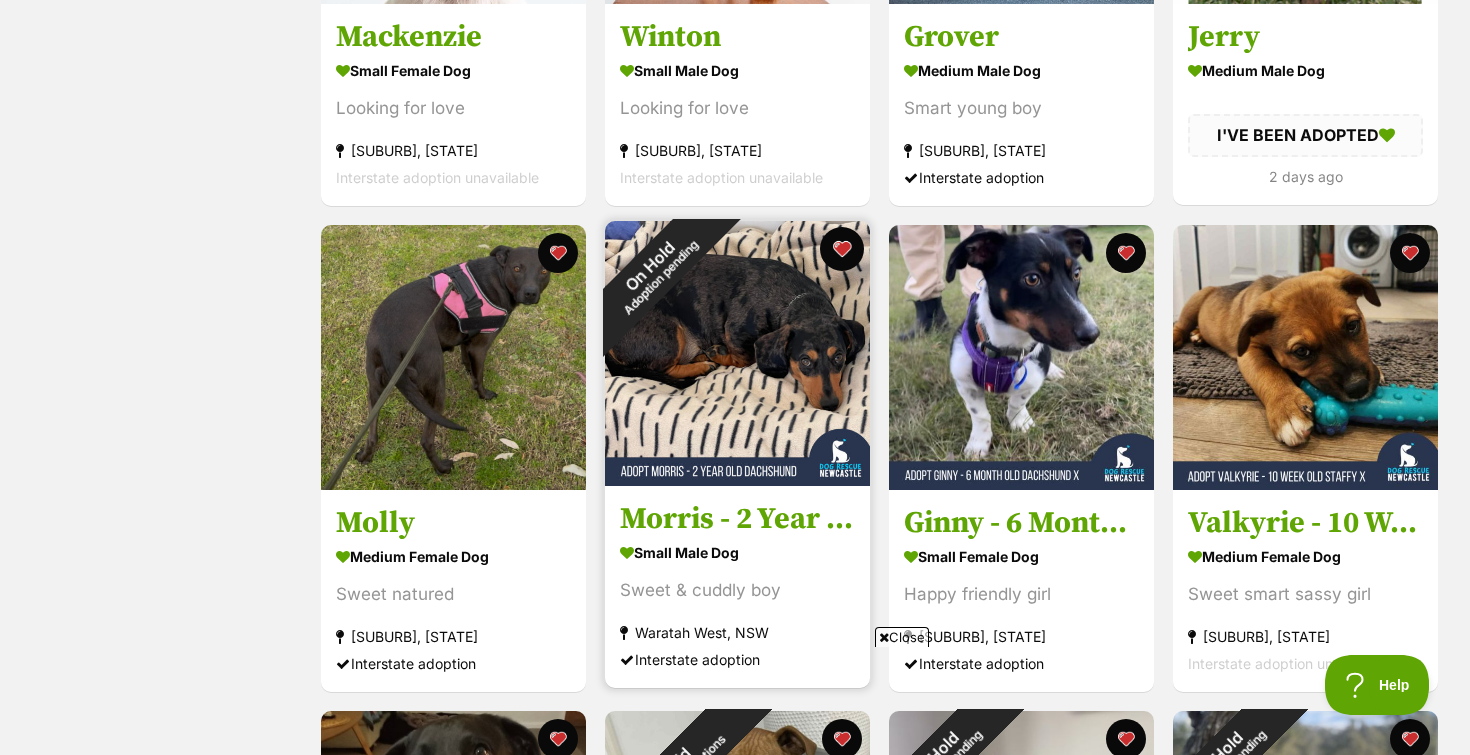 click at bounding box center [842, 249] 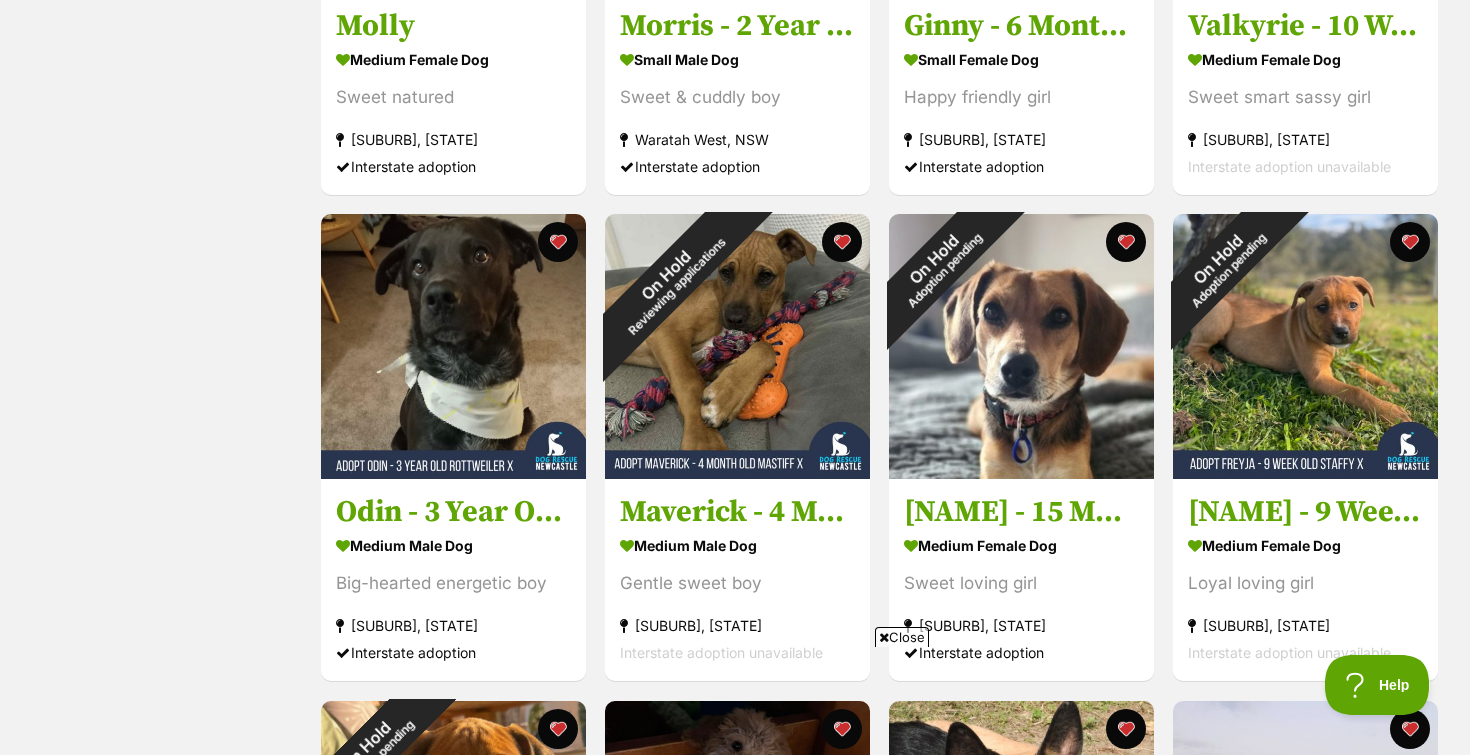 scroll, scrollTop: 1656, scrollLeft: 0, axis: vertical 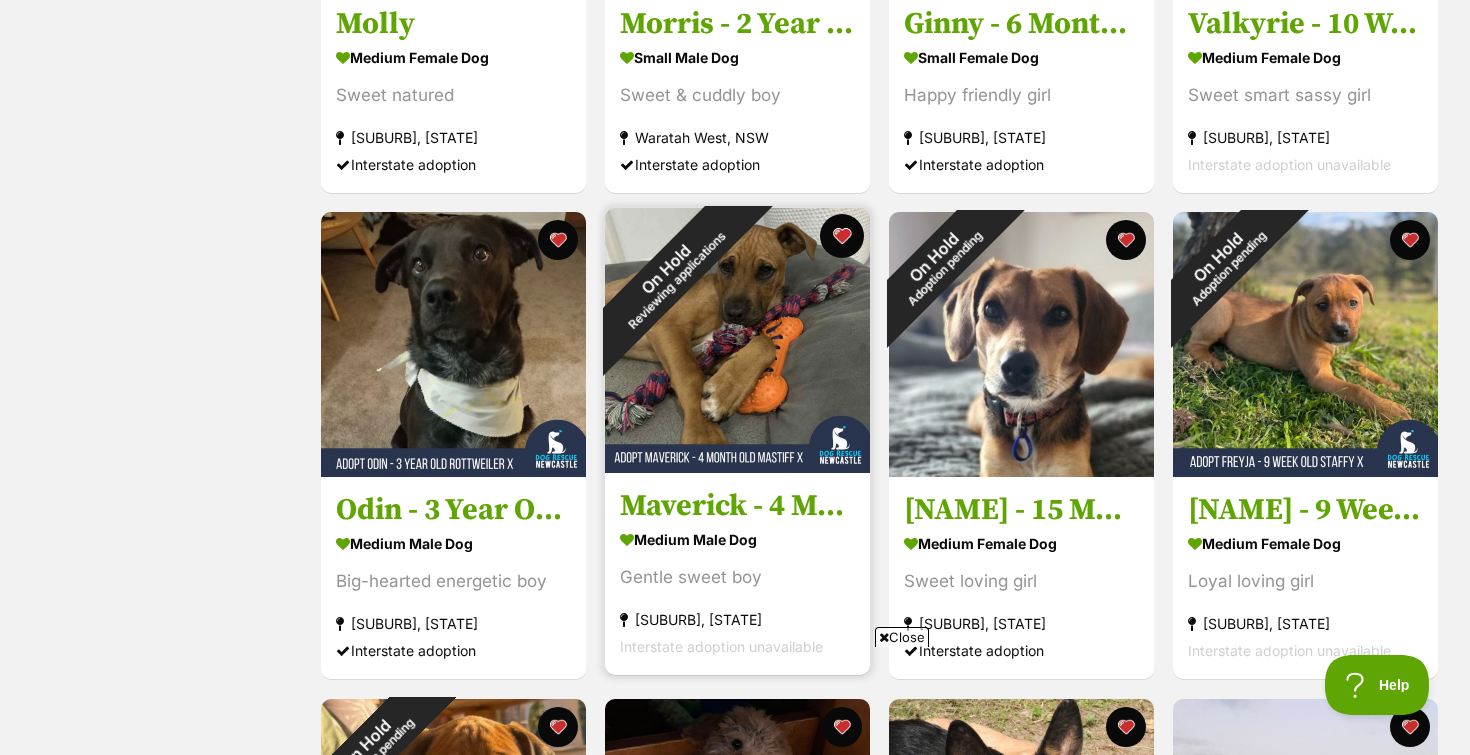 click at bounding box center [842, 236] 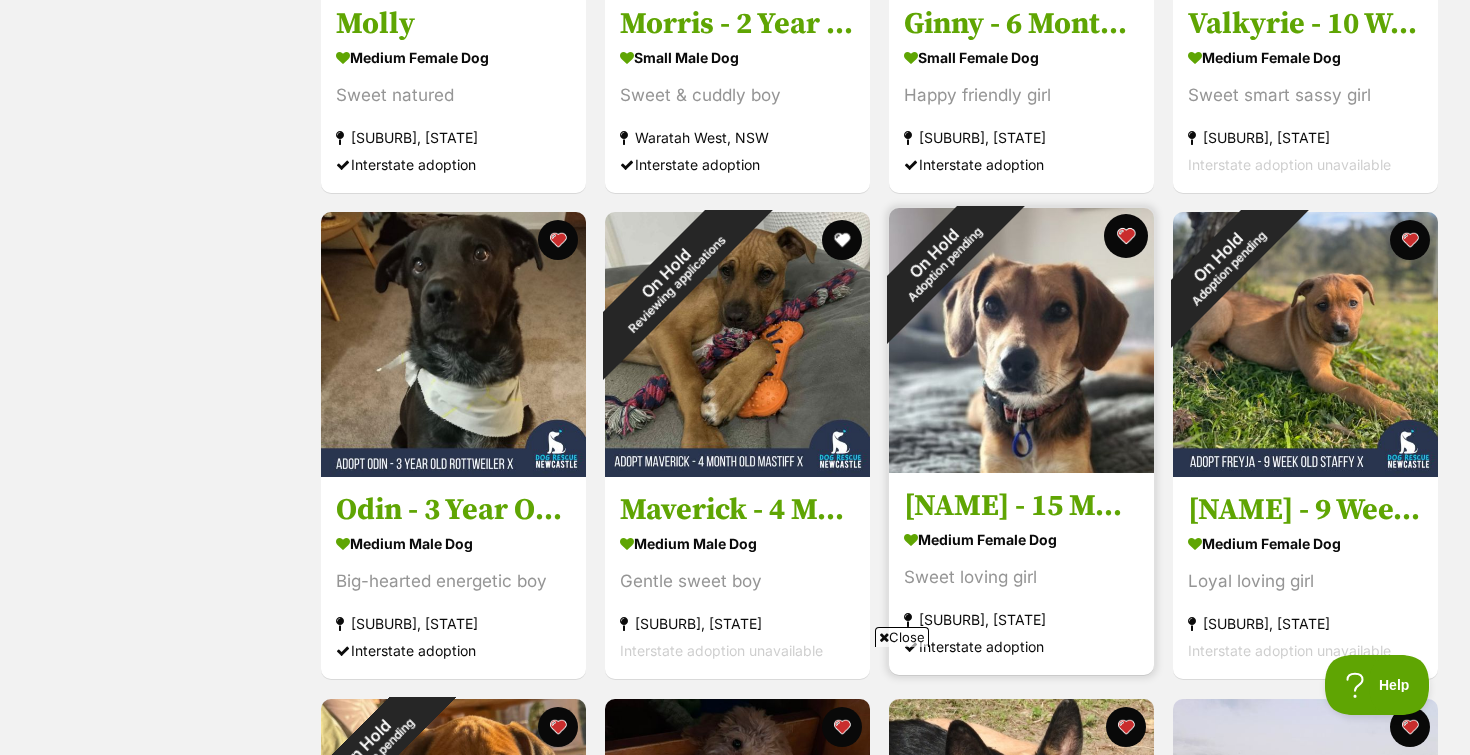 click at bounding box center (1126, 236) 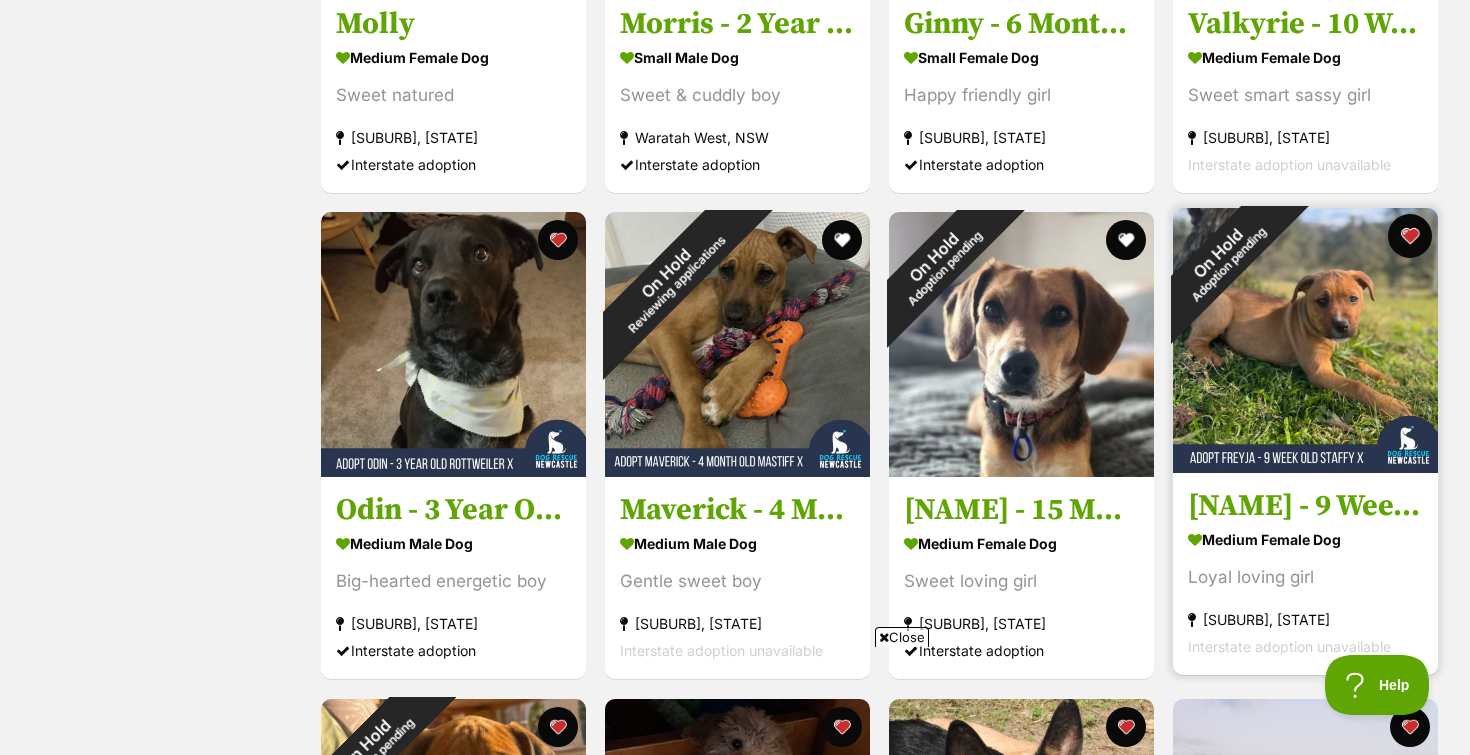 click at bounding box center (1410, 236) 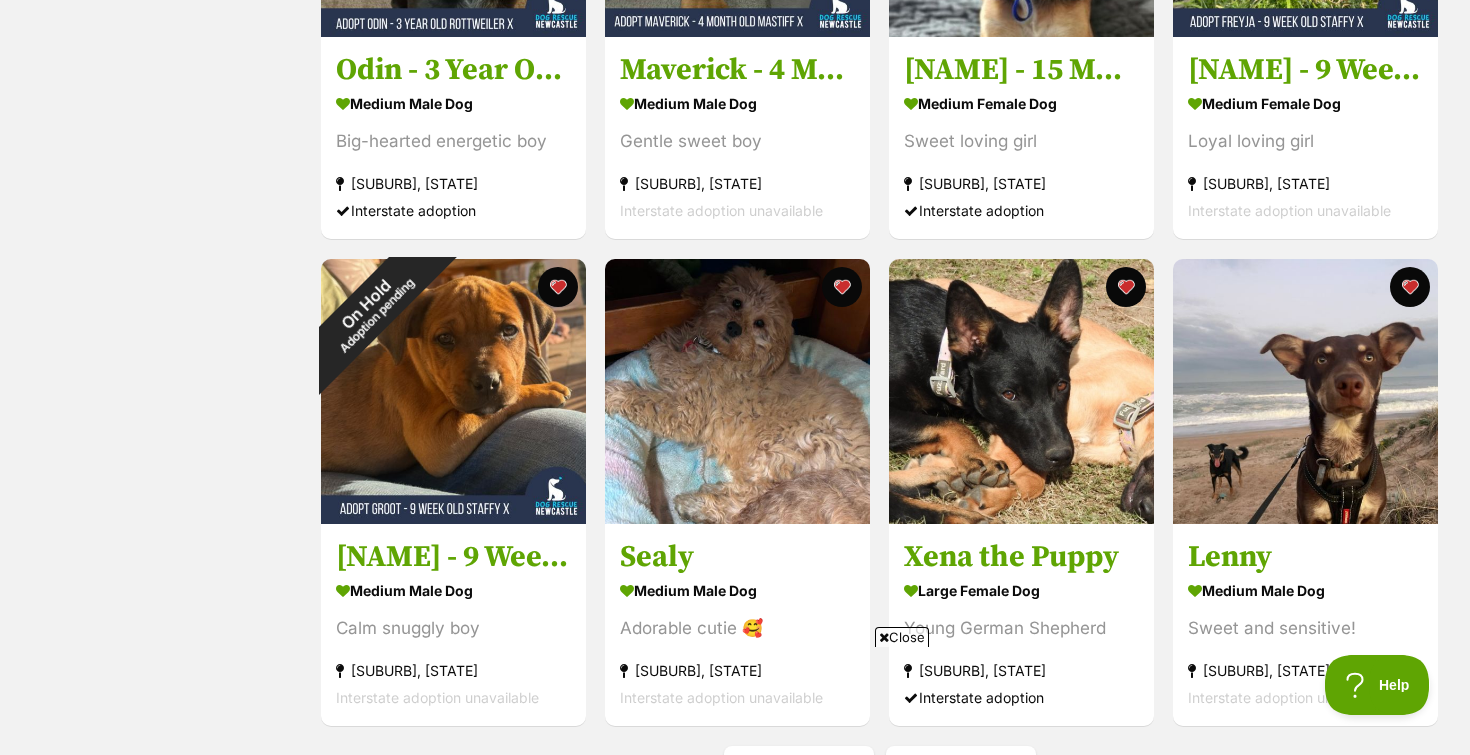 scroll, scrollTop: 2104, scrollLeft: 0, axis: vertical 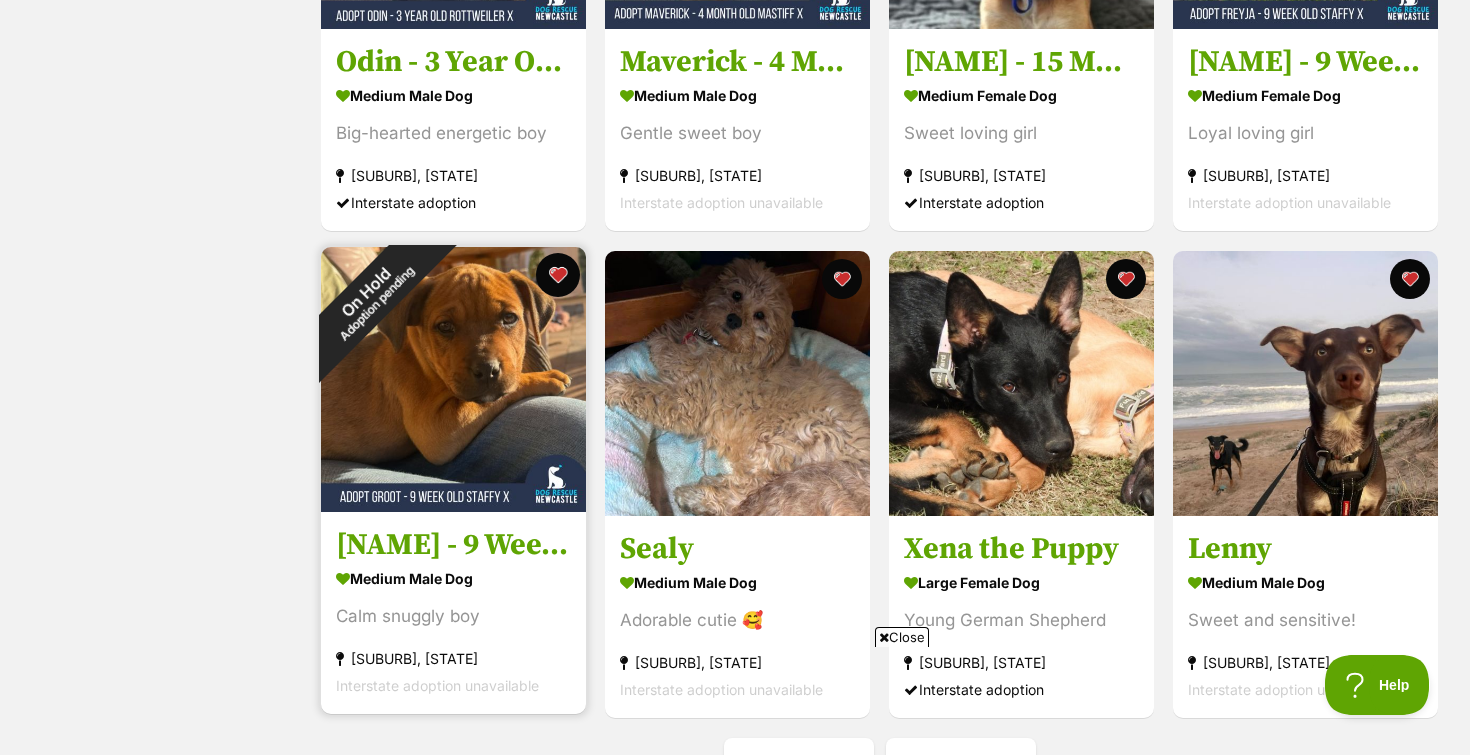 click at bounding box center (558, 275) 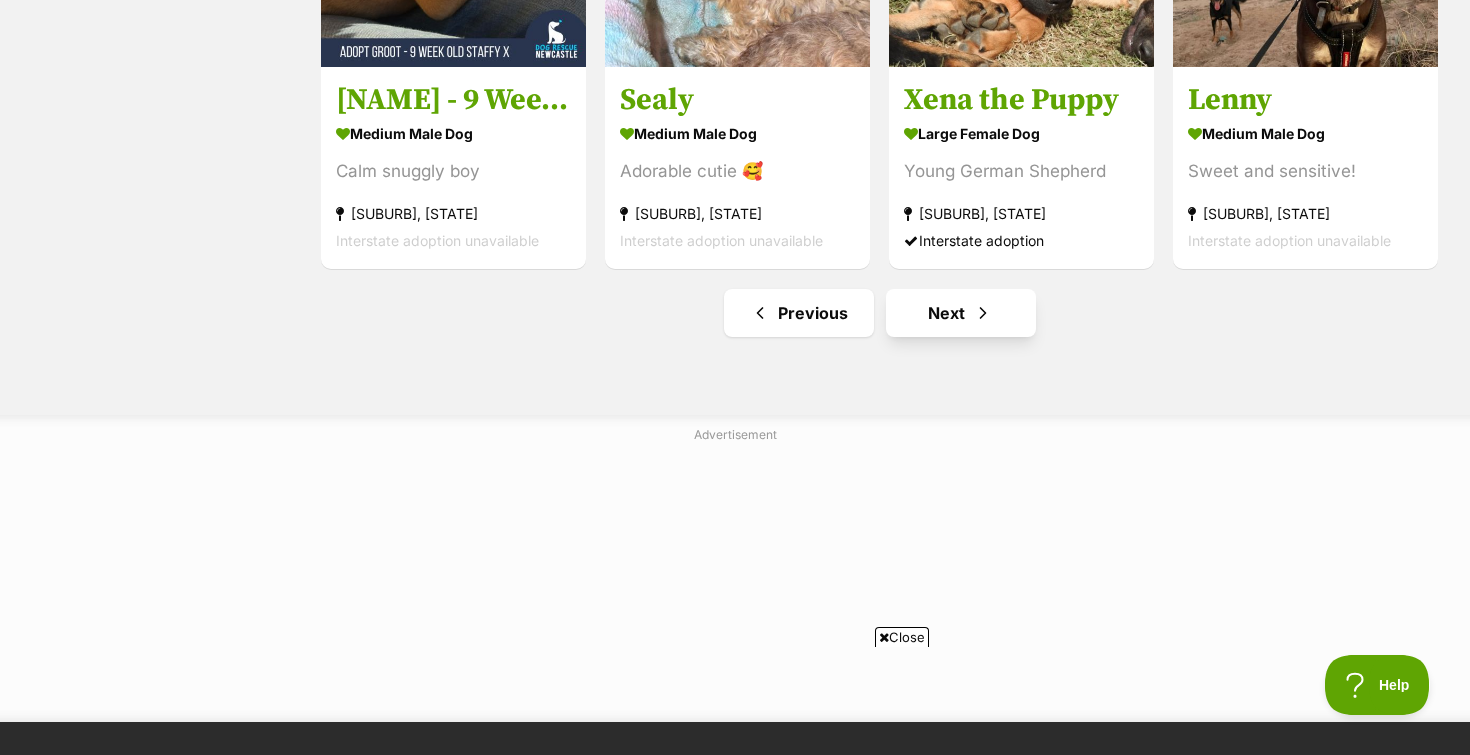 scroll, scrollTop: 2562, scrollLeft: 0, axis: vertical 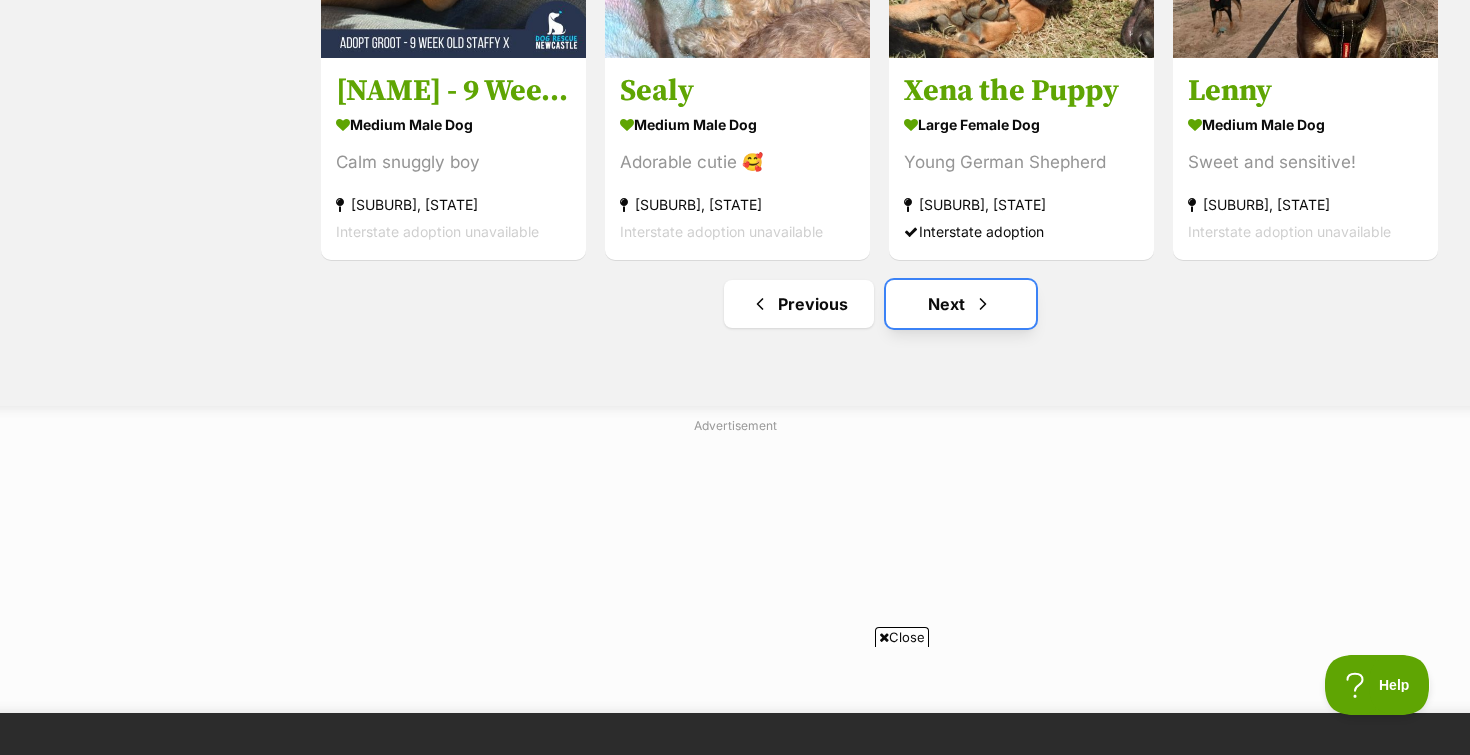 click on "Next" at bounding box center [961, 304] 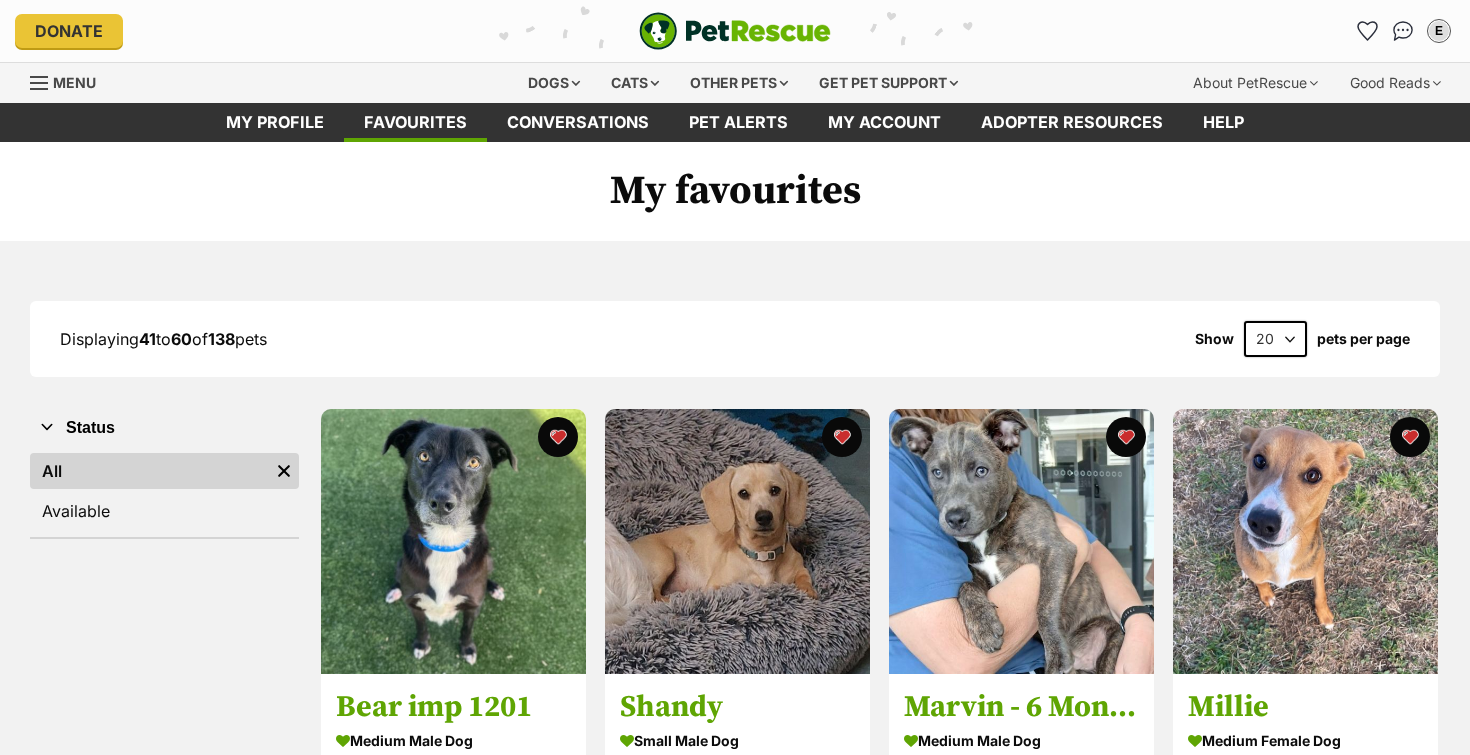 scroll, scrollTop: 0, scrollLeft: 0, axis: both 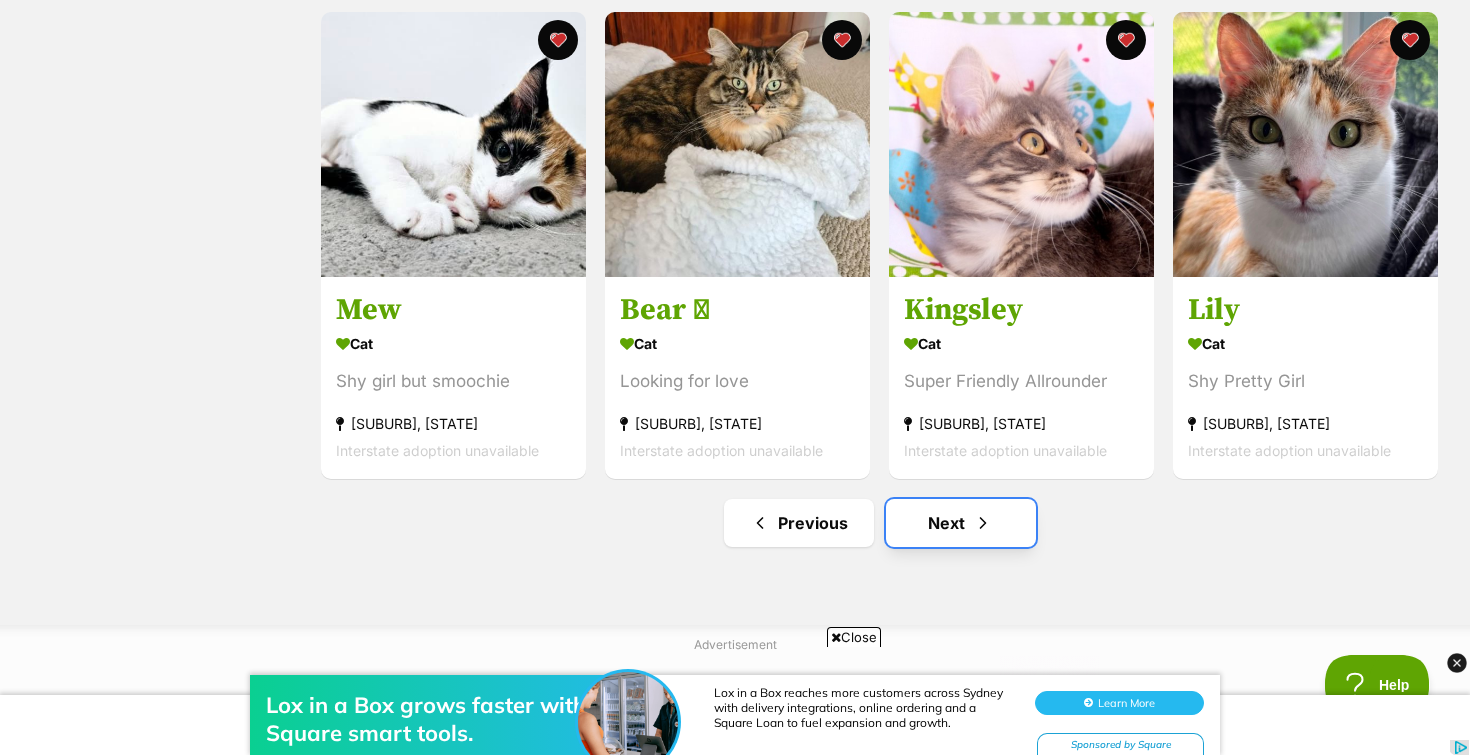 click on "Next" at bounding box center (961, 523) 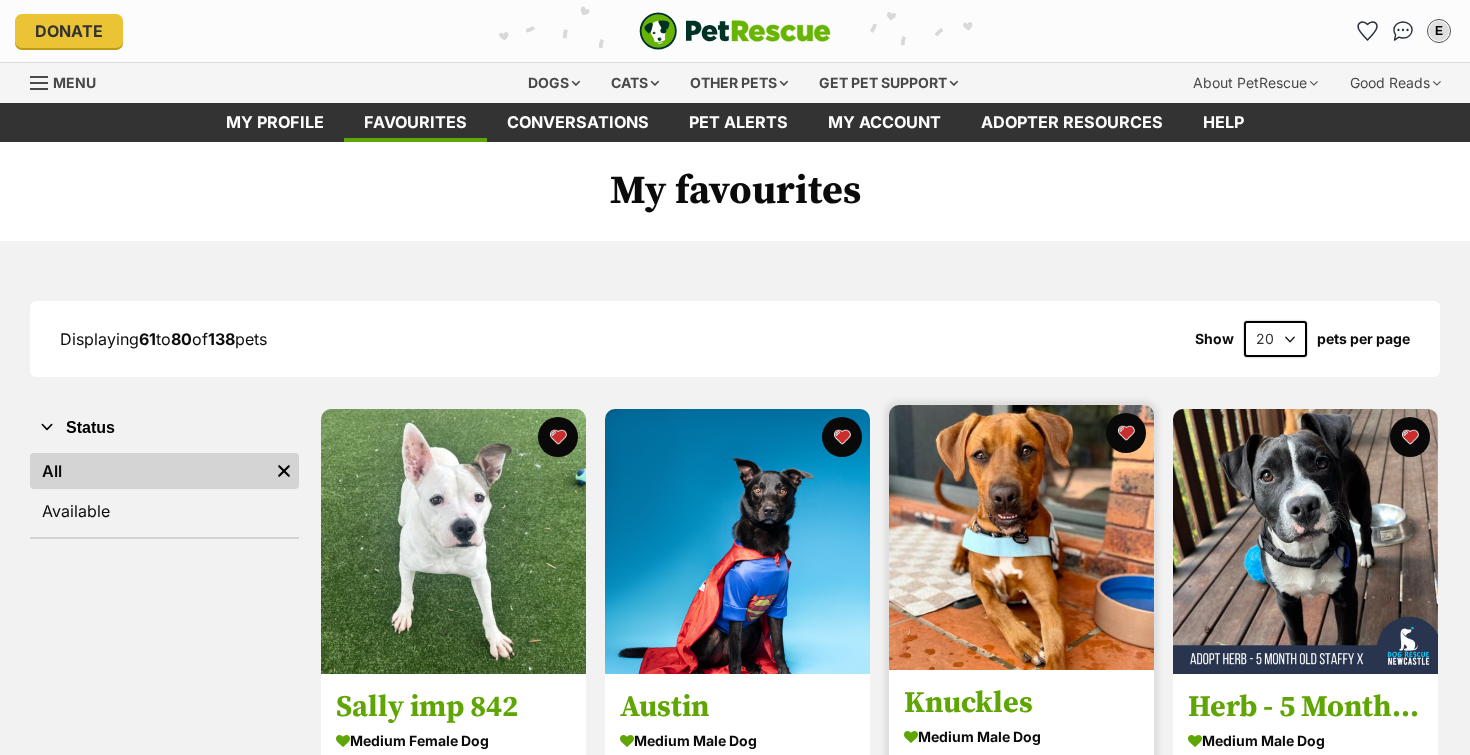 scroll, scrollTop: 0, scrollLeft: 0, axis: both 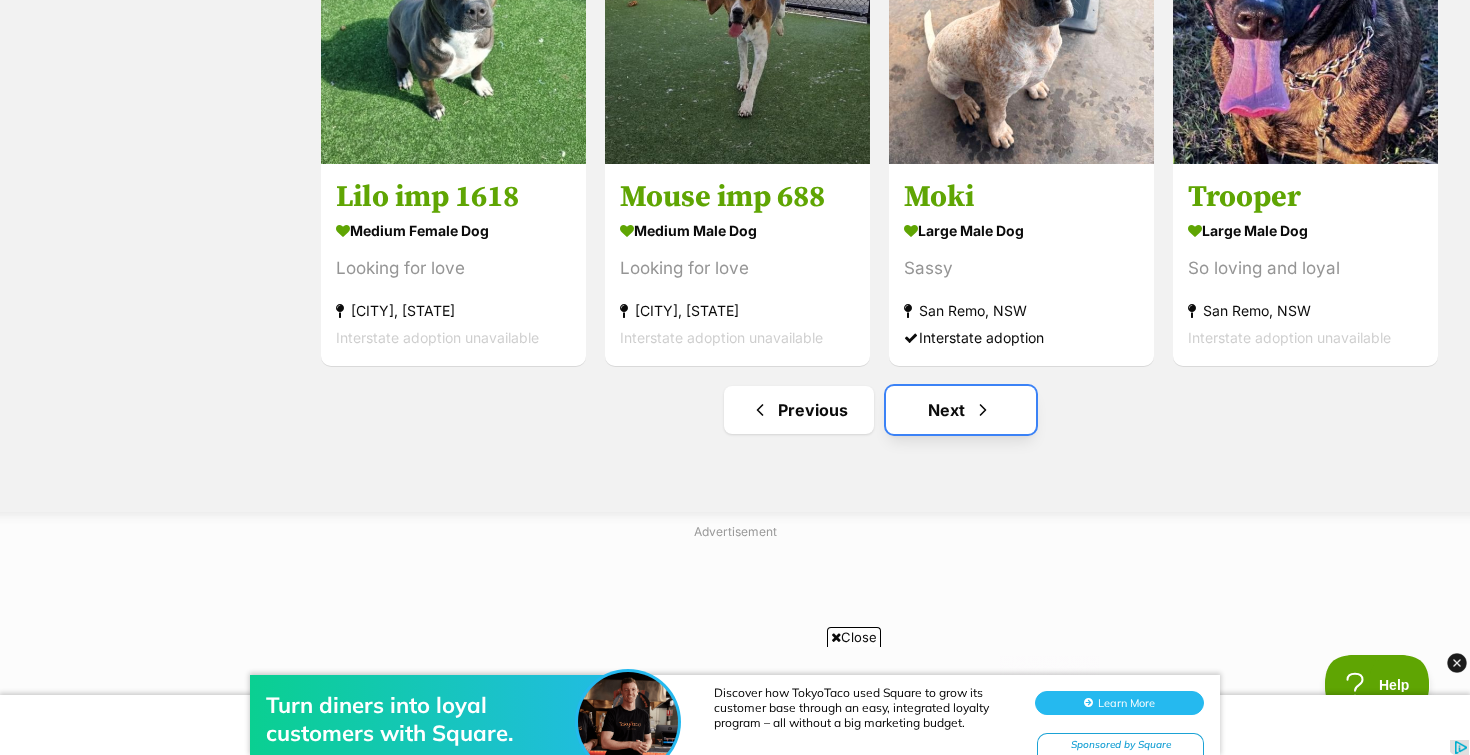 click on "Next" at bounding box center (961, 410) 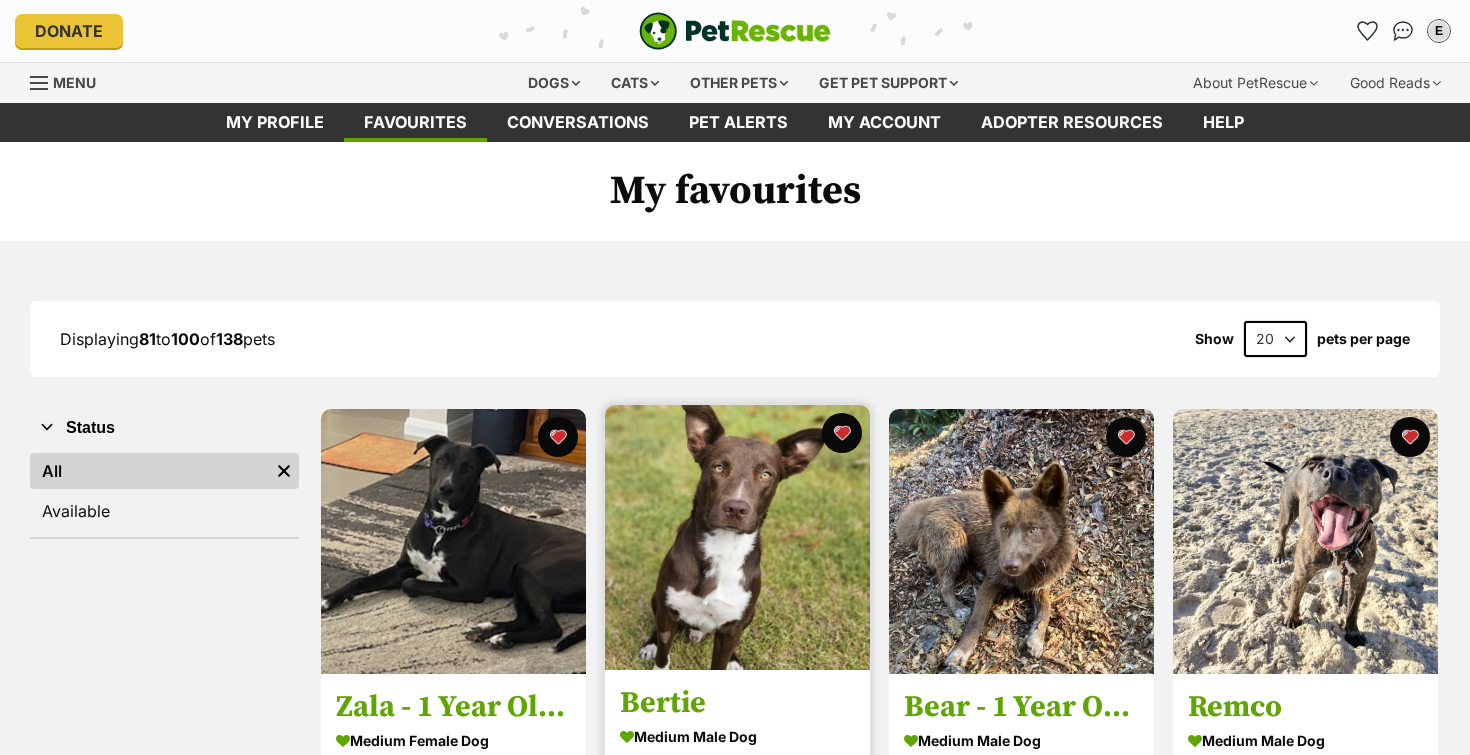 scroll, scrollTop: 0, scrollLeft: 0, axis: both 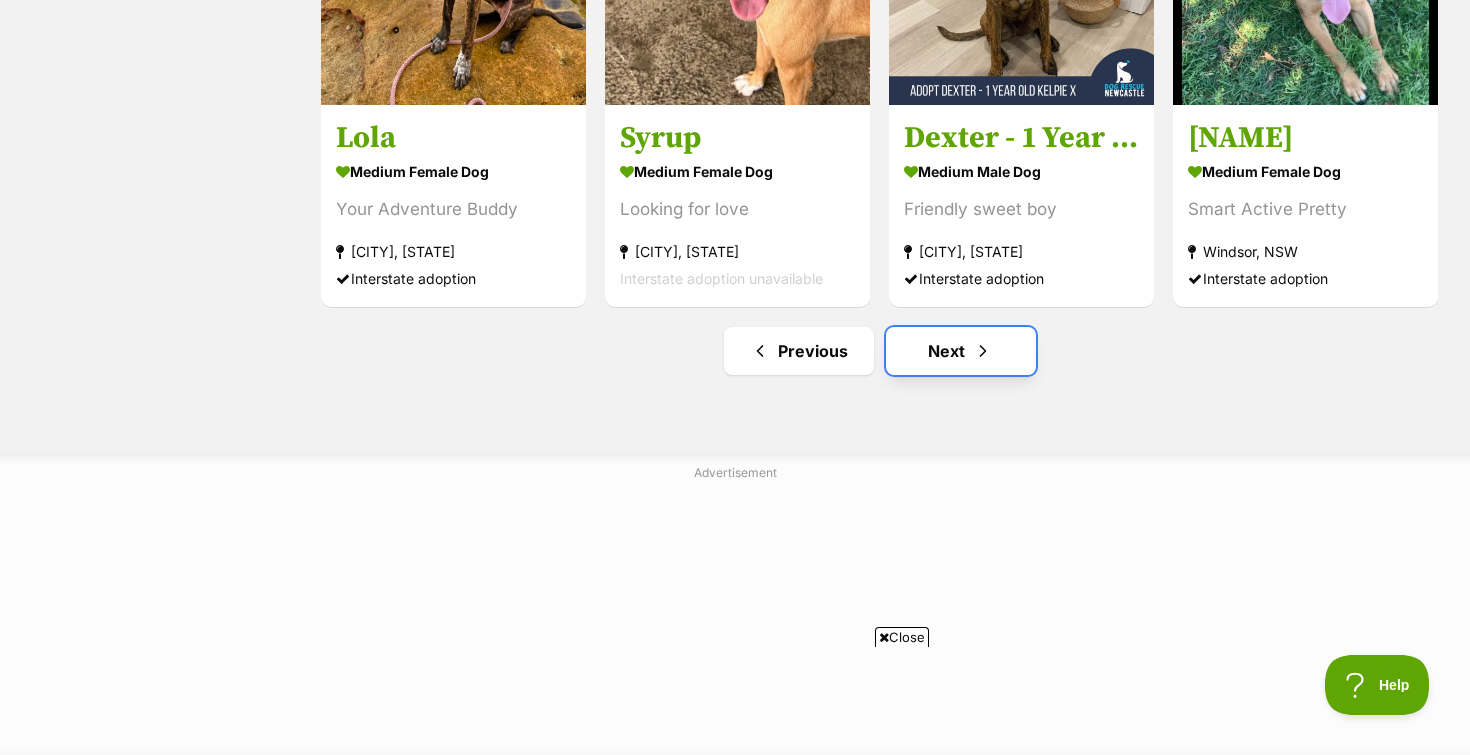 click on "Next" at bounding box center (961, 351) 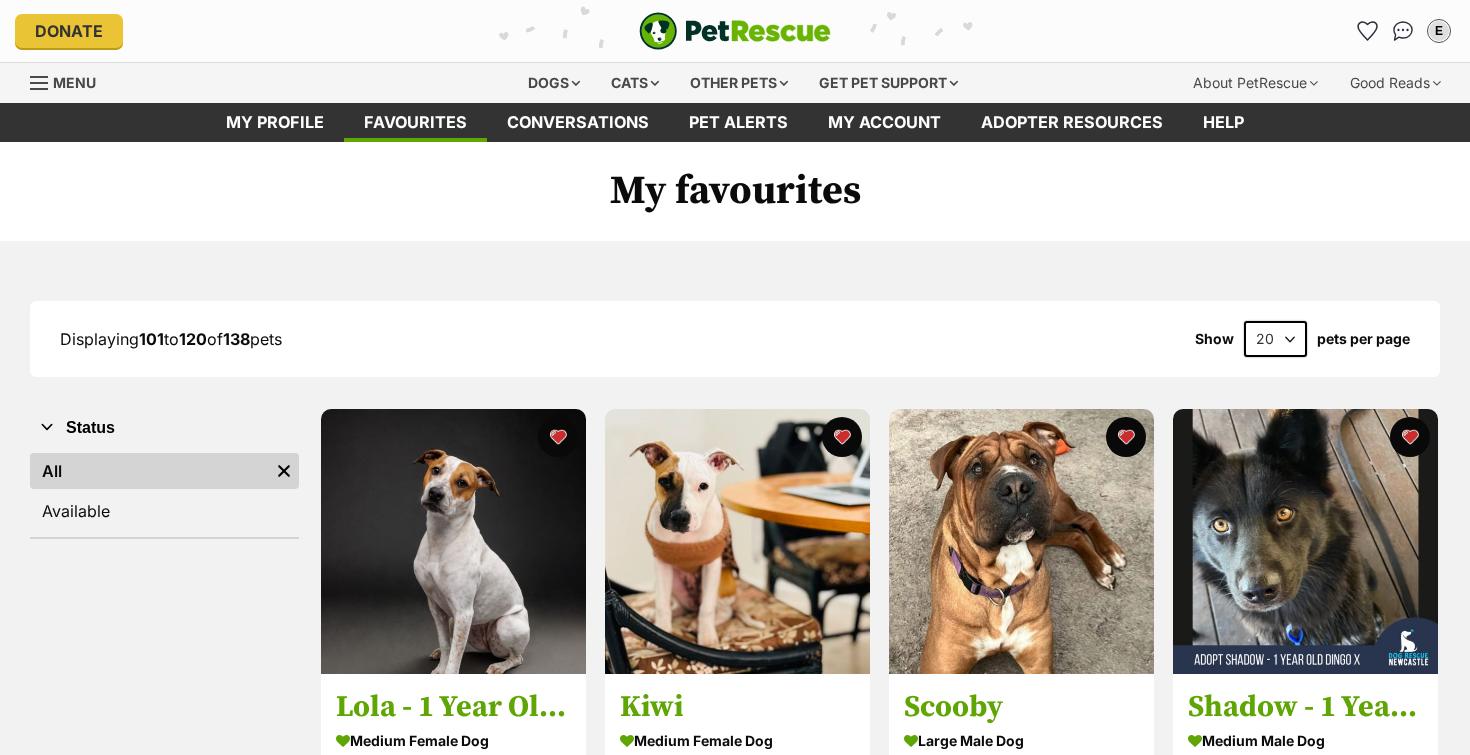 scroll, scrollTop: 0, scrollLeft: 0, axis: both 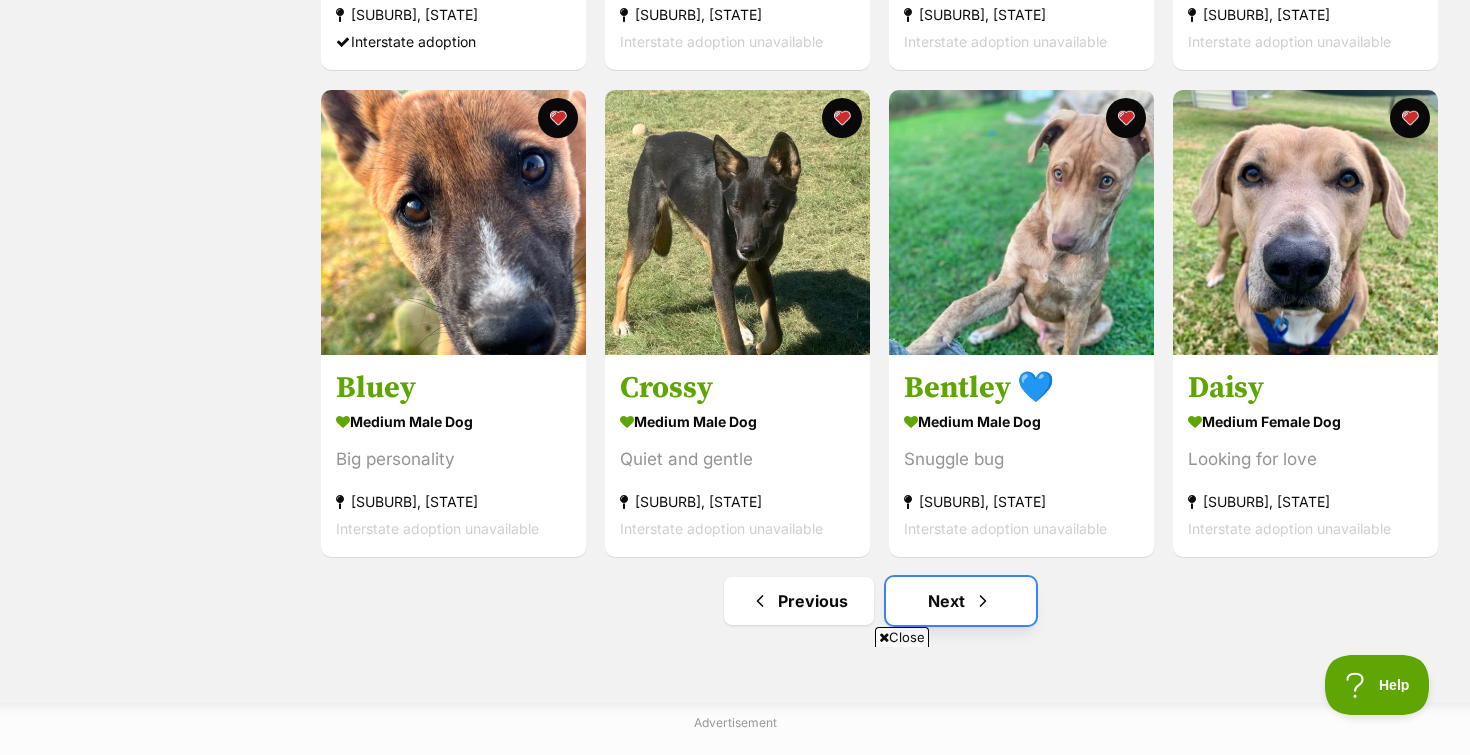 click on "Next" at bounding box center [961, 601] 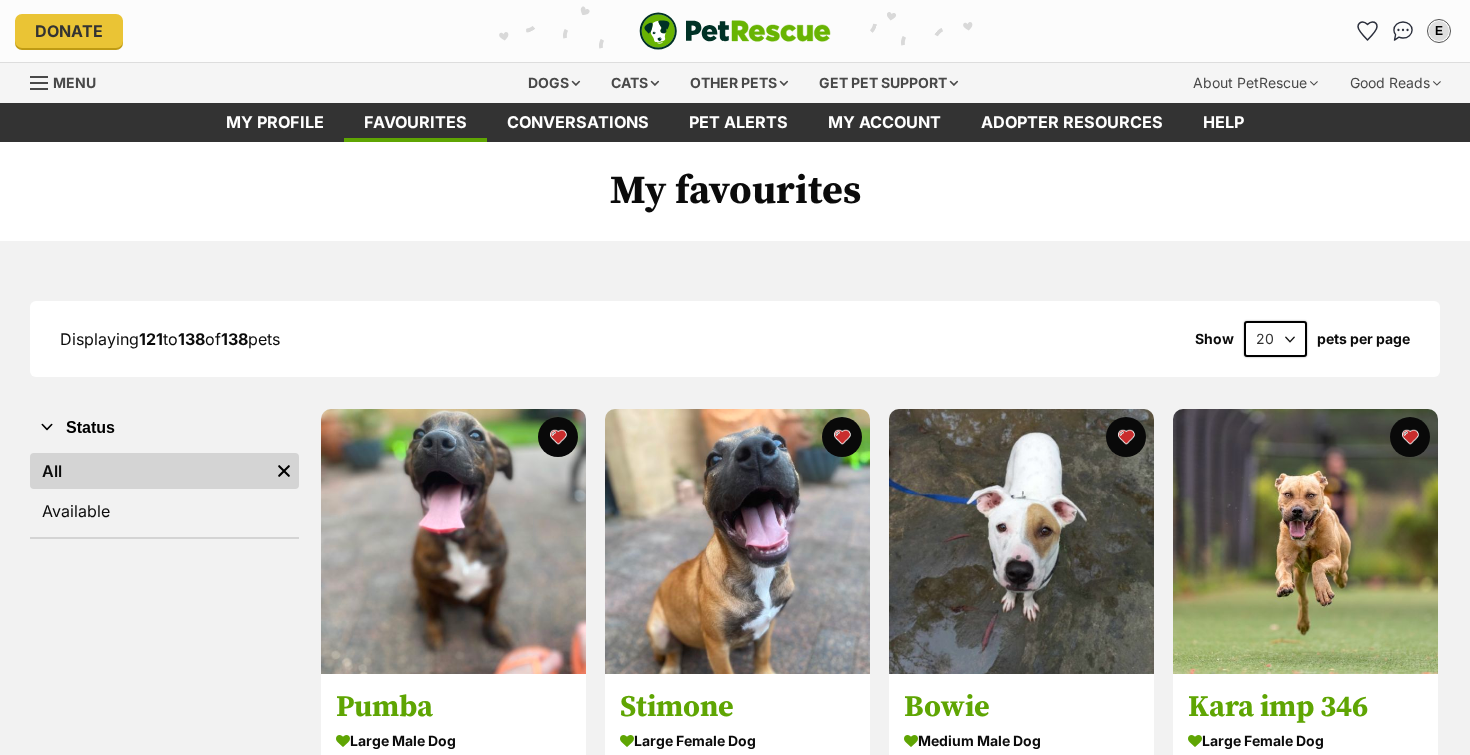 scroll, scrollTop: 0, scrollLeft: 0, axis: both 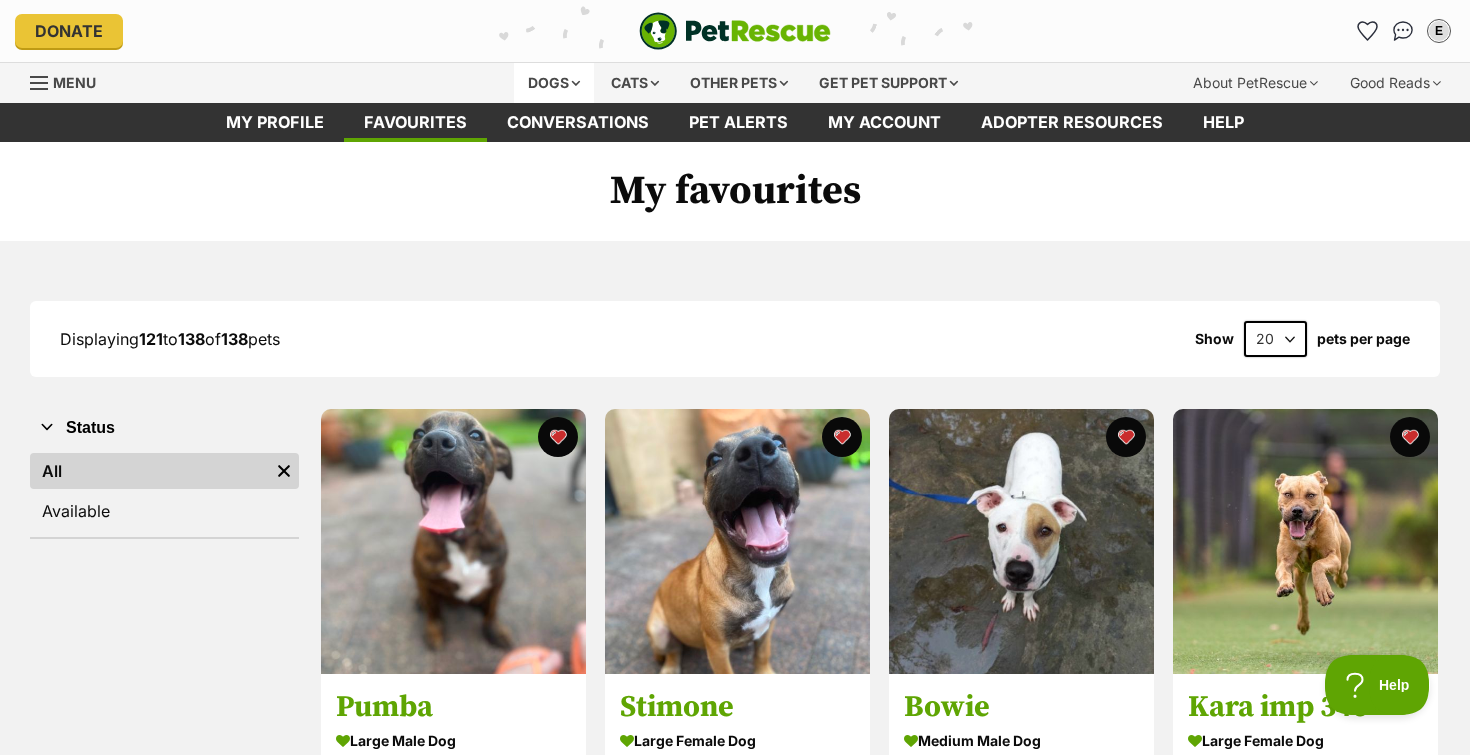 click on "Dogs" at bounding box center [554, 83] 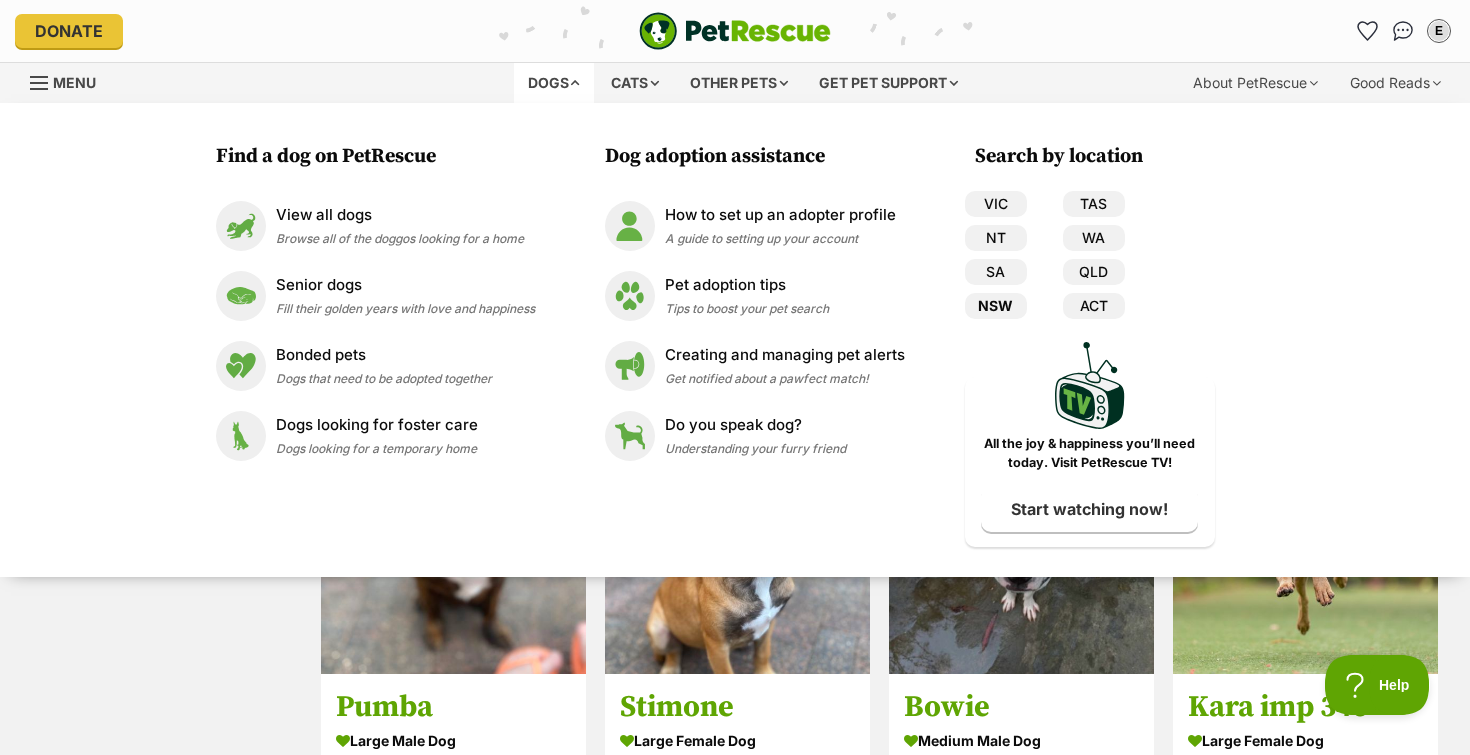click on "NSW" at bounding box center [996, 306] 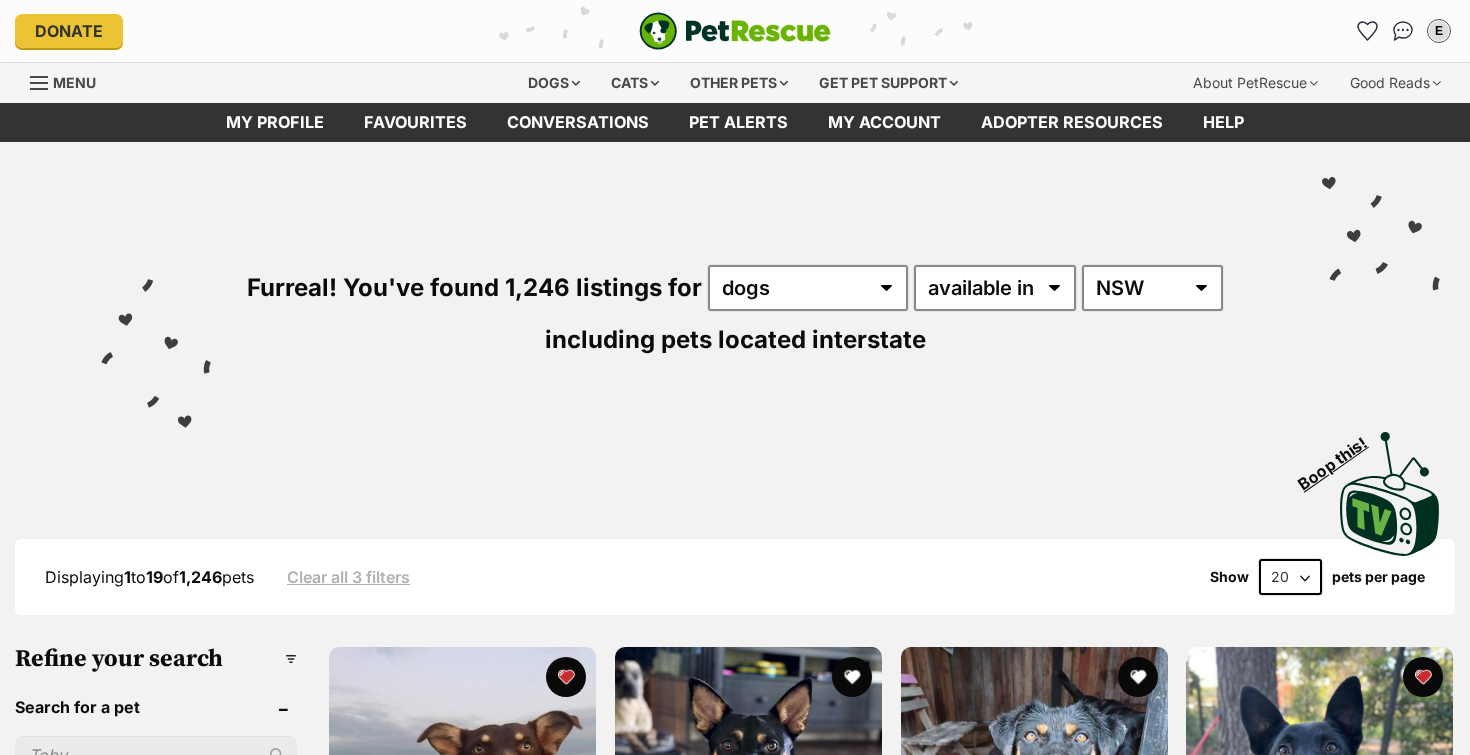 scroll, scrollTop: 0, scrollLeft: 0, axis: both 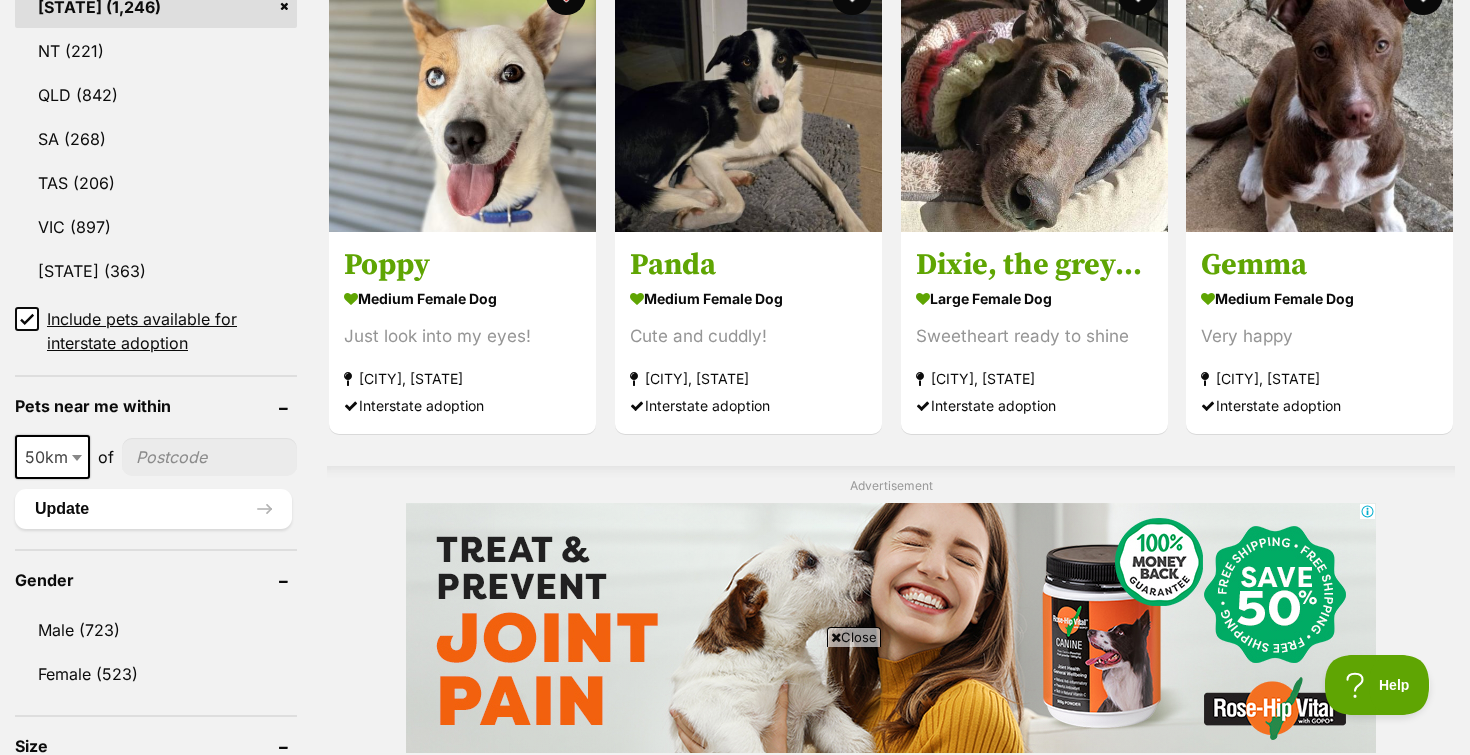 click at bounding box center [209, 457] 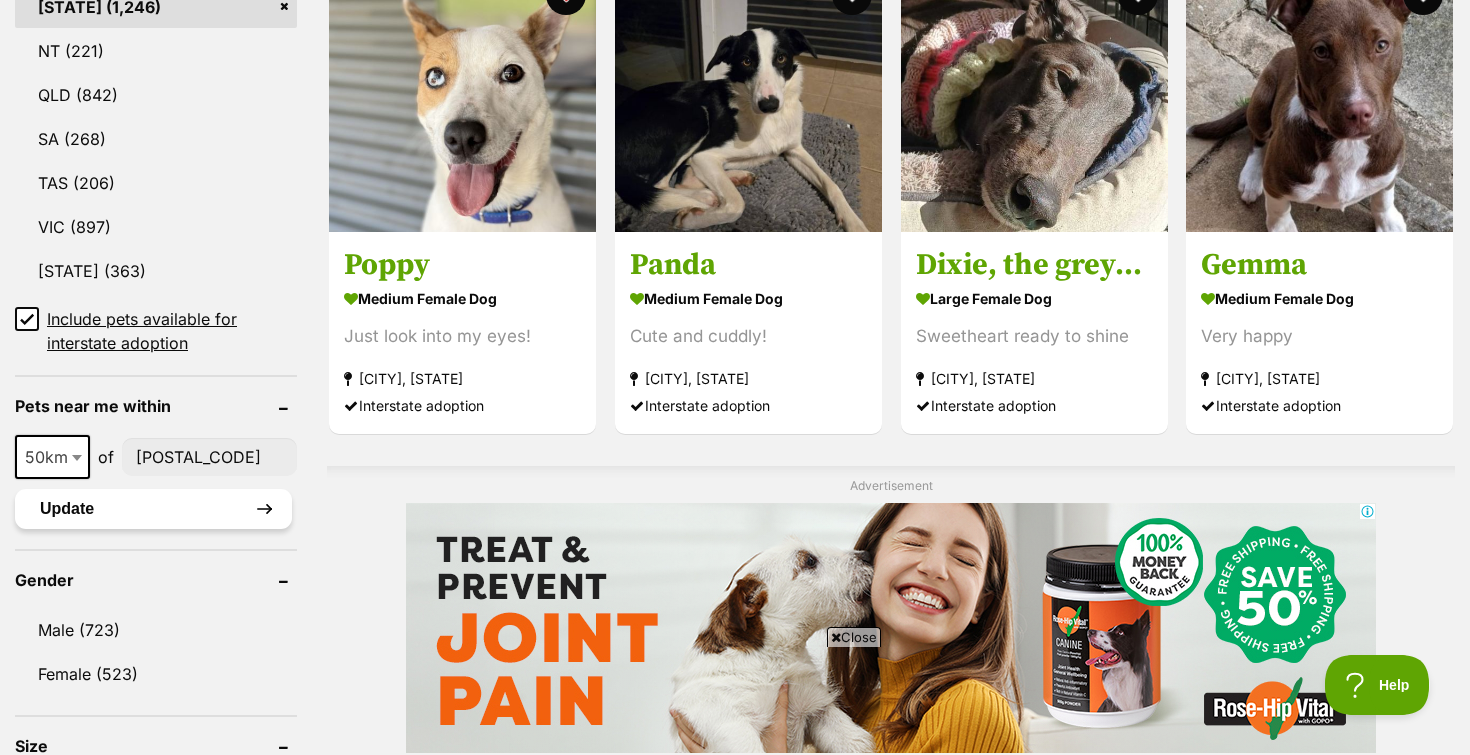scroll, scrollTop: 0, scrollLeft: 0, axis: both 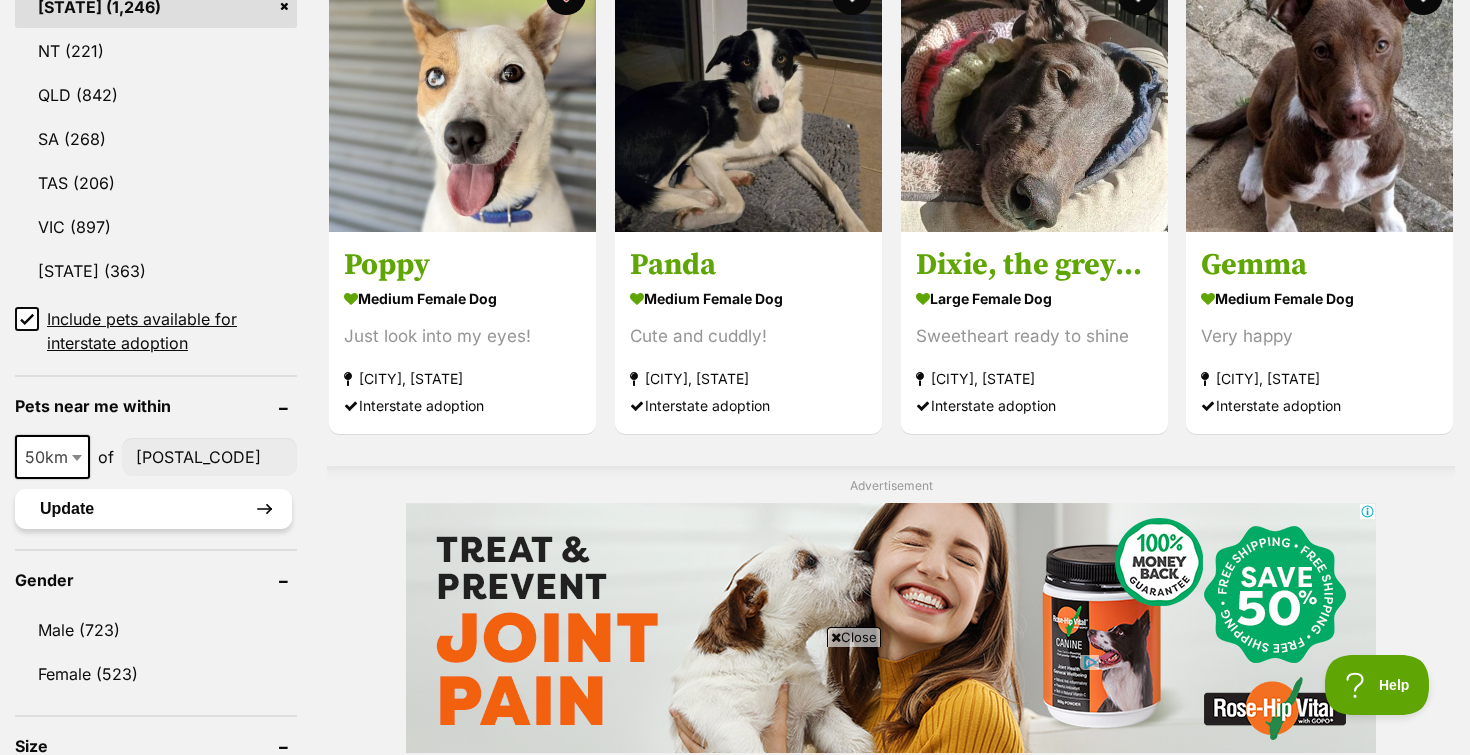 click on "Update" at bounding box center (153, 509) 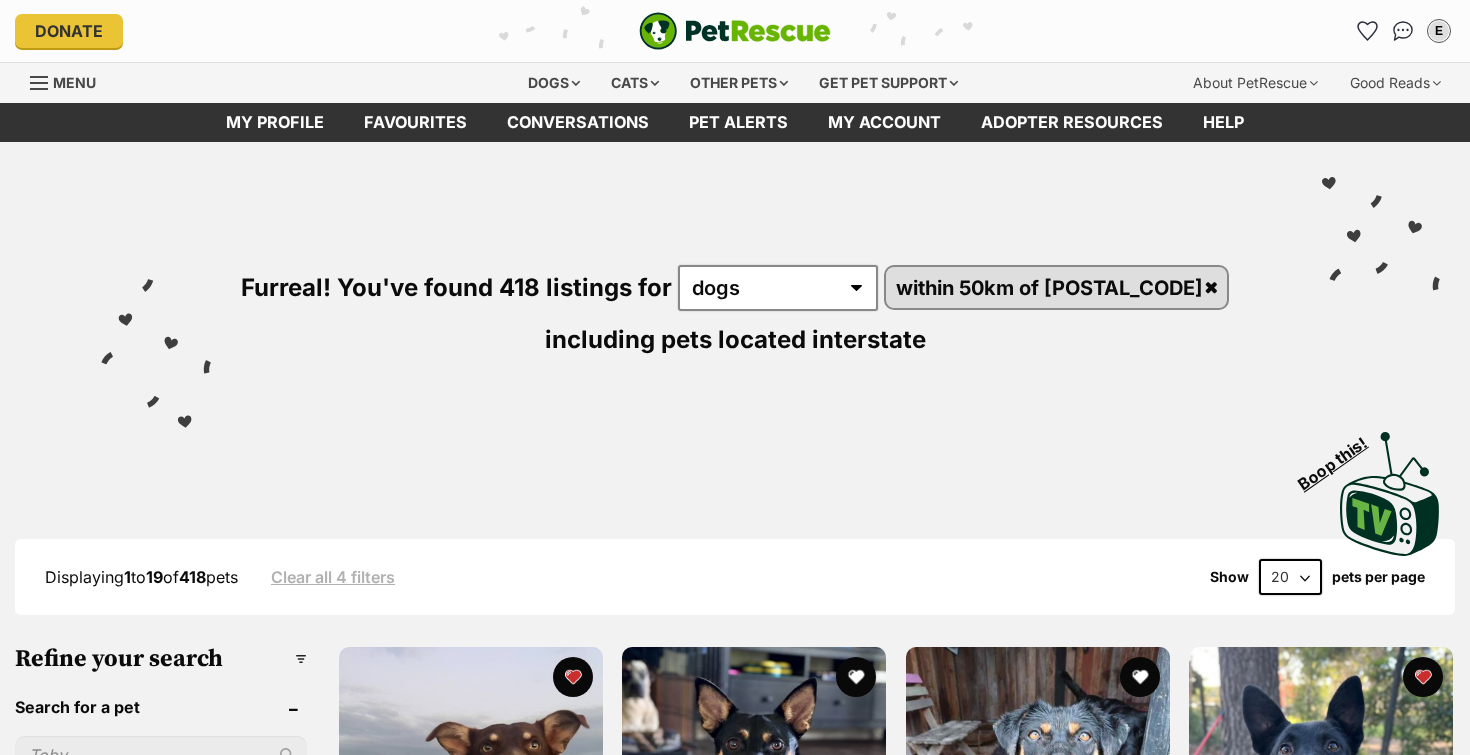 scroll, scrollTop: 0, scrollLeft: 0, axis: both 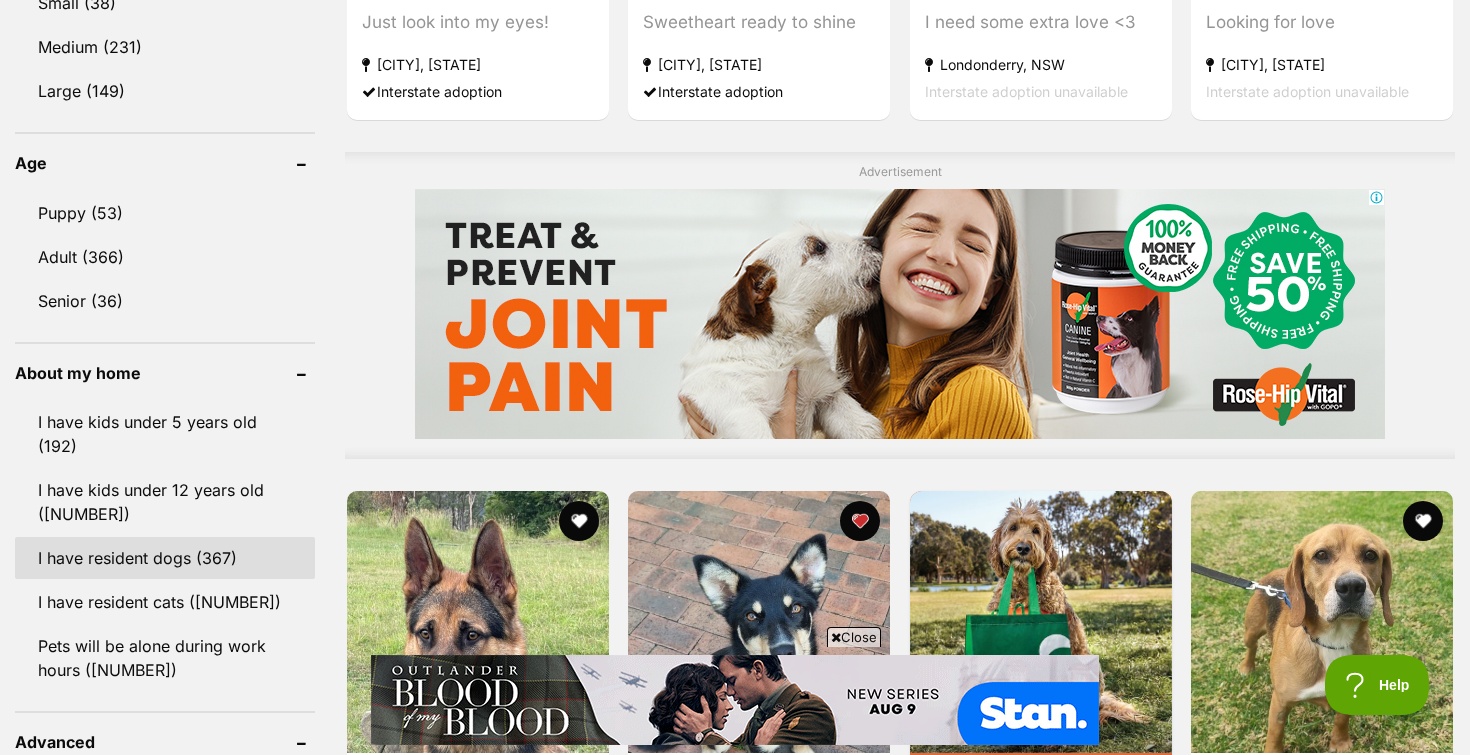 click on "I have resident dogs (367)" at bounding box center (165, 558) 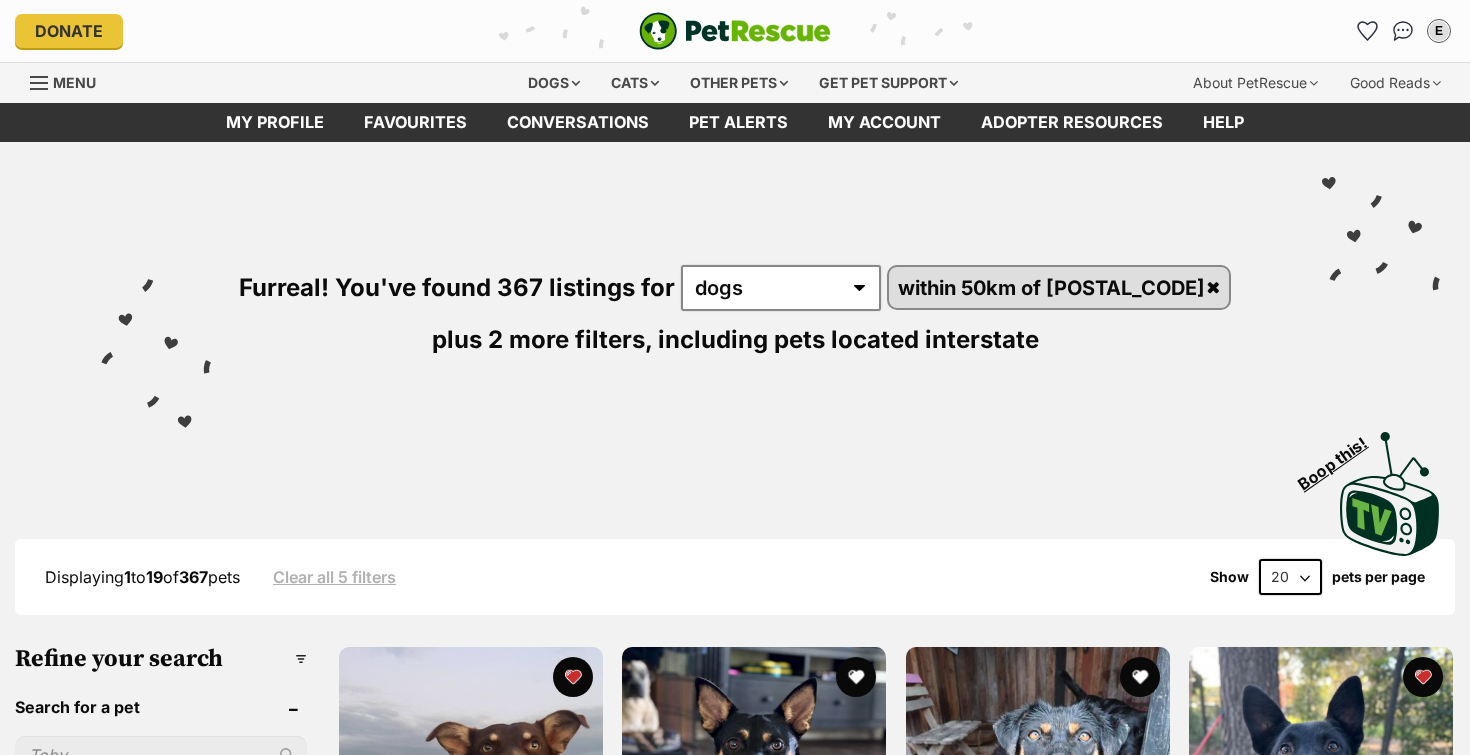 scroll, scrollTop: 0, scrollLeft: 0, axis: both 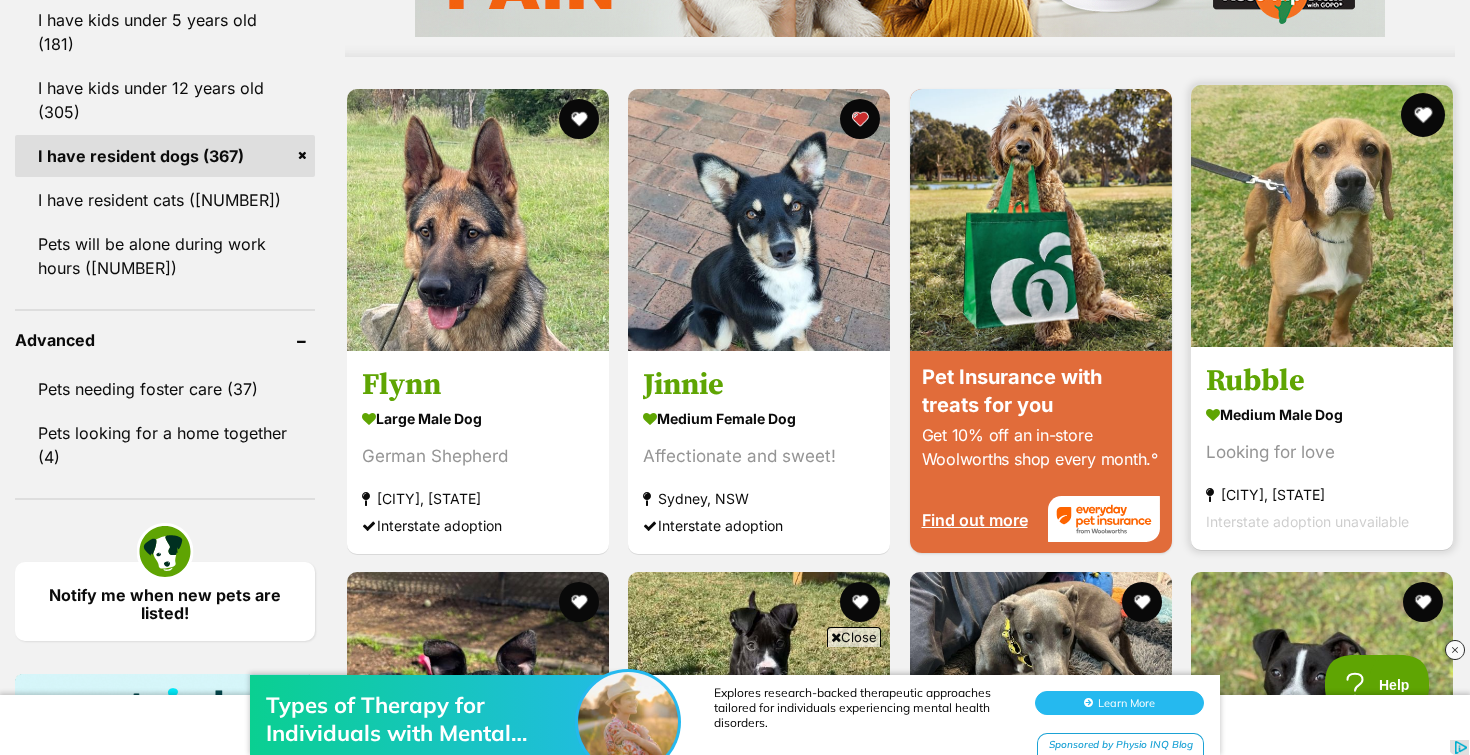 click at bounding box center [1423, 115] 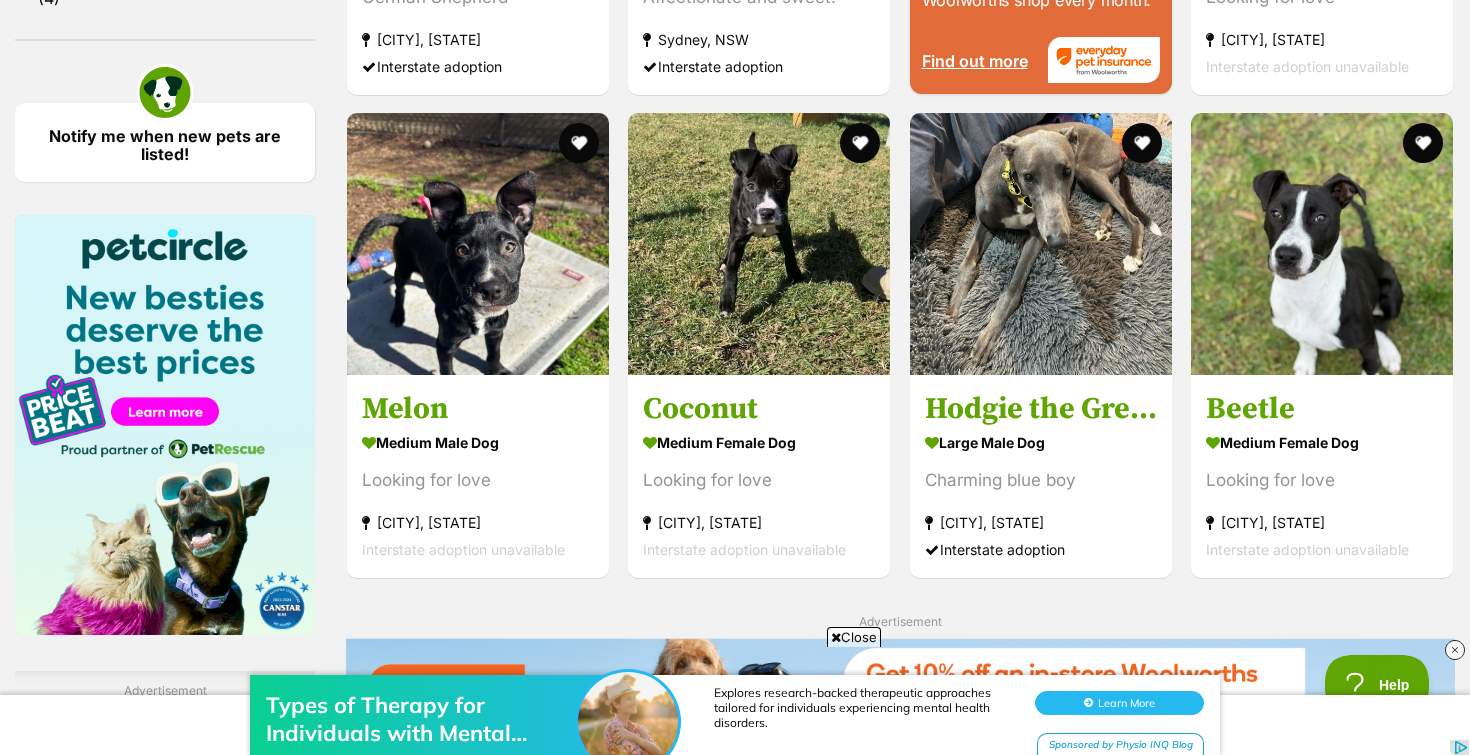 scroll, scrollTop: 2339, scrollLeft: 0, axis: vertical 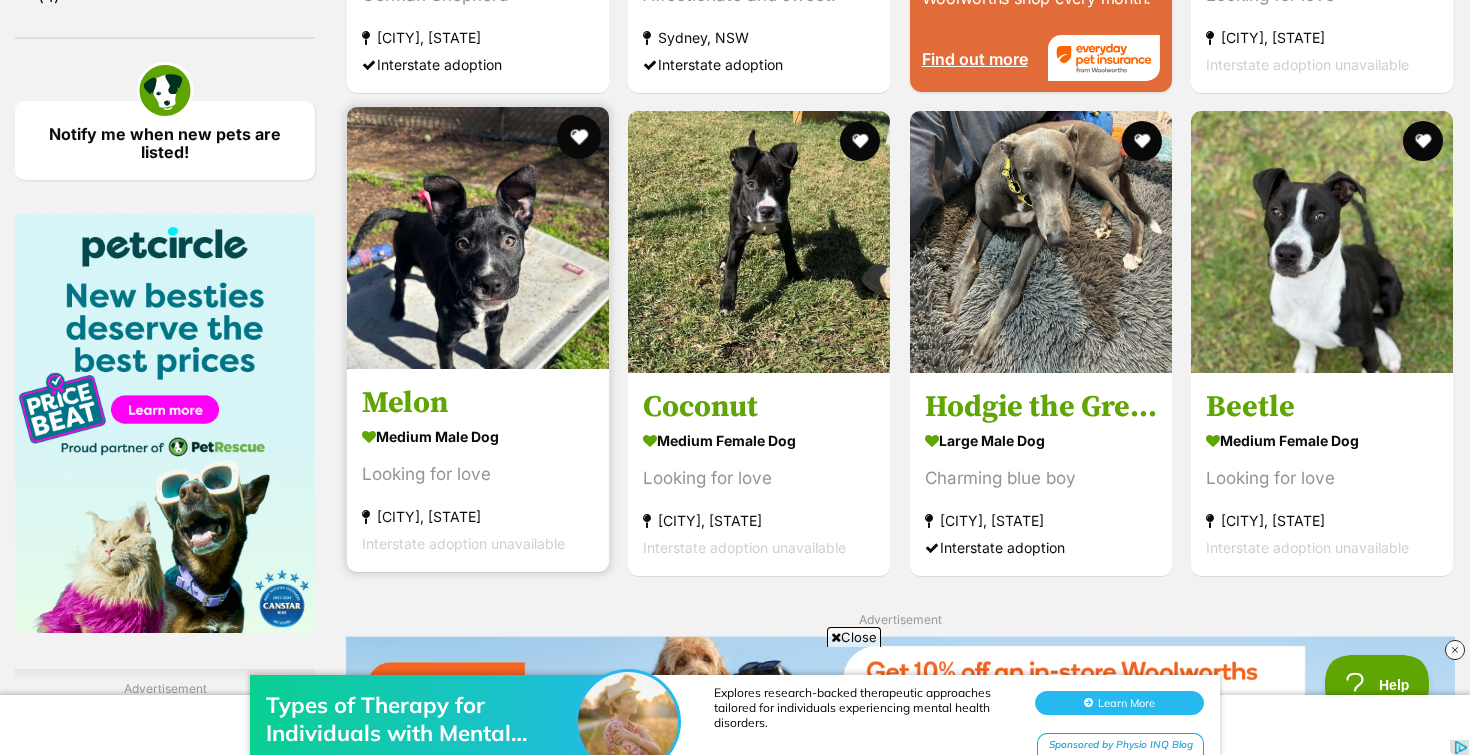 click at bounding box center (579, 137) 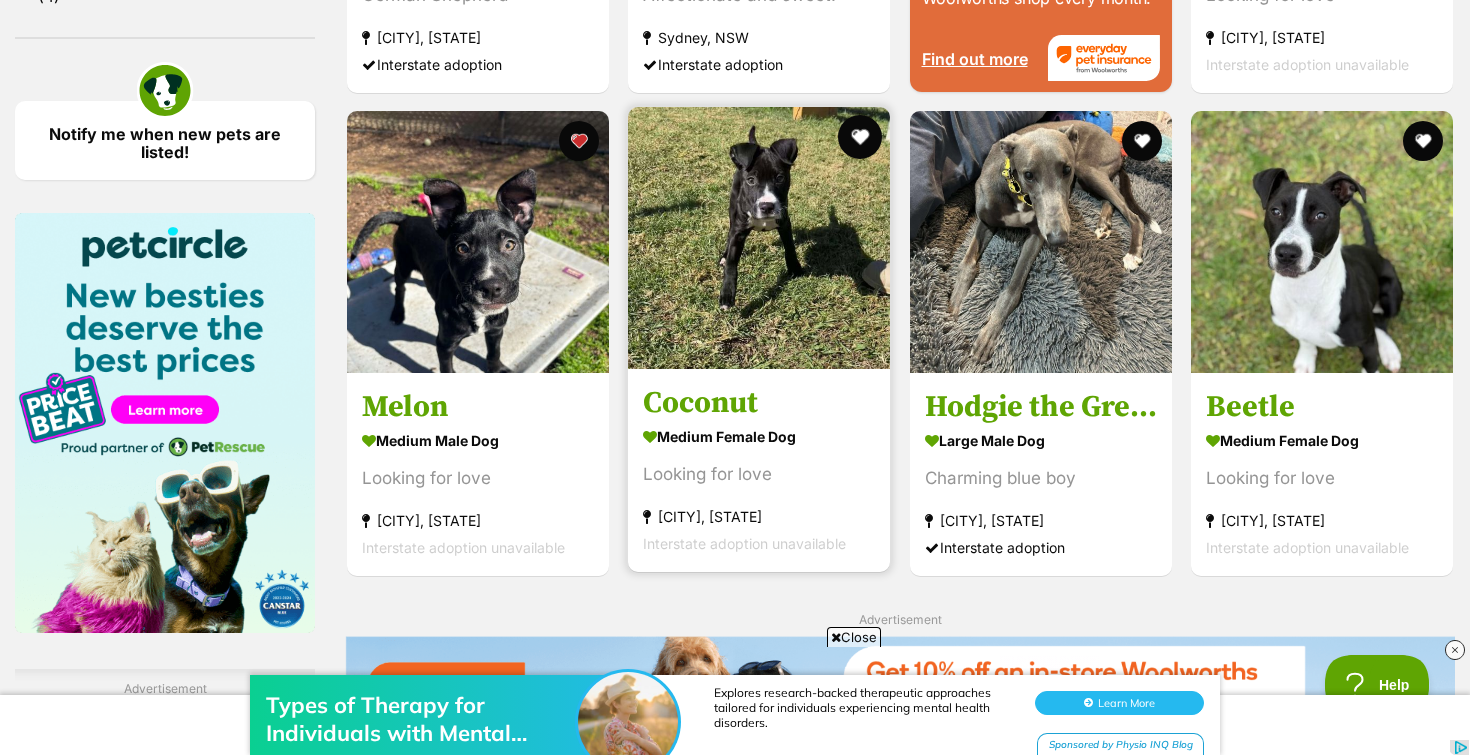 click at bounding box center [861, 137] 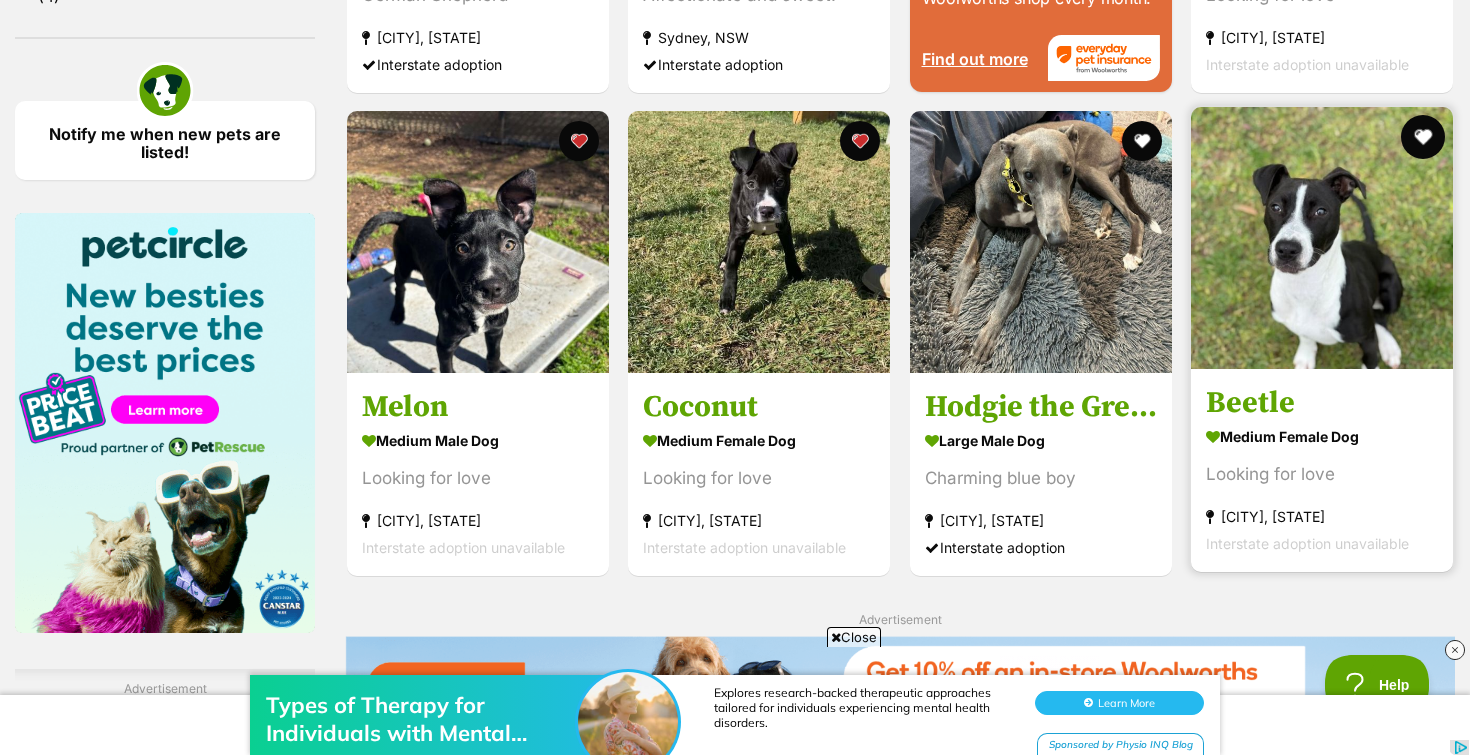 click at bounding box center [1423, 137] 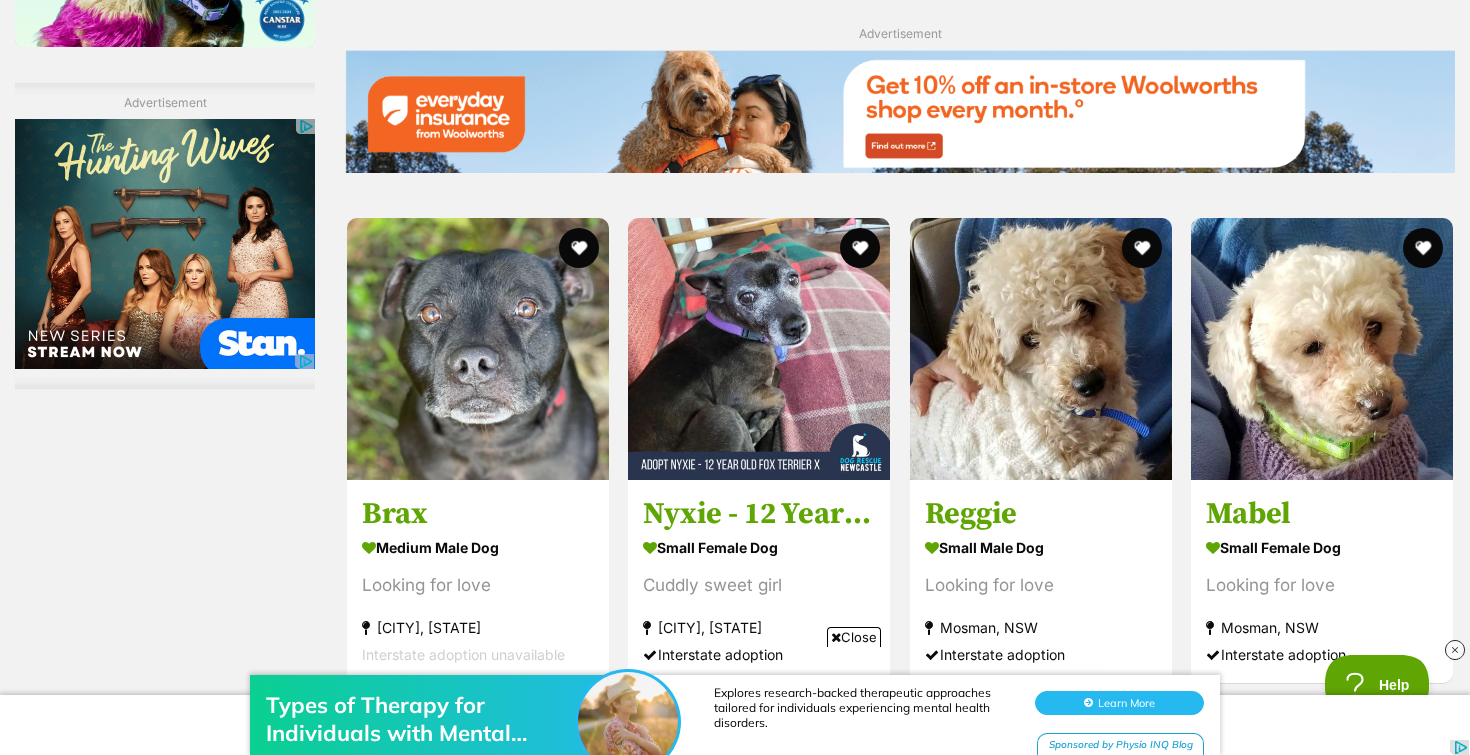 scroll, scrollTop: 2955, scrollLeft: 0, axis: vertical 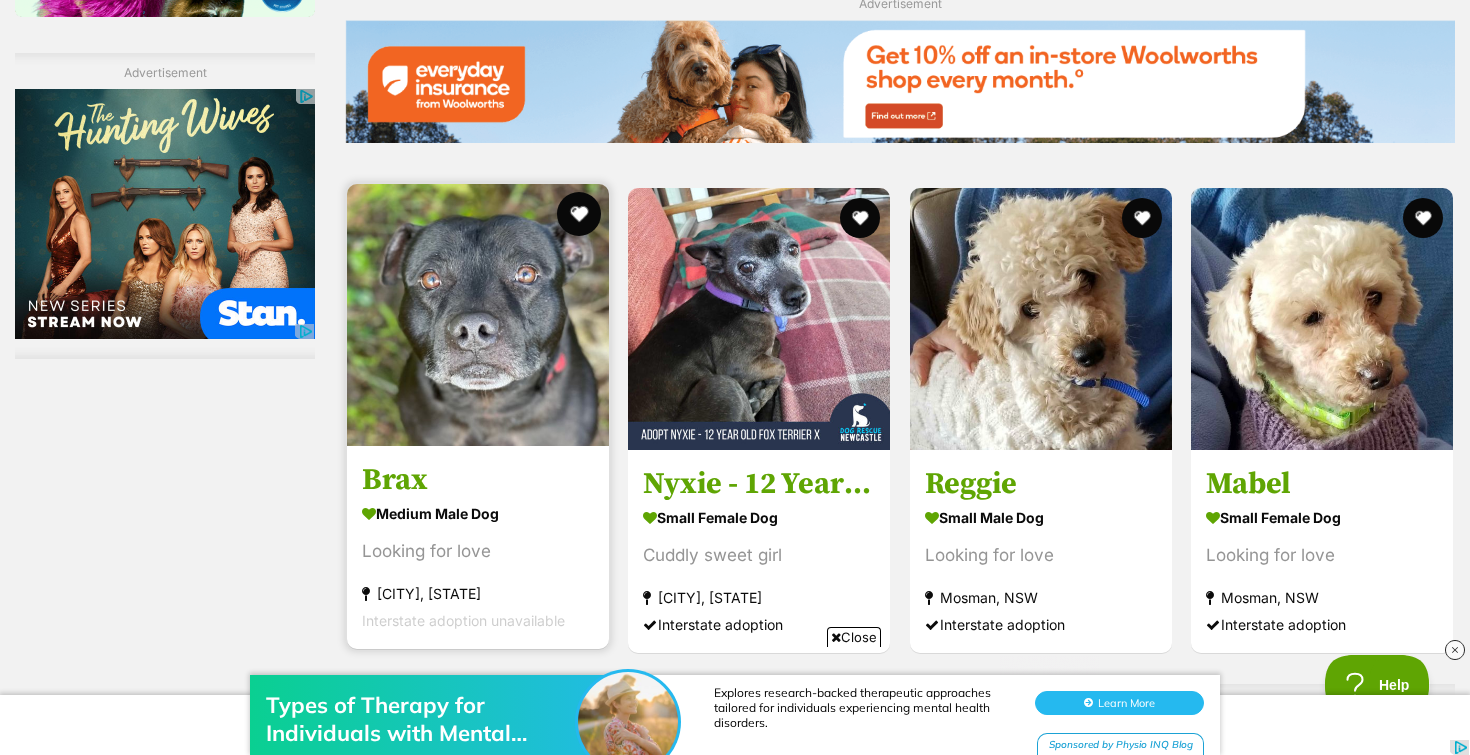 click at bounding box center [579, 214] 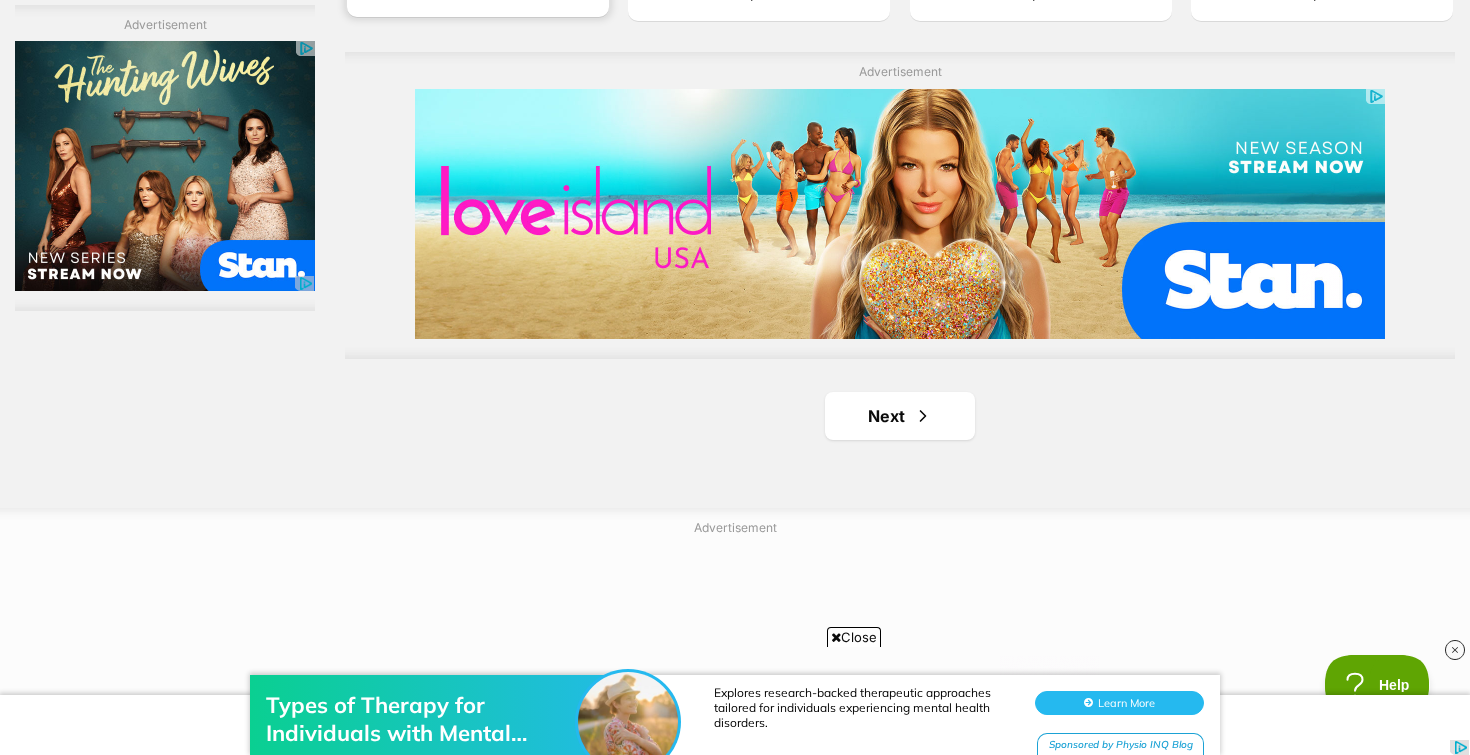 scroll, scrollTop: 3794, scrollLeft: 0, axis: vertical 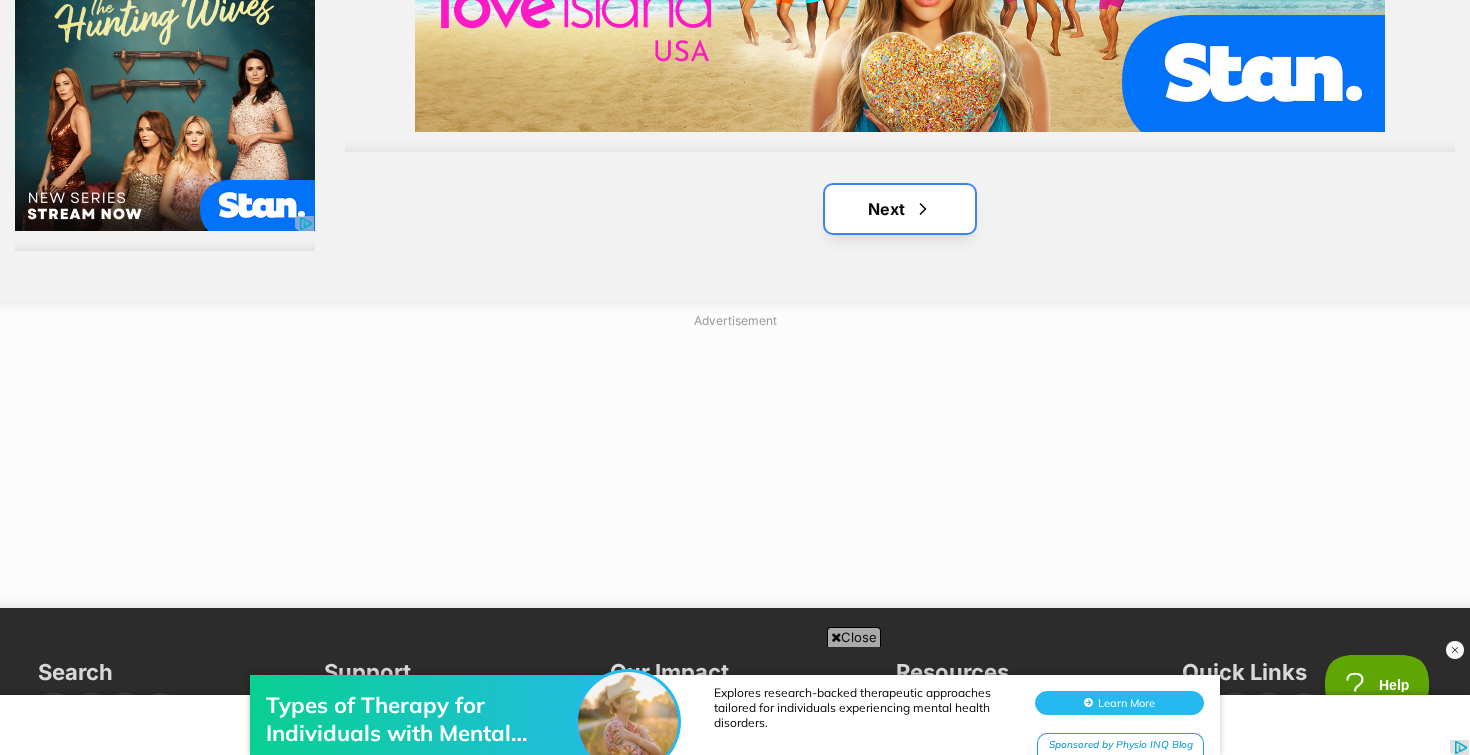 click on "Next" at bounding box center [900, 209] 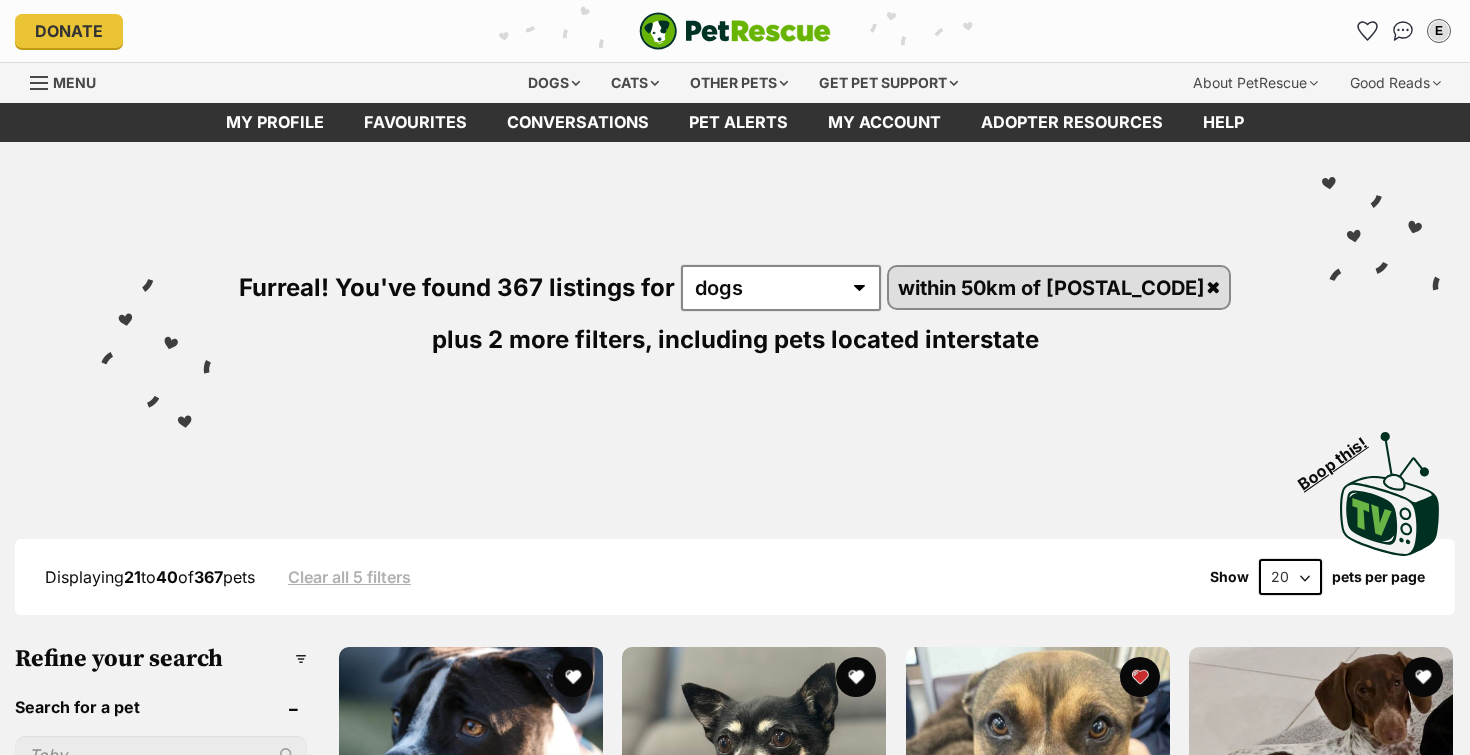 scroll, scrollTop: 0, scrollLeft: 0, axis: both 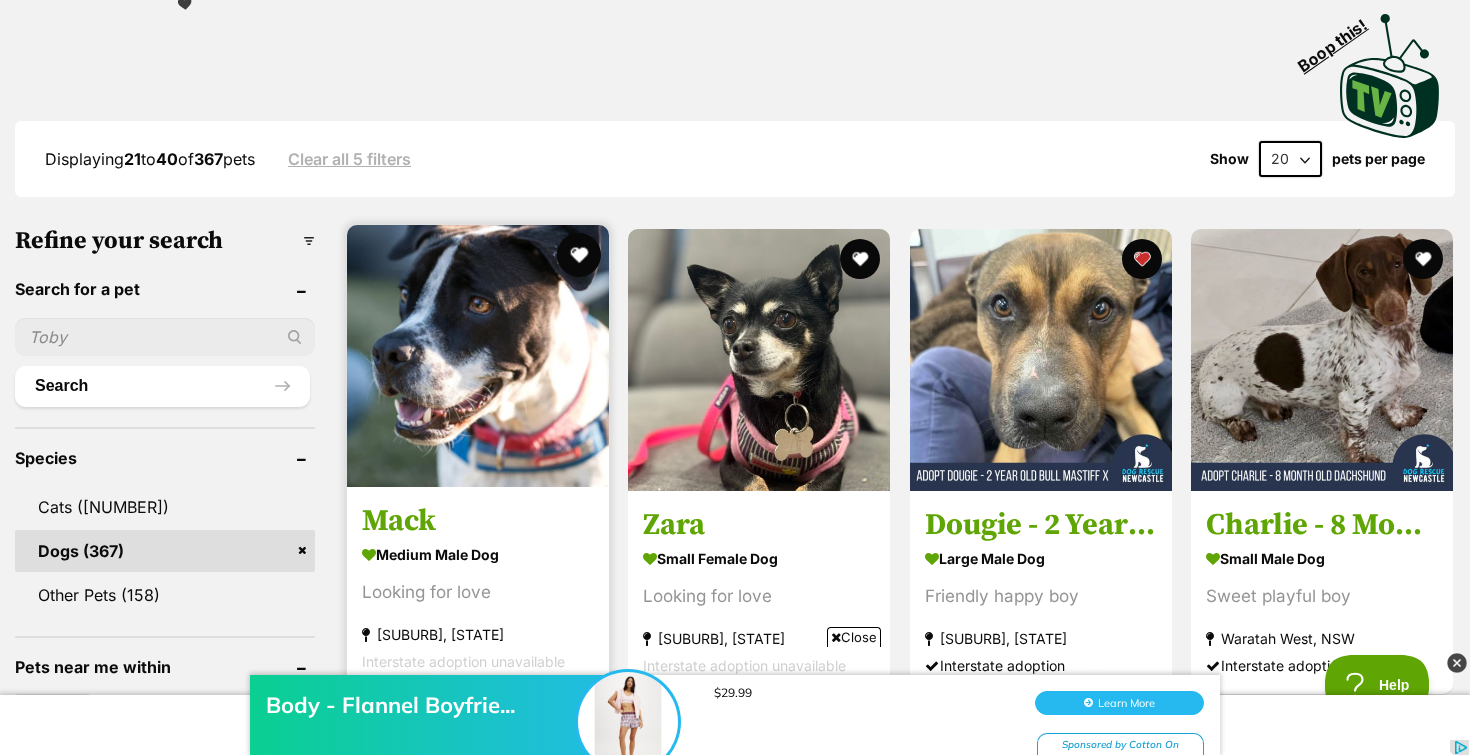 click at bounding box center (579, 255) 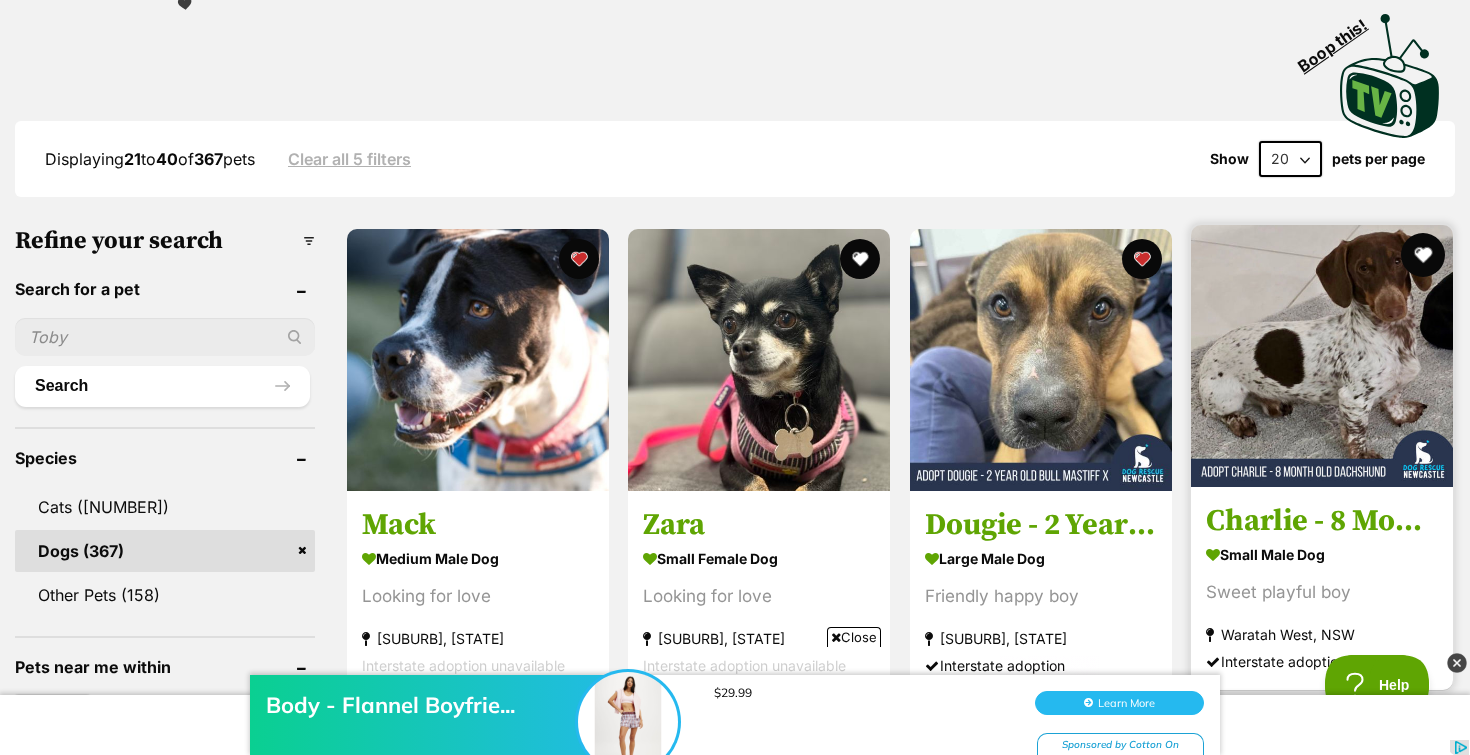 click at bounding box center [1423, 255] 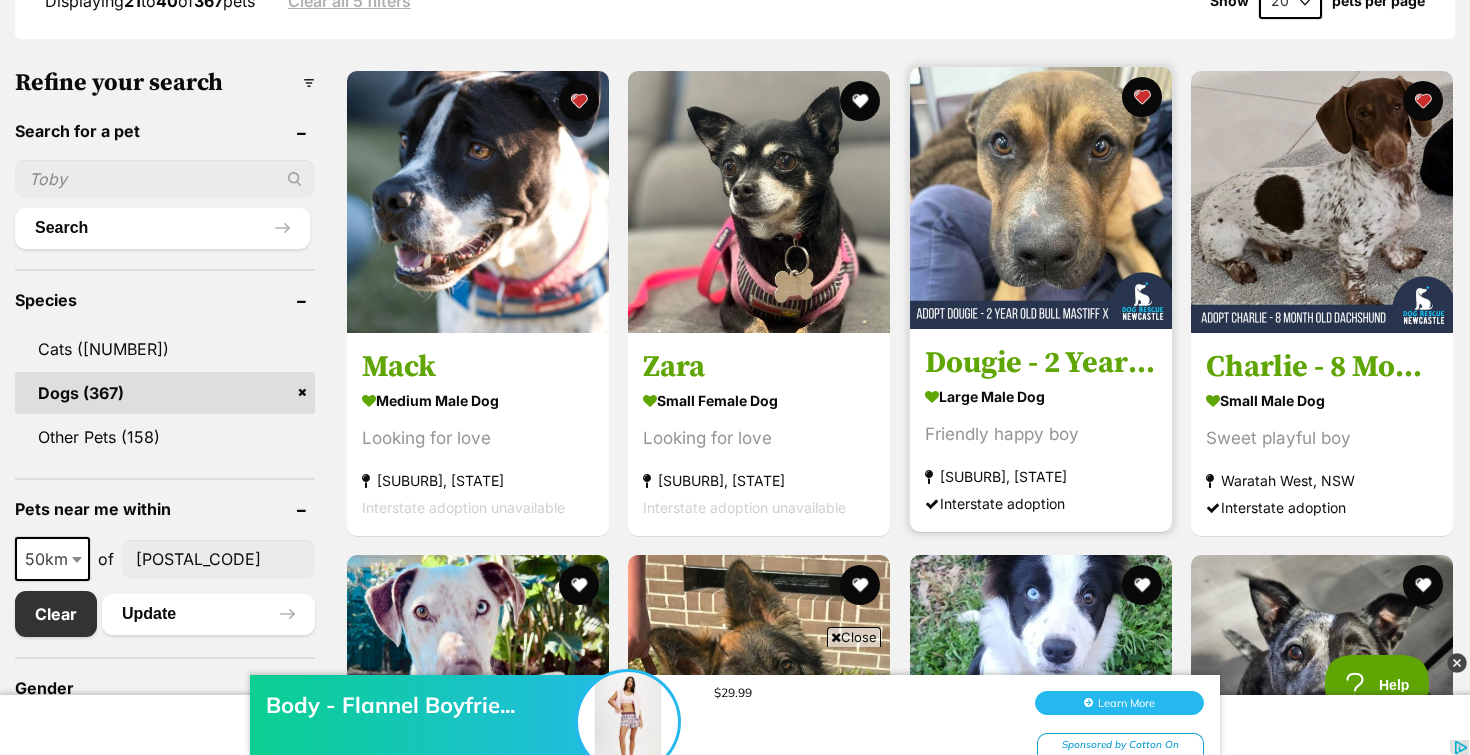 scroll, scrollTop: 865, scrollLeft: 0, axis: vertical 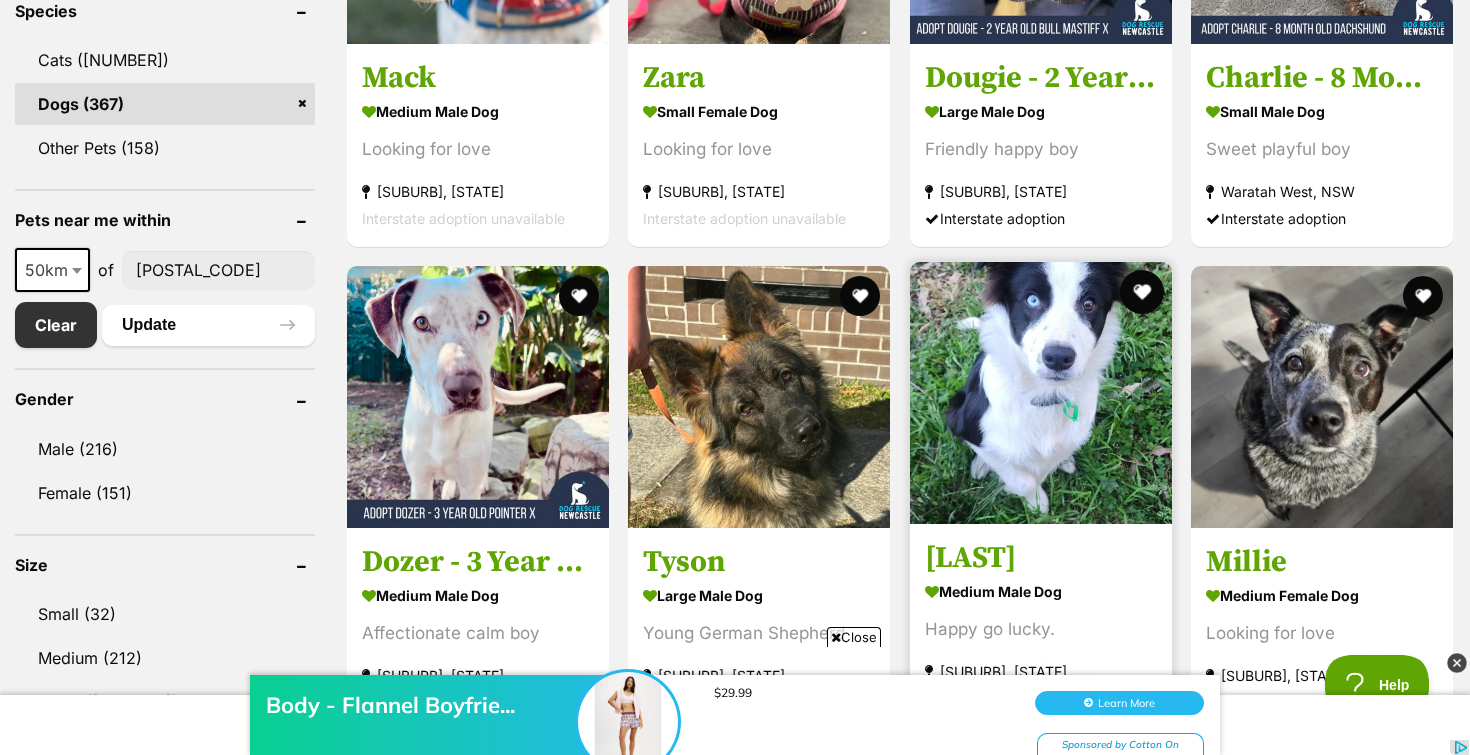 click at bounding box center [1142, 292] 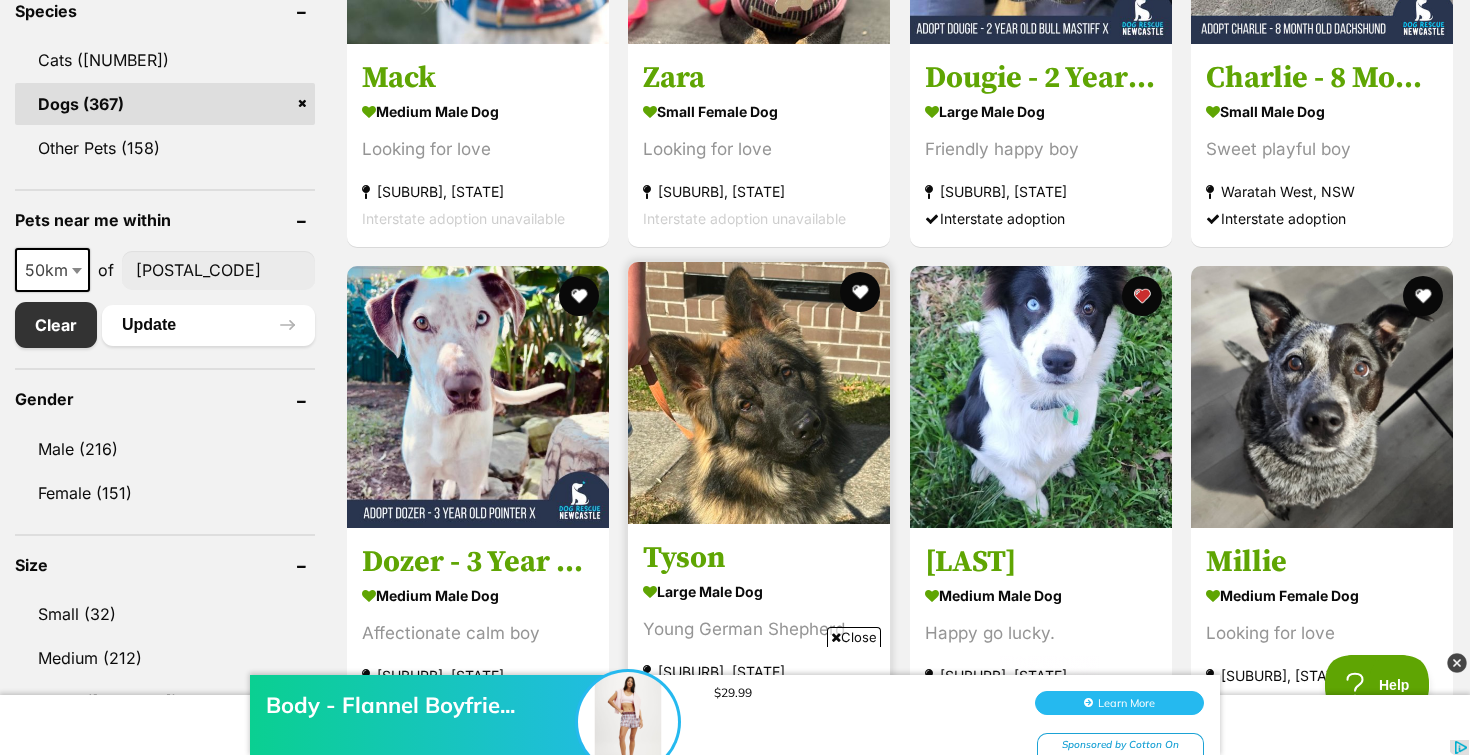 click at bounding box center (759, 393) 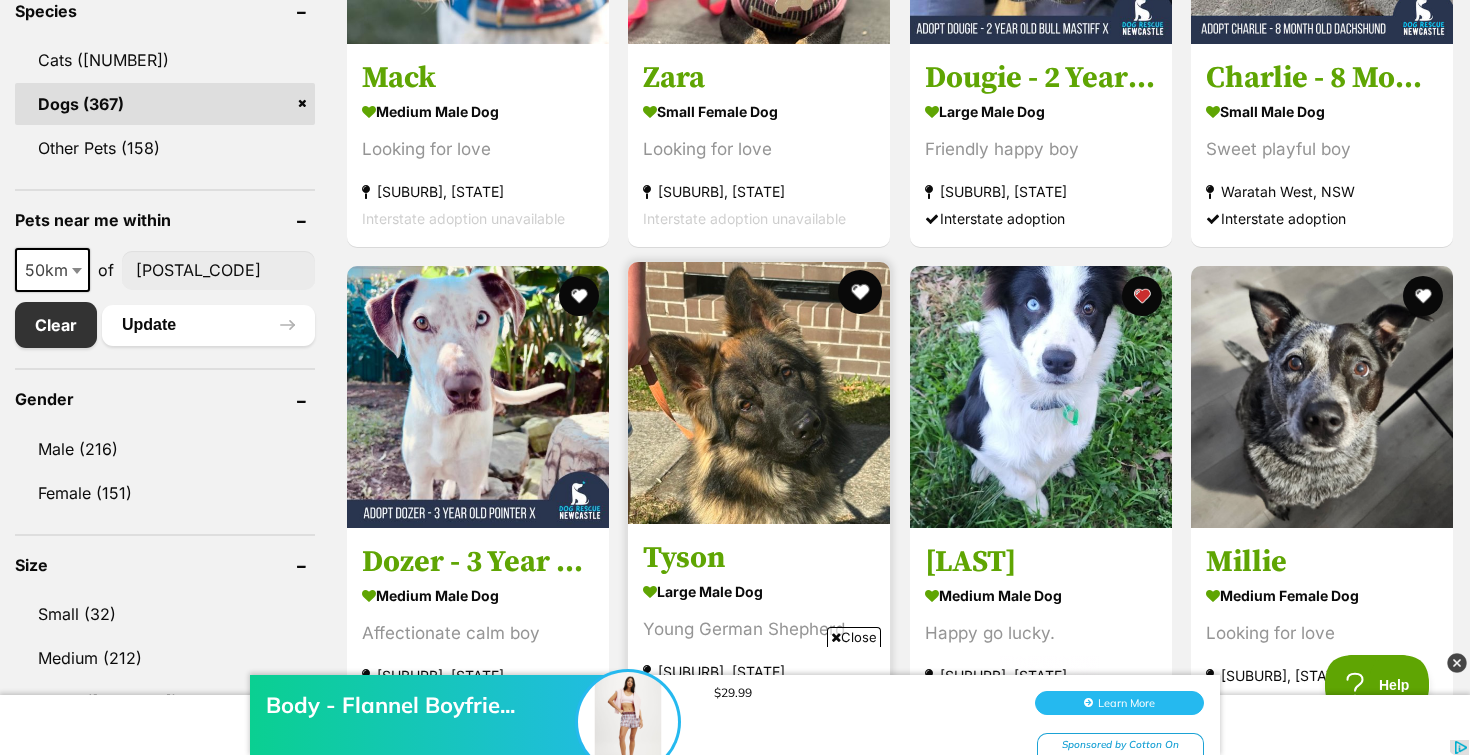 click at bounding box center (861, 292) 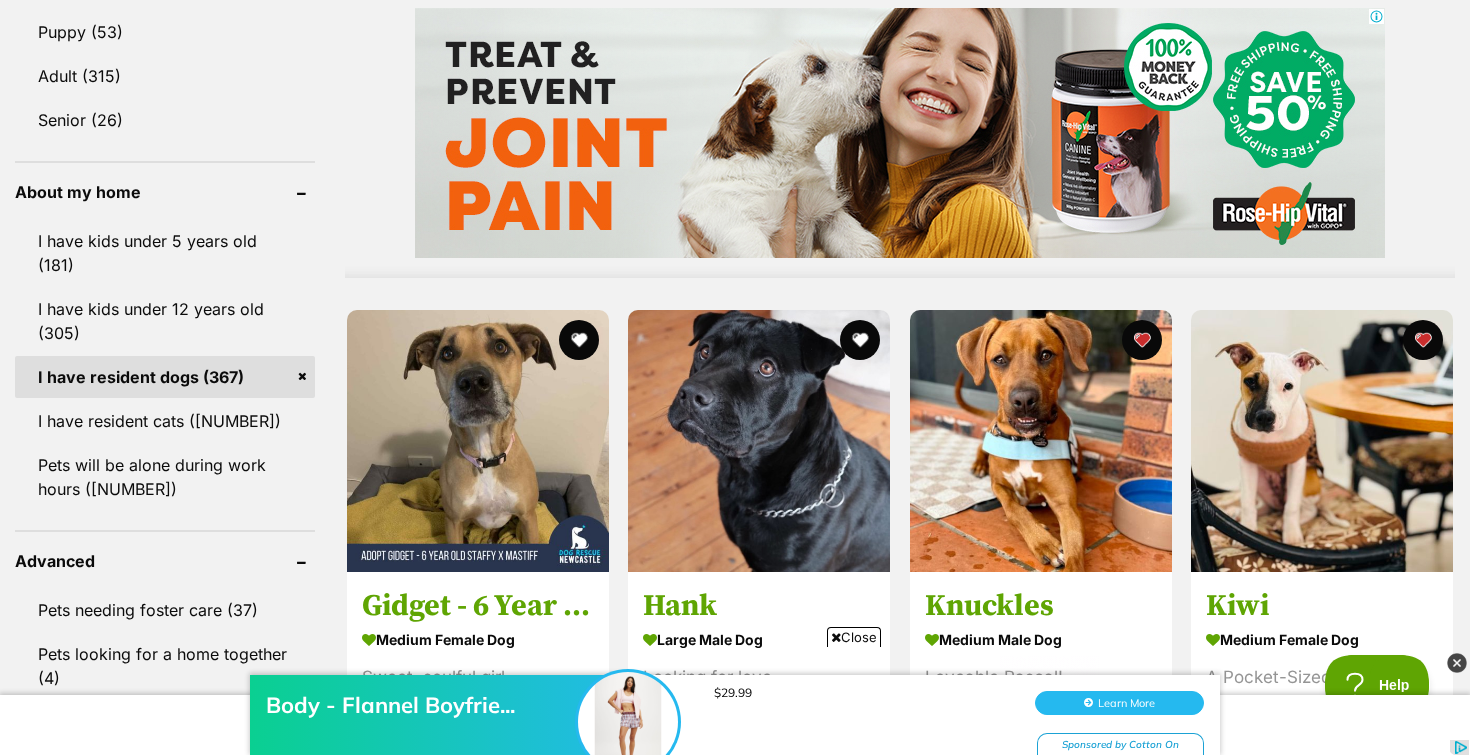 scroll, scrollTop: 1700, scrollLeft: 0, axis: vertical 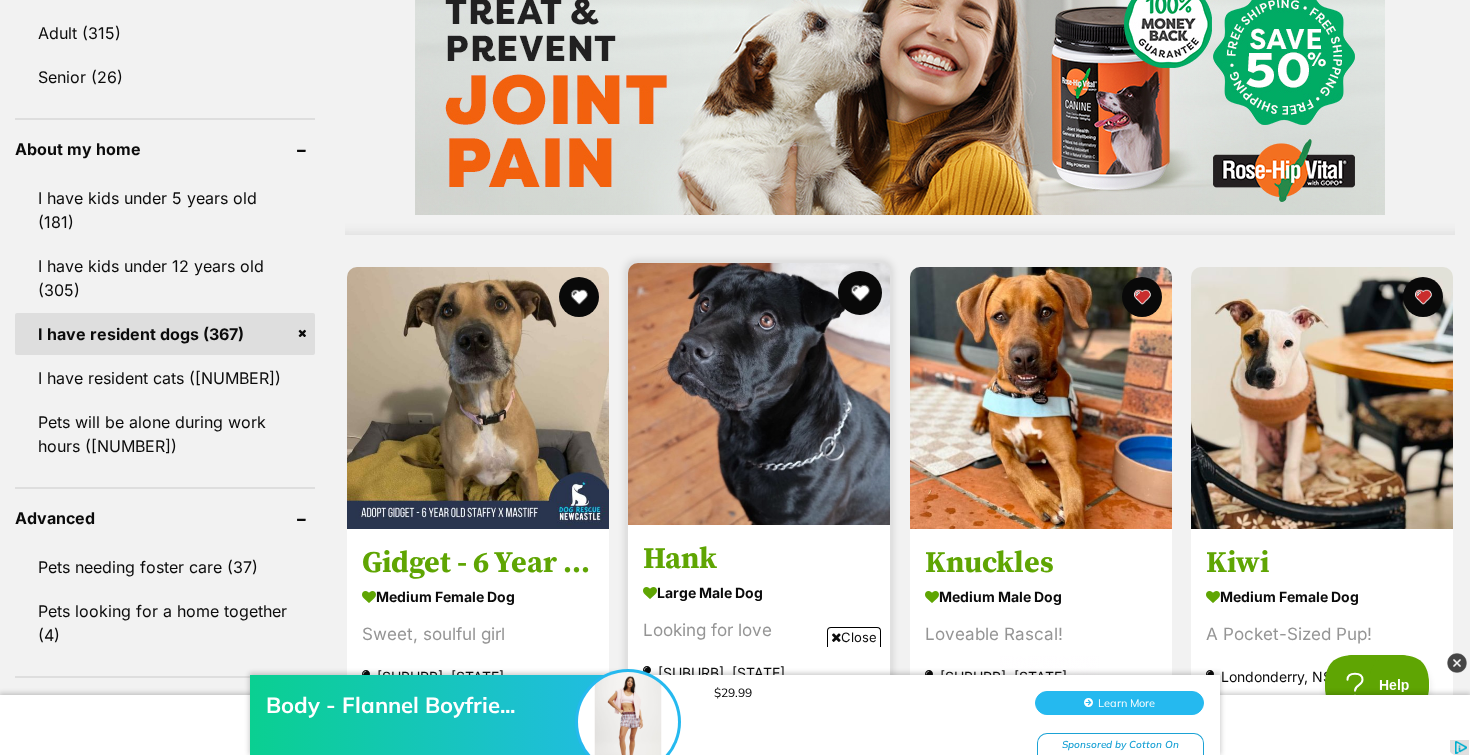click at bounding box center [861, 293] 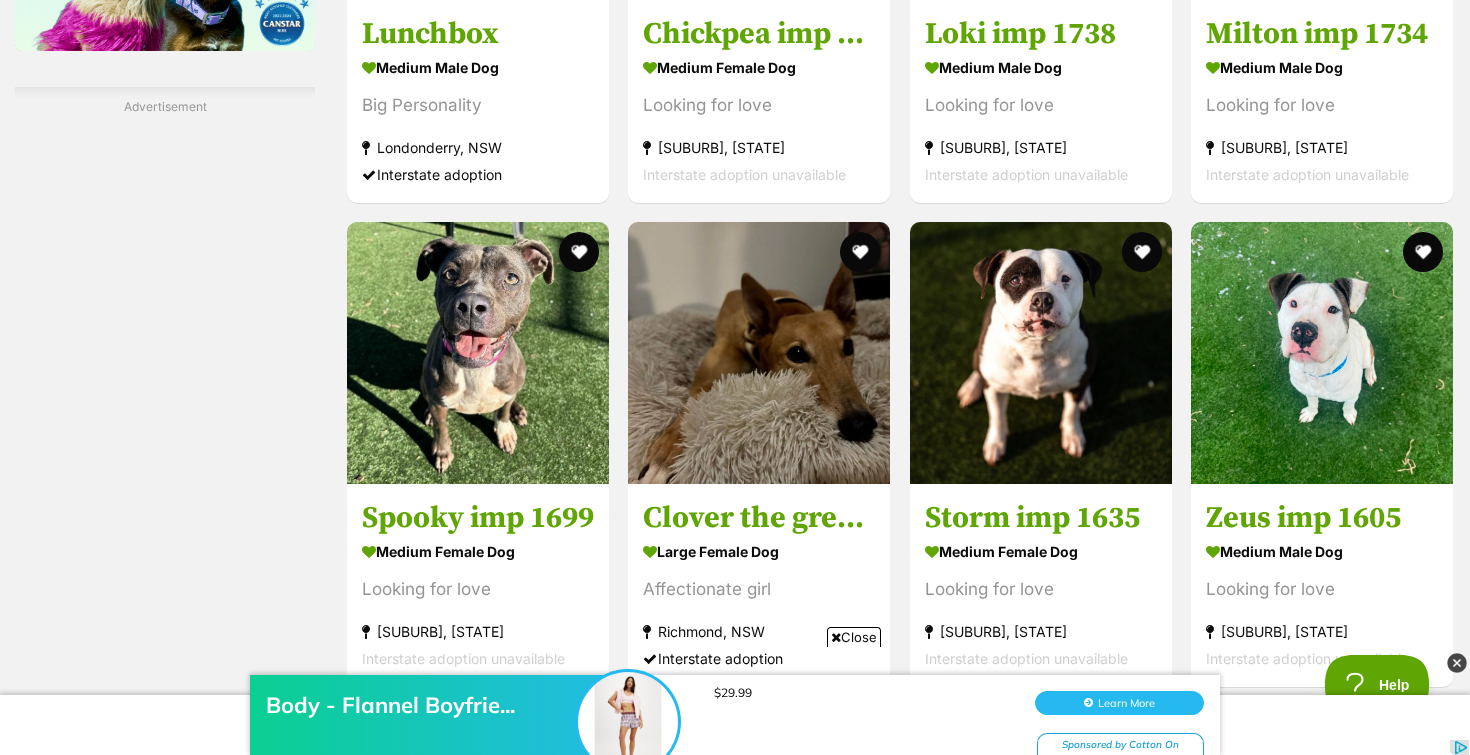 scroll, scrollTop: 2957, scrollLeft: 0, axis: vertical 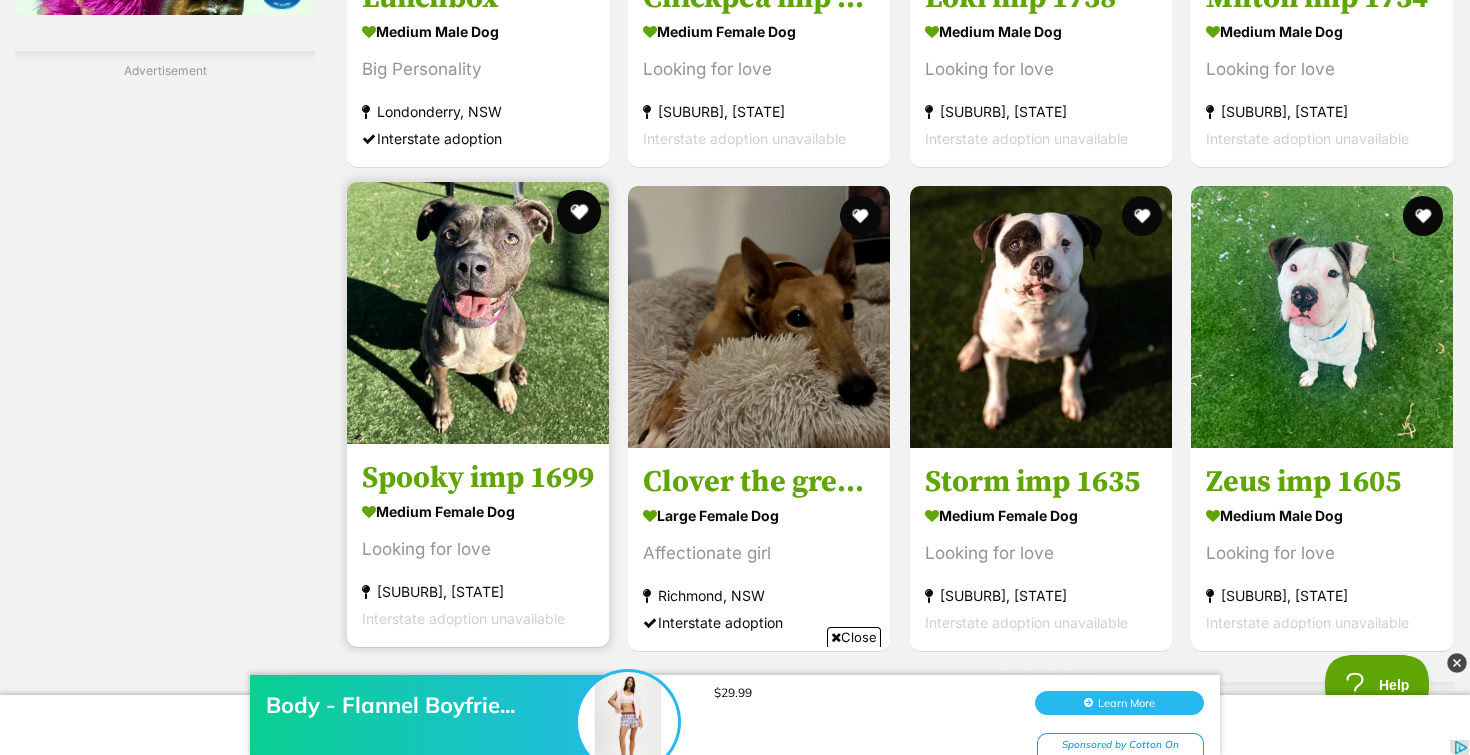click at bounding box center (579, 212) 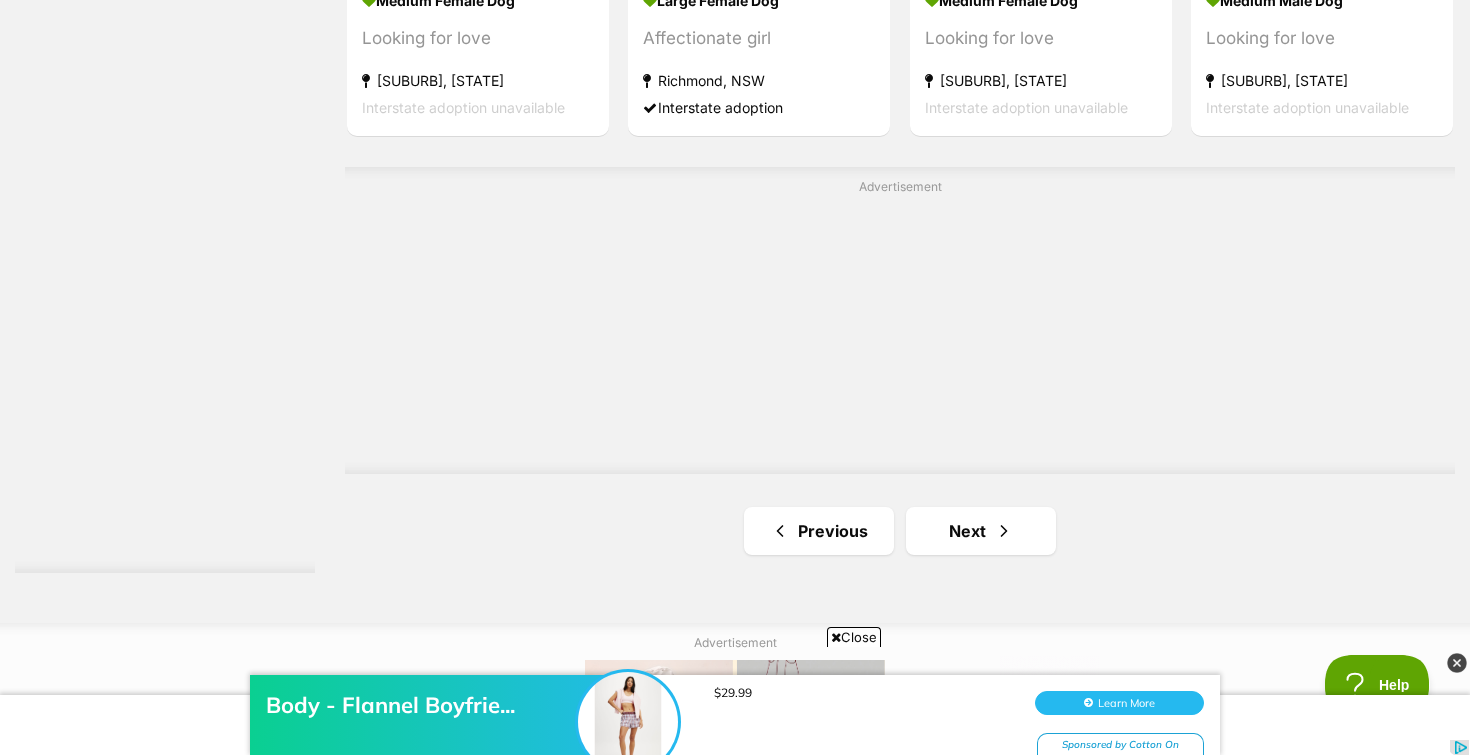 scroll, scrollTop: 3671, scrollLeft: 0, axis: vertical 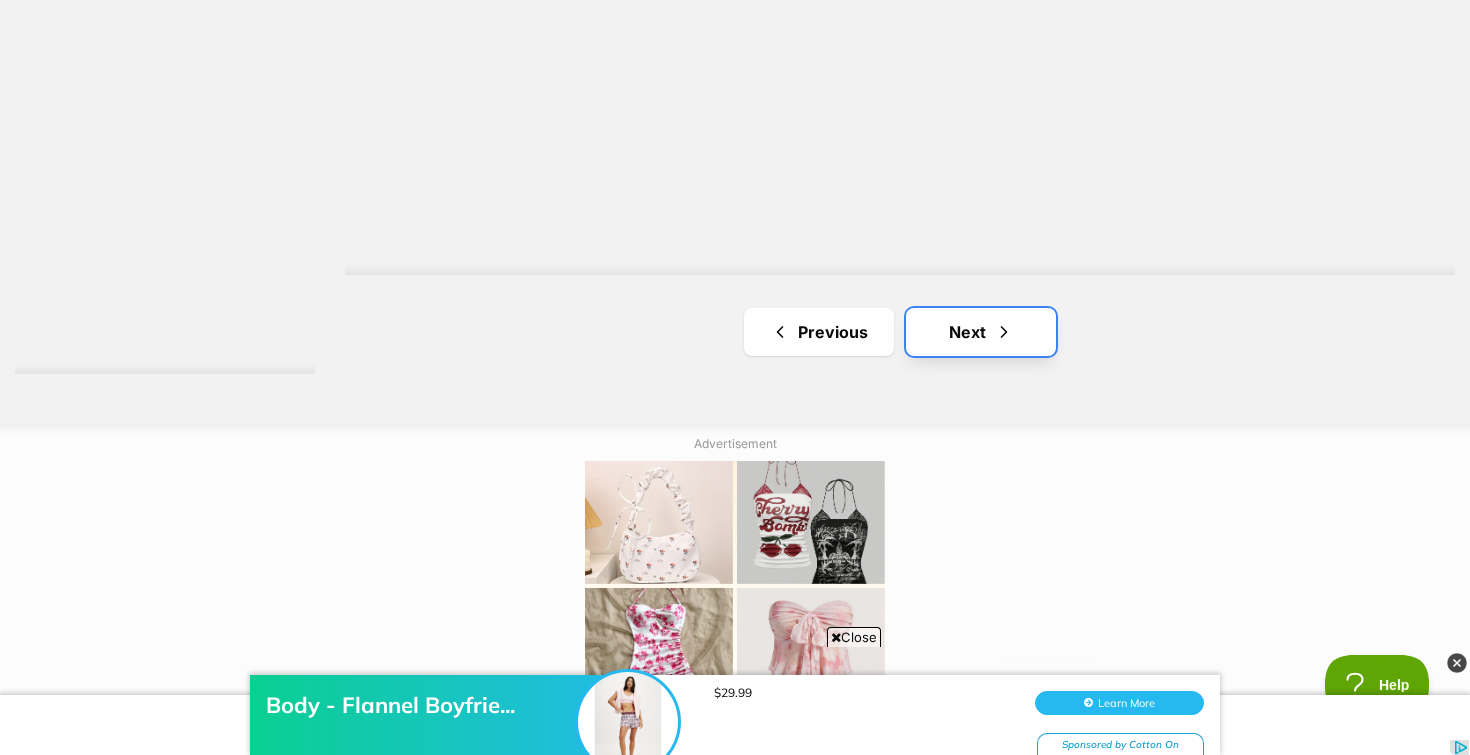 click on "Next" at bounding box center [981, 332] 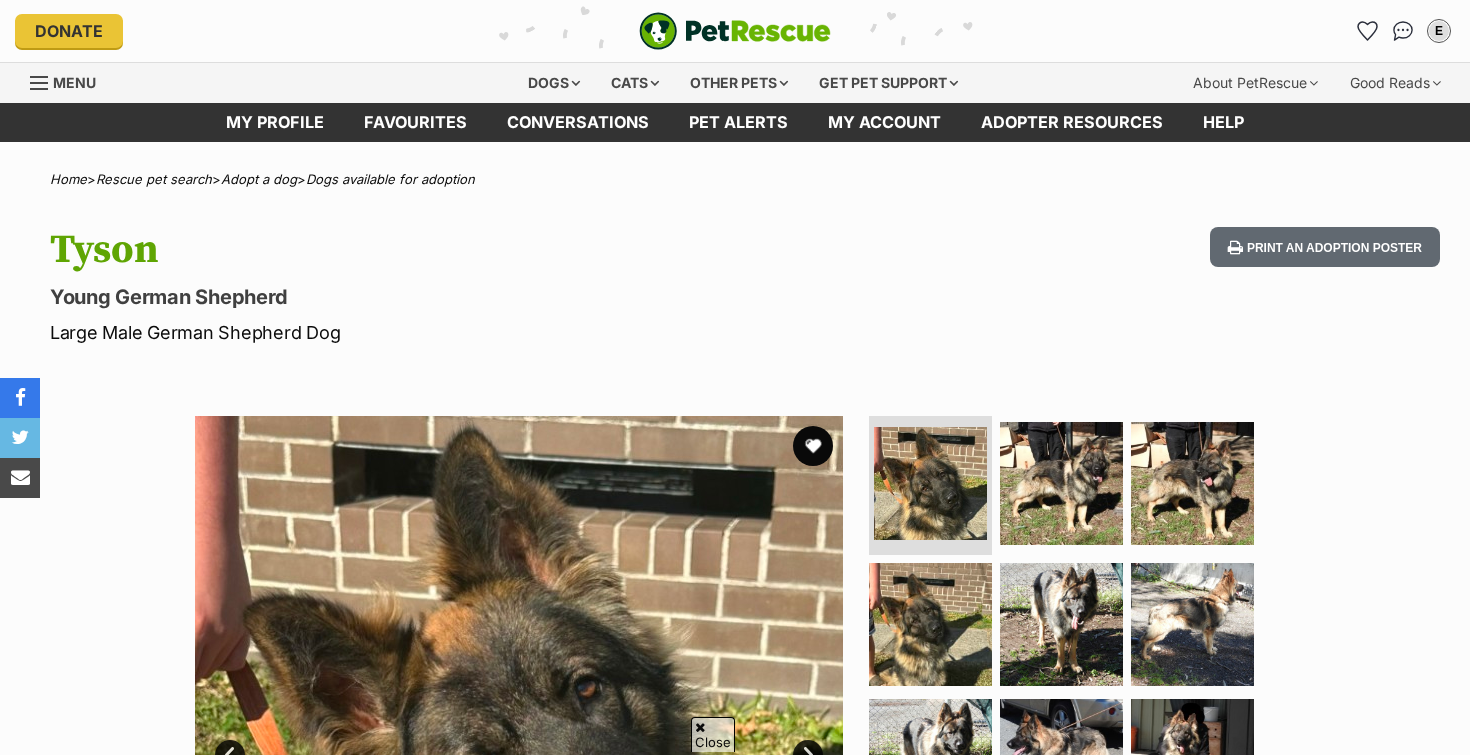 scroll, scrollTop: 121, scrollLeft: 0, axis: vertical 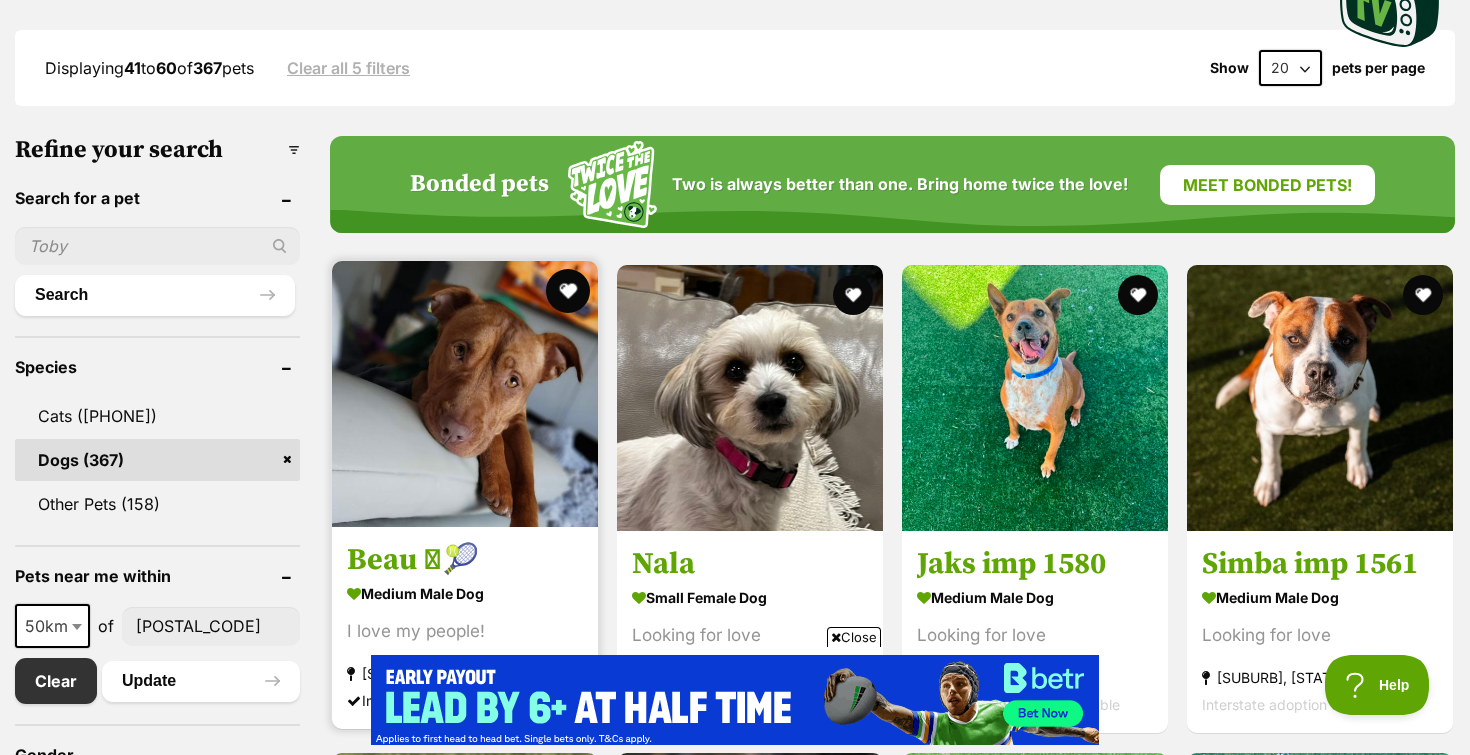 click at bounding box center (568, 291) 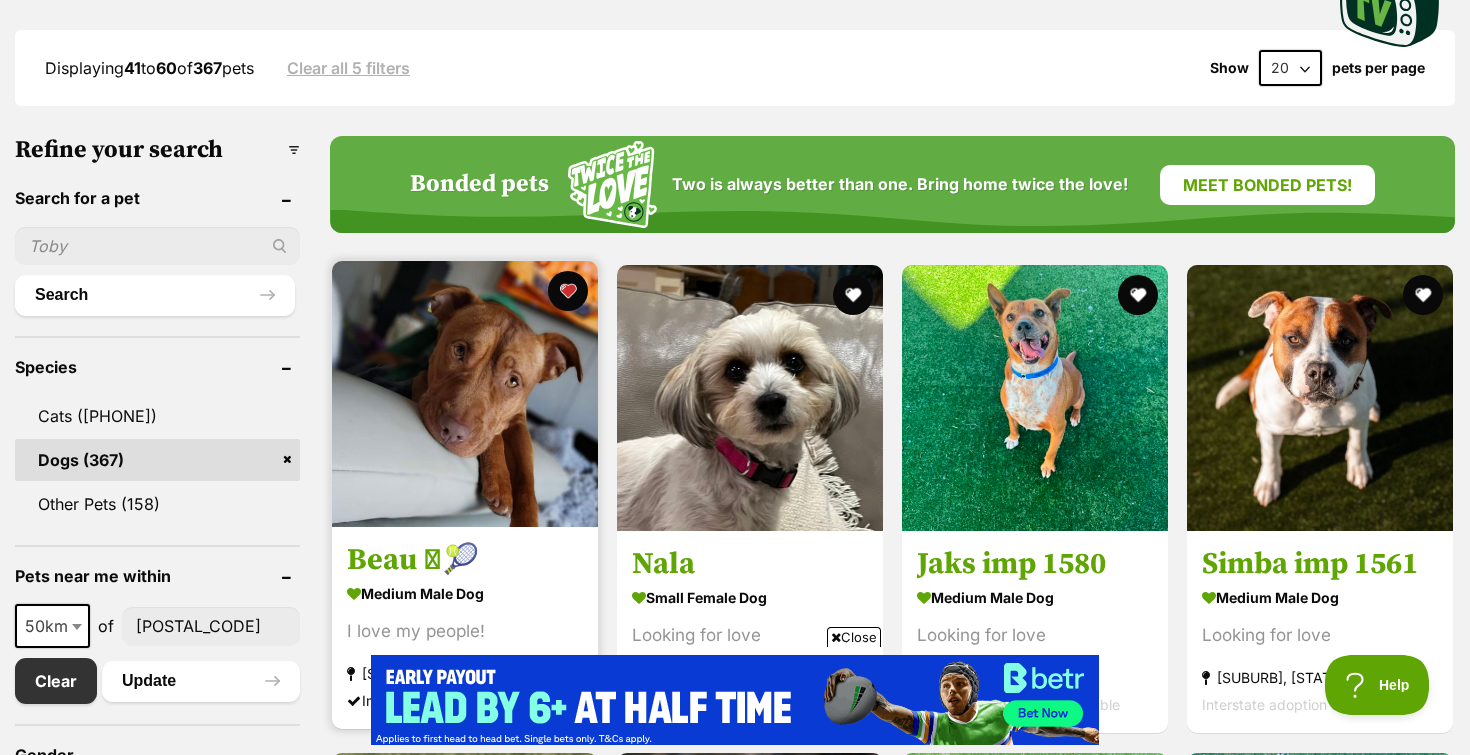 scroll, scrollTop: 0, scrollLeft: 0, axis: both 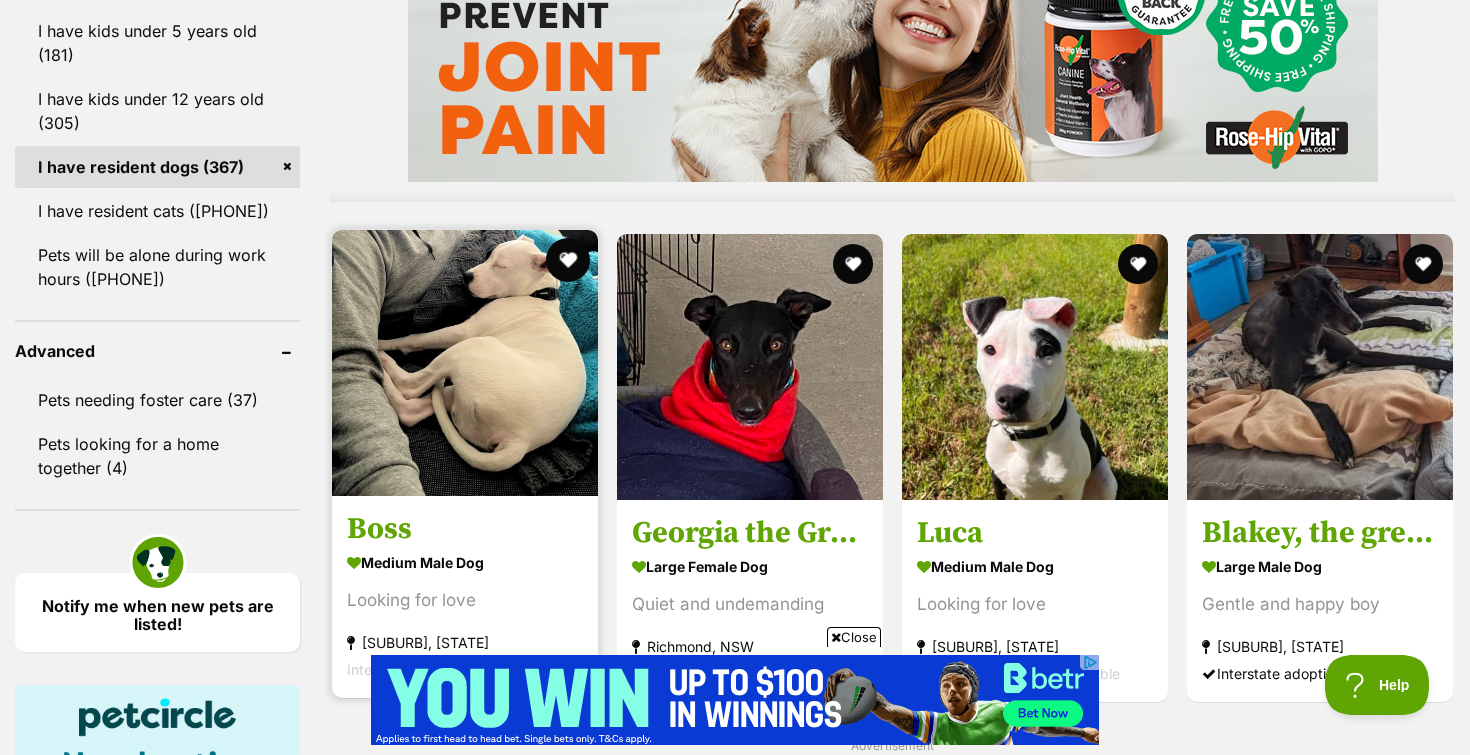 click at bounding box center (568, 260) 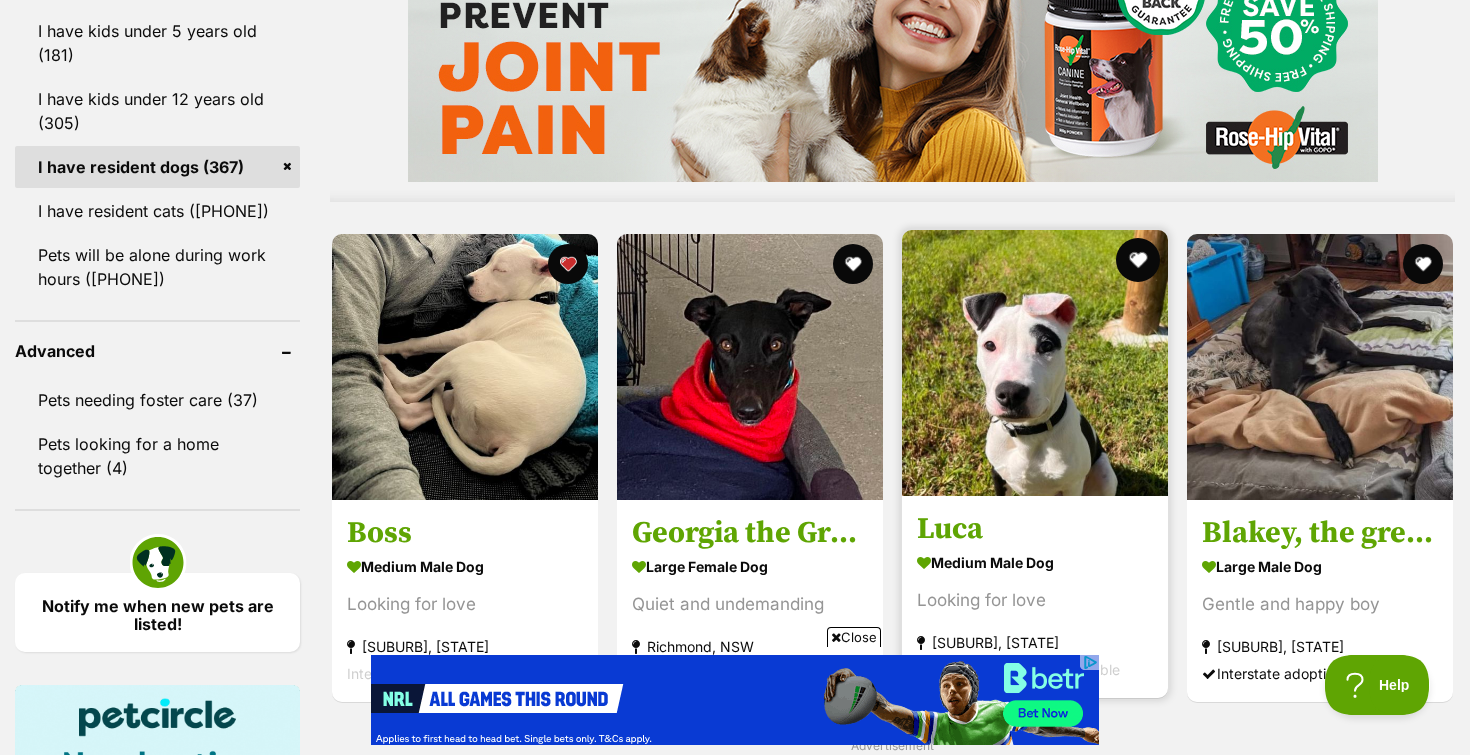 click at bounding box center (1138, 260) 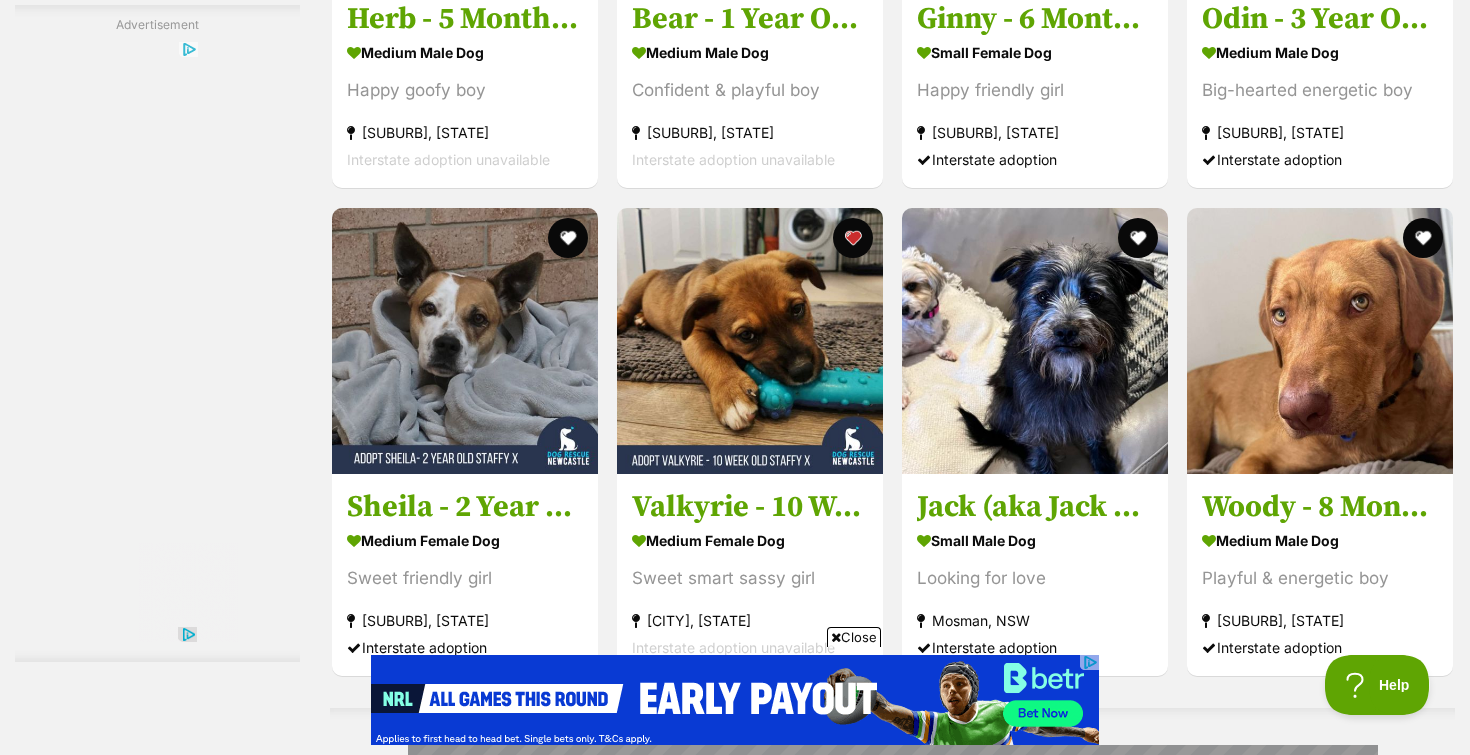scroll, scrollTop: 3089, scrollLeft: 0, axis: vertical 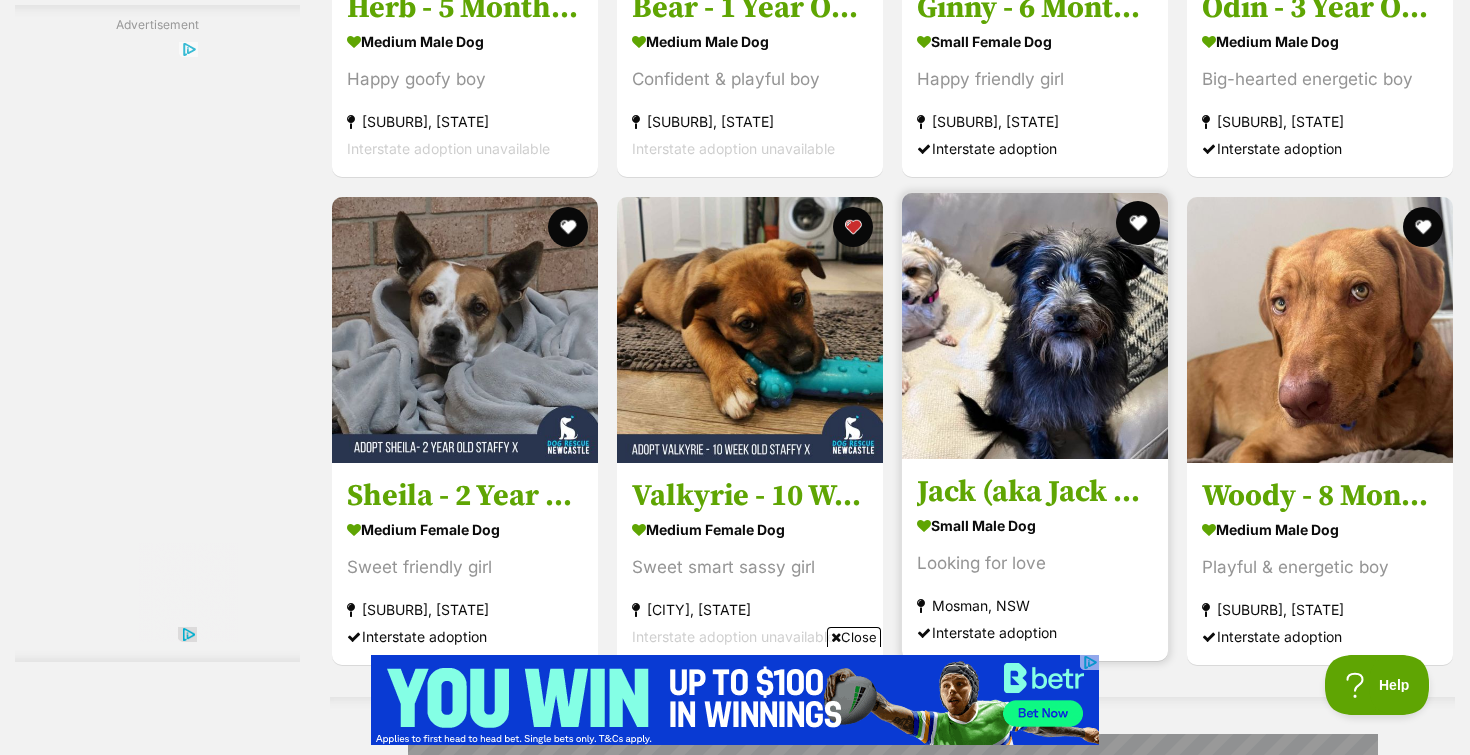 click at bounding box center [1138, 223] 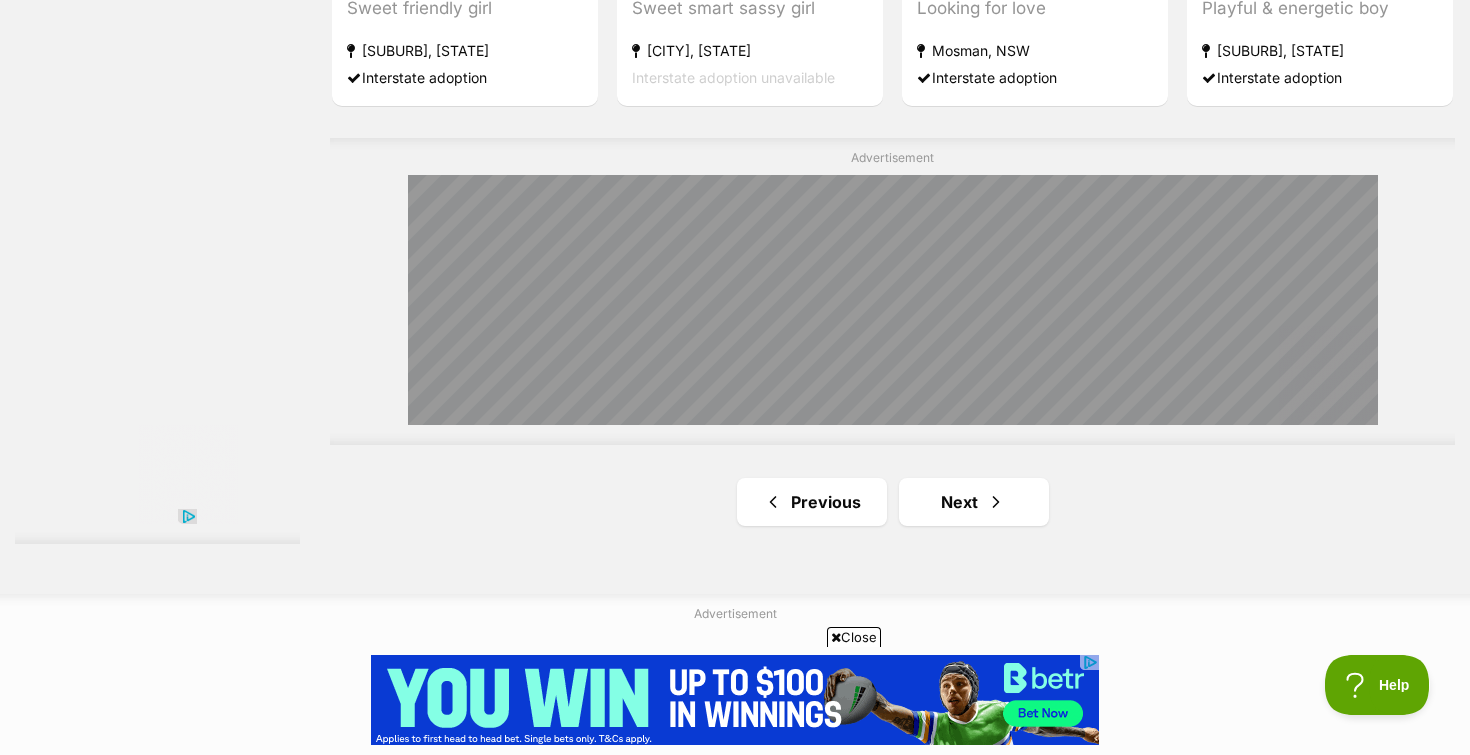 scroll, scrollTop: 3649, scrollLeft: 0, axis: vertical 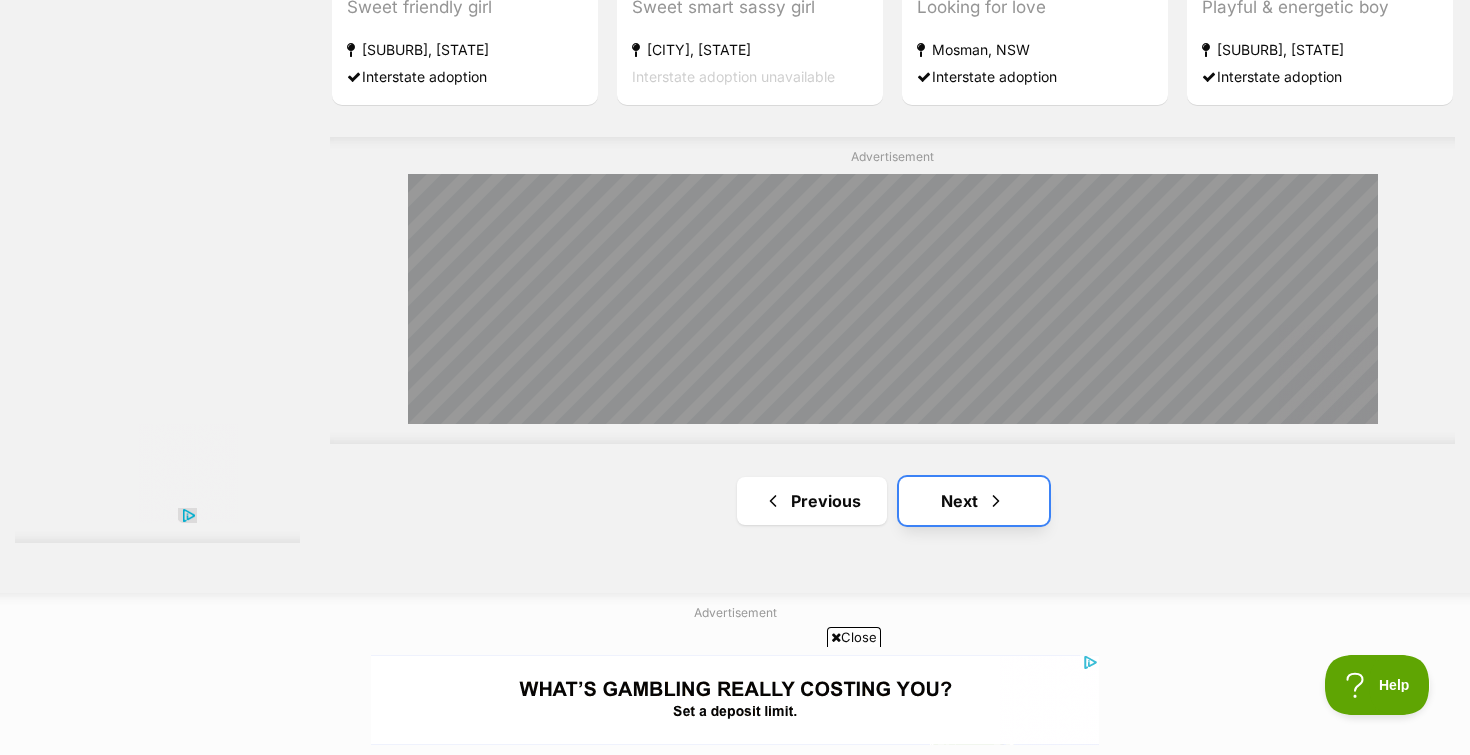 click at bounding box center [996, 501] 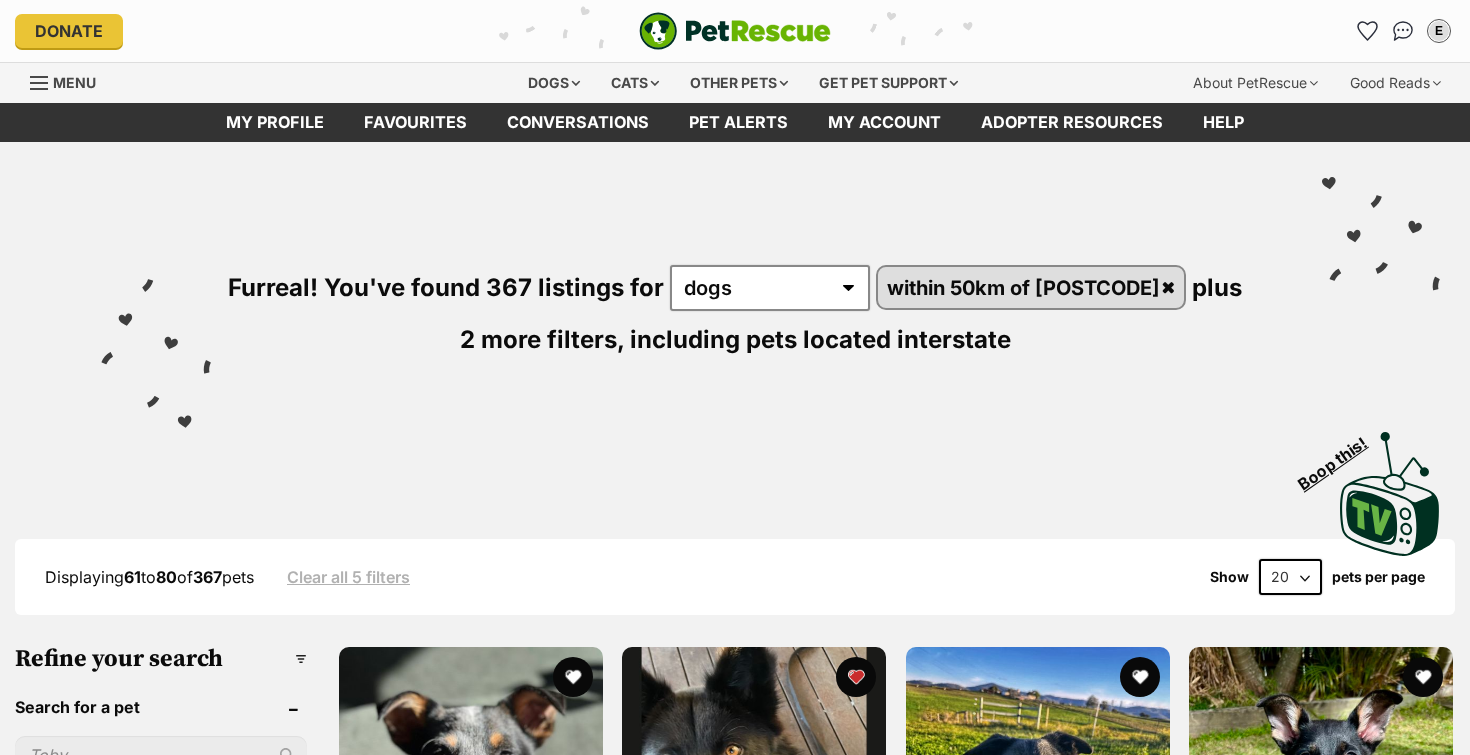 scroll, scrollTop: 0, scrollLeft: 0, axis: both 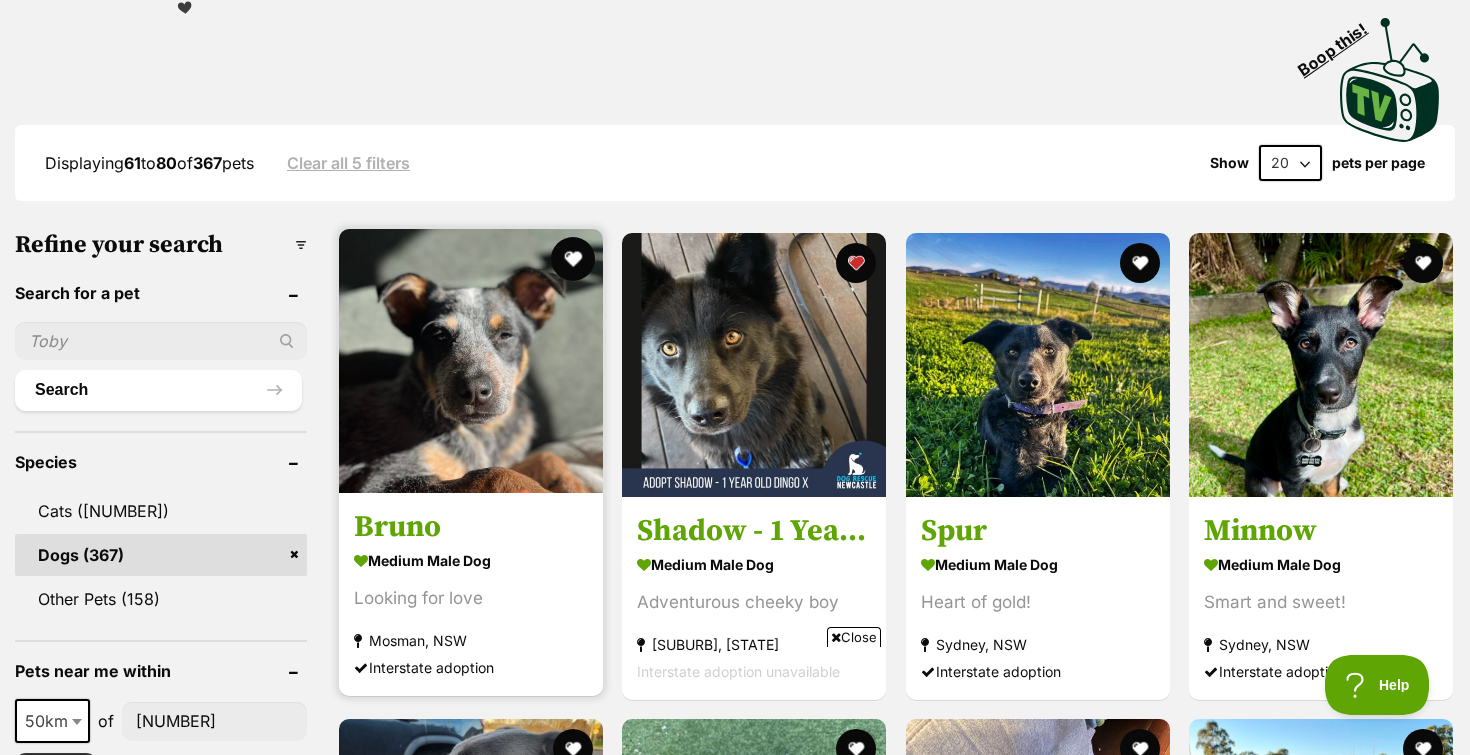 click at bounding box center [573, 259] 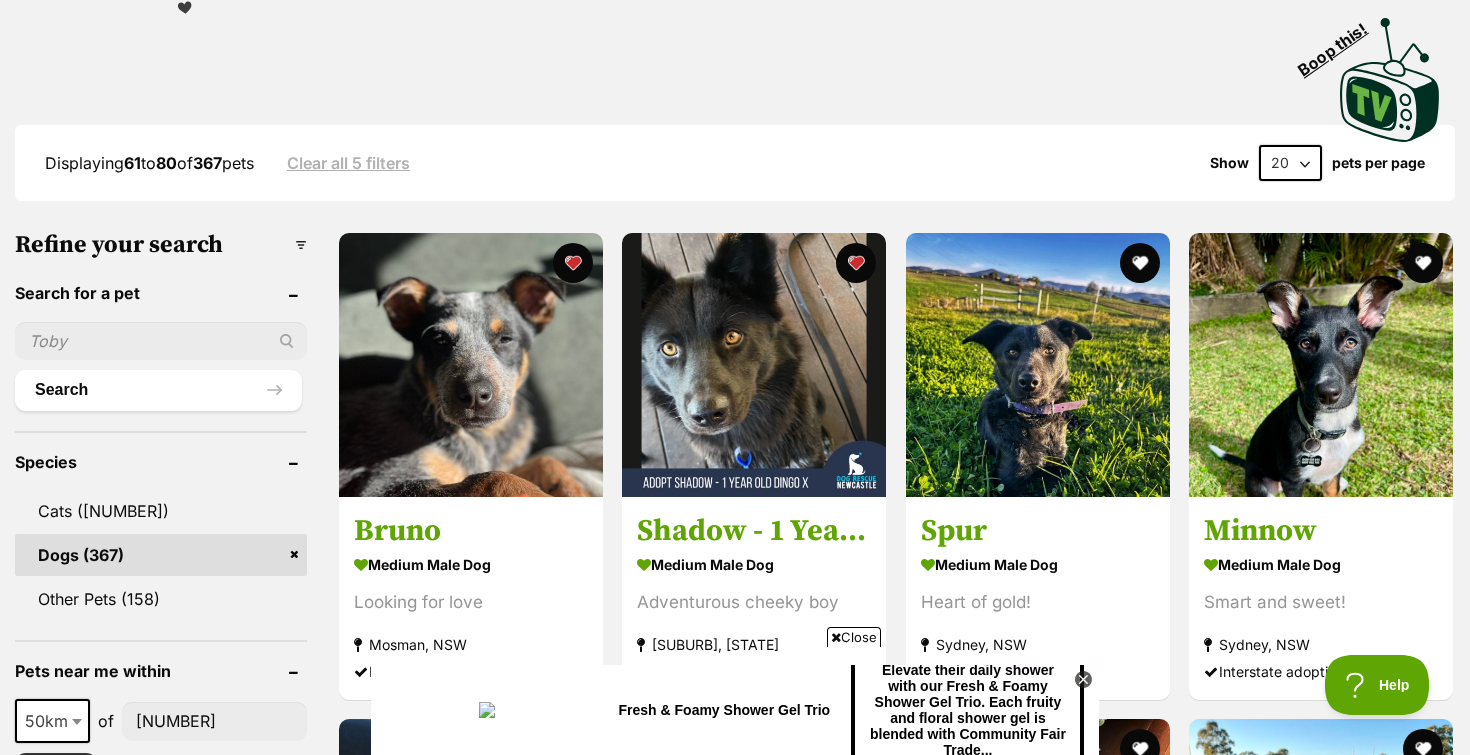 scroll, scrollTop: 0, scrollLeft: 0, axis: both 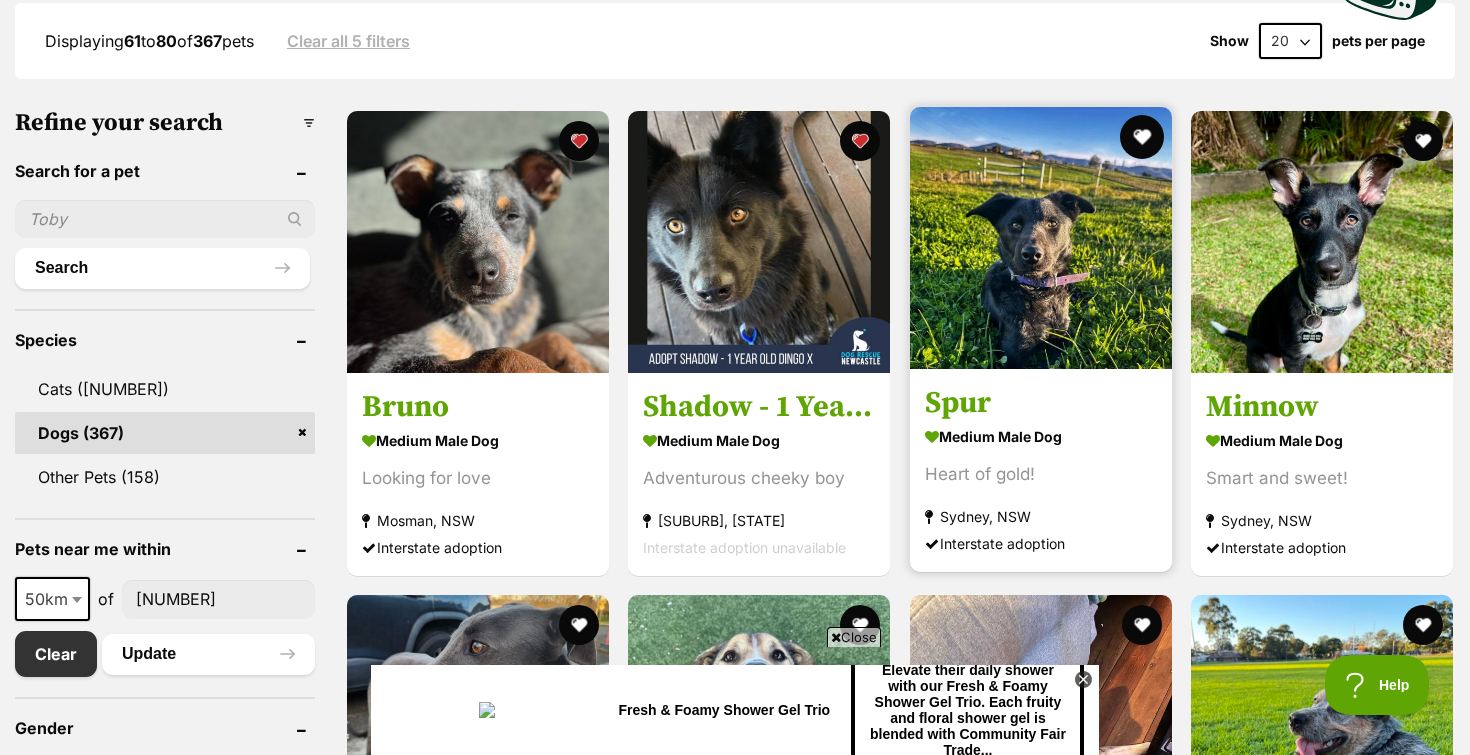 click at bounding box center [1142, 137] 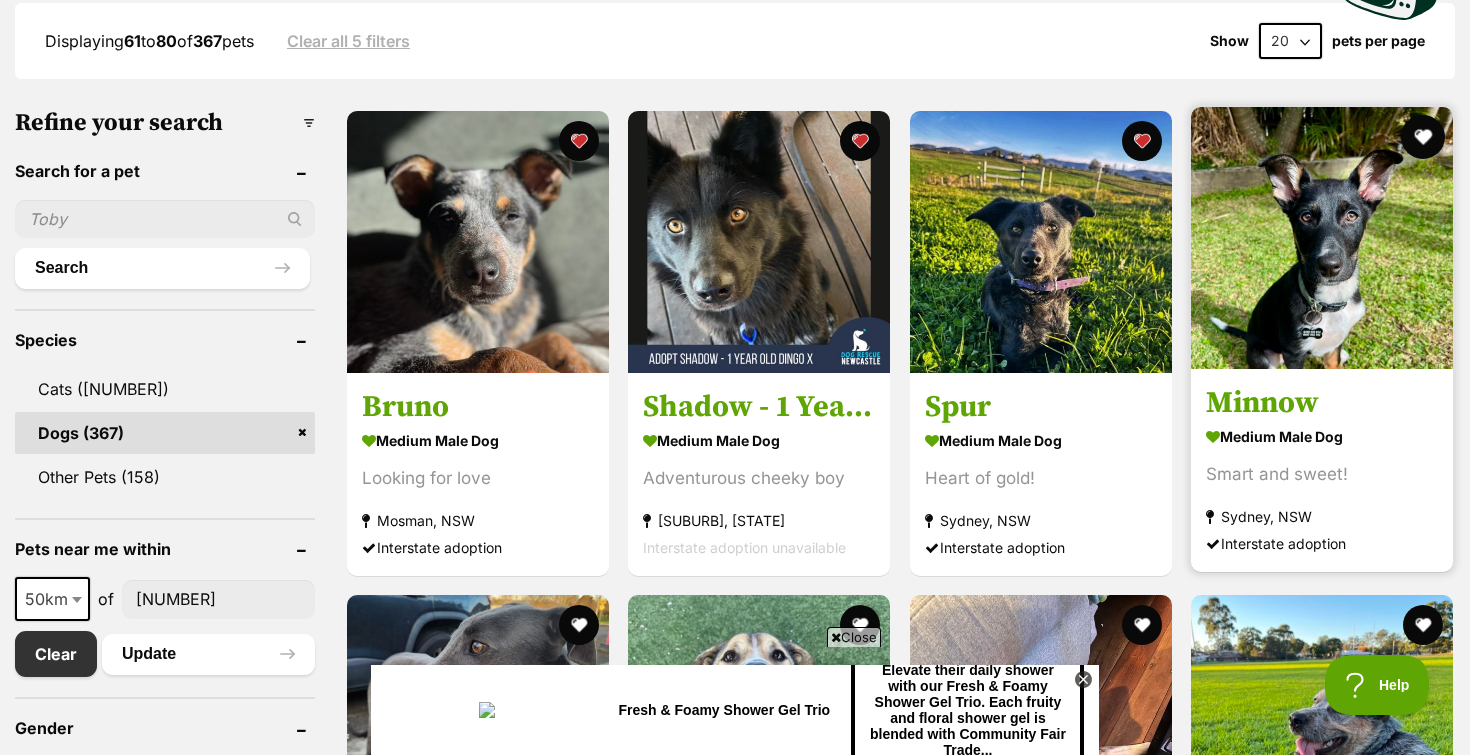 click at bounding box center [1423, 137] 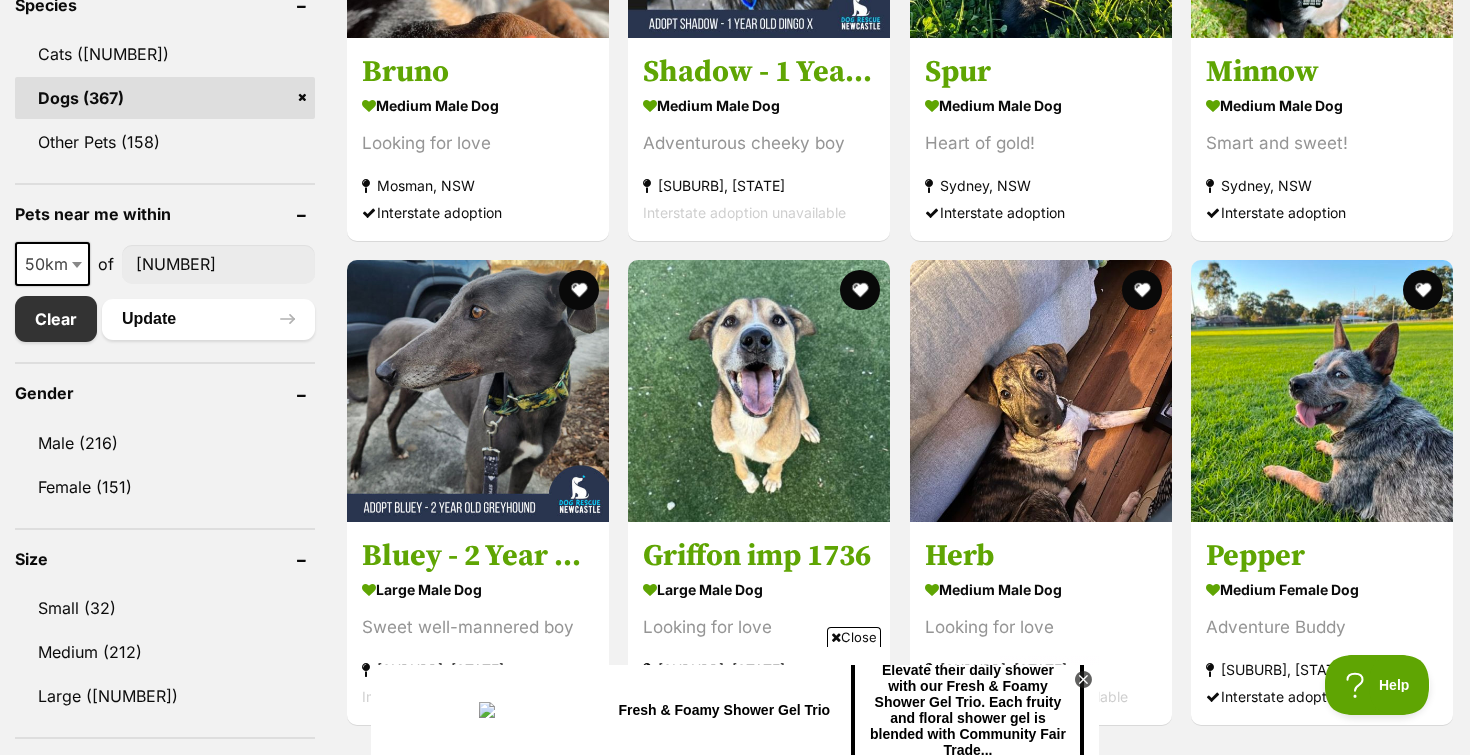 scroll, scrollTop: 874, scrollLeft: 0, axis: vertical 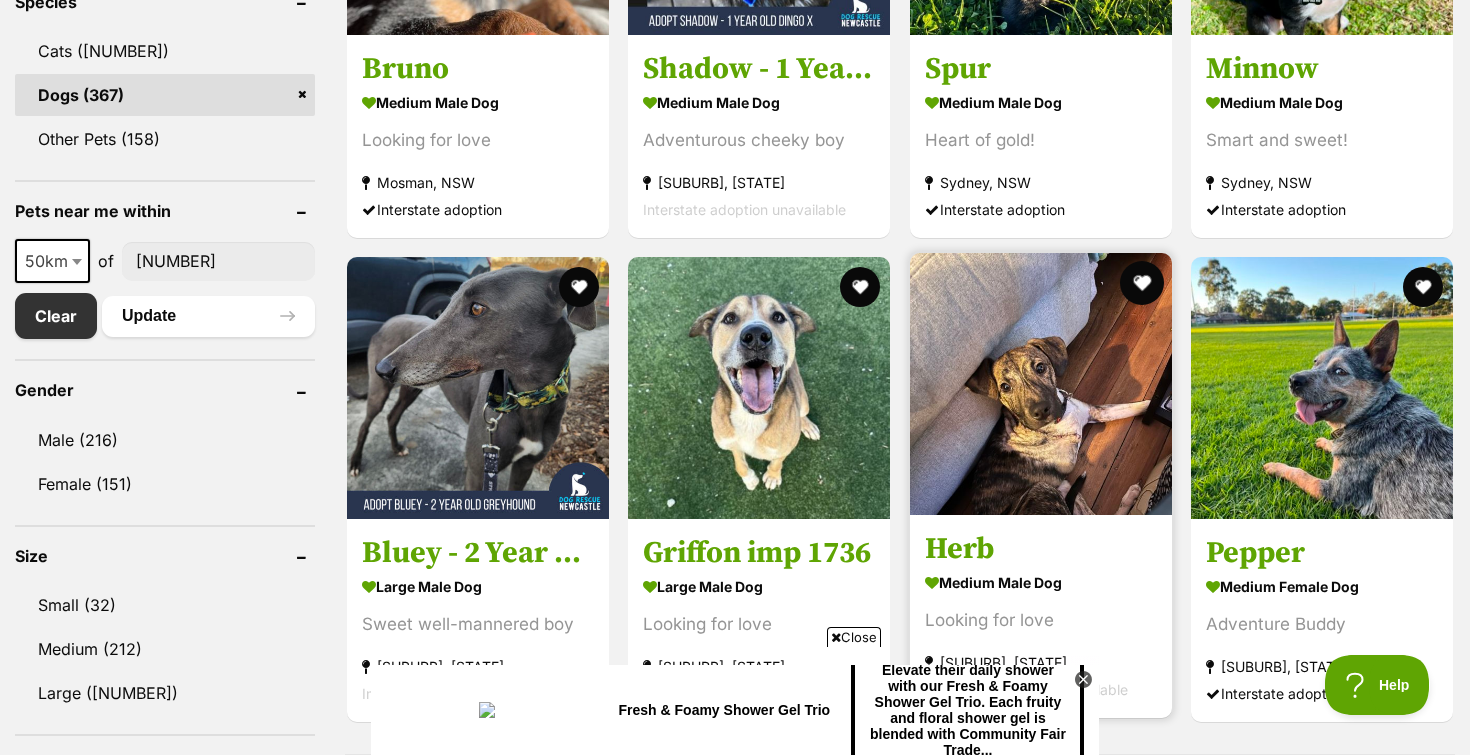 click at bounding box center (1142, 283) 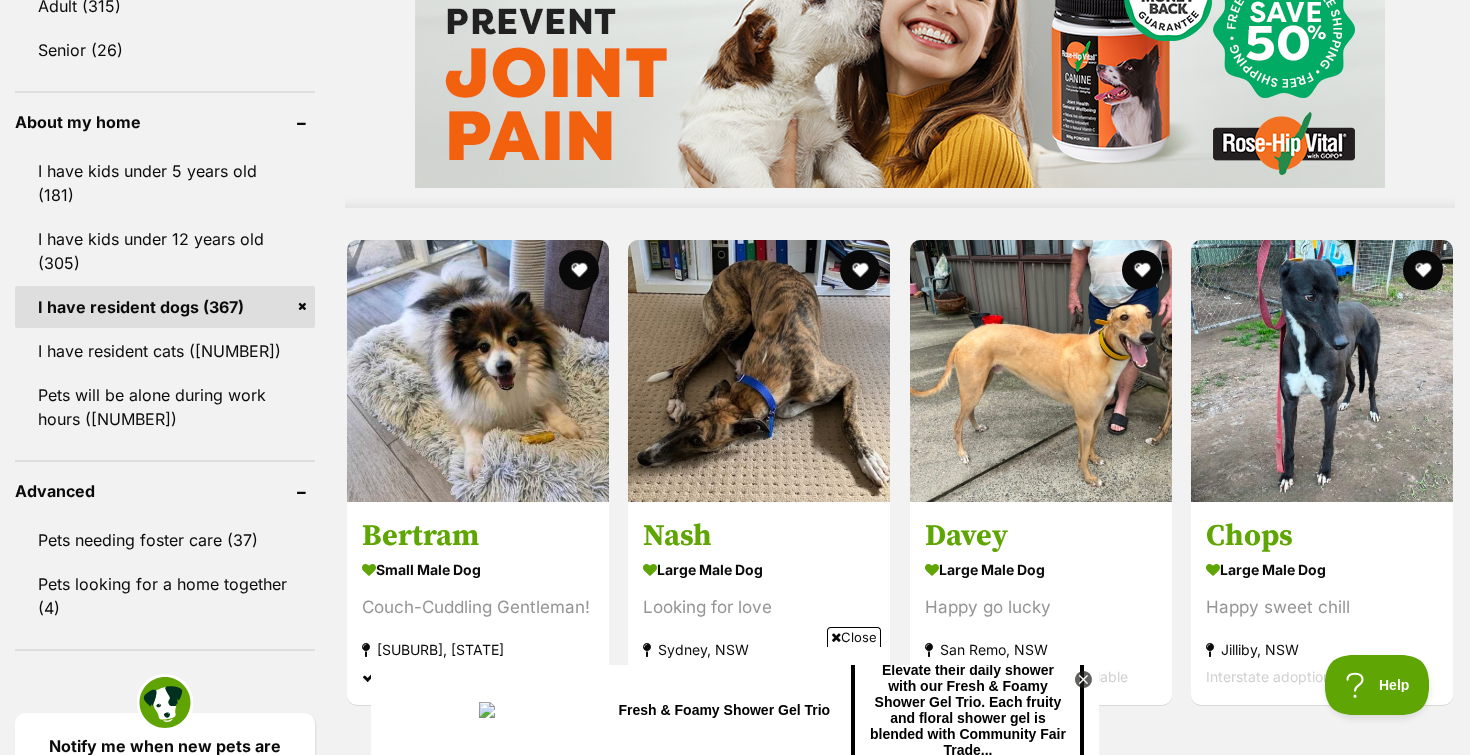 scroll, scrollTop: 1750, scrollLeft: 0, axis: vertical 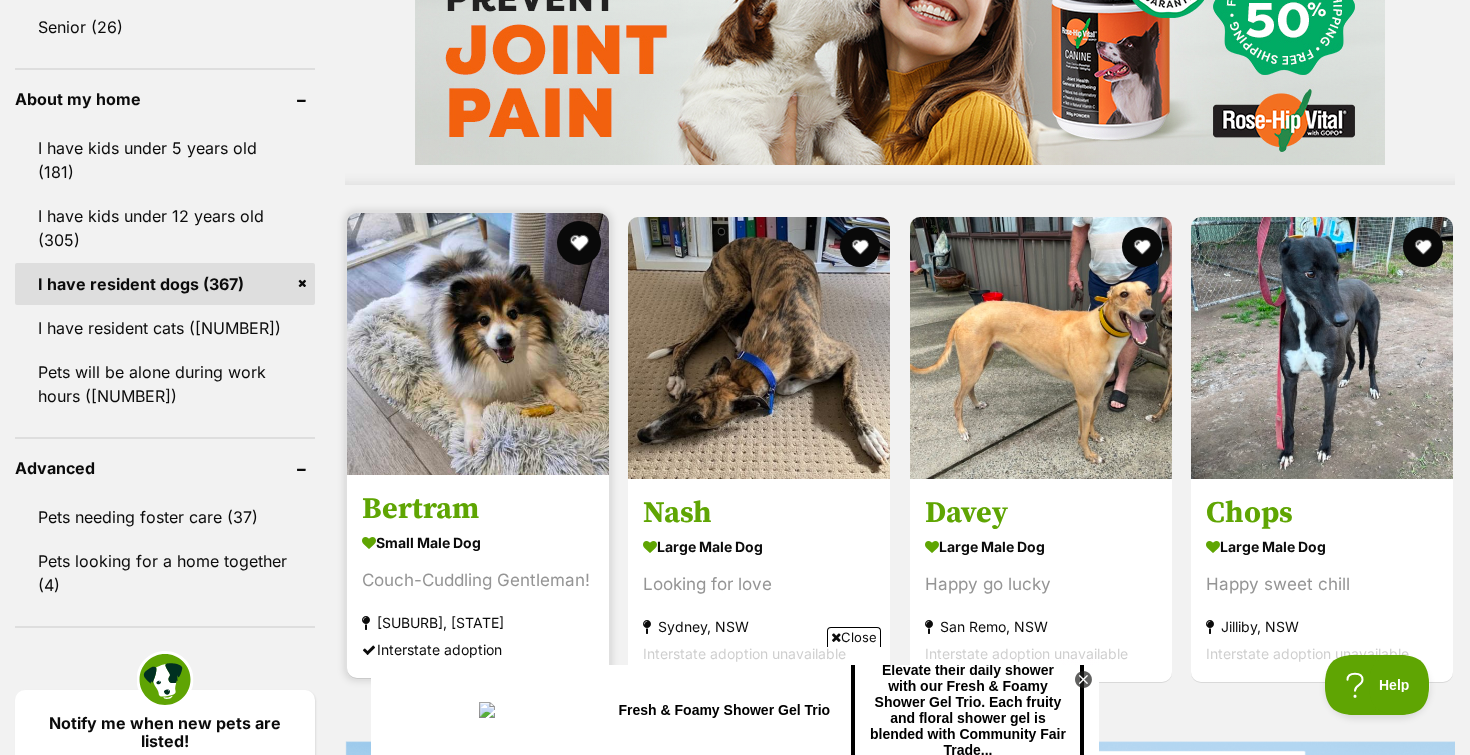 click at bounding box center (579, 243) 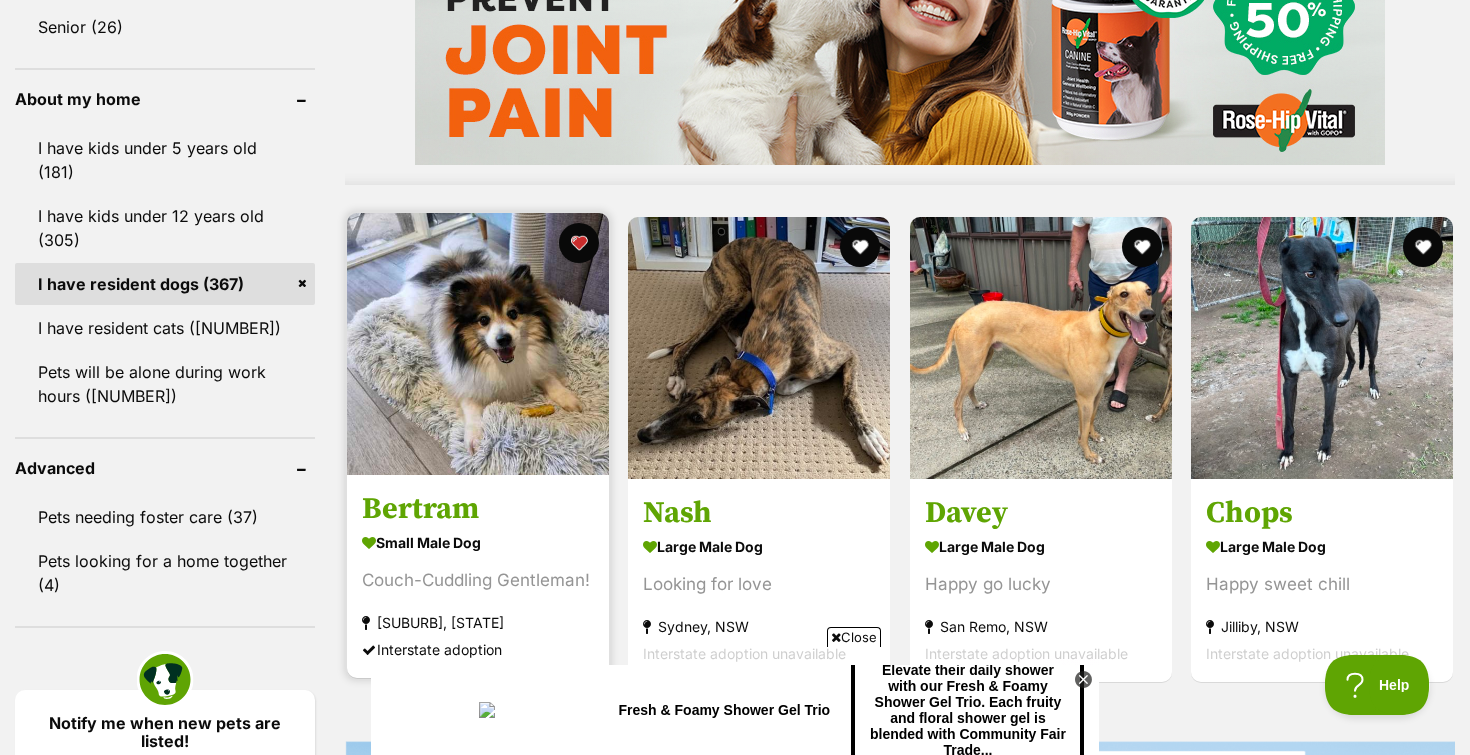 click at bounding box center (478, 344) 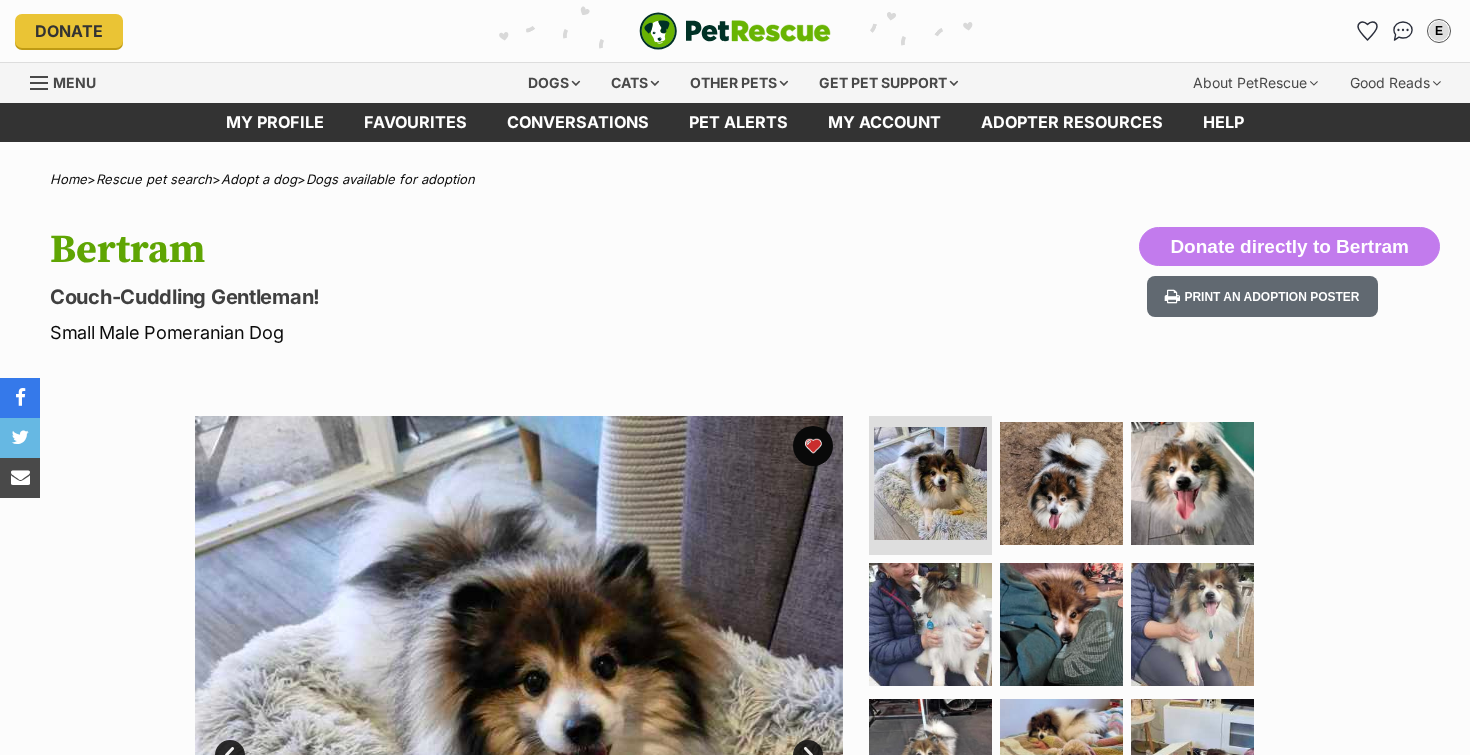 scroll, scrollTop: 0, scrollLeft: 0, axis: both 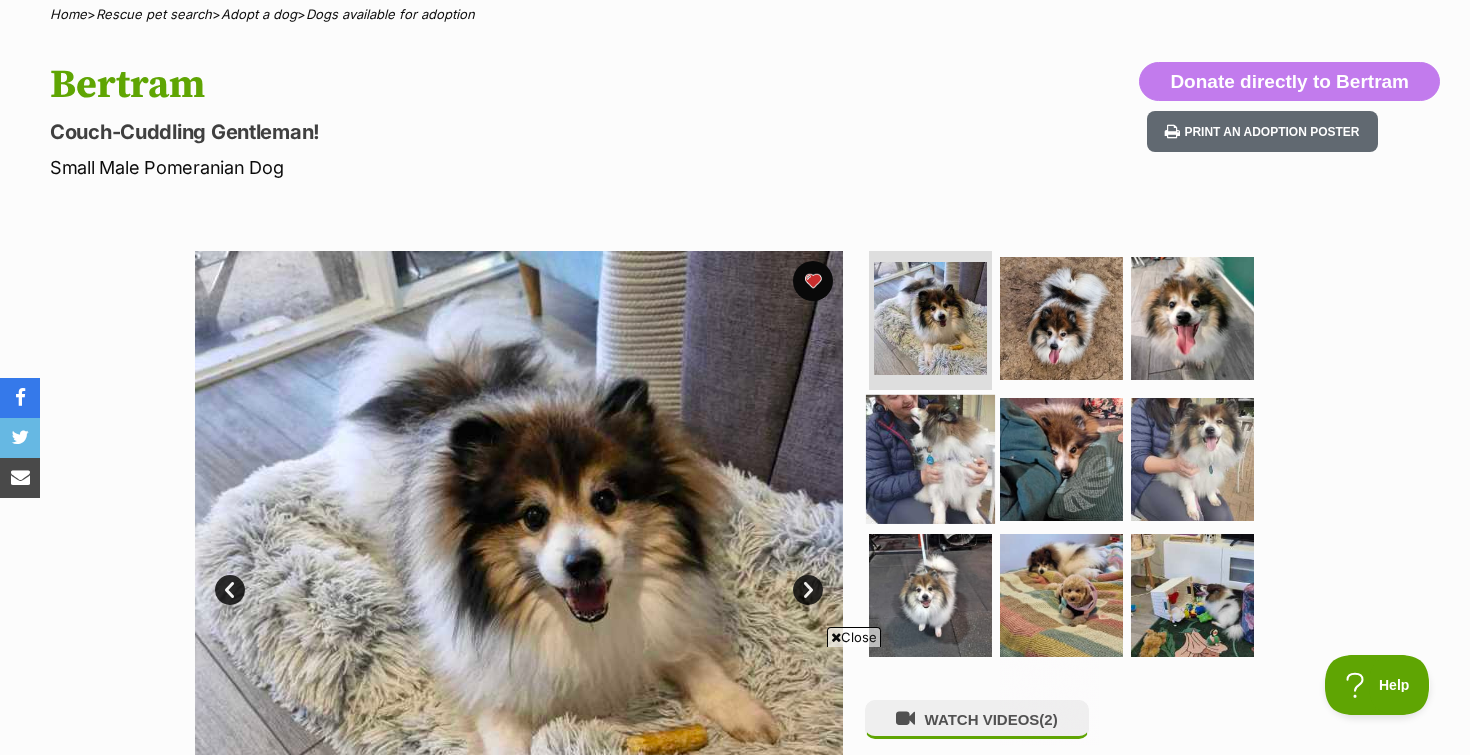 click at bounding box center [930, 459] 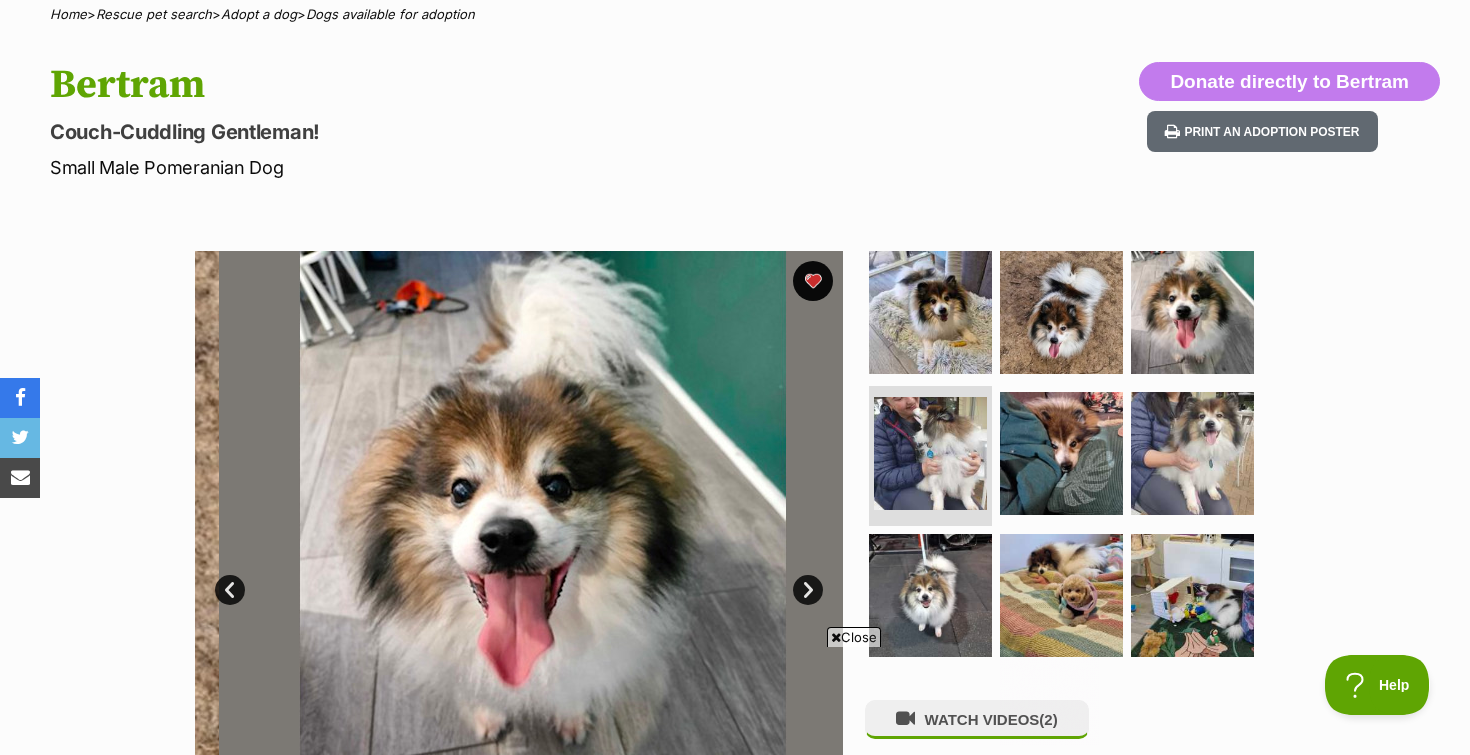 scroll, scrollTop: 0, scrollLeft: 0, axis: both 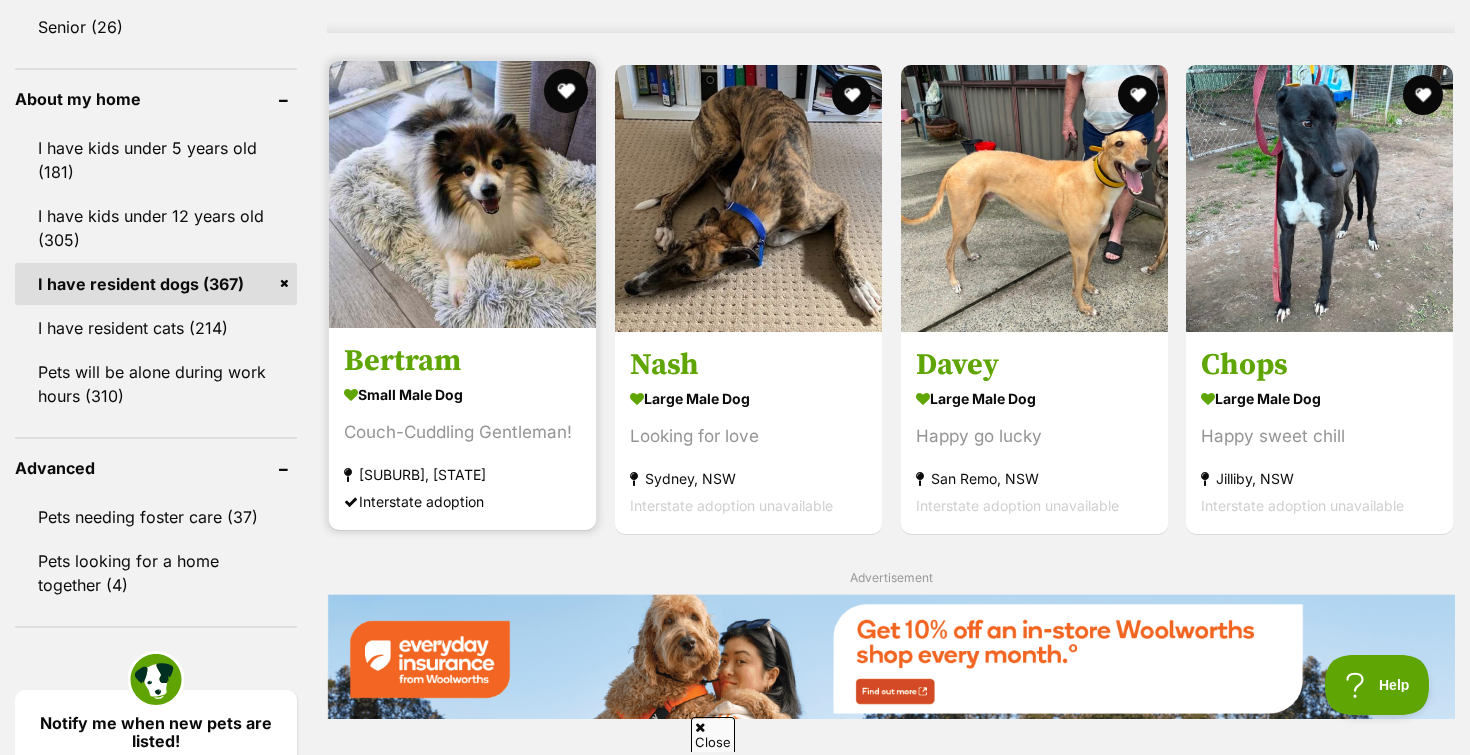 click at bounding box center [566, 91] 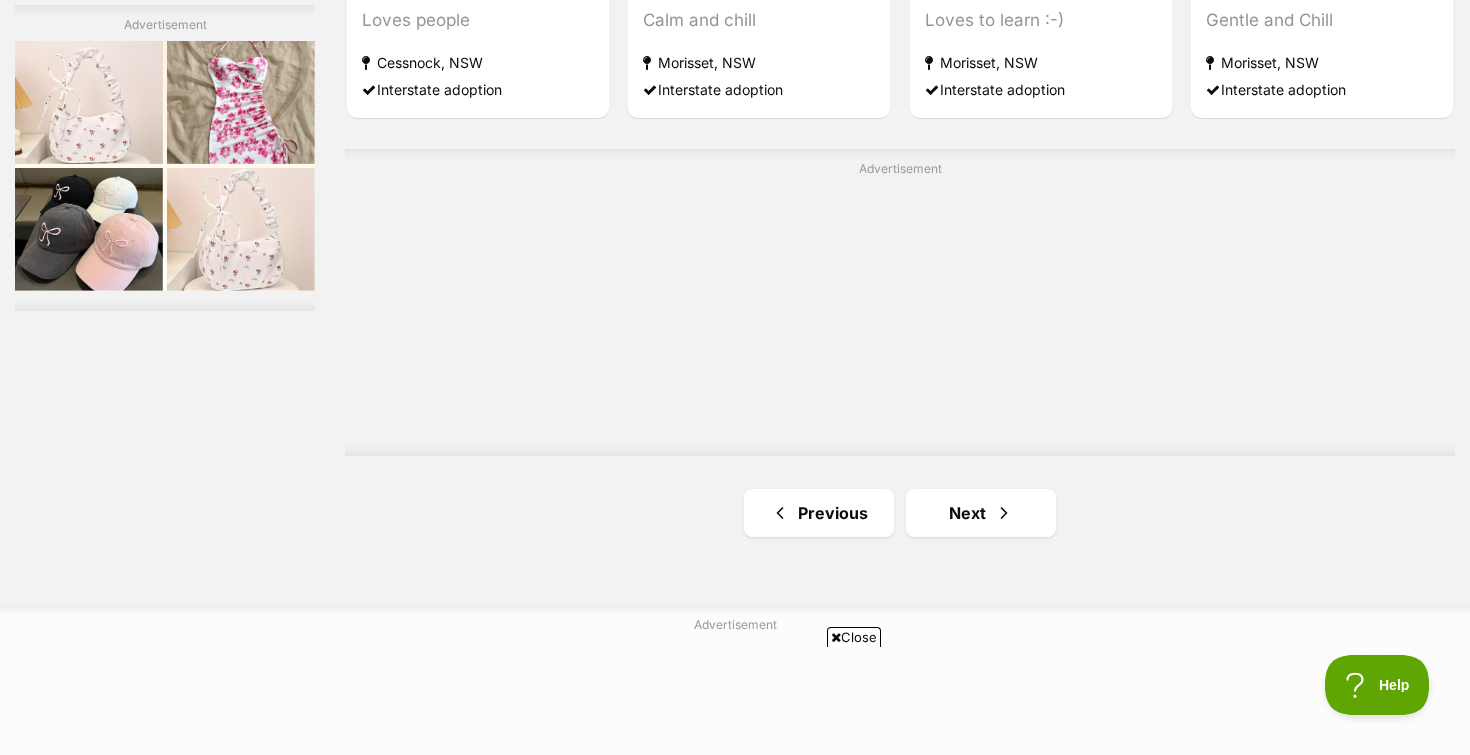 scroll, scrollTop: 3559, scrollLeft: 0, axis: vertical 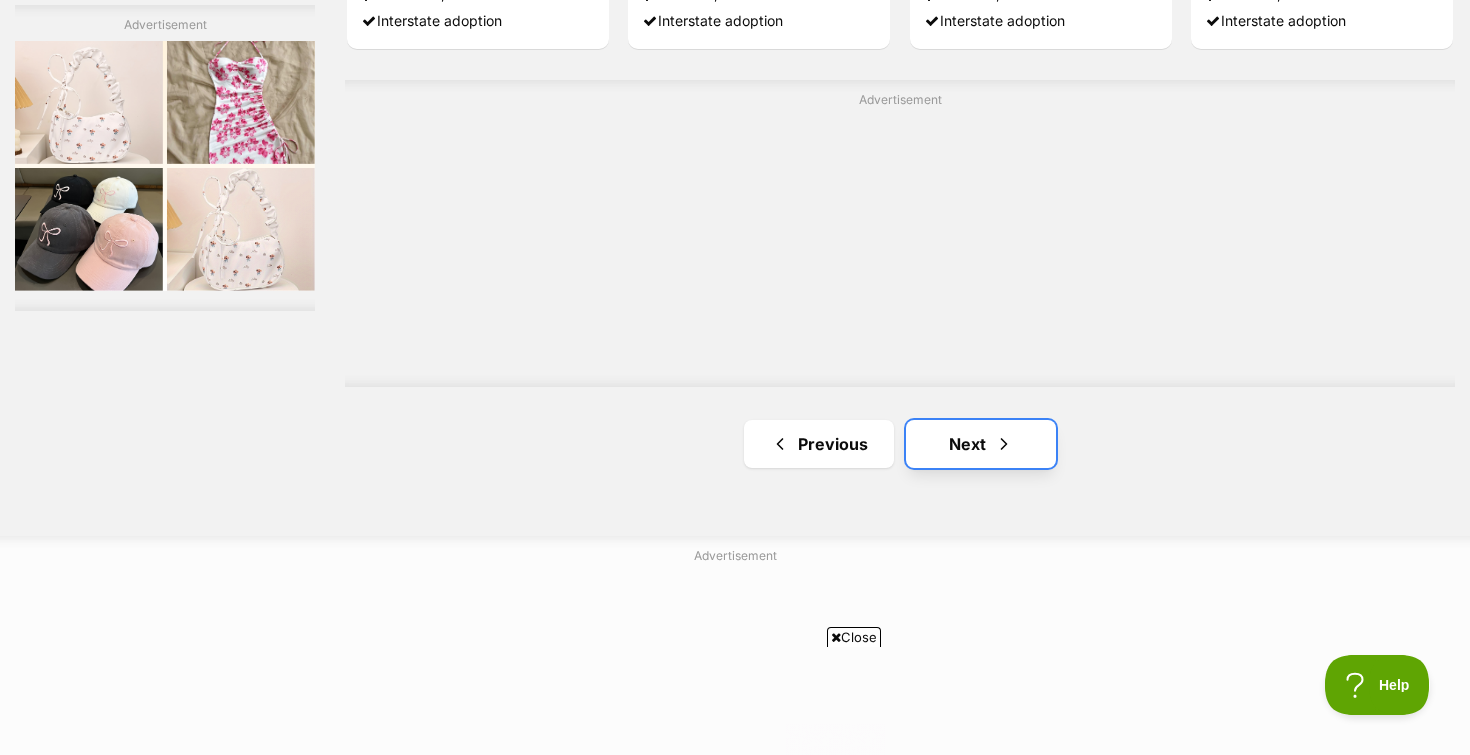 click on "Next" at bounding box center (981, 444) 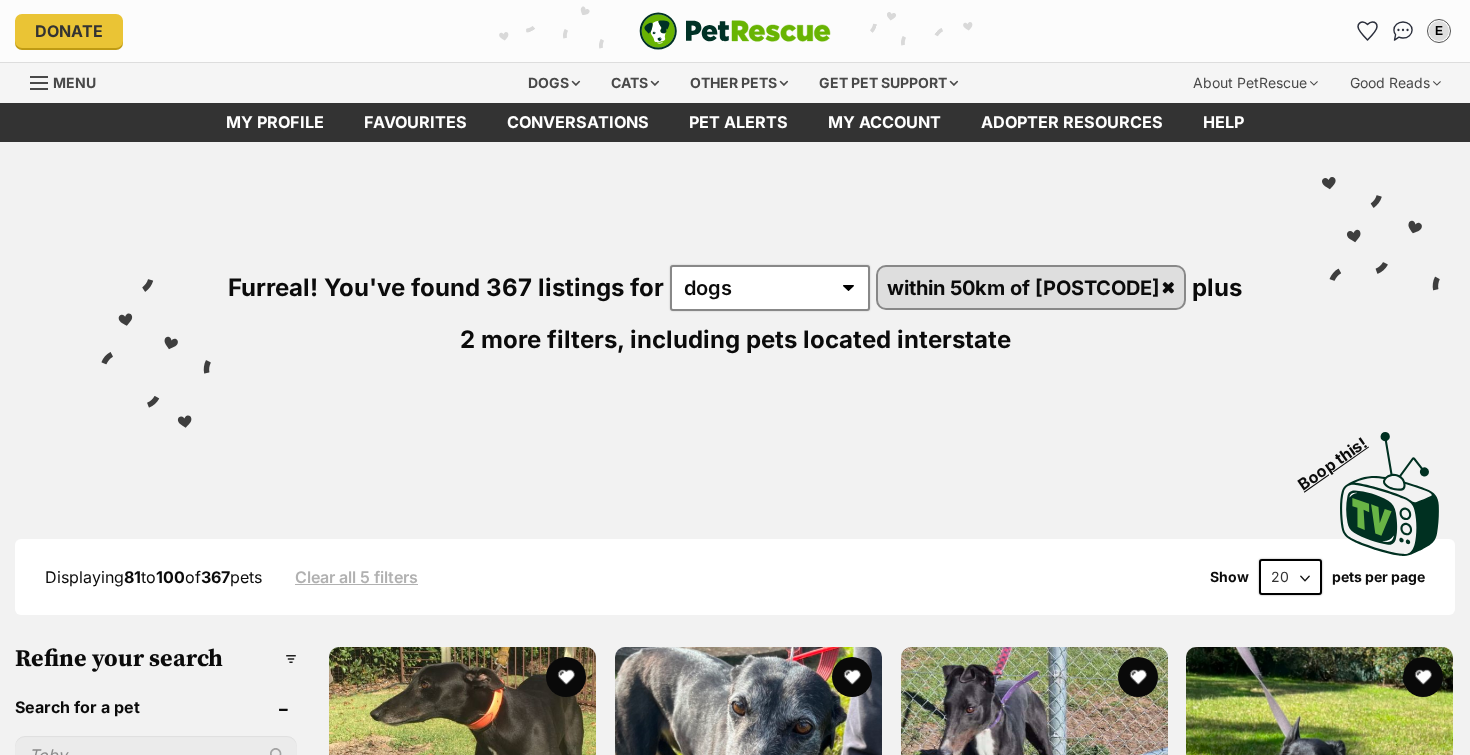 scroll, scrollTop: 0, scrollLeft: 0, axis: both 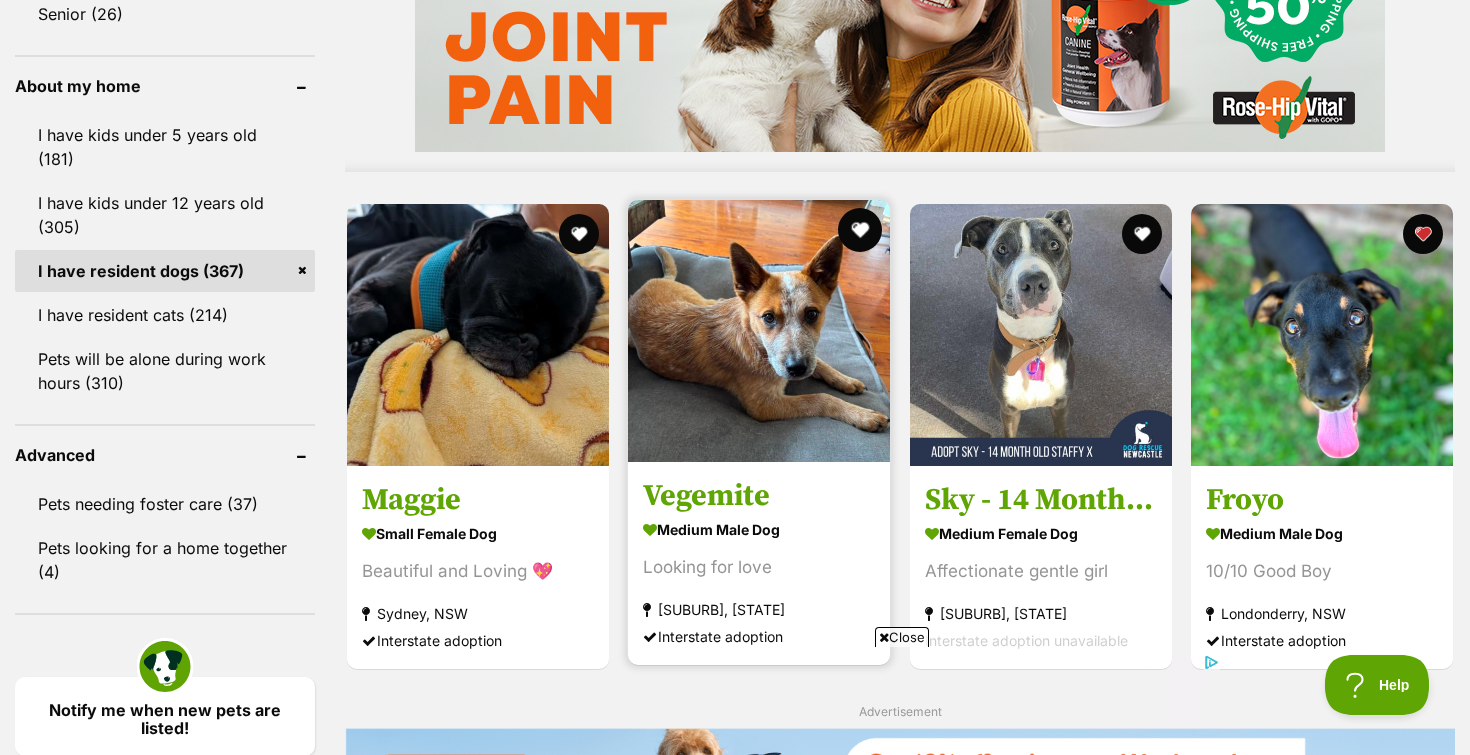 click at bounding box center (861, 230) 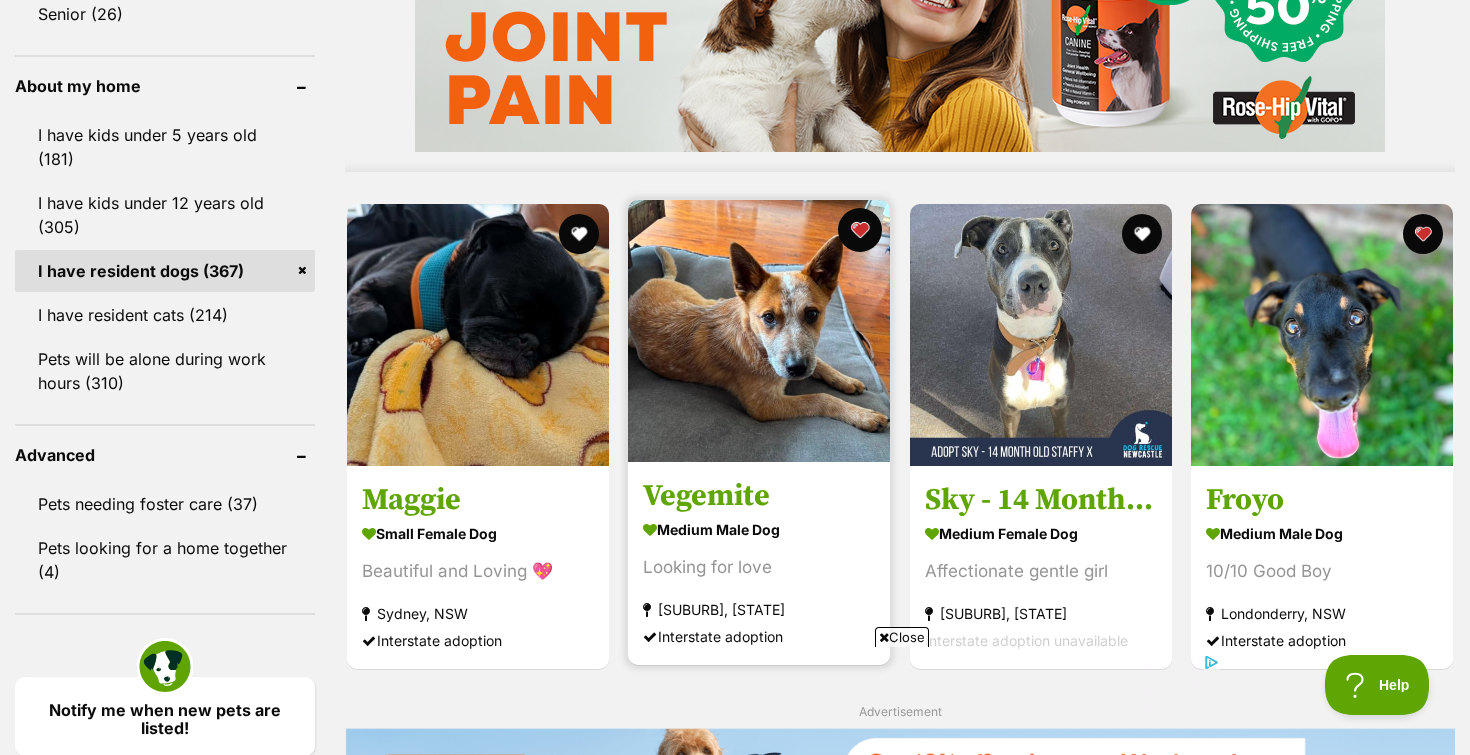 scroll, scrollTop: 0, scrollLeft: 0, axis: both 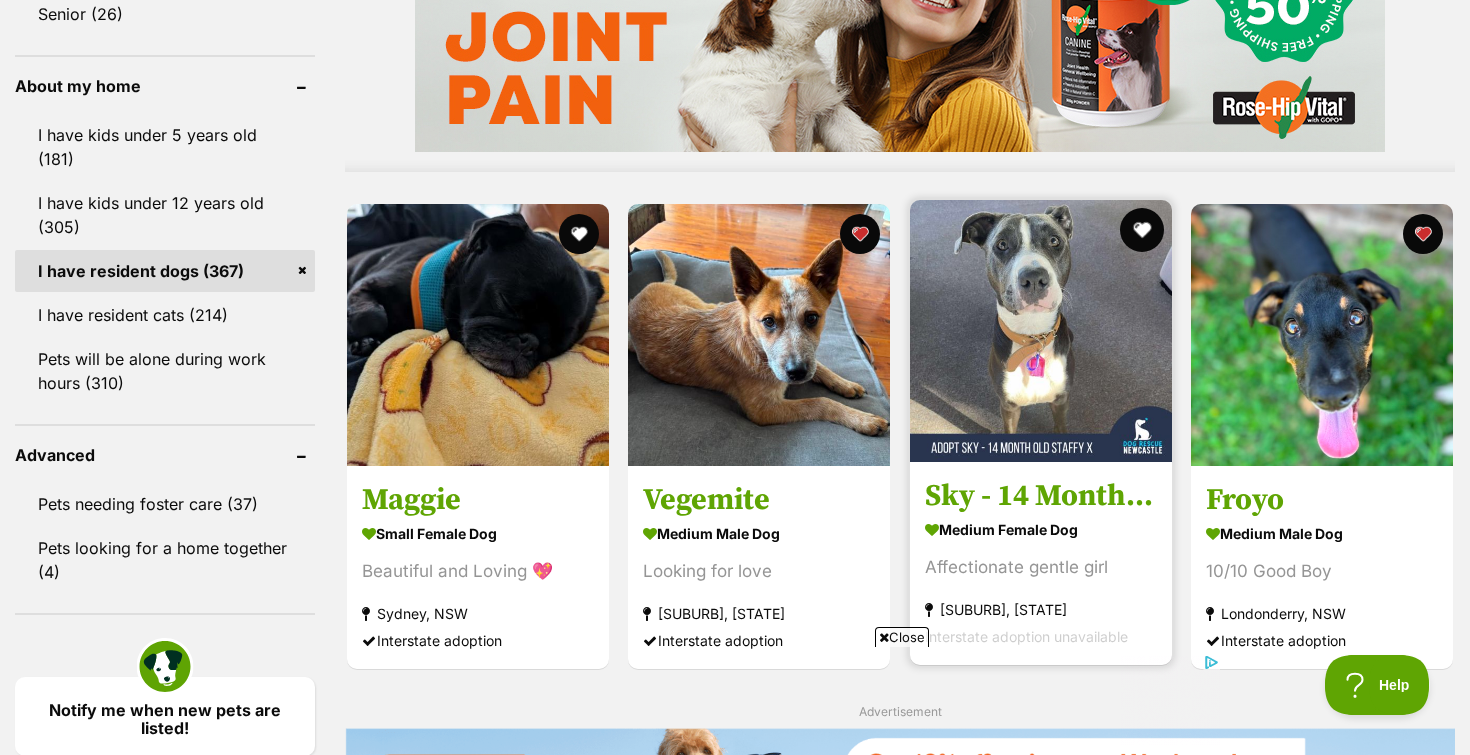 click at bounding box center [1142, 230] 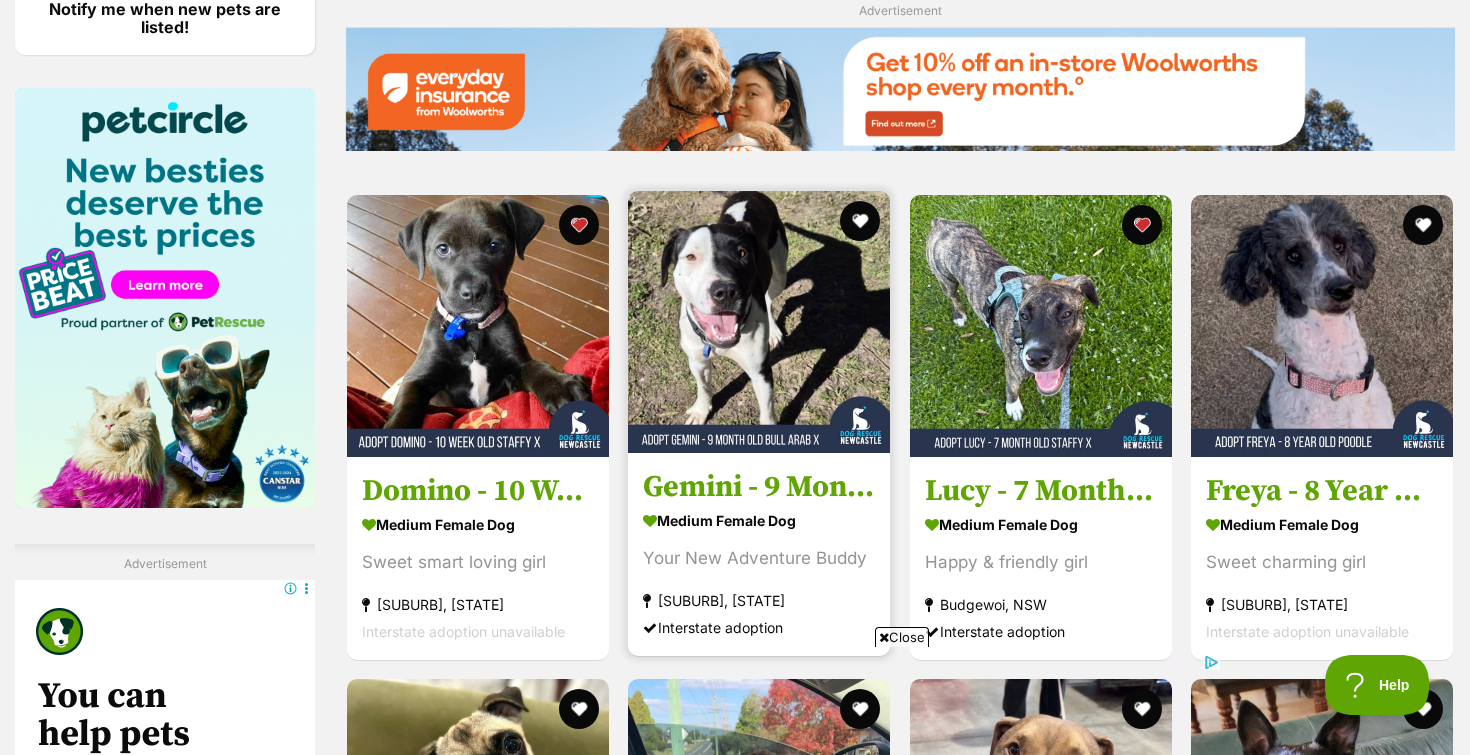 scroll, scrollTop: 2911, scrollLeft: 0, axis: vertical 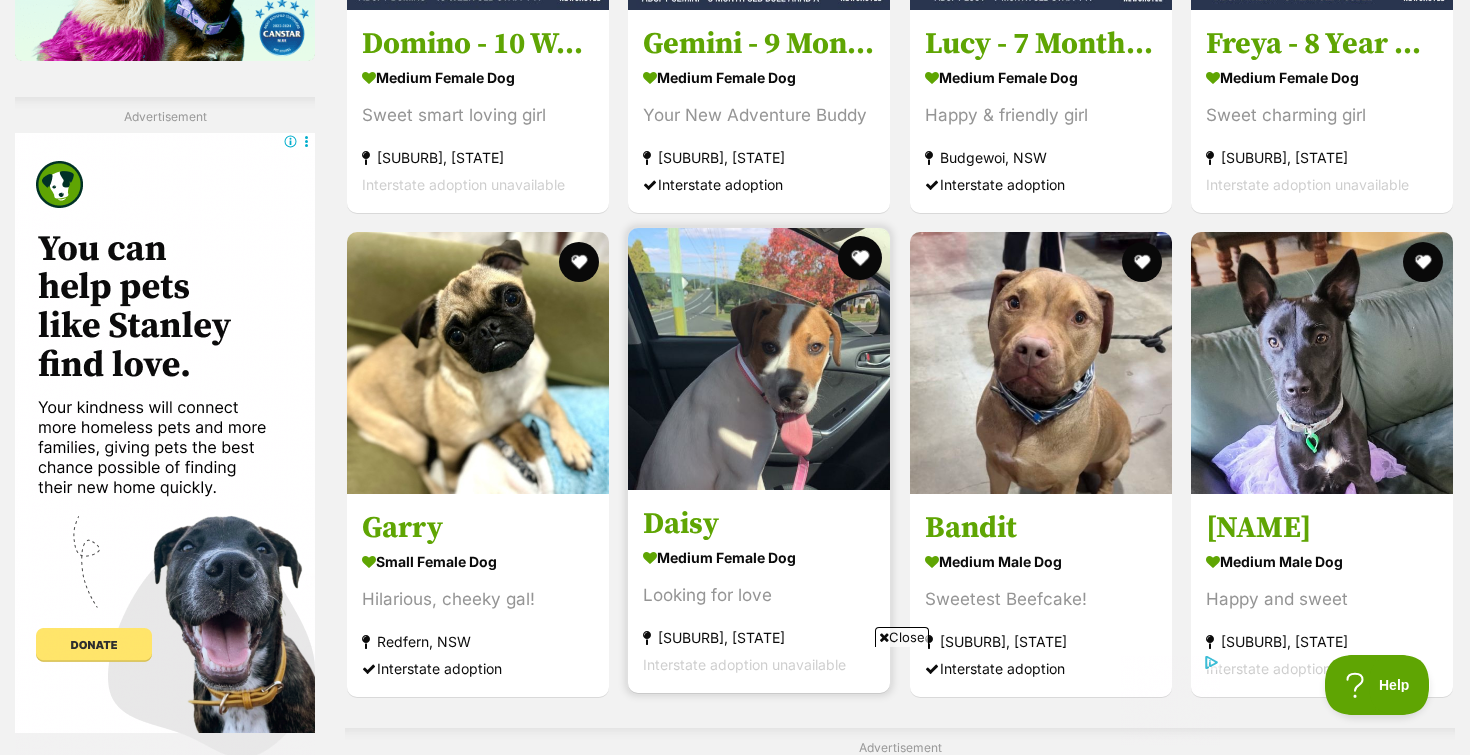 click at bounding box center (861, 258) 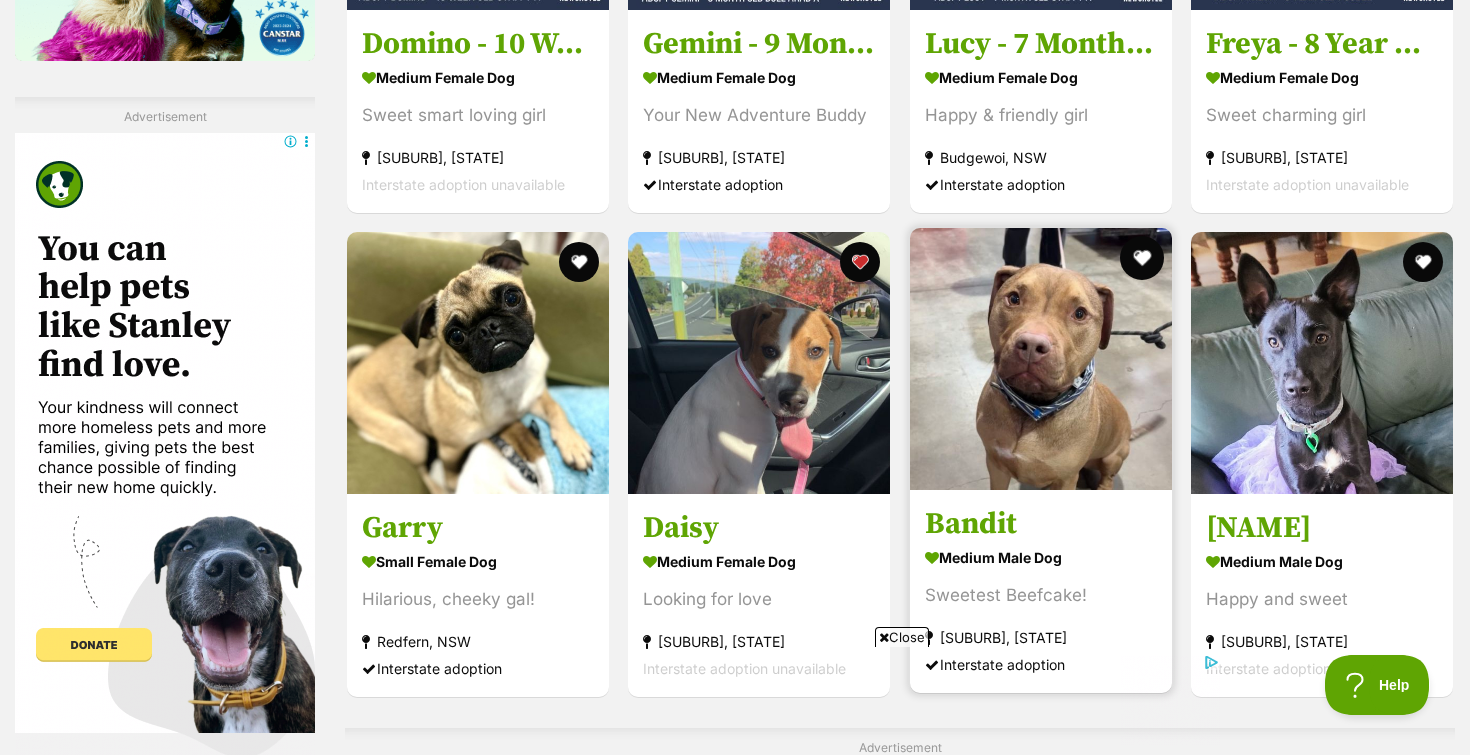 click at bounding box center (1142, 258) 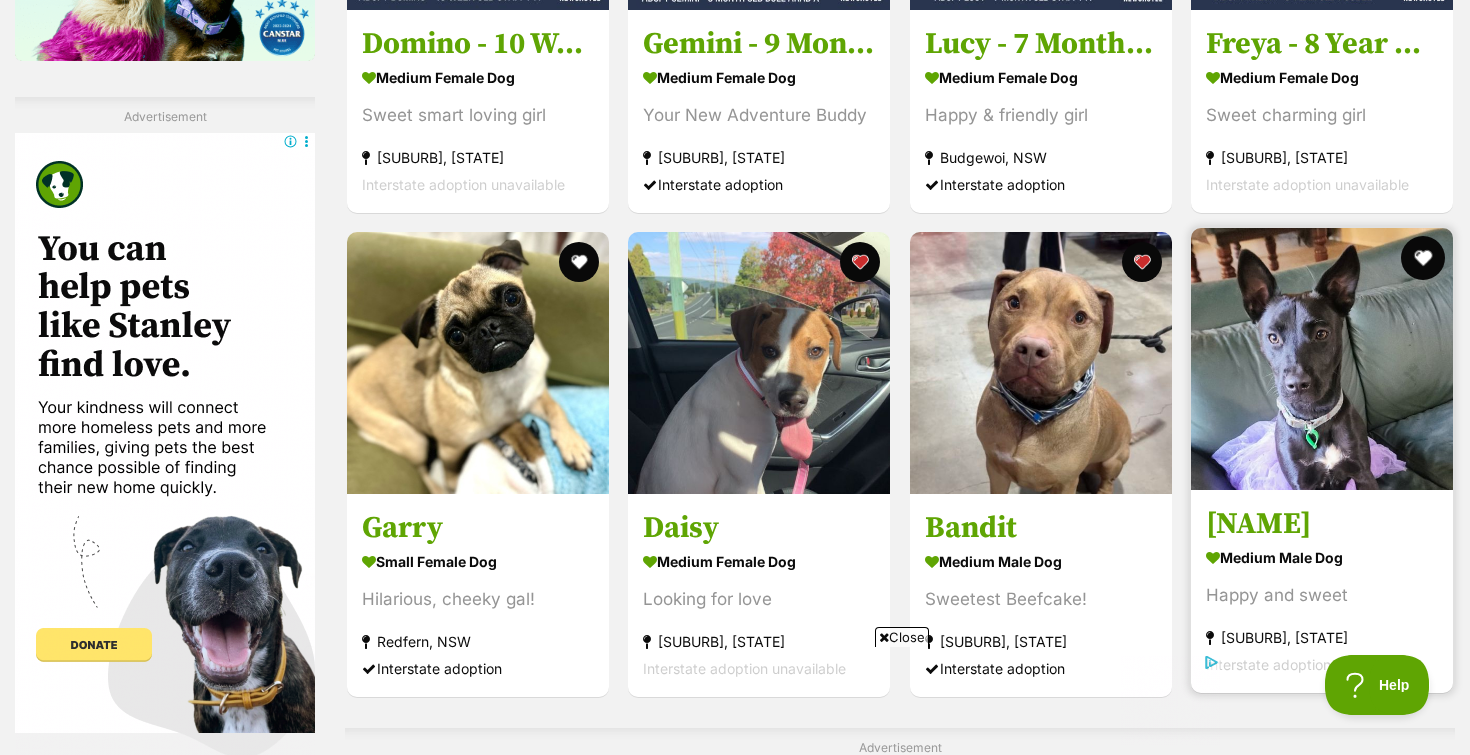 click at bounding box center [1423, 258] 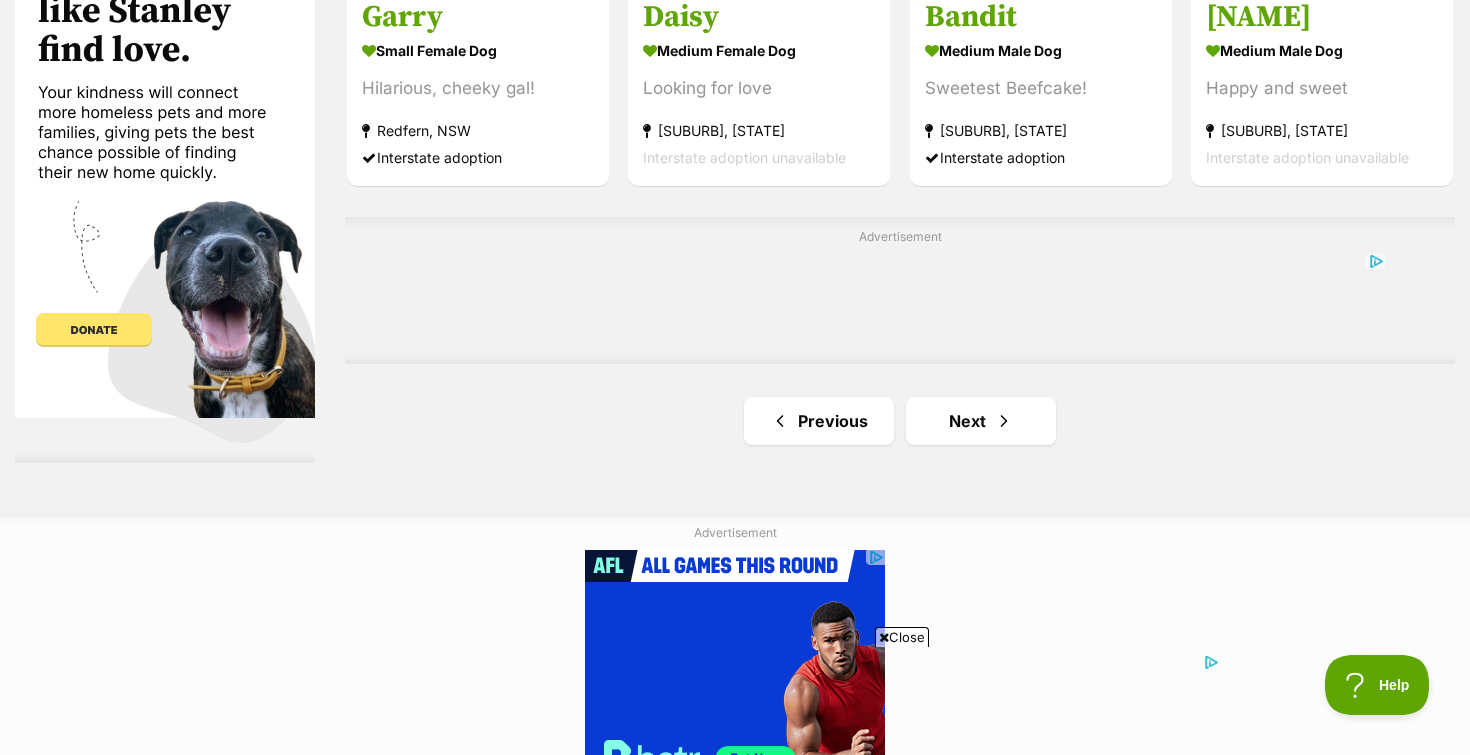 scroll, scrollTop: 3481, scrollLeft: 0, axis: vertical 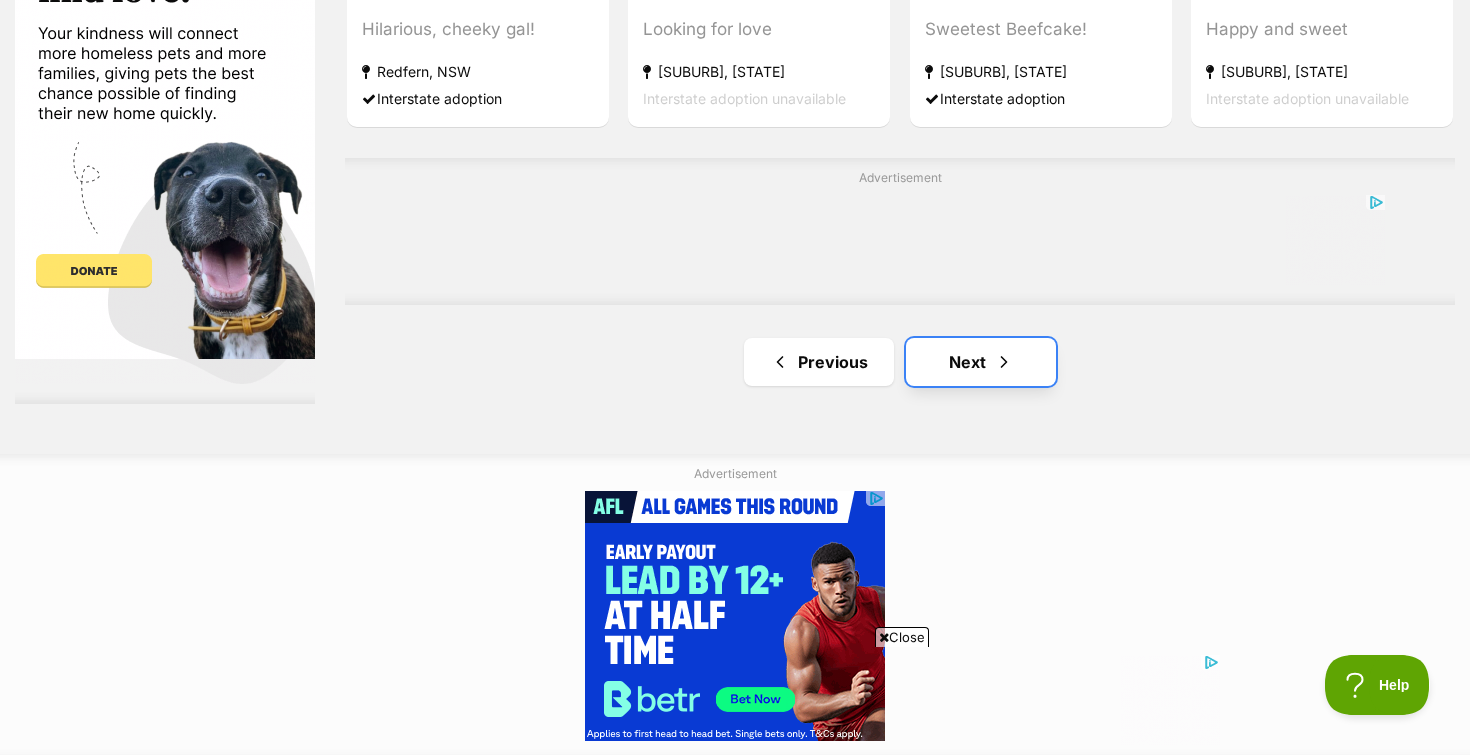 click on "Next" at bounding box center [981, 362] 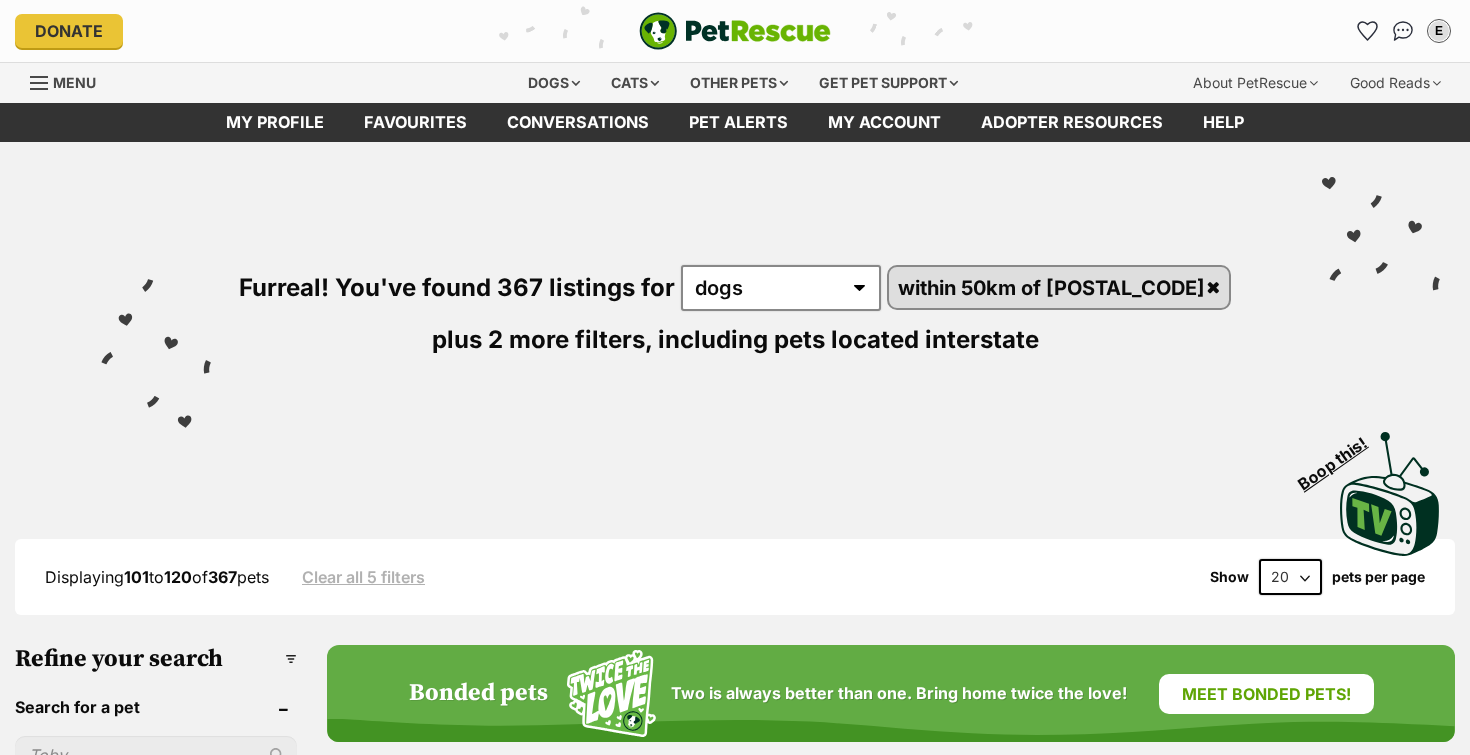 scroll, scrollTop: 0, scrollLeft: 0, axis: both 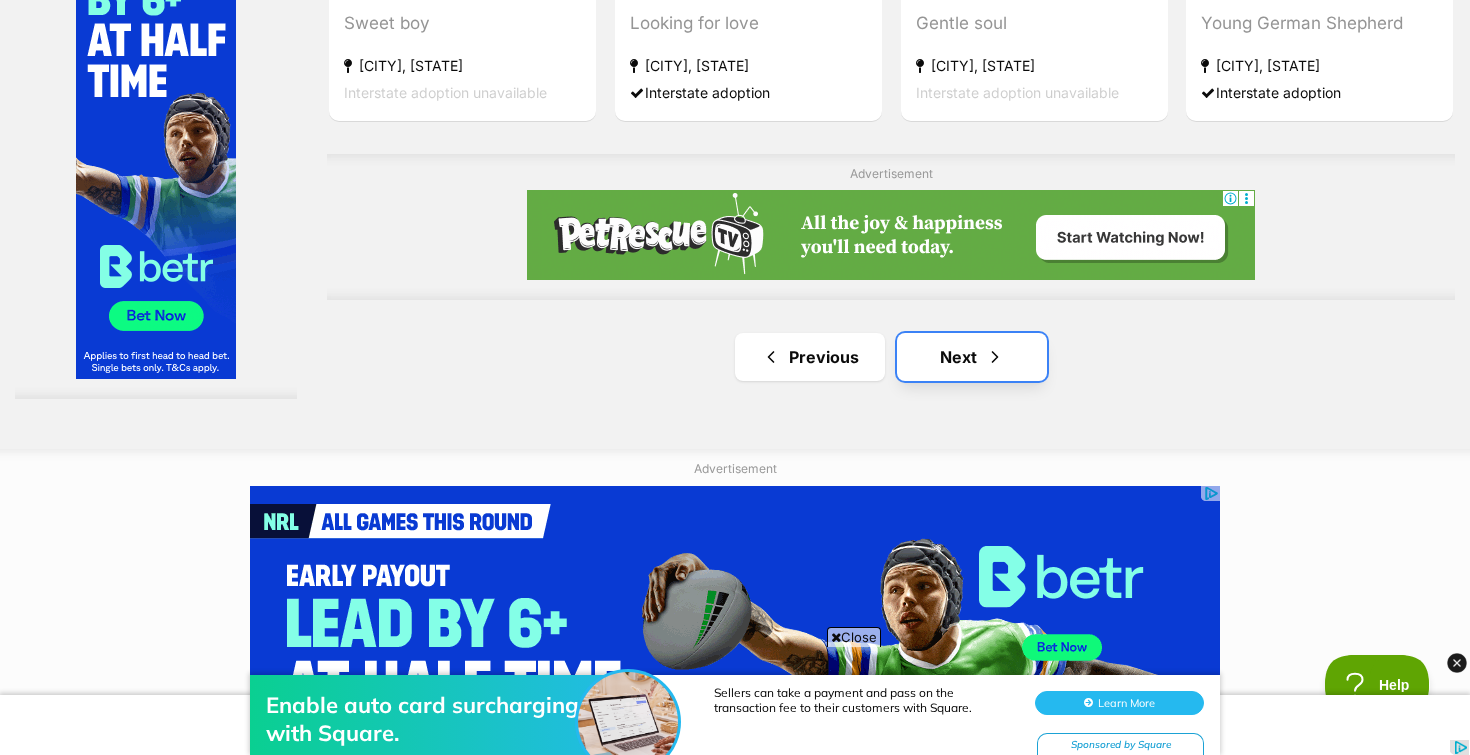 click on "Next" at bounding box center [972, 357] 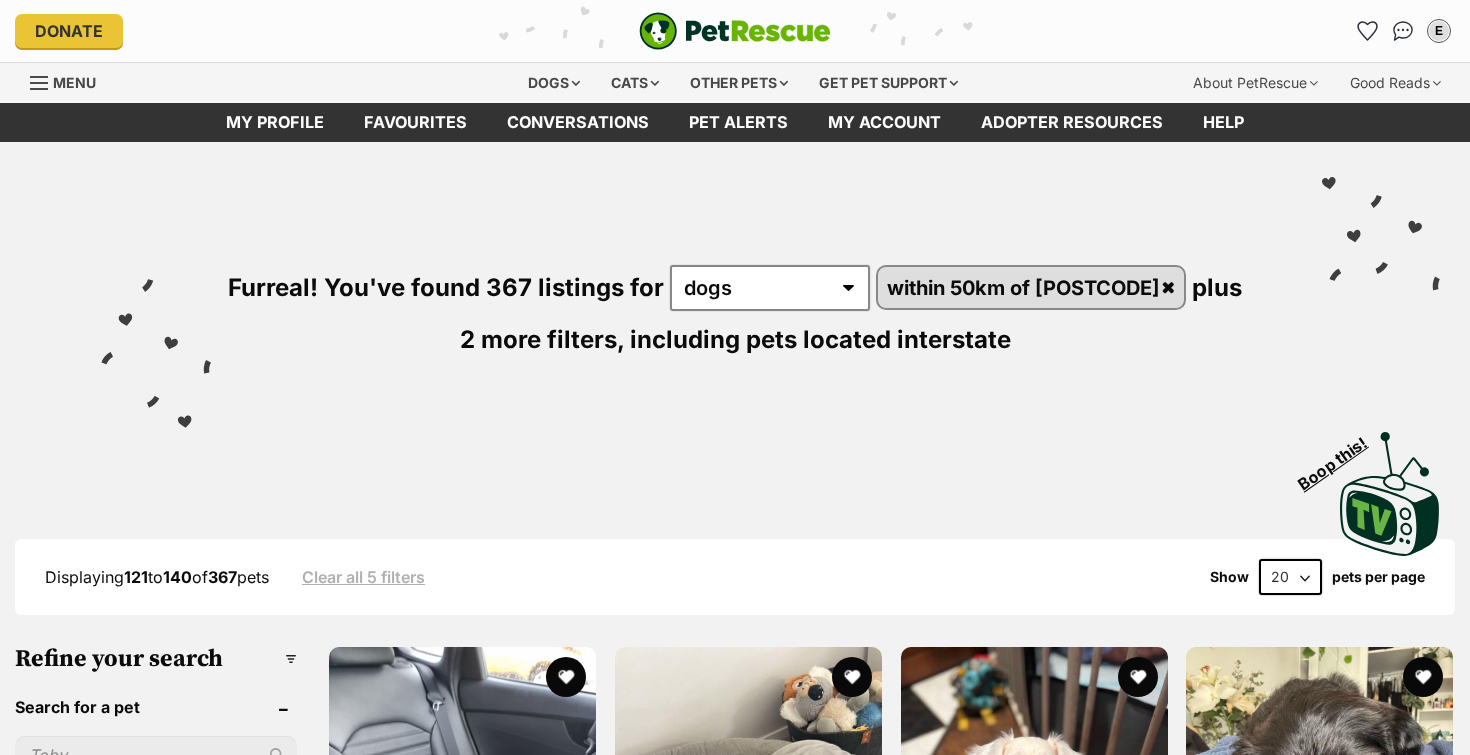 scroll, scrollTop: 0, scrollLeft: 0, axis: both 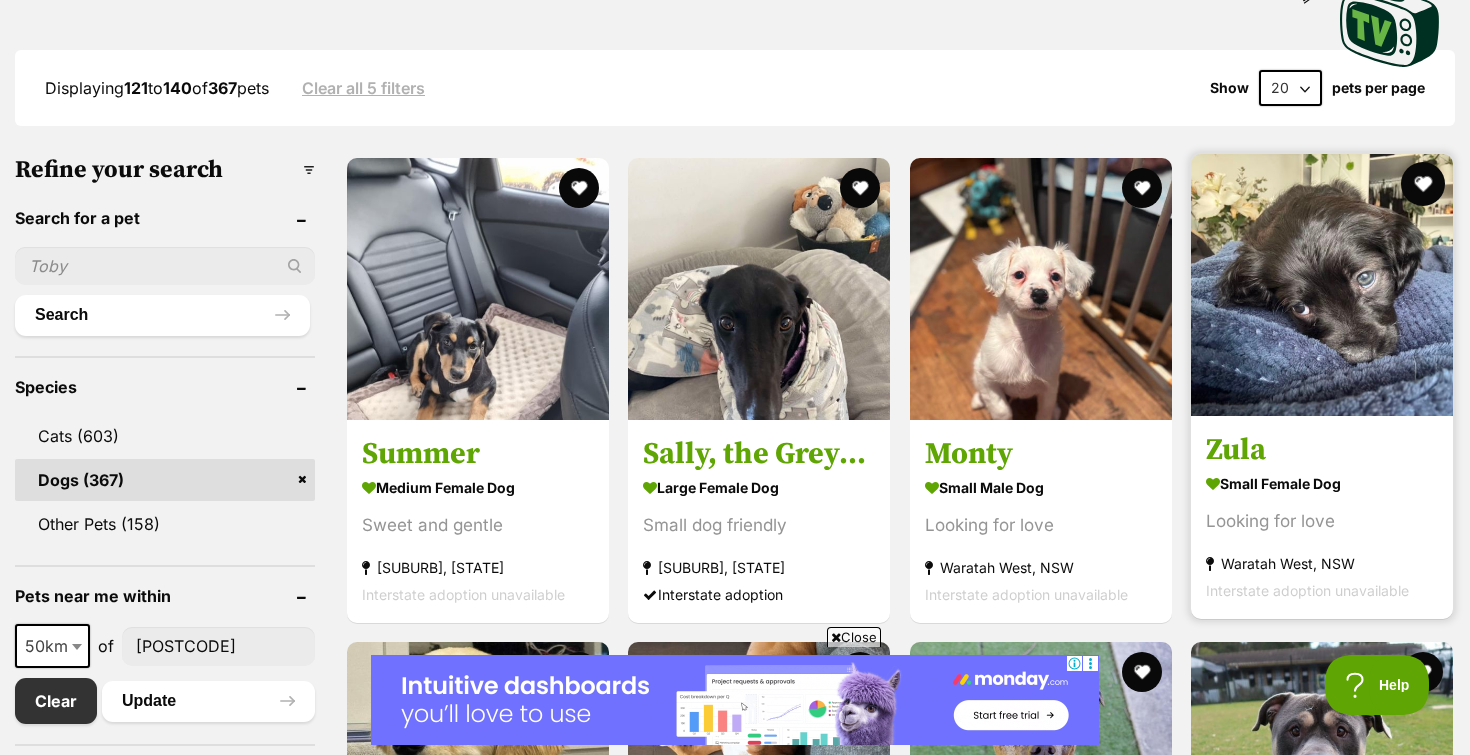 click at bounding box center [1423, 184] 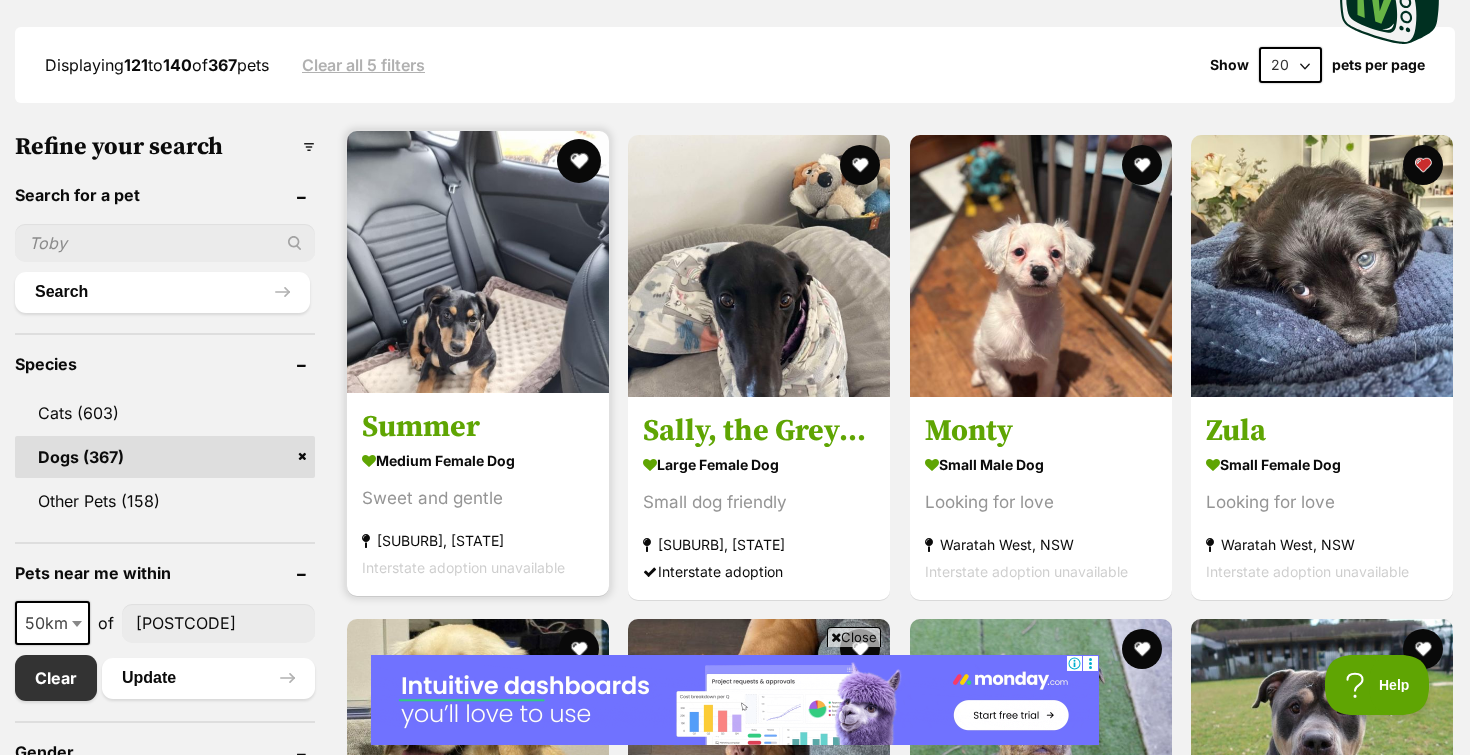 scroll, scrollTop: 514, scrollLeft: 0, axis: vertical 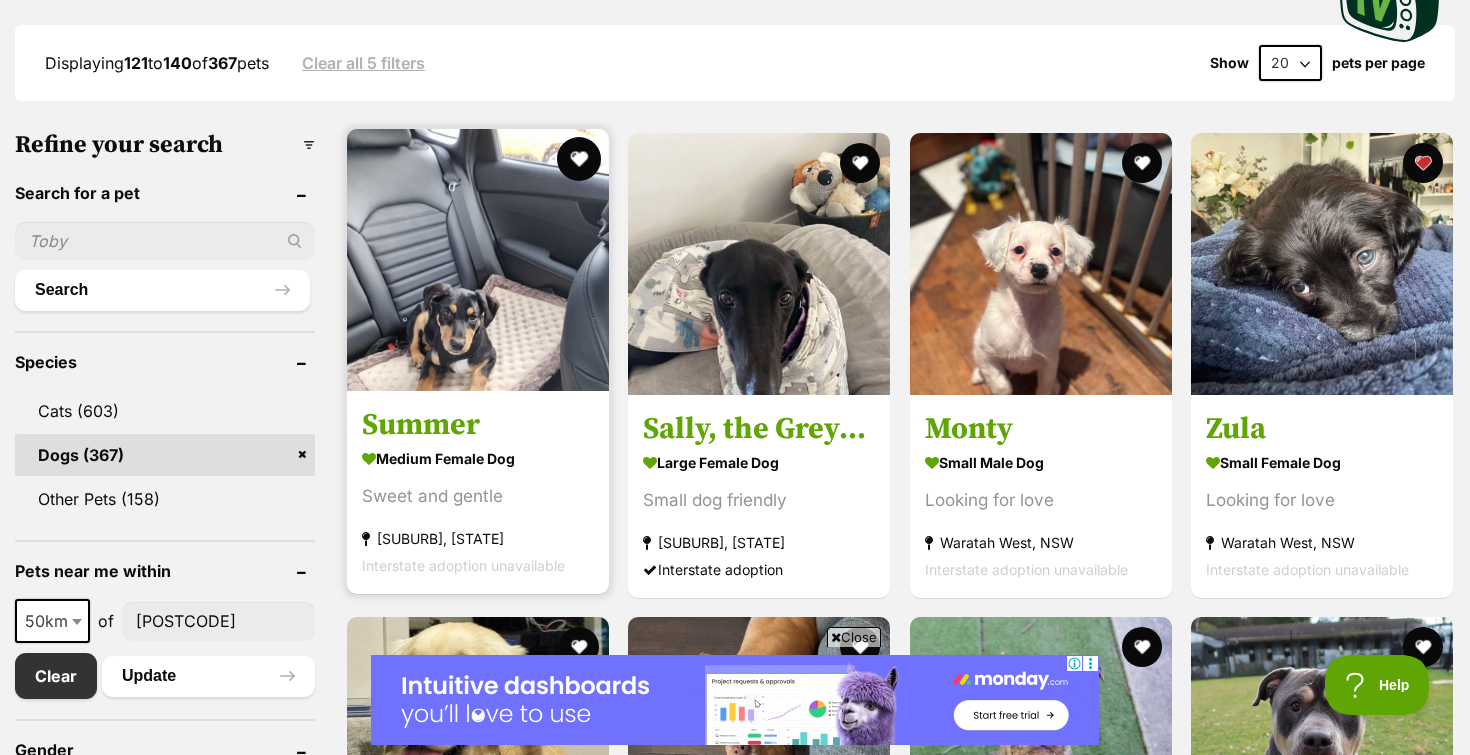 click at bounding box center (579, 159) 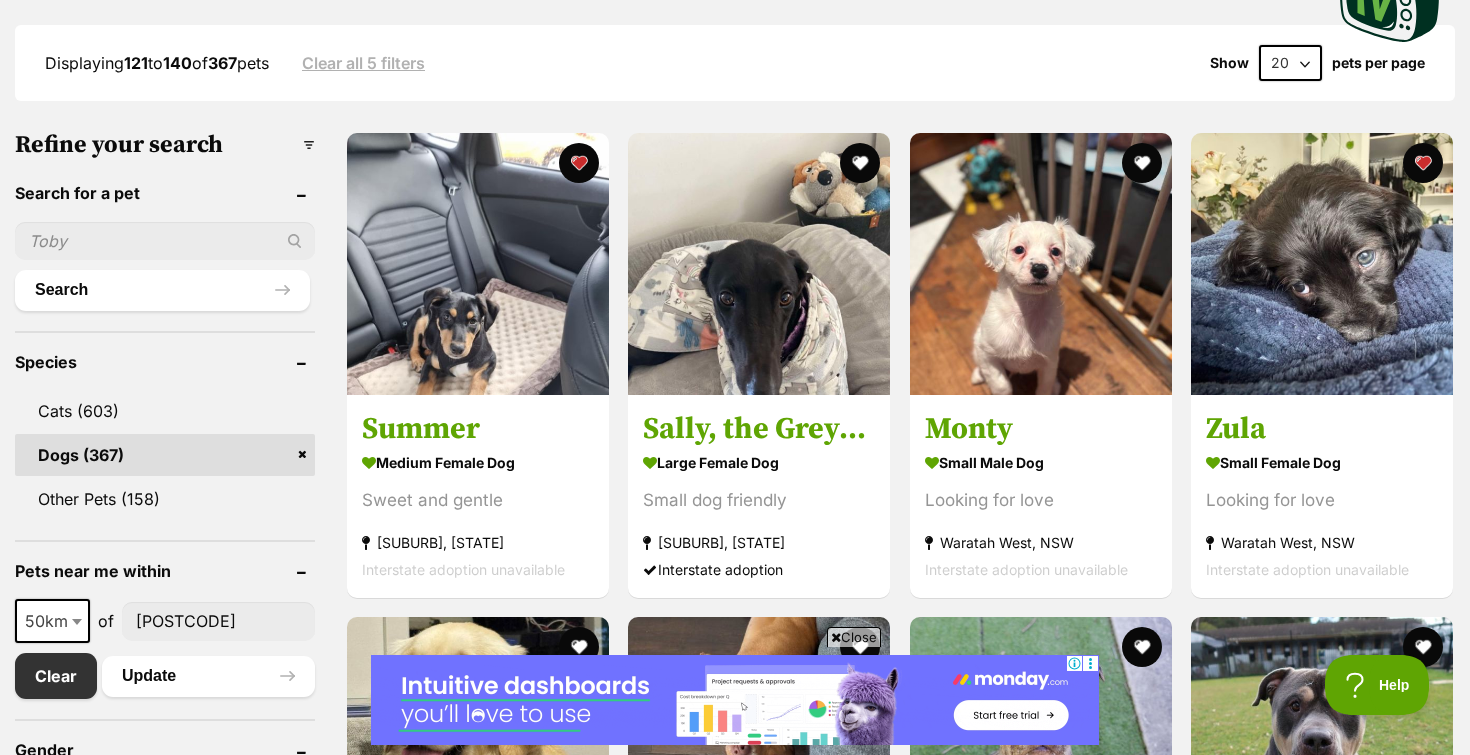 click on "[SUBURB], [STATE]
medium female Dog
Sweet and gentle
[SUBURB], [STATE]
Interstate adoption unavailable
[FIRST], the Greyhound
large female Dog
Small dog friendly
[SUBURB], [STATE]
Interstate adoption
[FIRST]
small male Dog
Looking for love
[SUBURB], [STATE]
Interstate adoption unavailable
[FIRST]
small female Dog
Looking for love
[SUBURB], [STATE]
Interstate adoption unavailable
[FIRST]
large male Dog
Handsome boy
[SUBURB], [STATE]
Interstate adoption unavailable
[FIRST]
medium female Dog
Looking for love
[SUBURB], [STATE]
Interstate adoption unavailable
Advertisement
[FIRST]
medium female Dog
Looking for love
[SUBURB], [STATE]" at bounding box center (900, 1709) 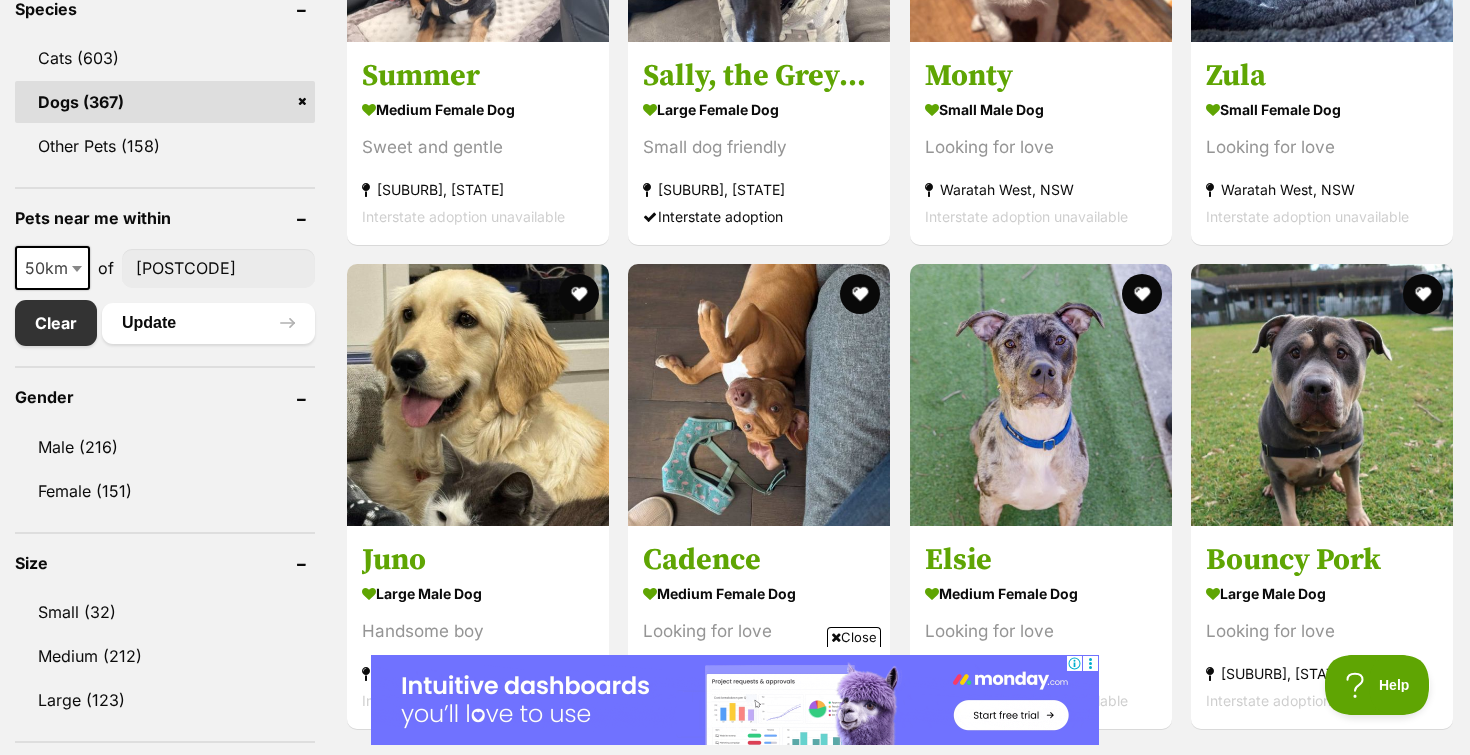 scroll, scrollTop: 887, scrollLeft: 0, axis: vertical 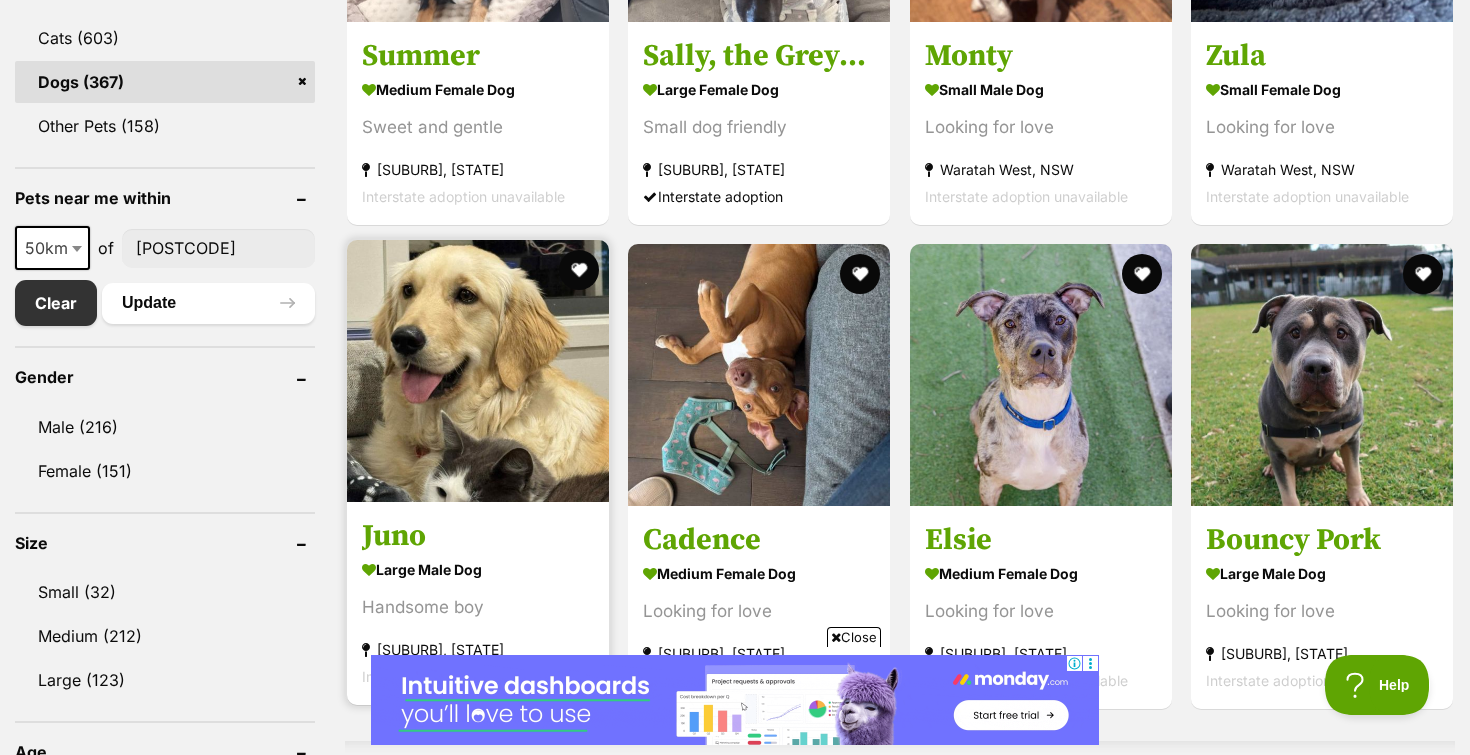 click at bounding box center [478, 371] 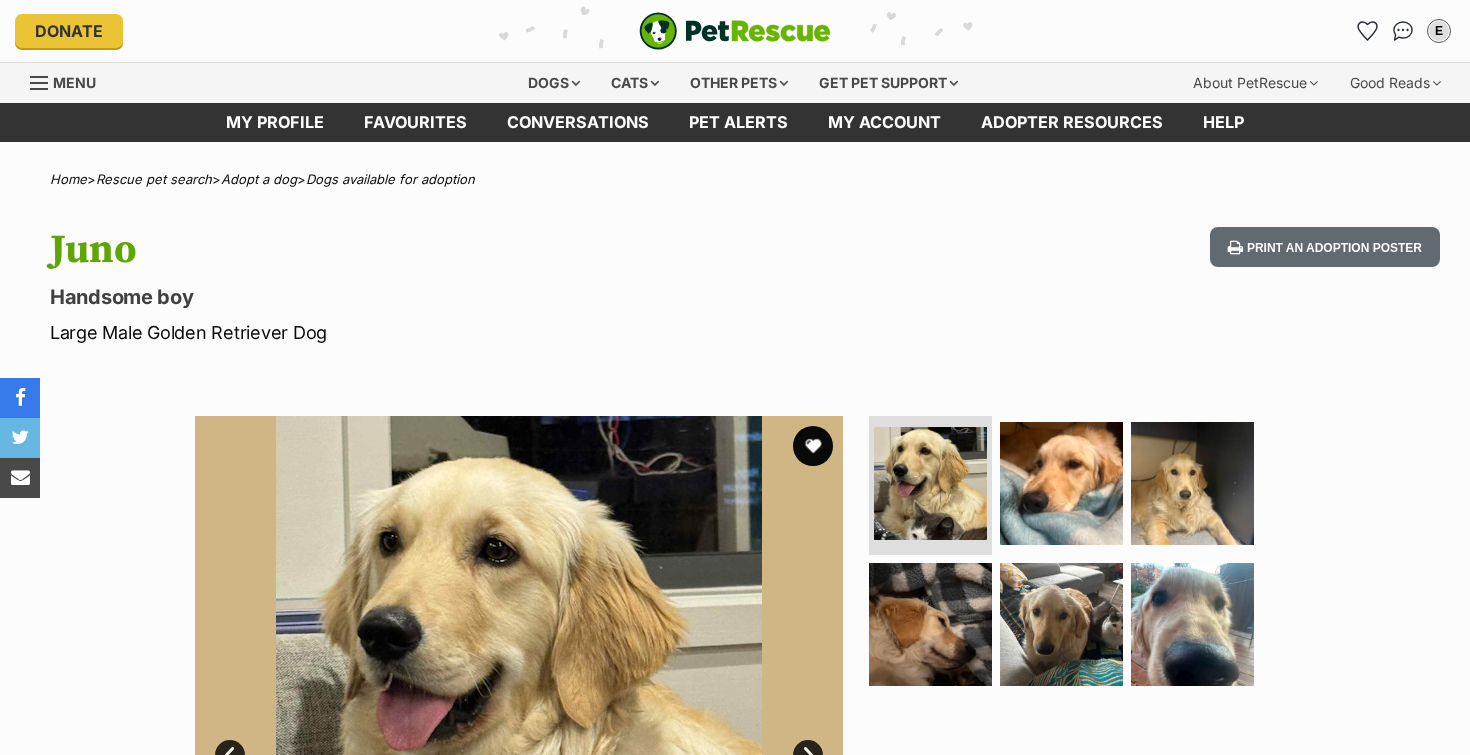 scroll, scrollTop: 0, scrollLeft: 0, axis: both 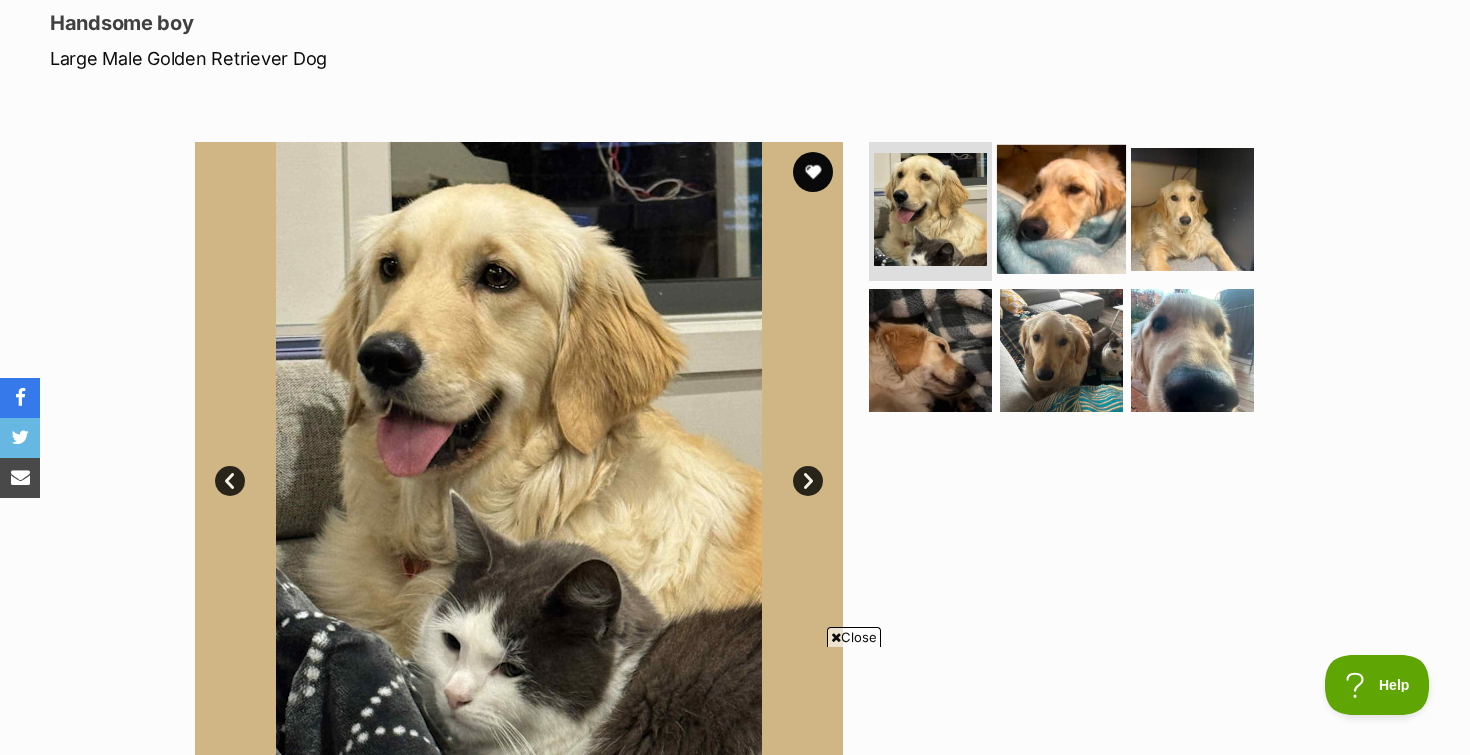 click at bounding box center [1061, 208] 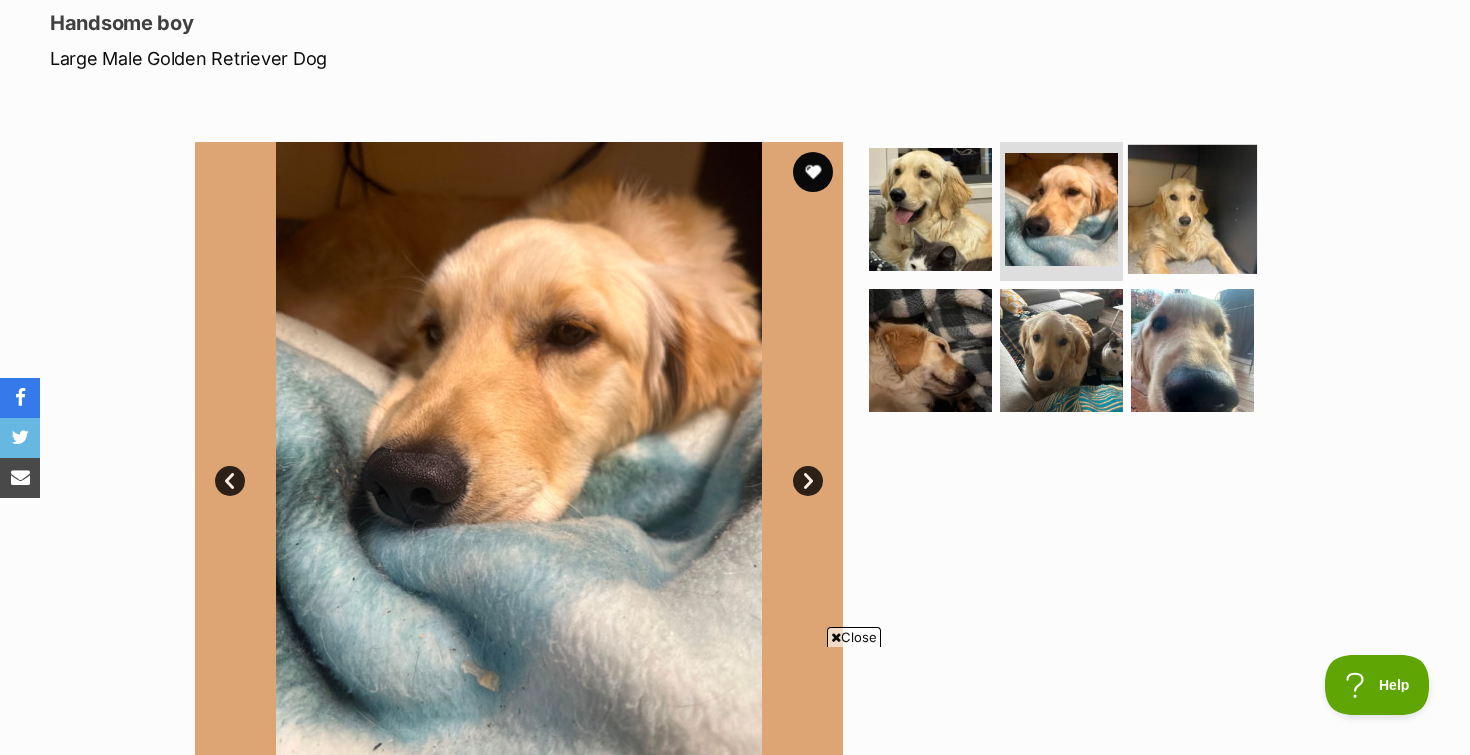 click at bounding box center (1192, 208) 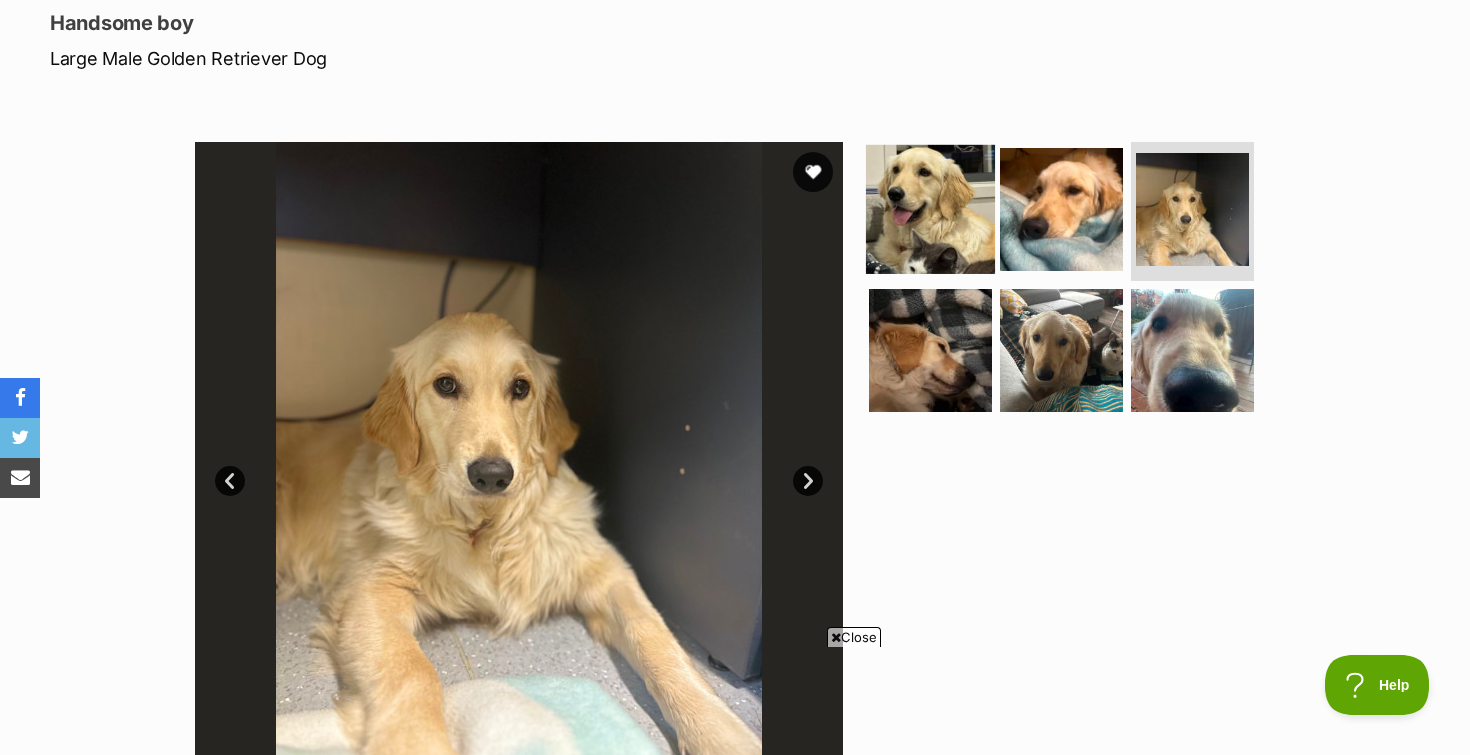 click at bounding box center (930, 208) 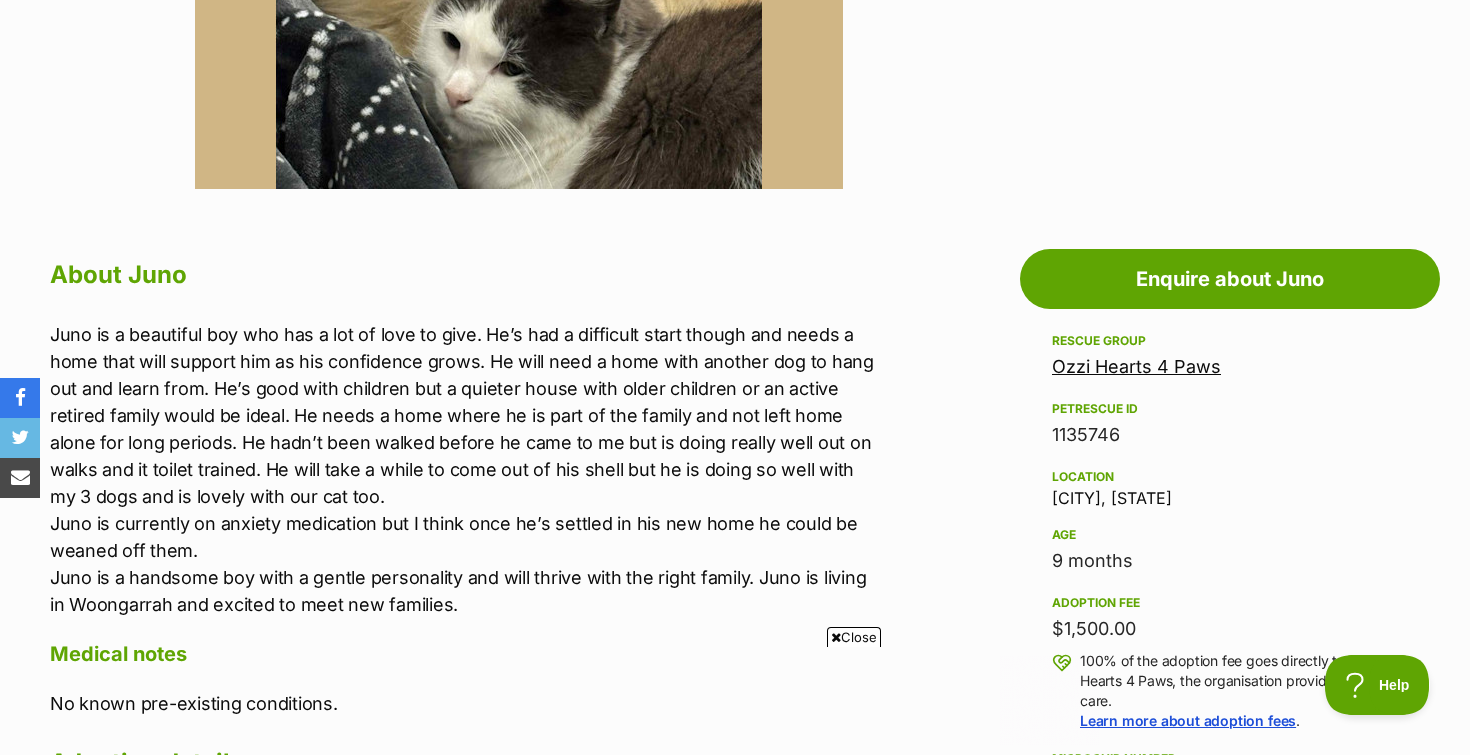 scroll, scrollTop: 891, scrollLeft: 0, axis: vertical 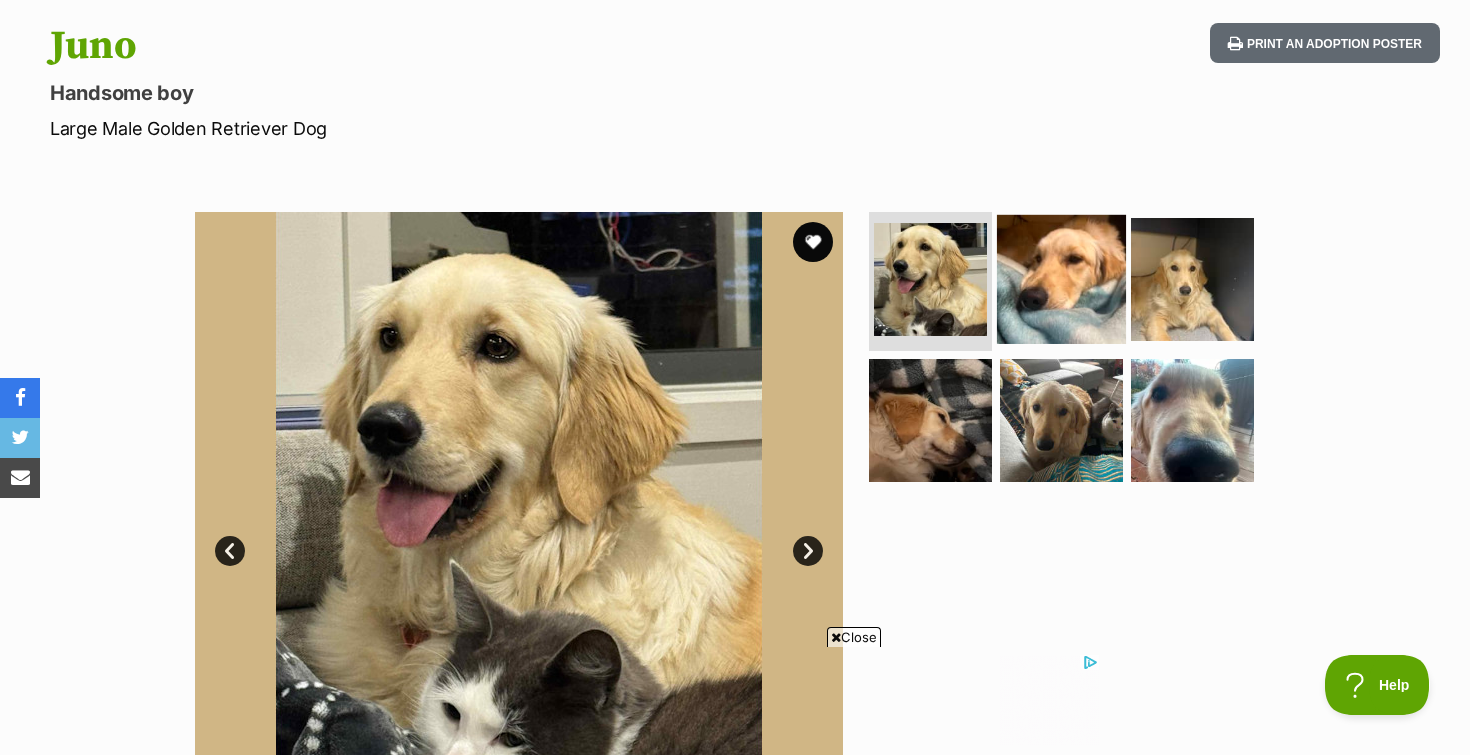 click at bounding box center [1061, 278] 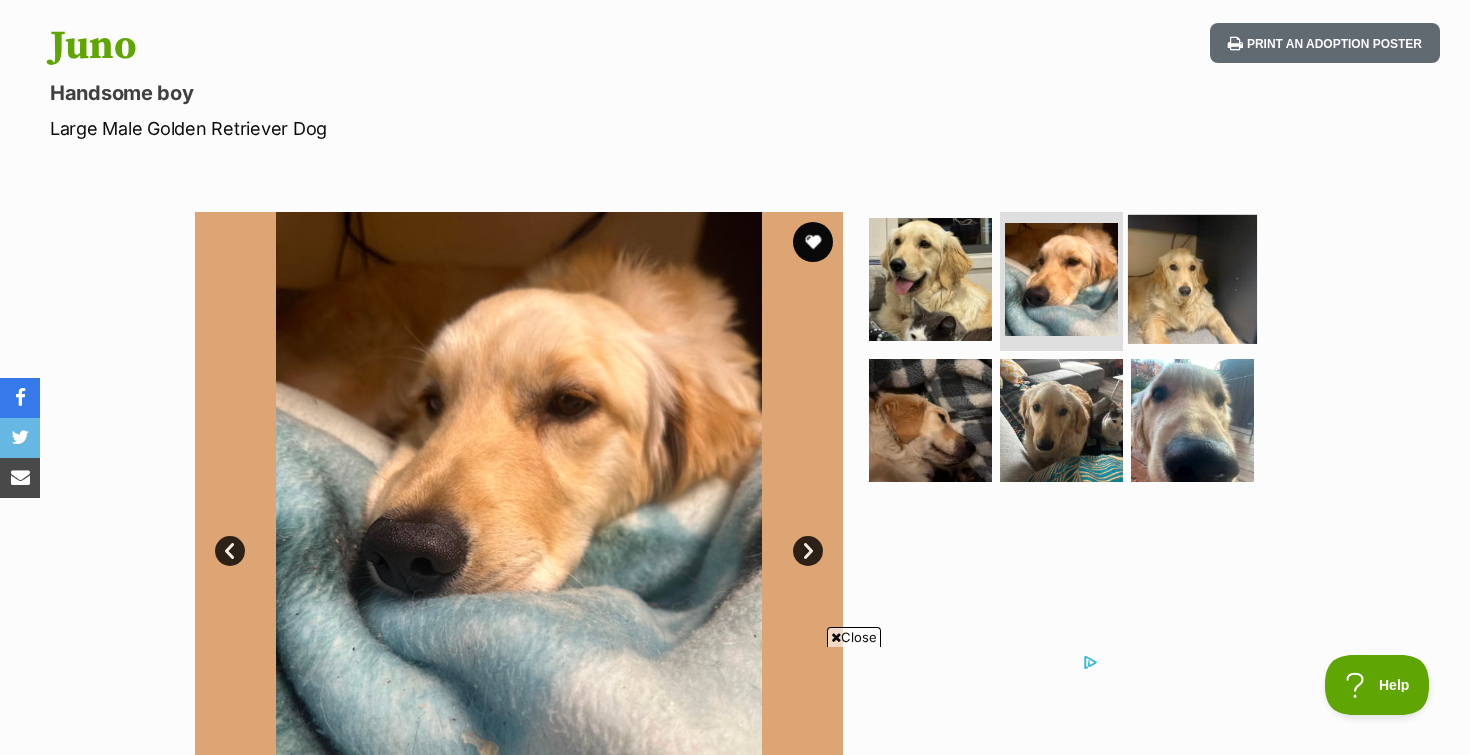 scroll, scrollTop: 0, scrollLeft: 0, axis: both 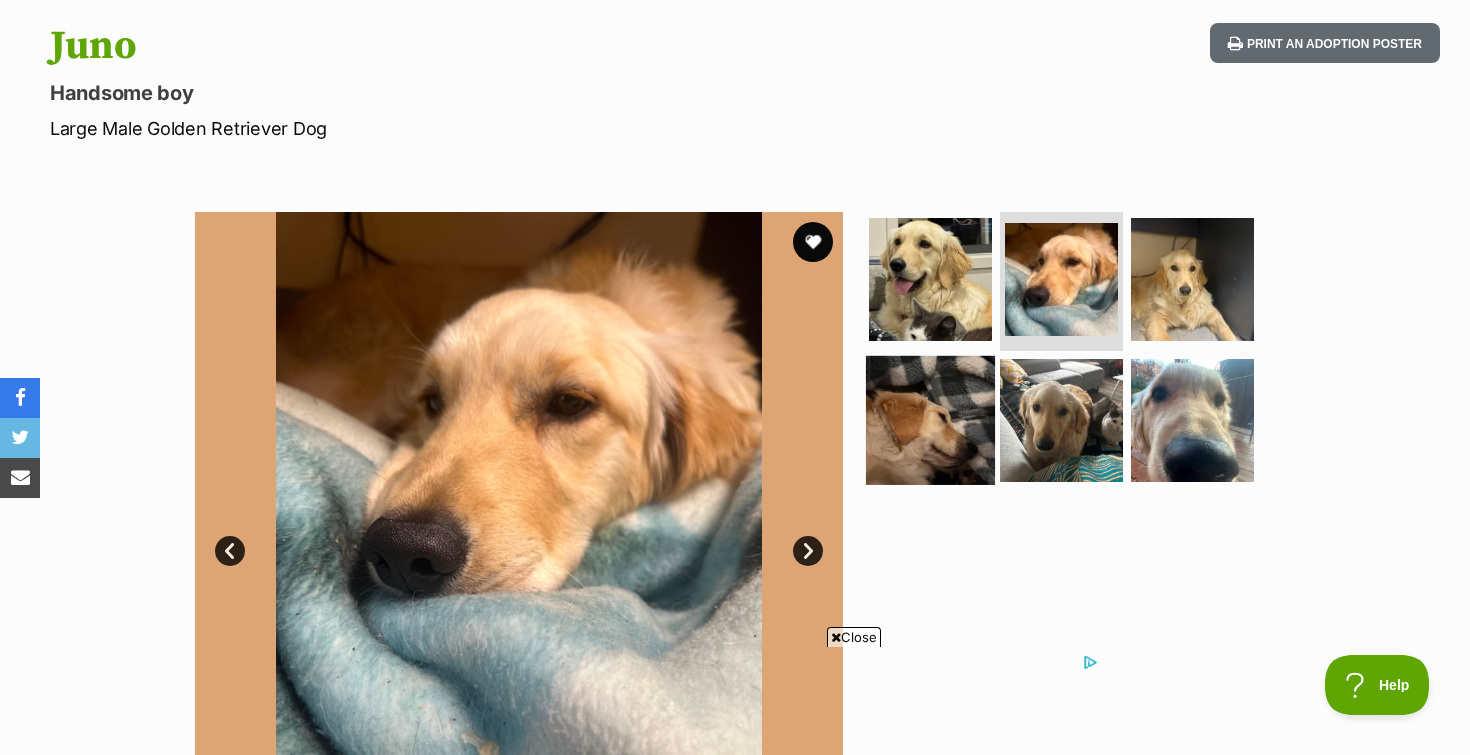 click at bounding box center (930, 420) 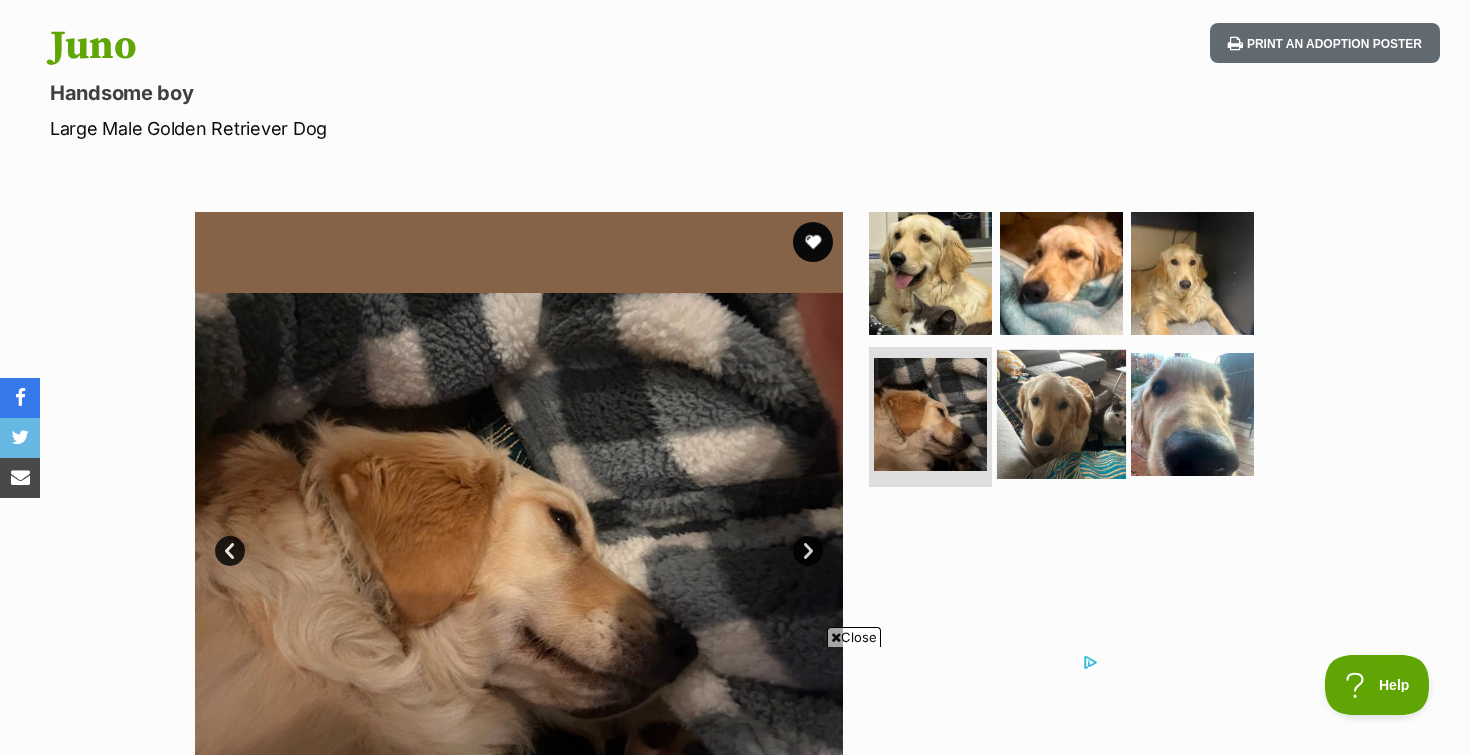 click at bounding box center (1061, 414) 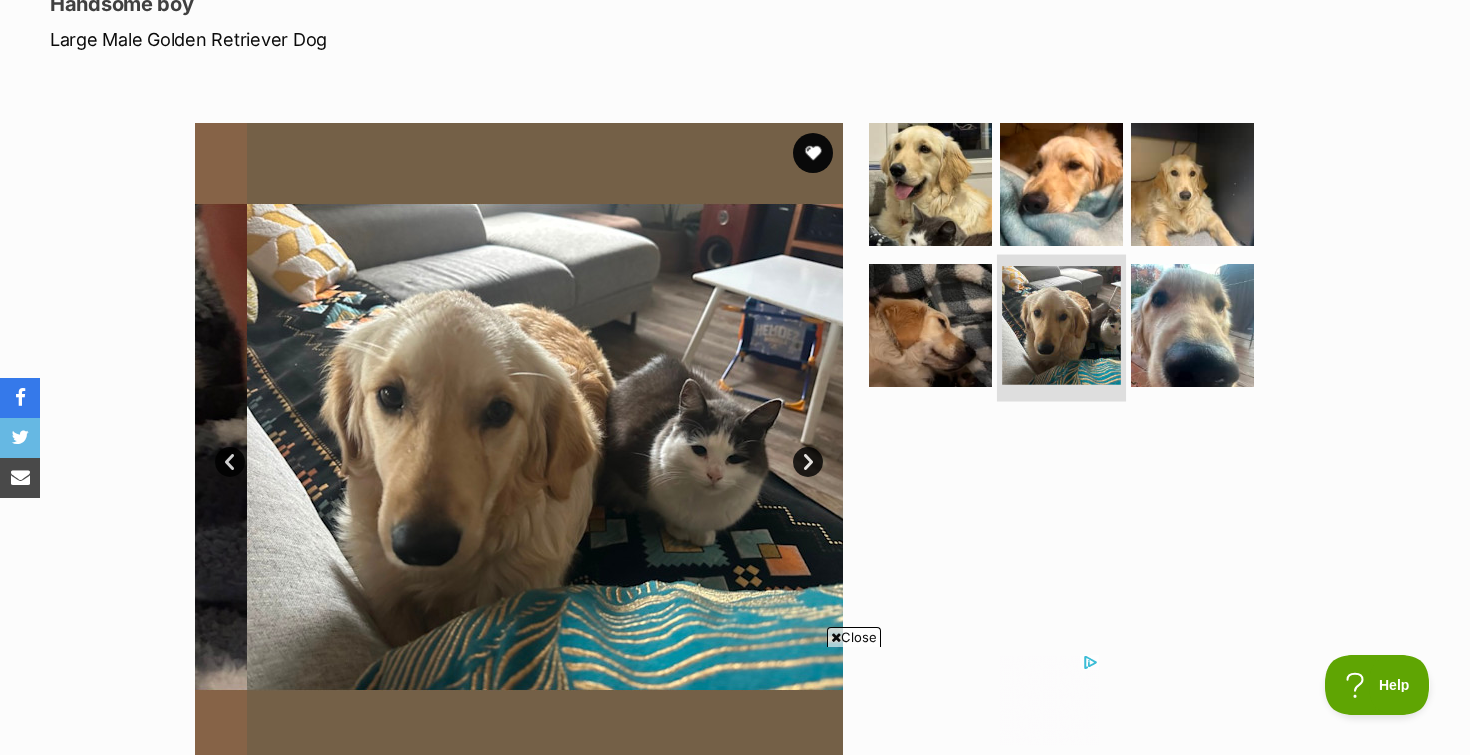 scroll, scrollTop: 296, scrollLeft: 0, axis: vertical 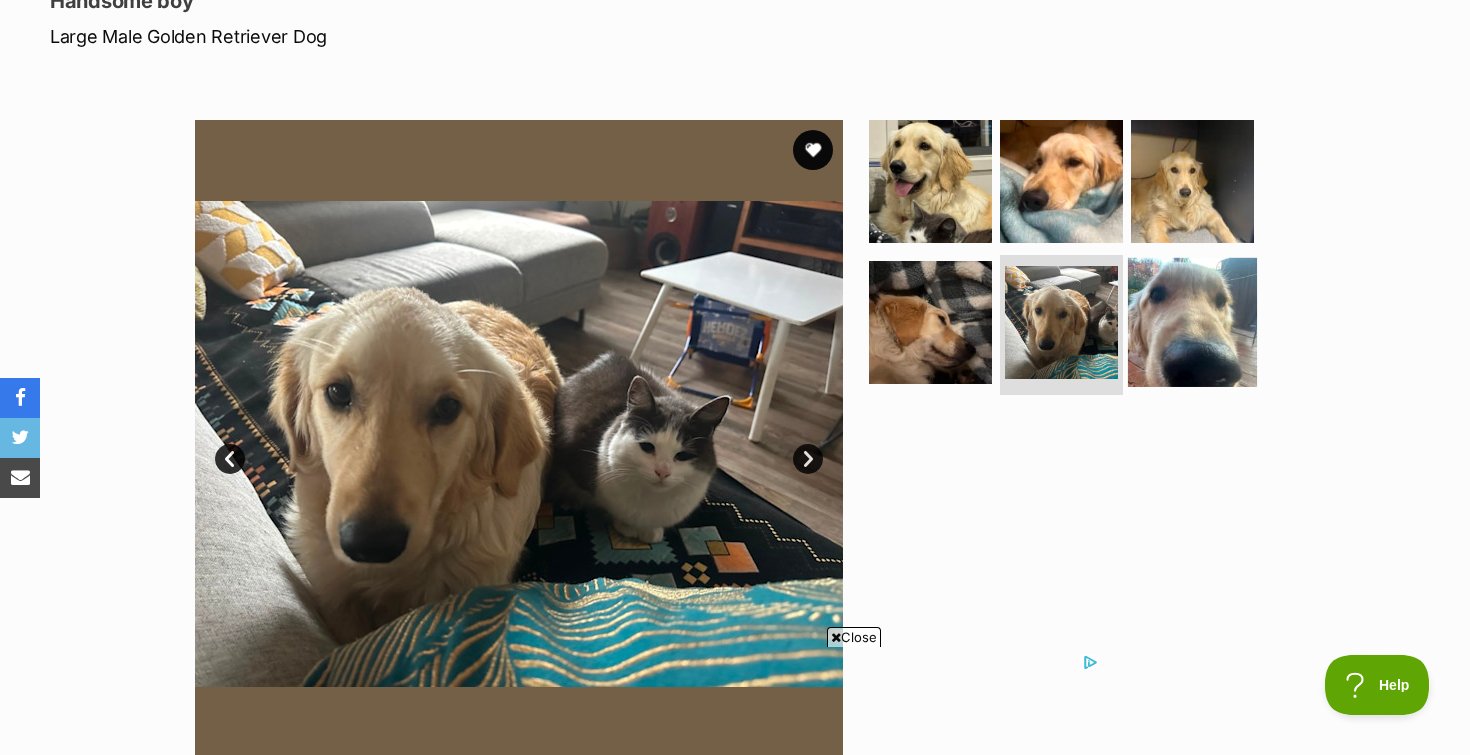 click at bounding box center [1192, 322] 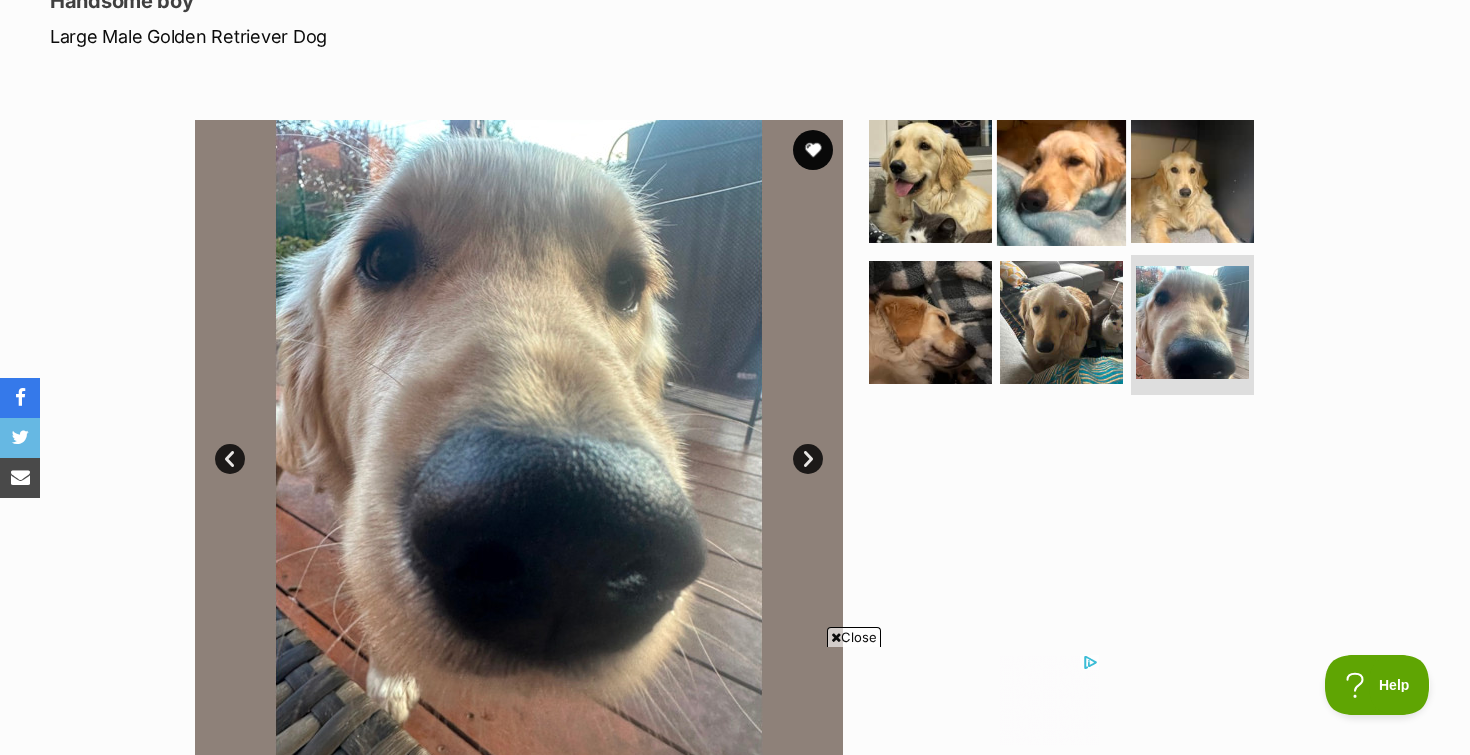 click at bounding box center [1061, 180] 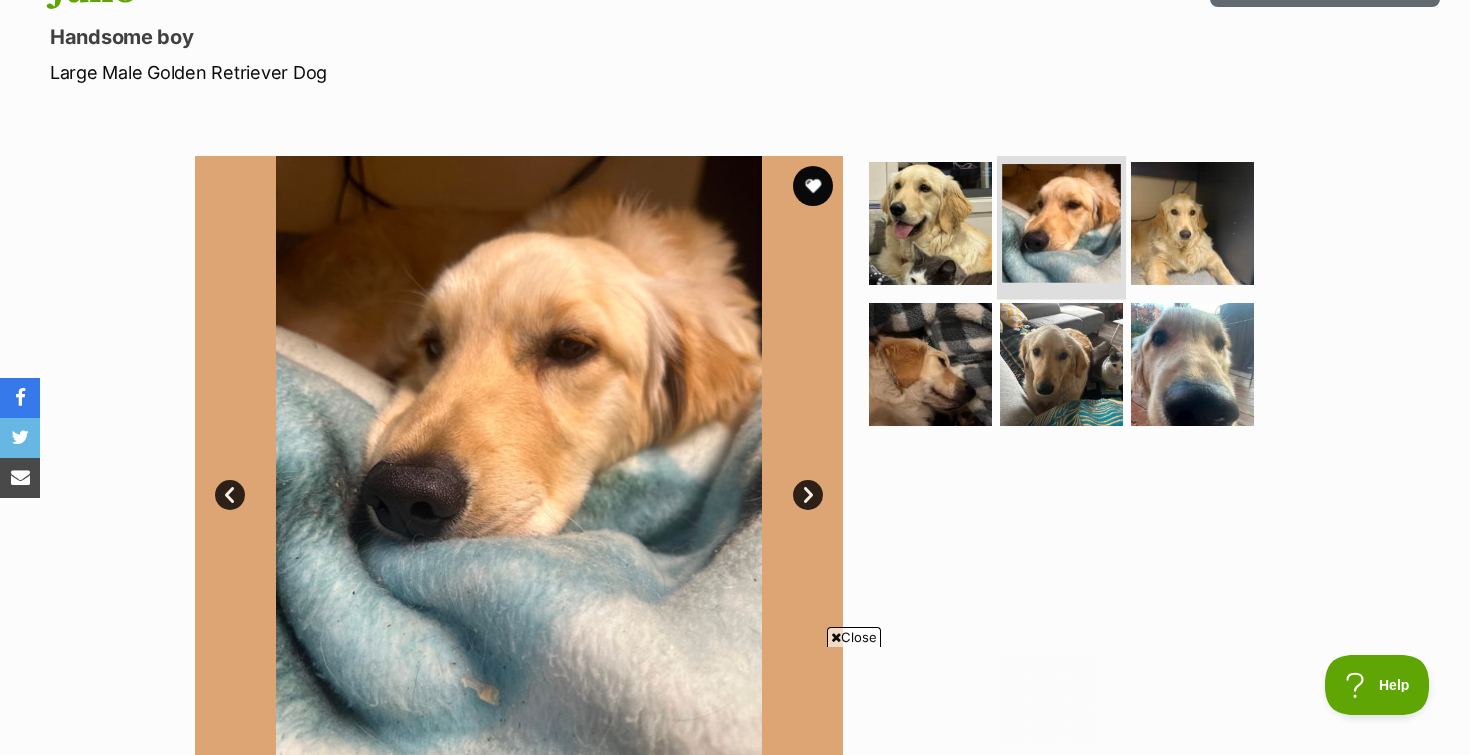 scroll, scrollTop: 0, scrollLeft: 0, axis: both 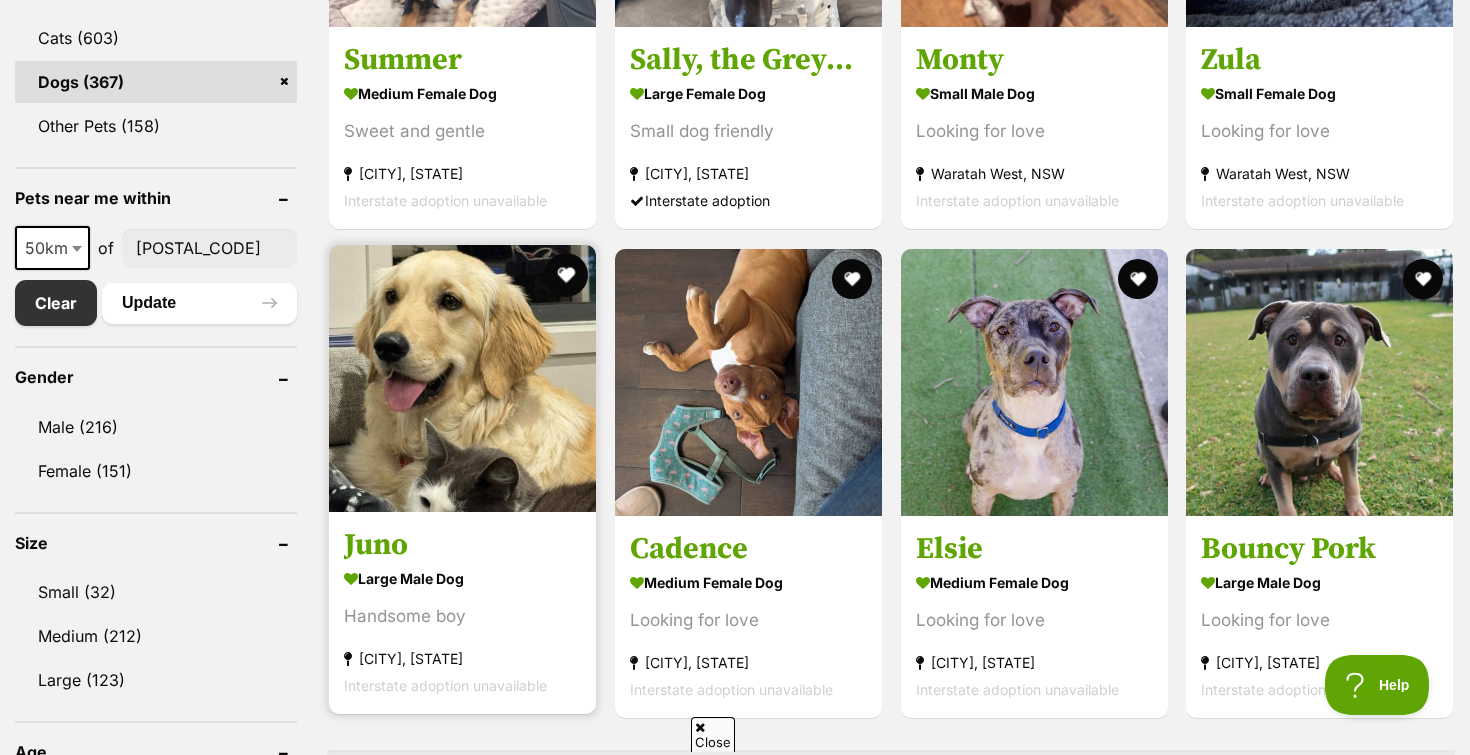 click at bounding box center (566, 275) 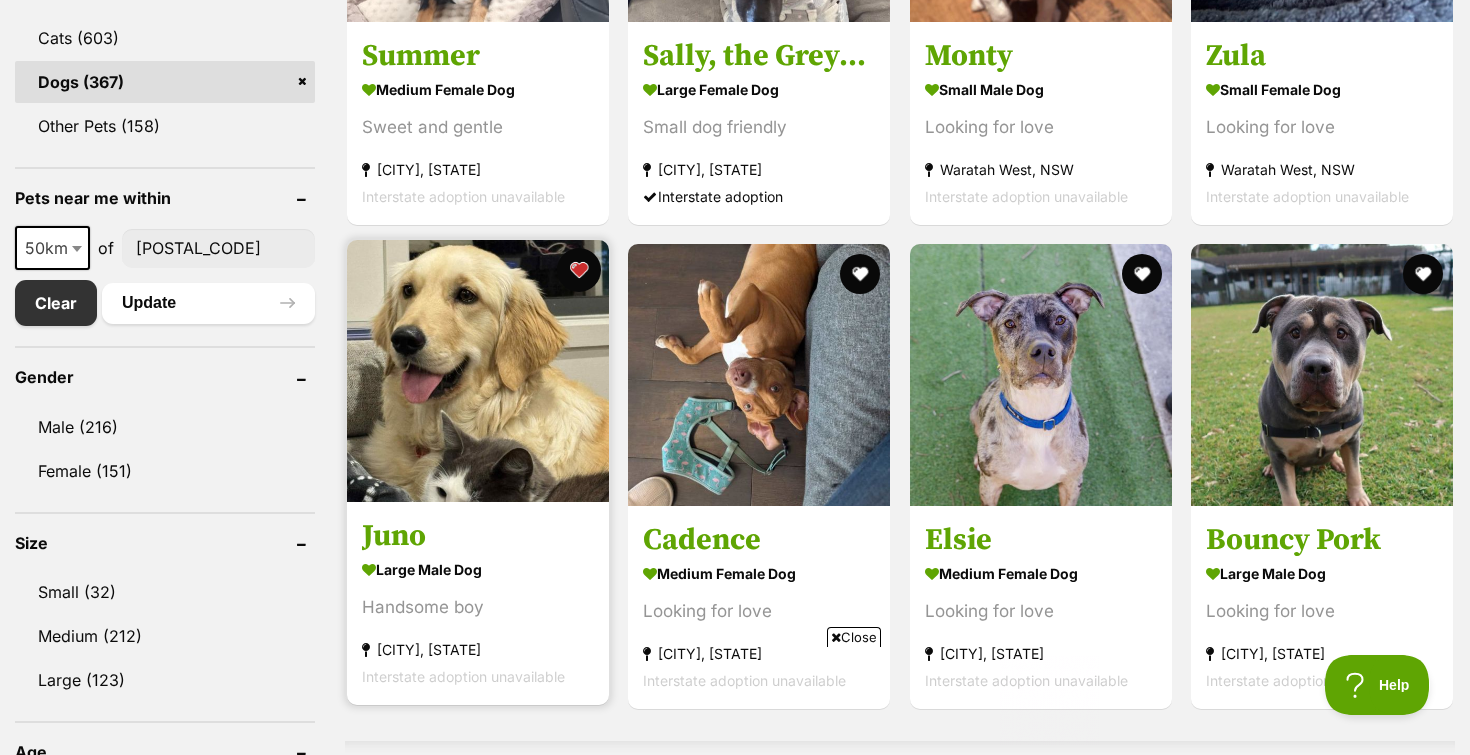 scroll, scrollTop: 0, scrollLeft: 0, axis: both 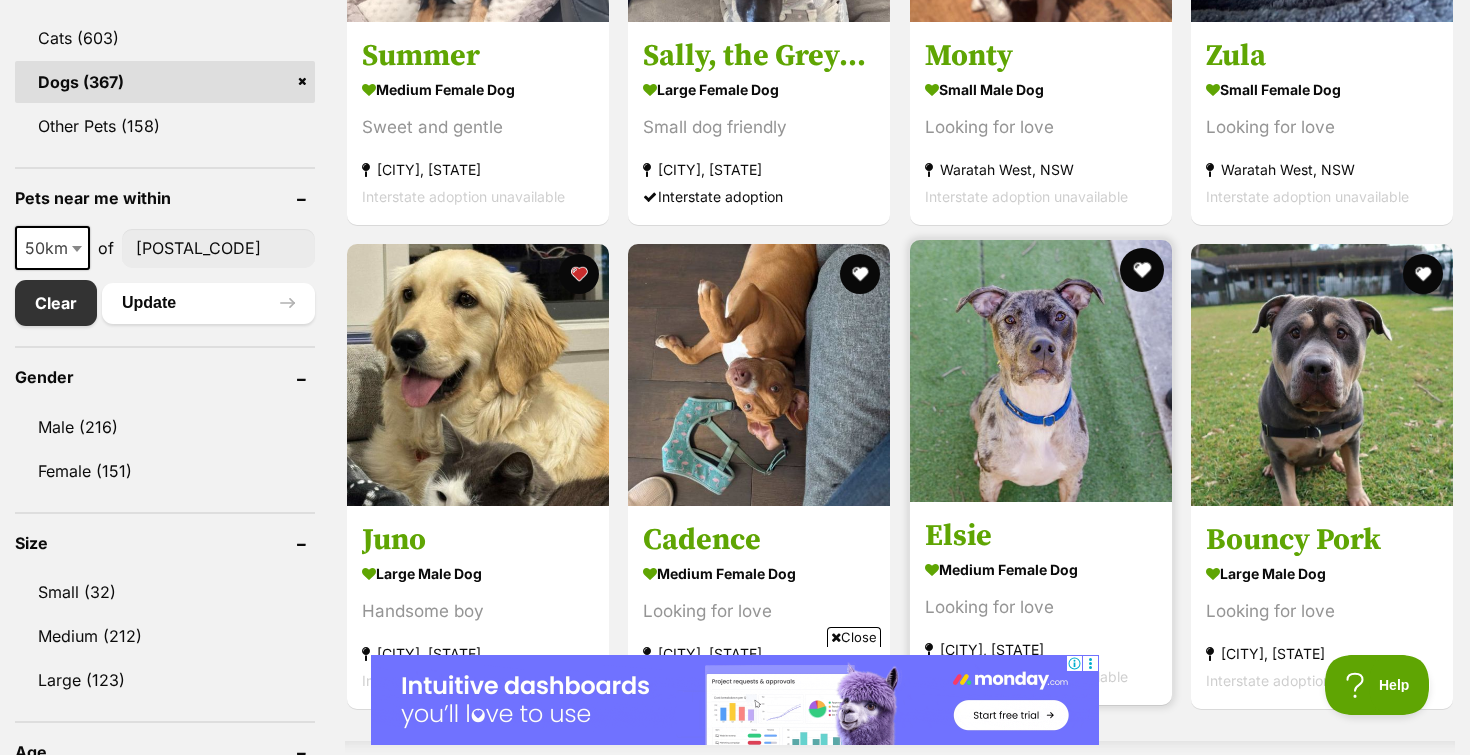 click at bounding box center [1142, 270] 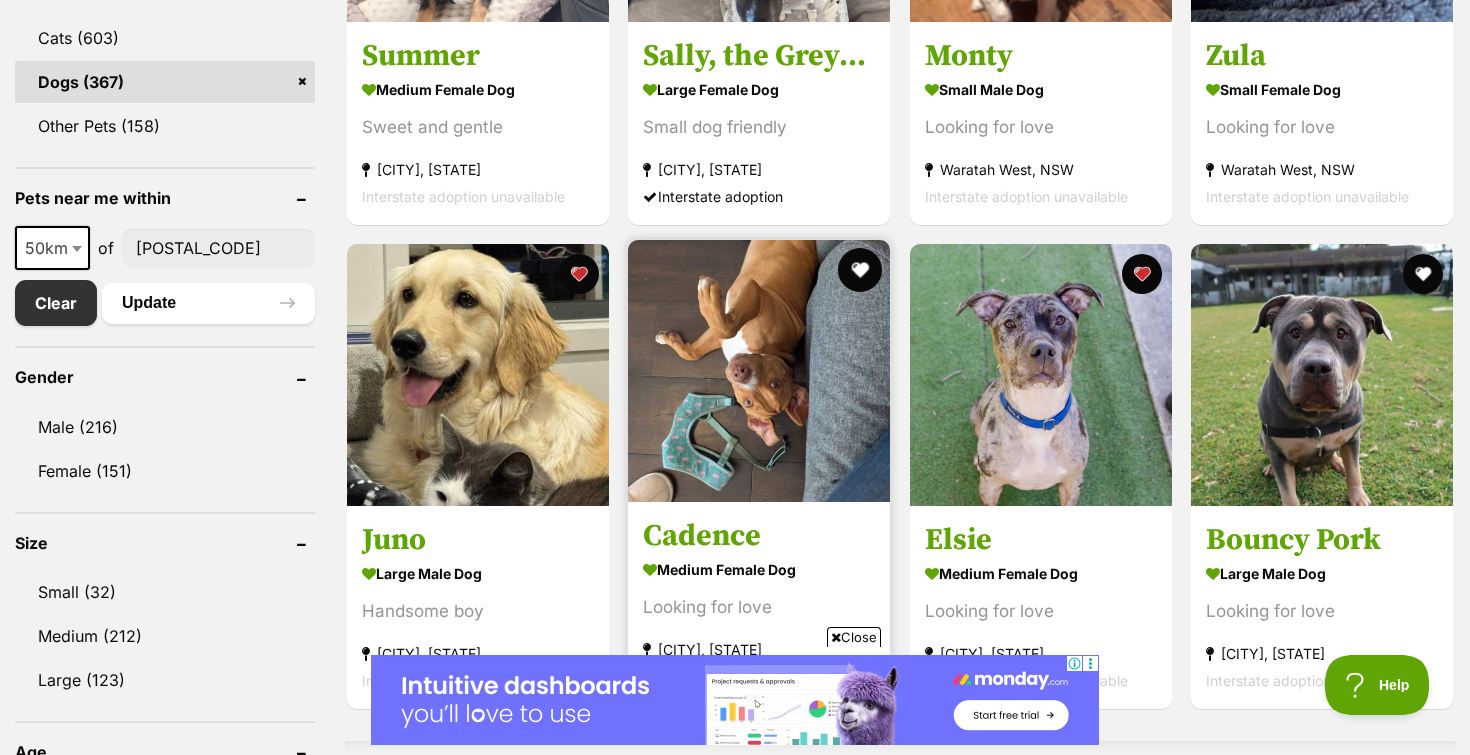 click at bounding box center [861, 270] 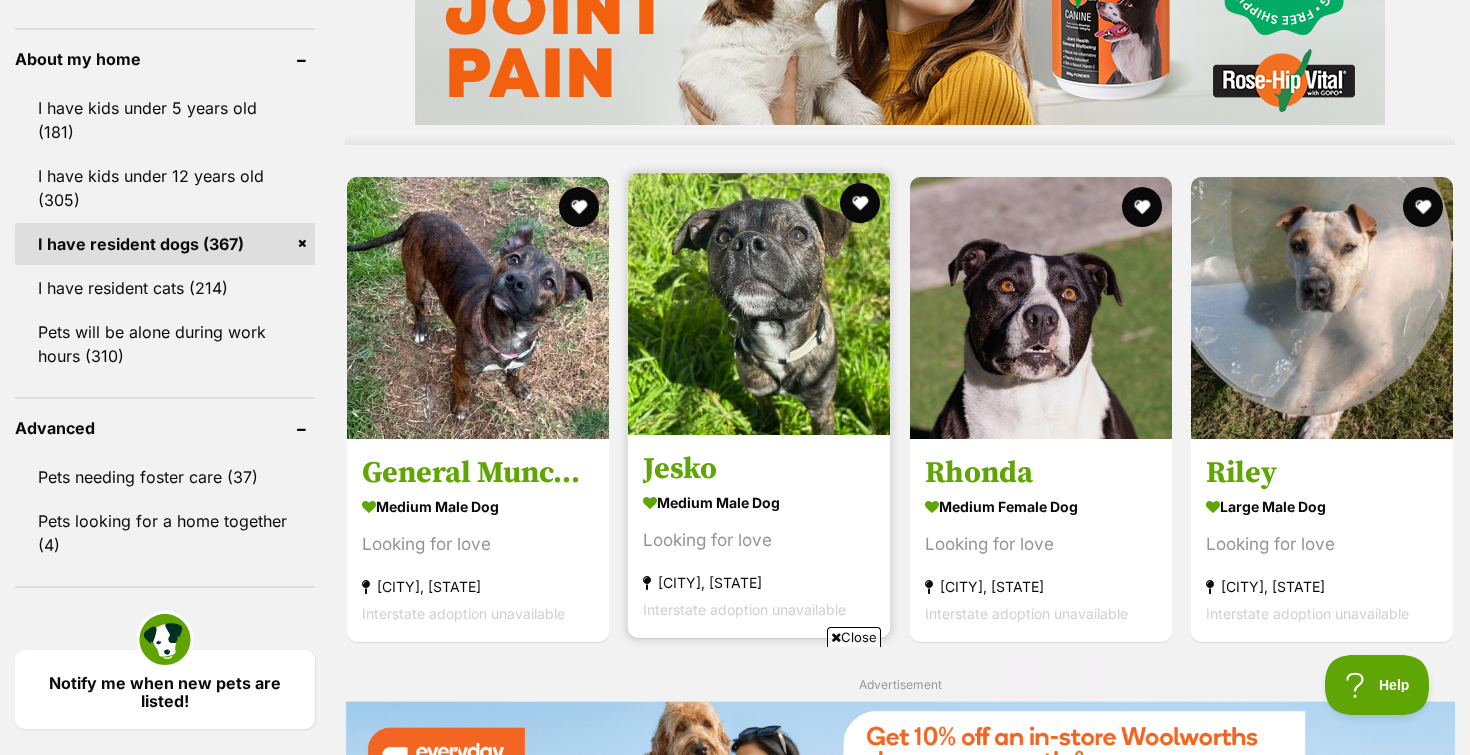 scroll, scrollTop: 0, scrollLeft: 0, axis: both 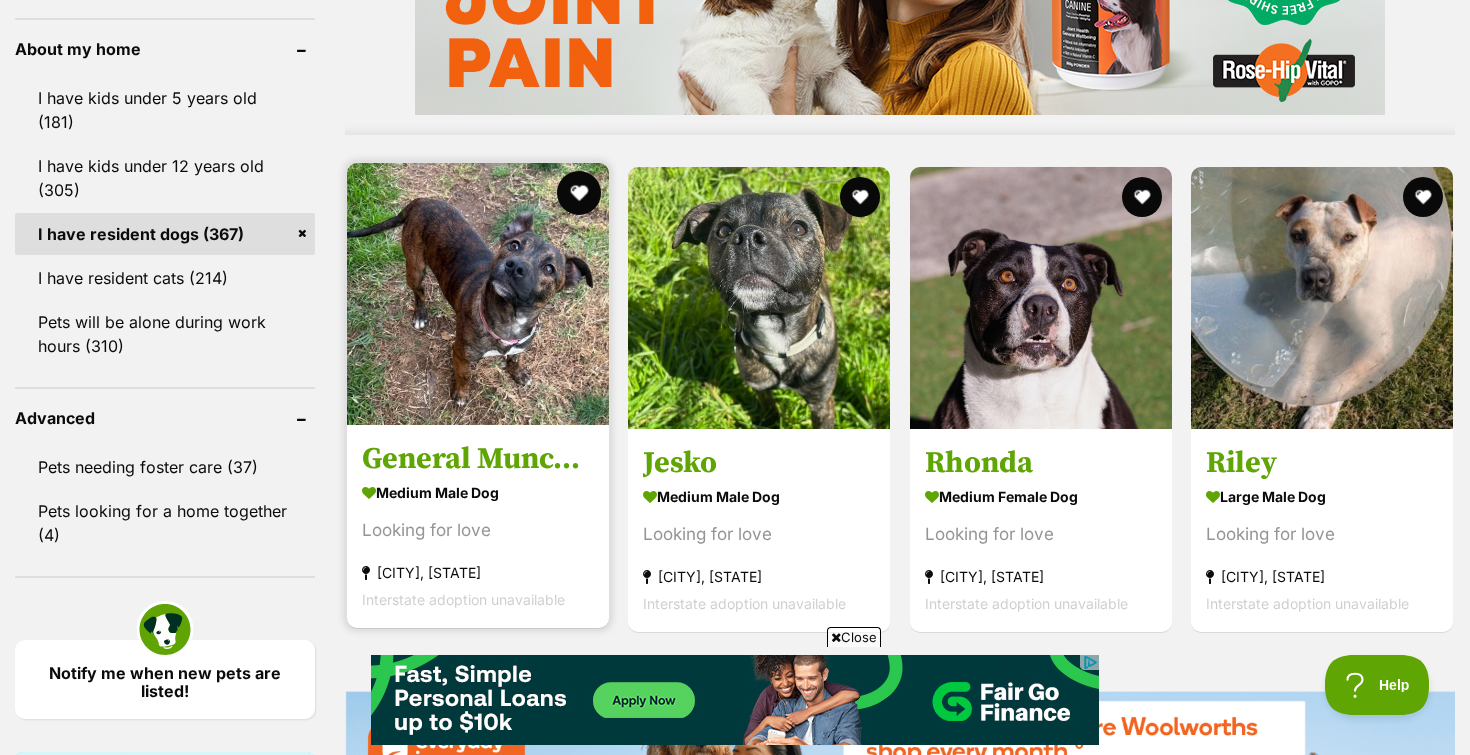 click at bounding box center [579, 193] 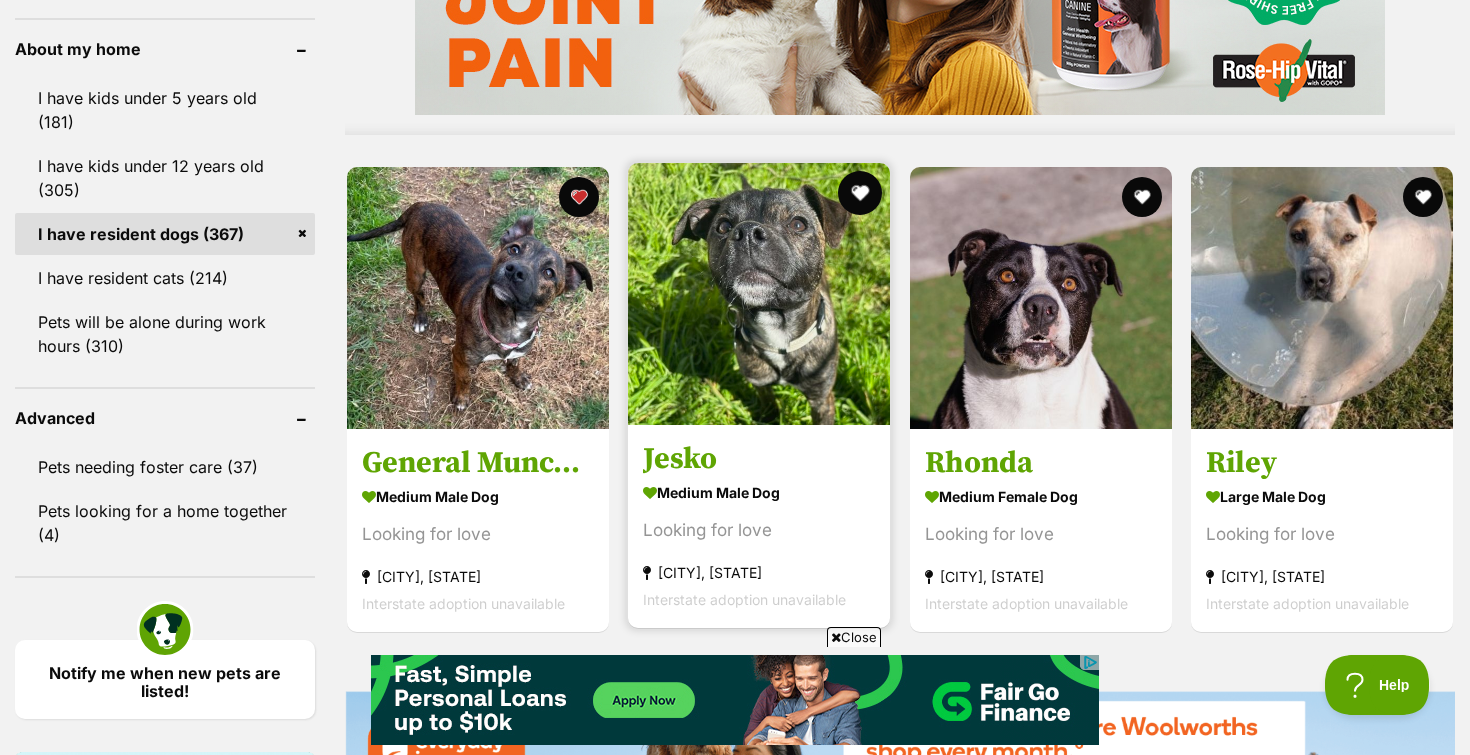 click at bounding box center [861, 193] 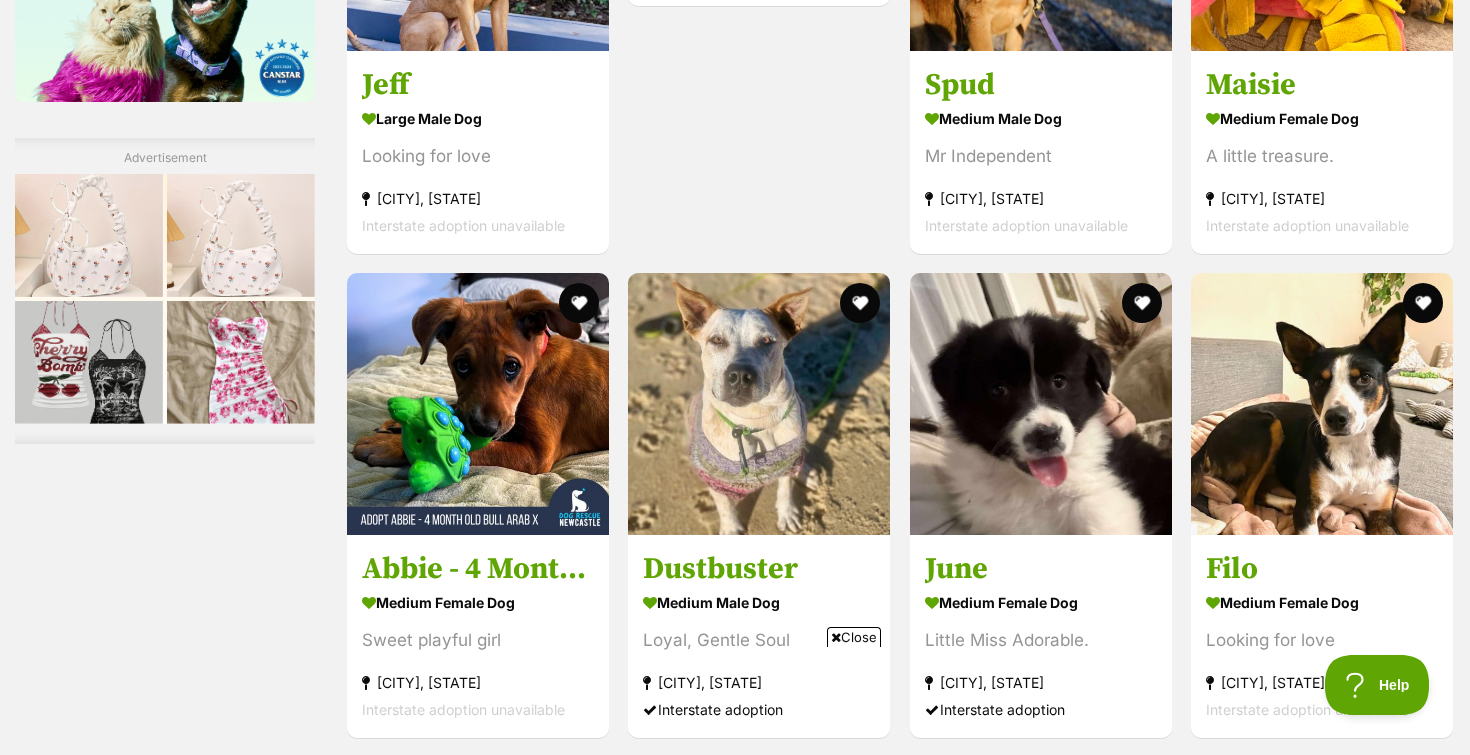 scroll, scrollTop: 2932, scrollLeft: 0, axis: vertical 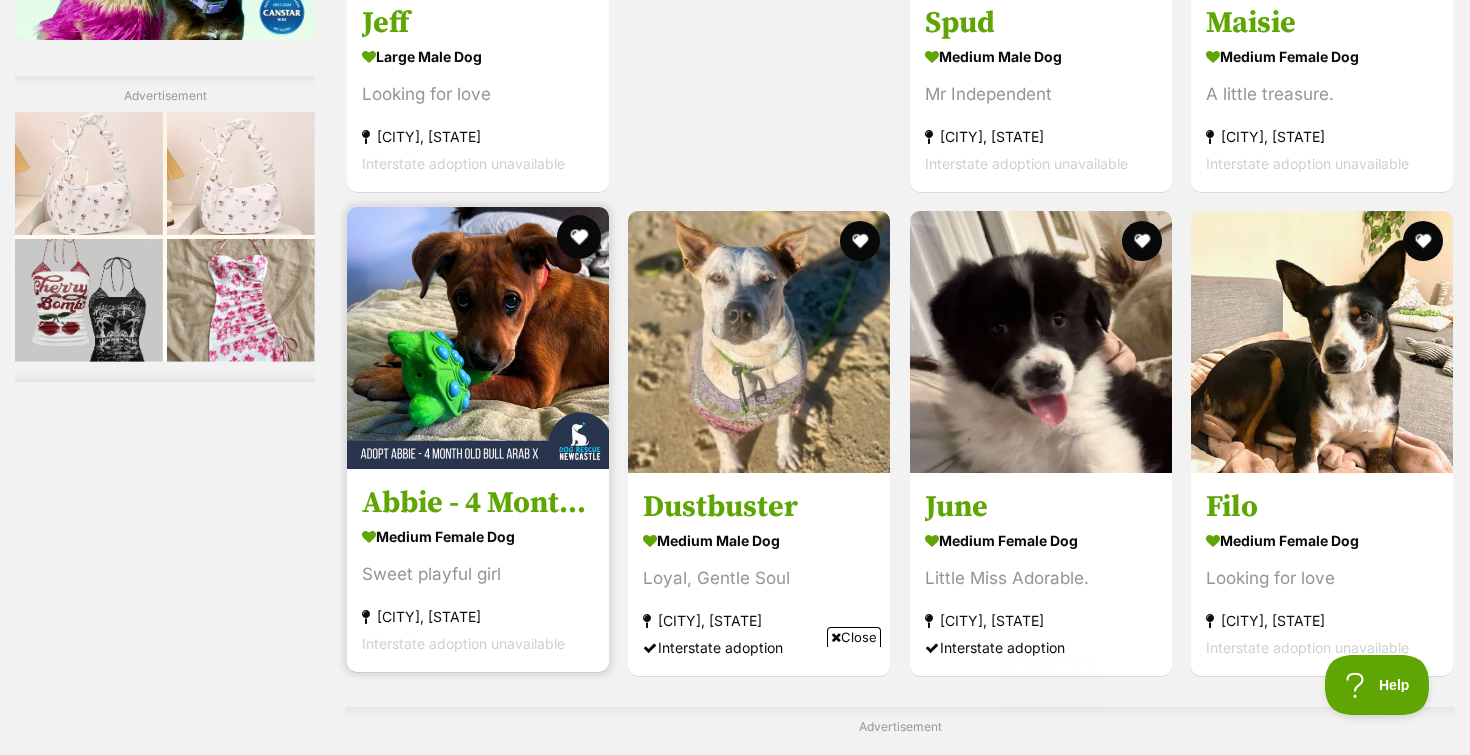 click at bounding box center [579, 237] 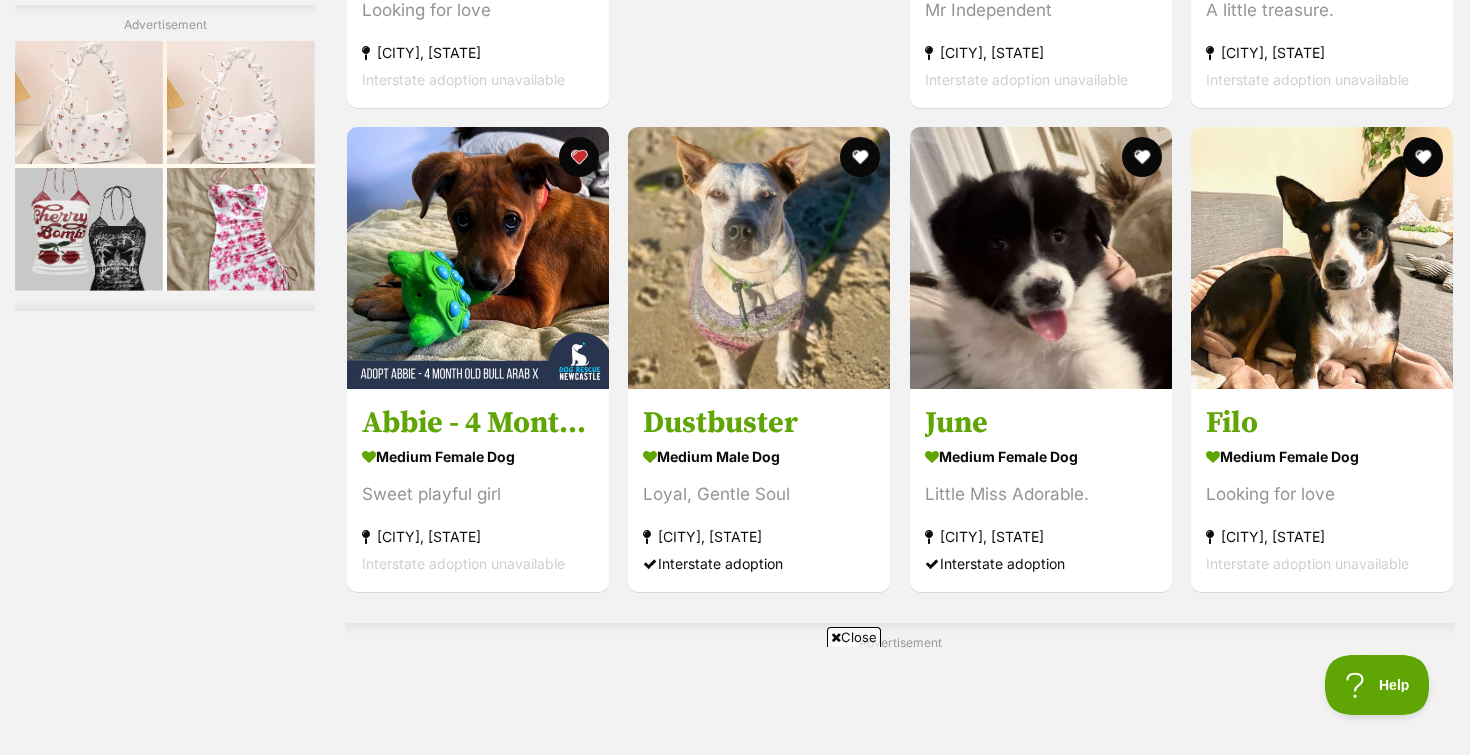 scroll, scrollTop: 3020, scrollLeft: 0, axis: vertical 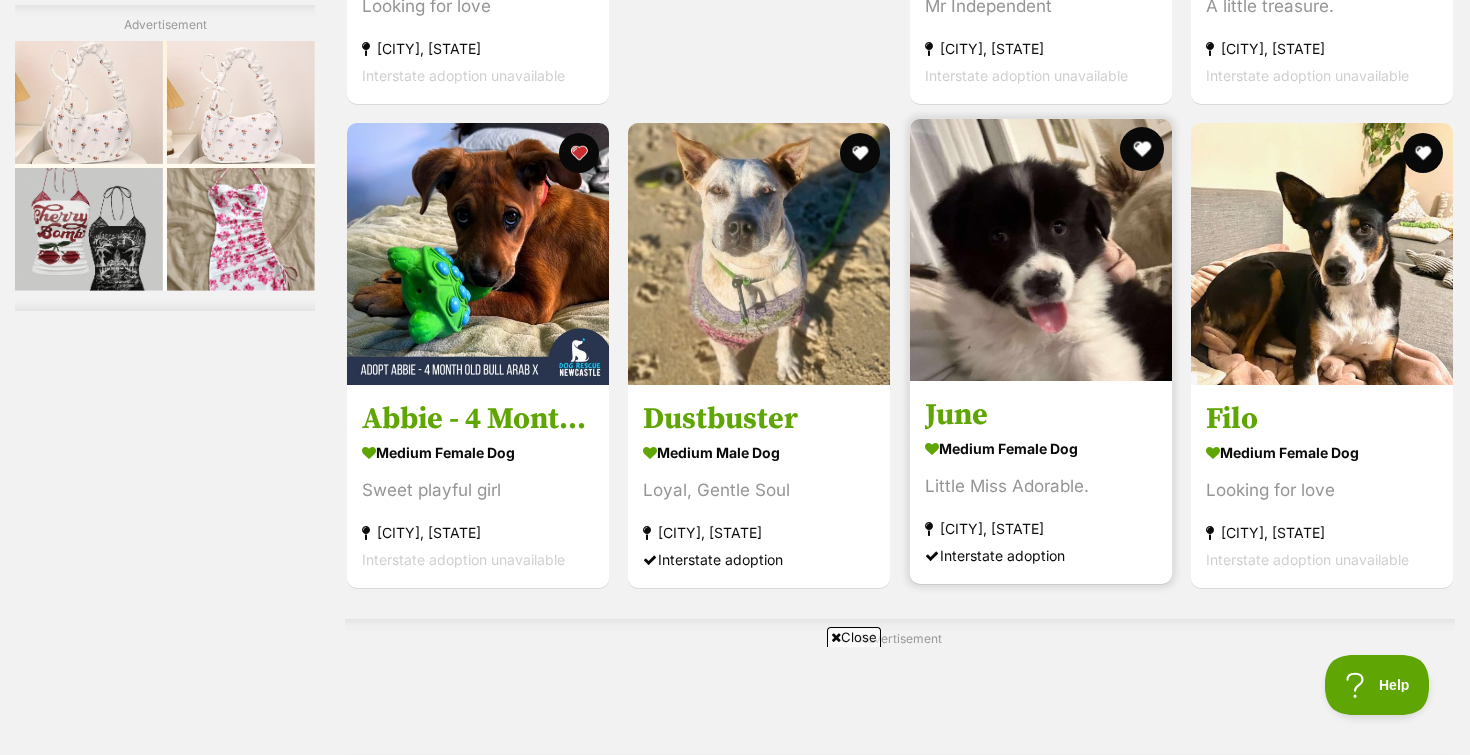 click at bounding box center [1142, 149] 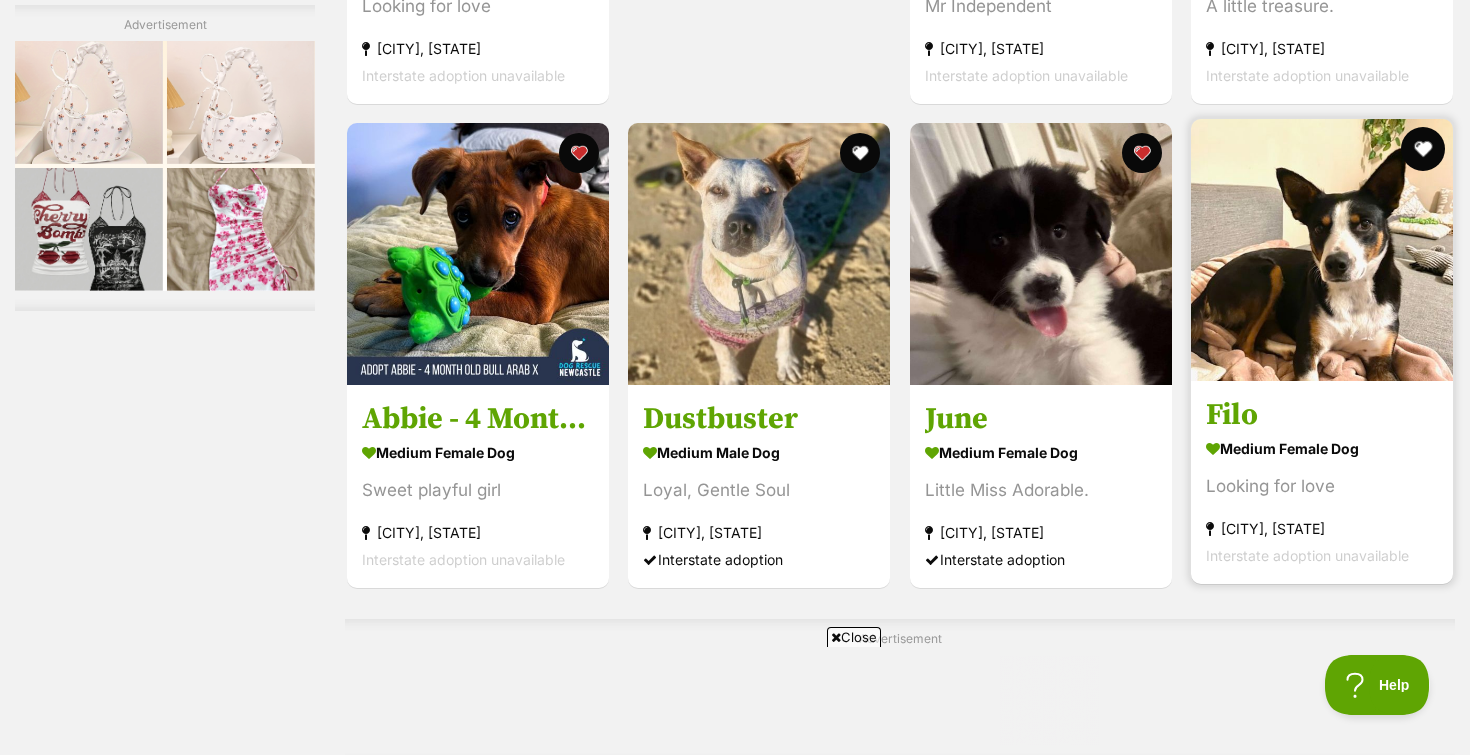 click at bounding box center (1423, 149) 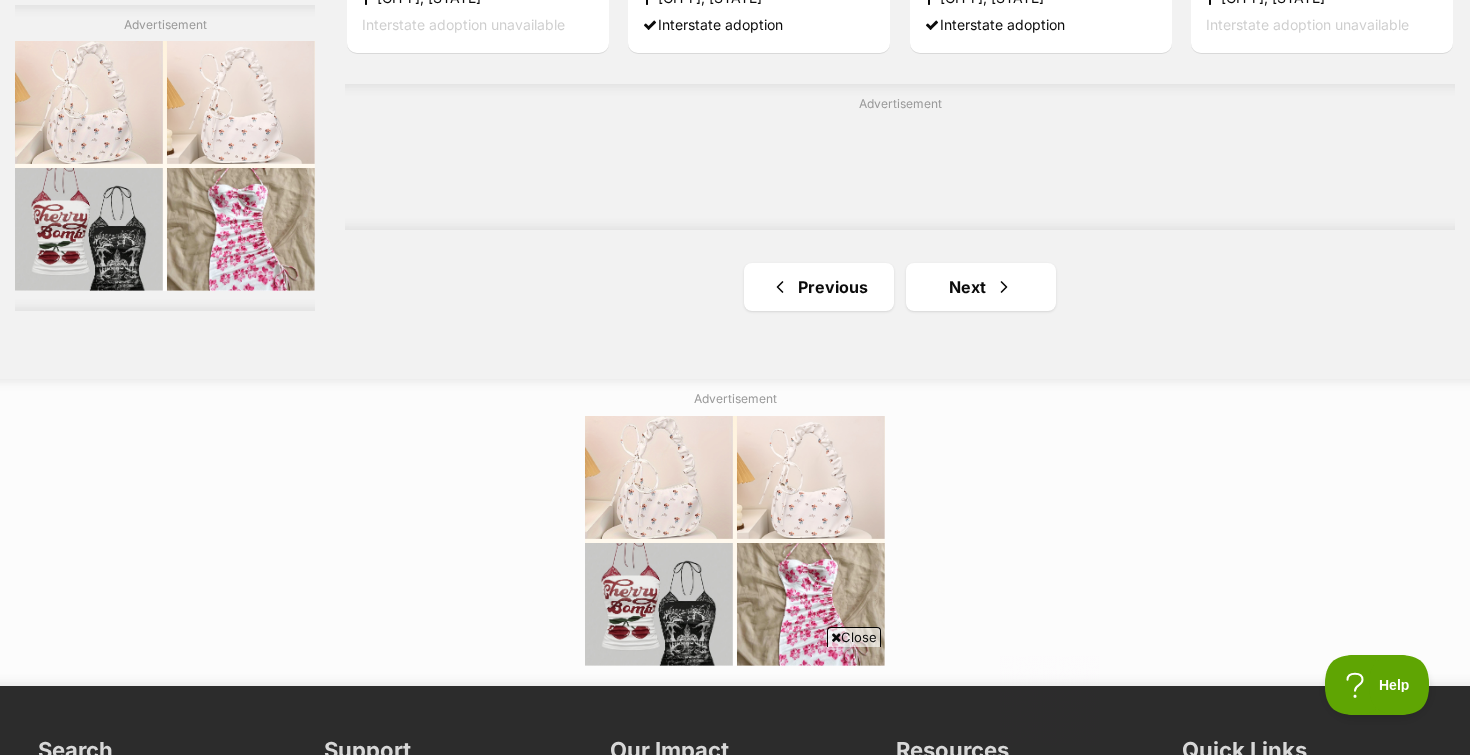 scroll, scrollTop: 3580, scrollLeft: 0, axis: vertical 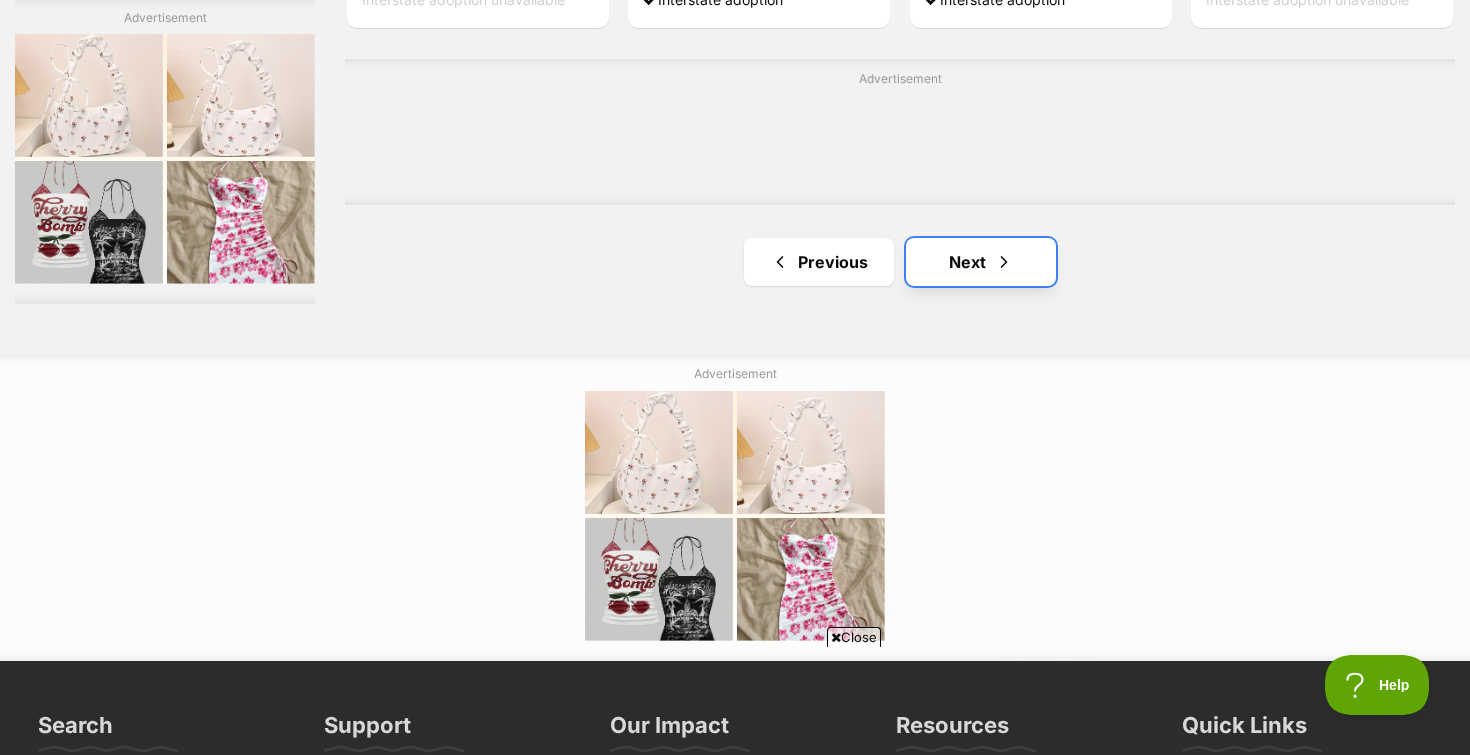 click on "Next" at bounding box center [981, 262] 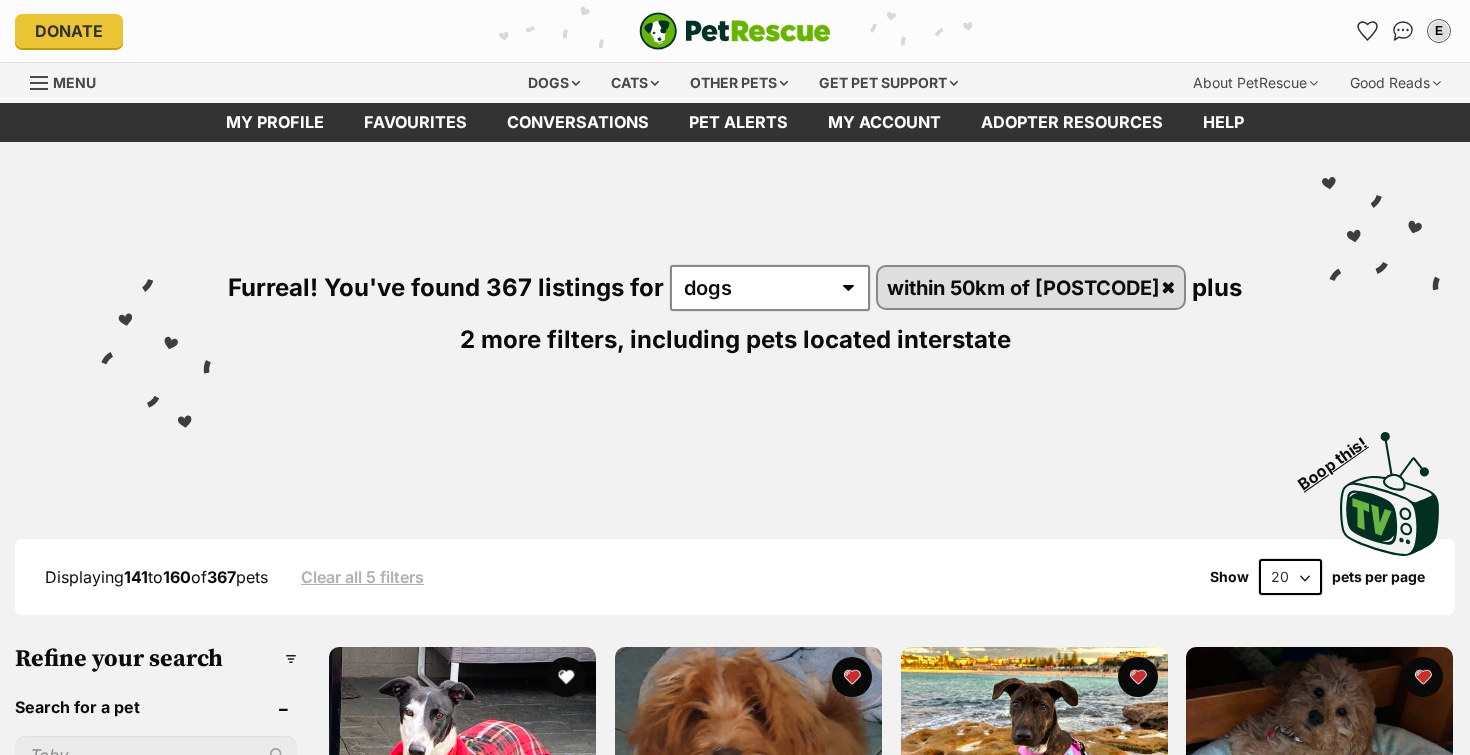 scroll, scrollTop: 0, scrollLeft: 0, axis: both 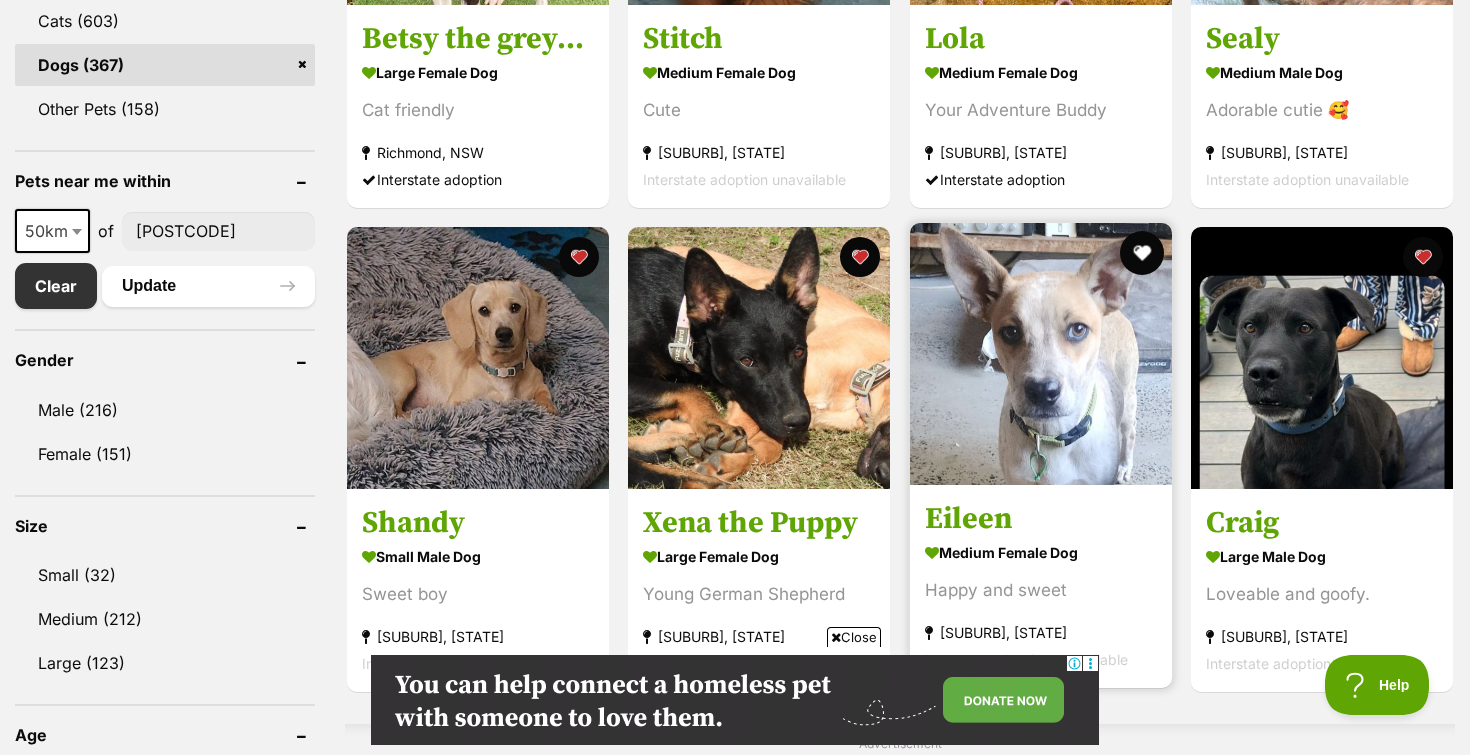 click at bounding box center [1142, 253] 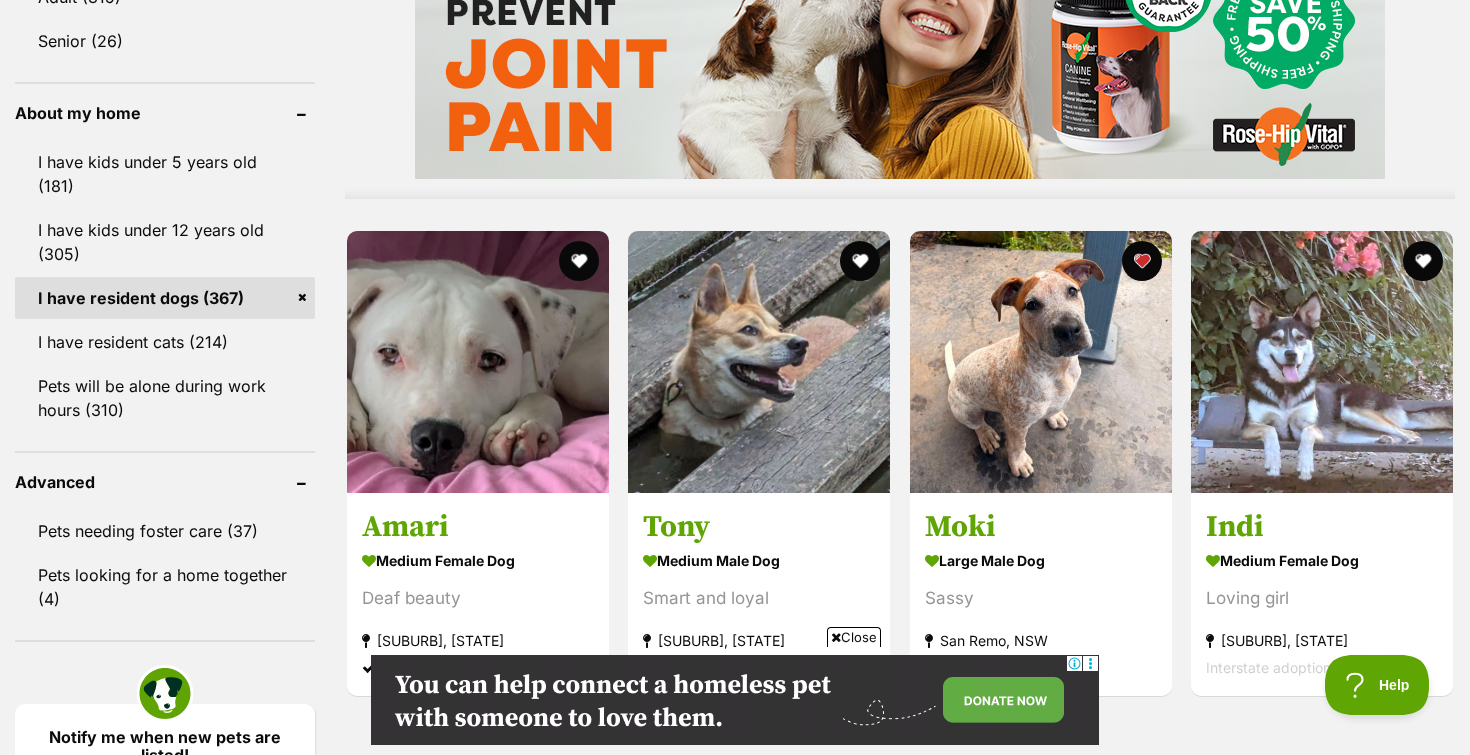 scroll, scrollTop: 1725, scrollLeft: 0, axis: vertical 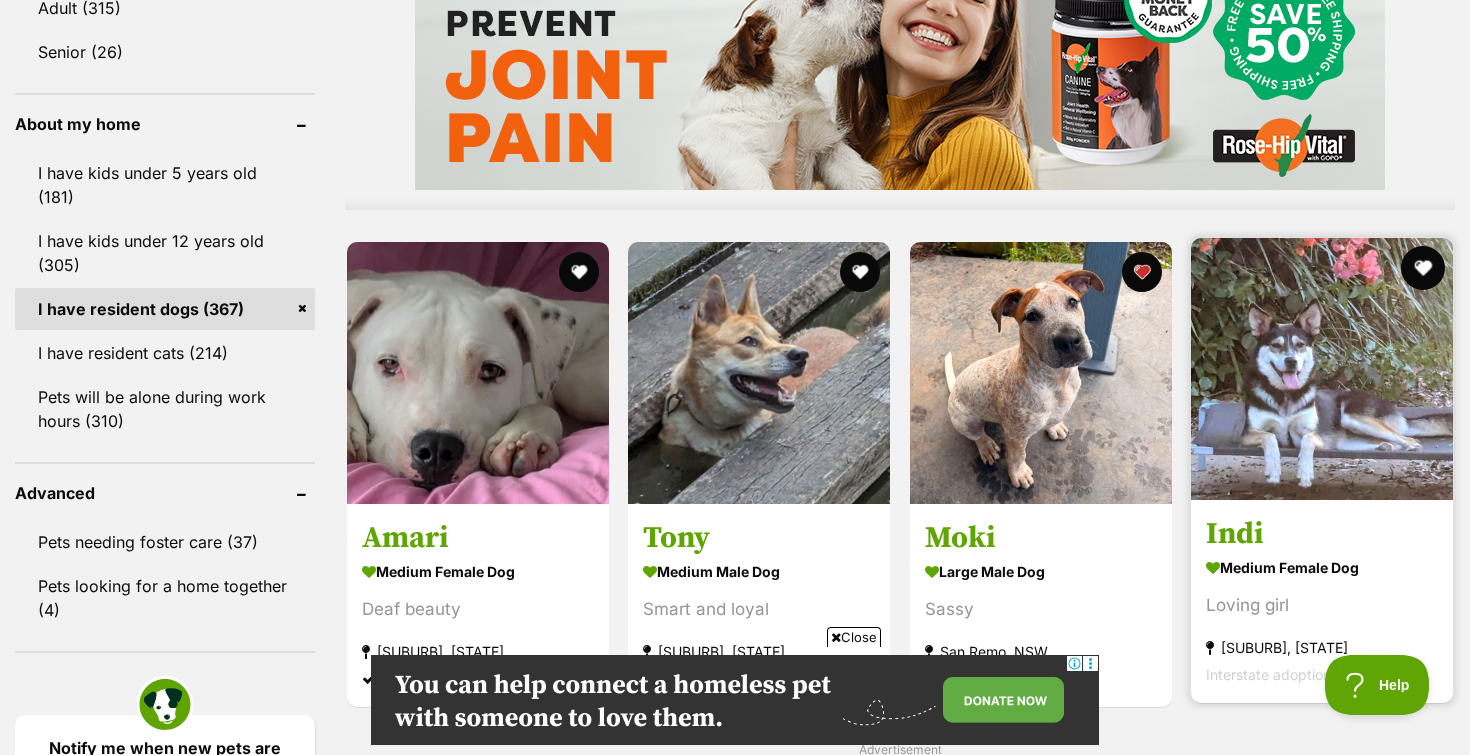 click at bounding box center [1423, 268] 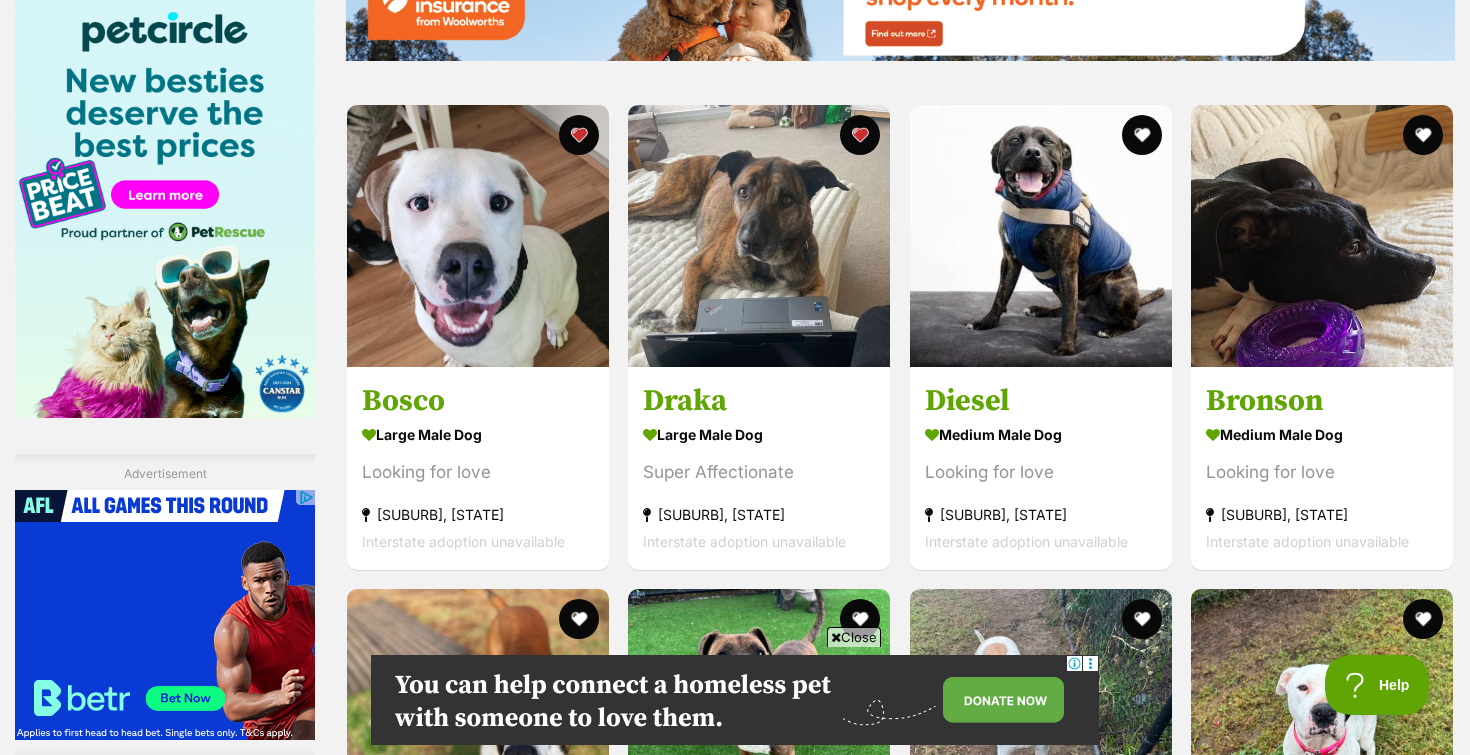 scroll, scrollTop: 2542, scrollLeft: 0, axis: vertical 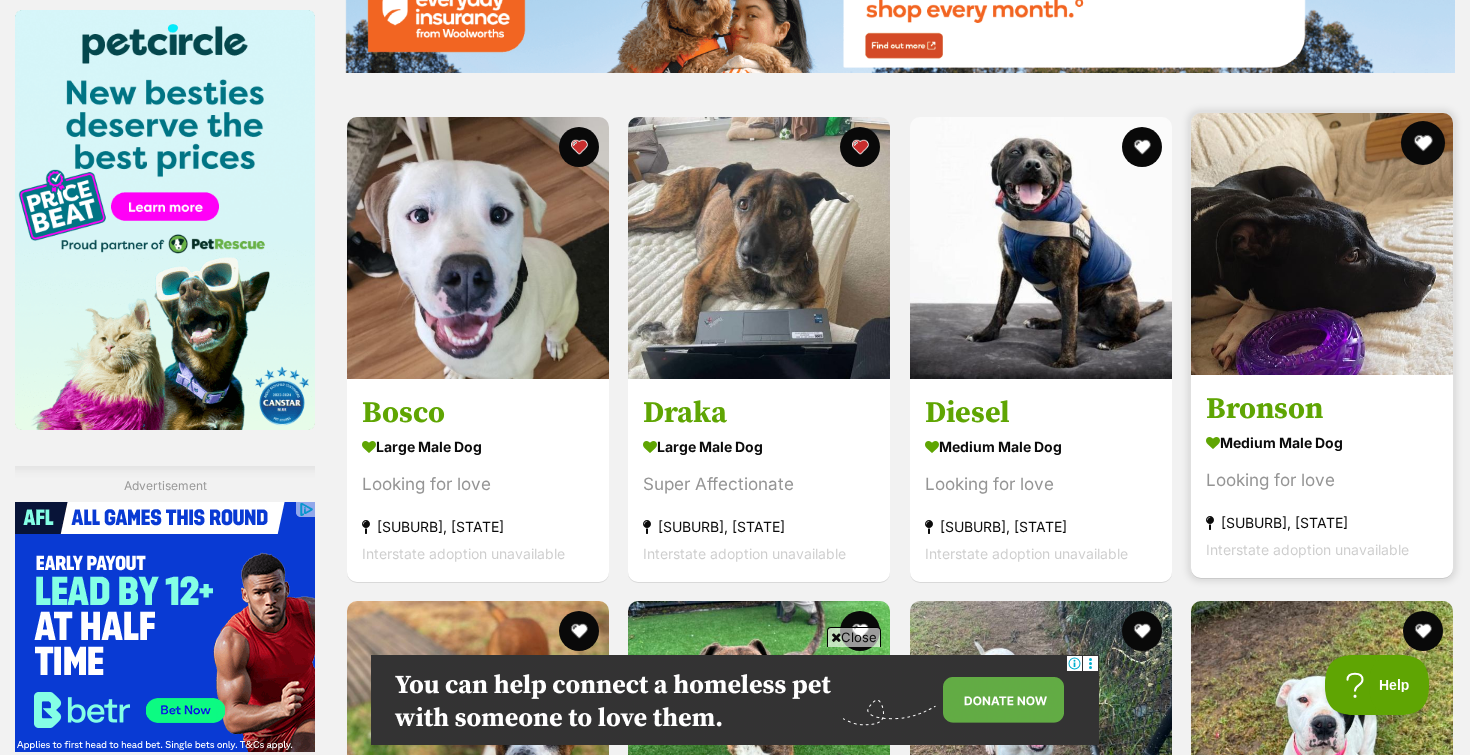 click at bounding box center (1423, 143) 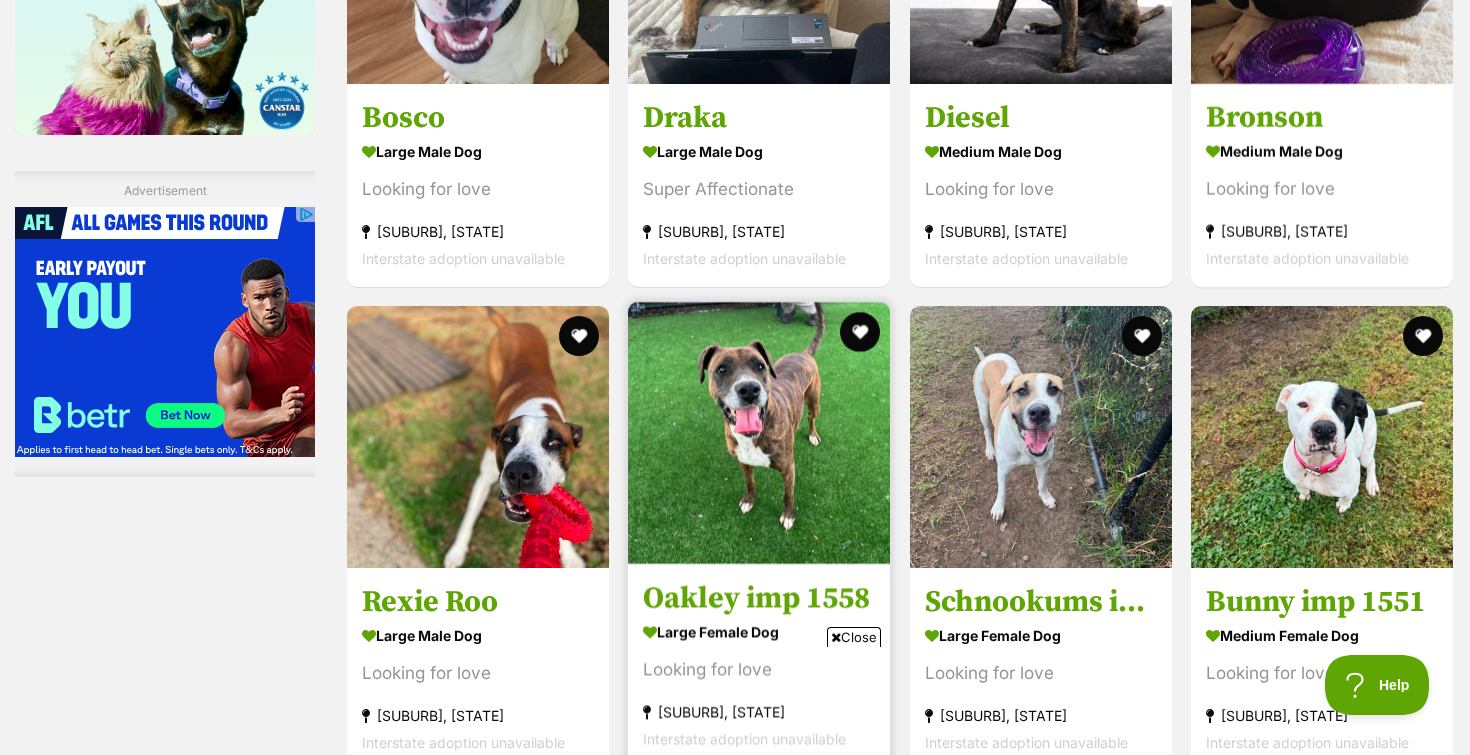 scroll, scrollTop: 0, scrollLeft: 0, axis: both 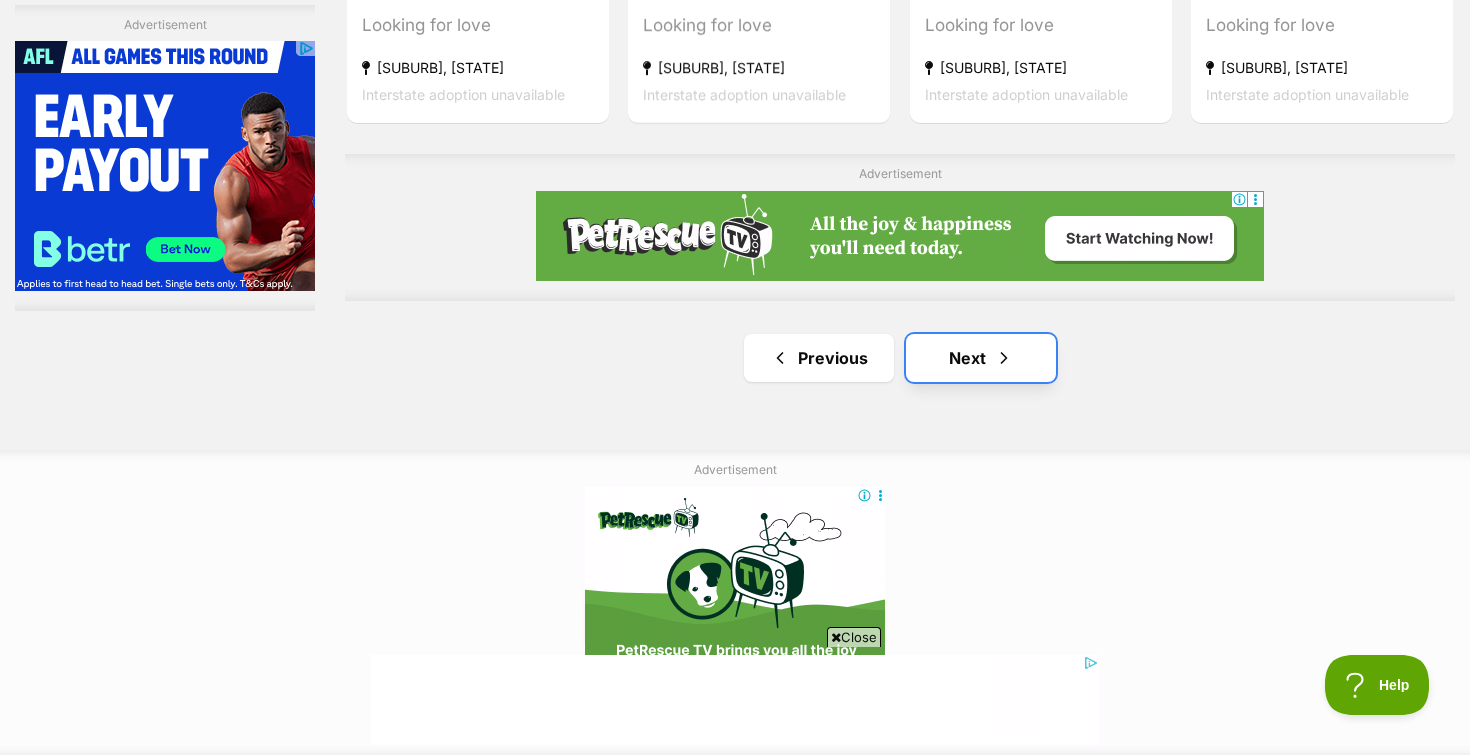 click on "Next" at bounding box center (981, 358) 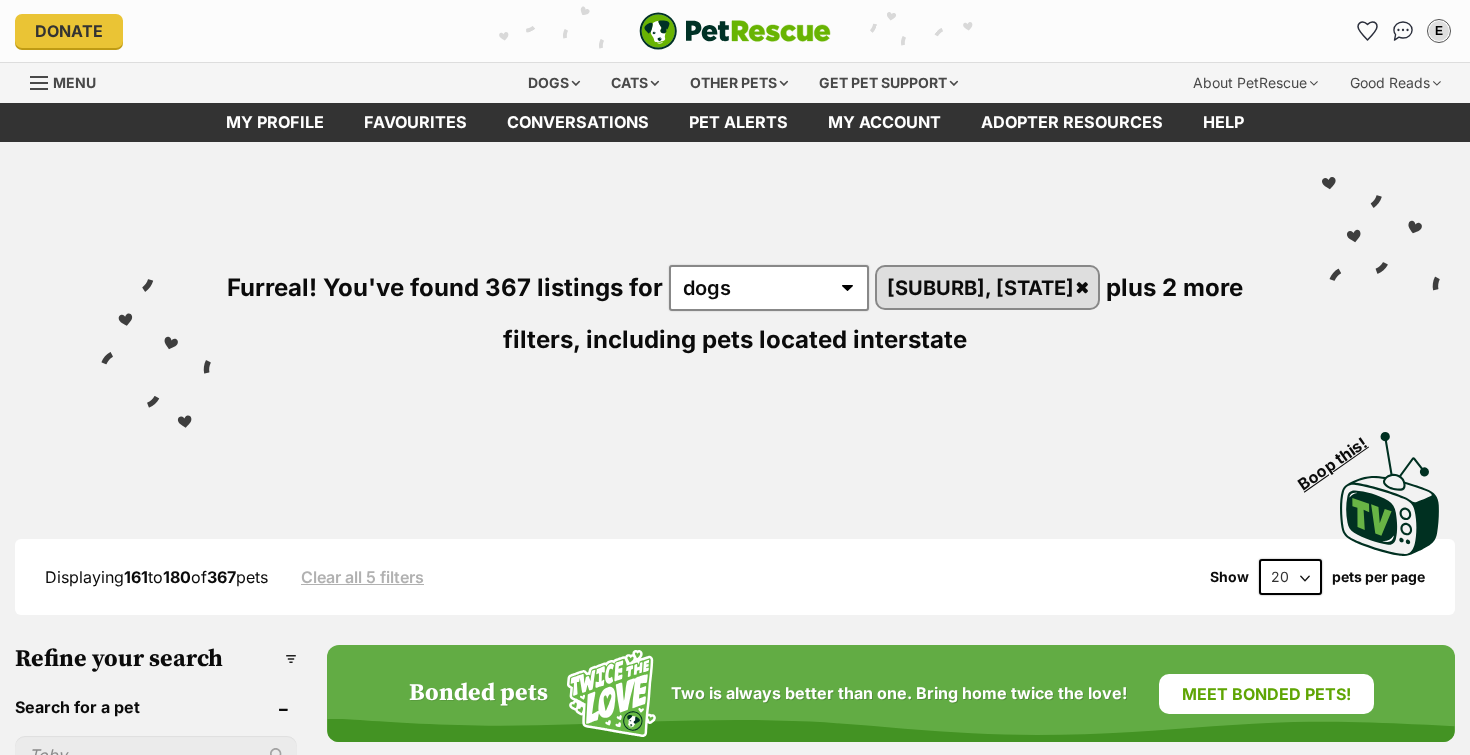 scroll, scrollTop: 0, scrollLeft: 0, axis: both 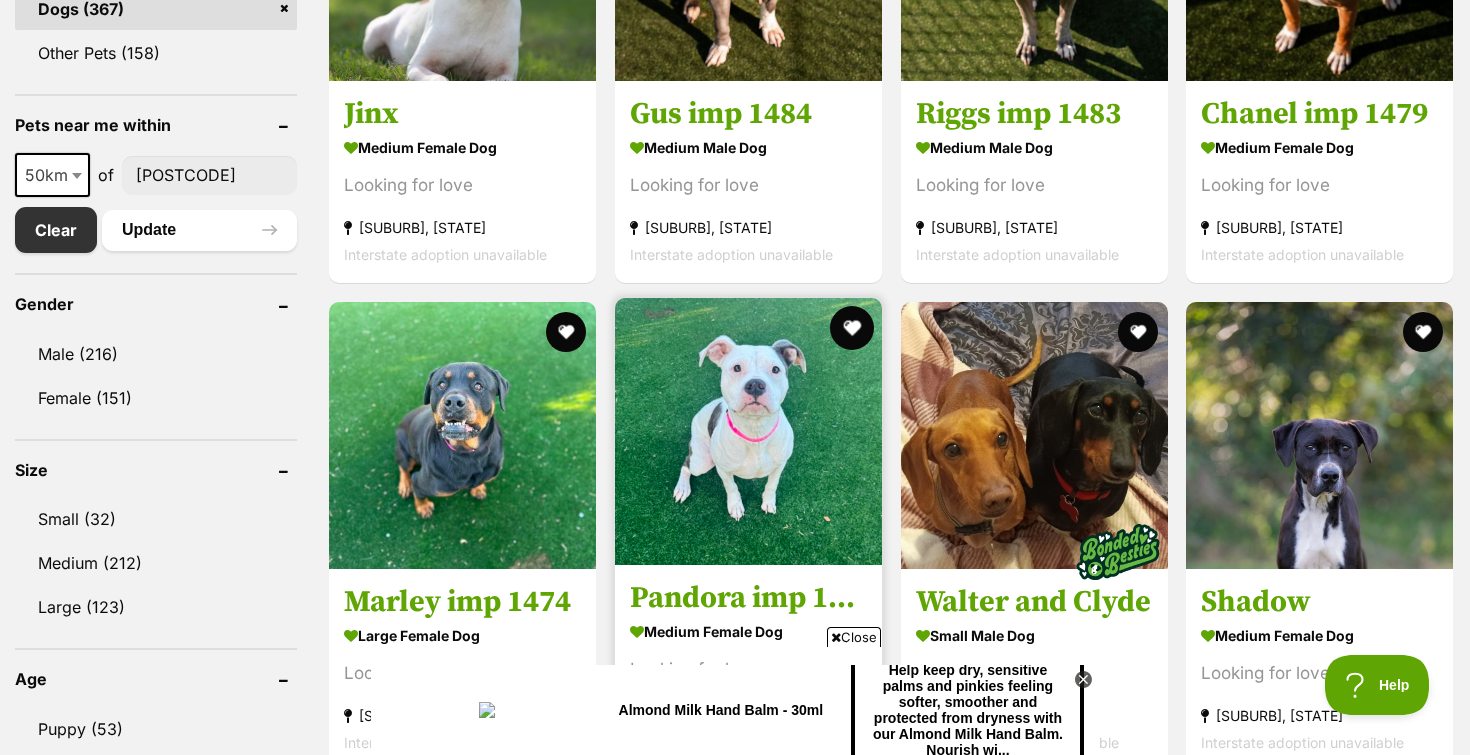 click at bounding box center (852, 328) 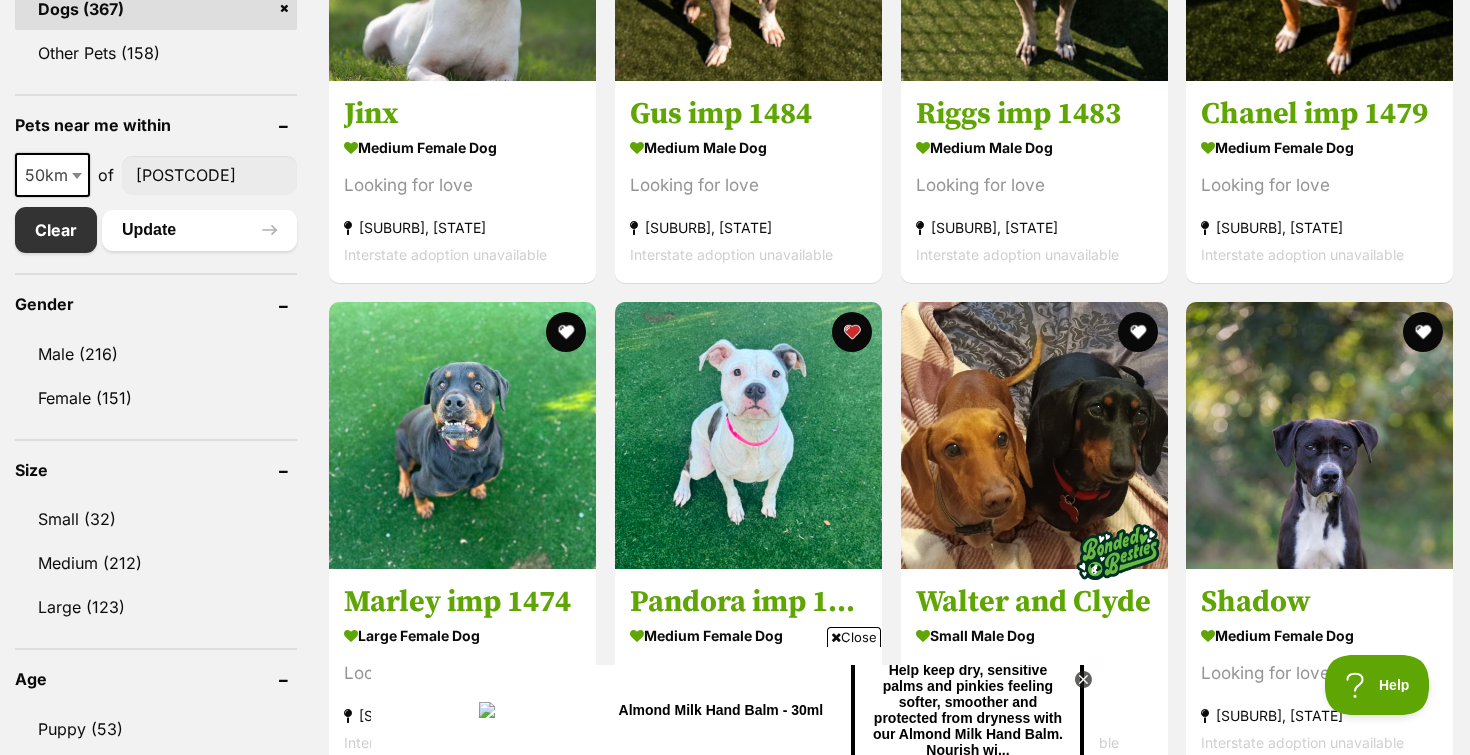 scroll, scrollTop: 0, scrollLeft: 0, axis: both 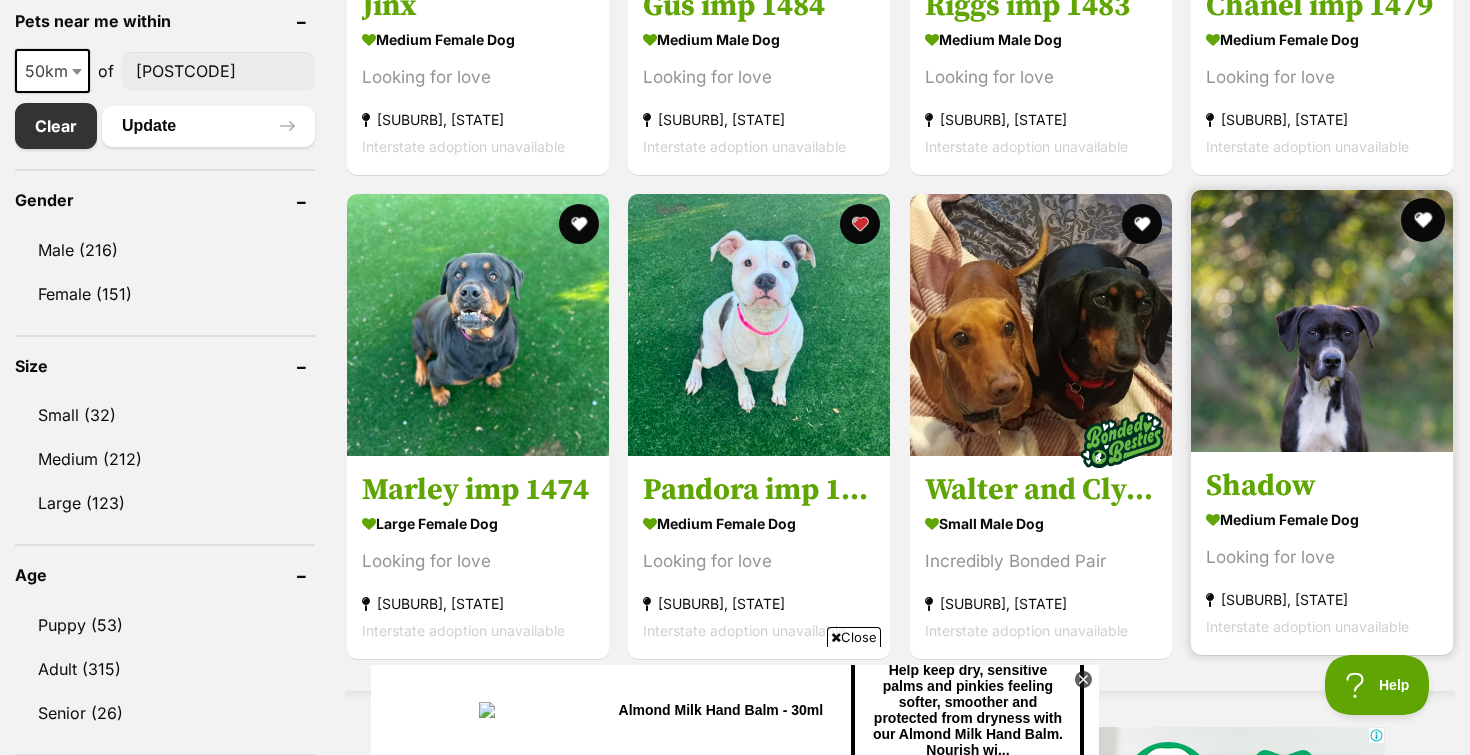 click at bounding box center [1423, 220] 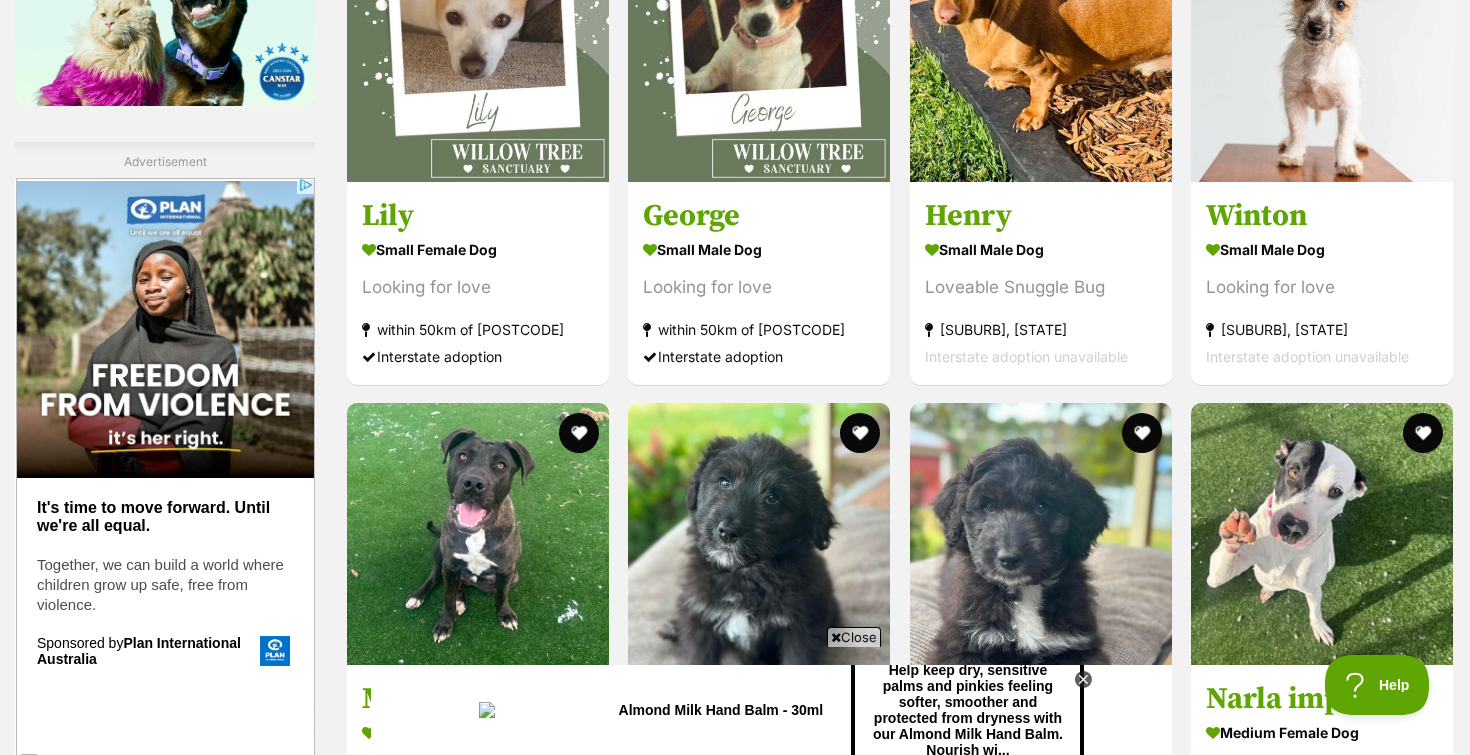 scroll, scrollTop: 3040, scrollLeft: 0, axis: vertical 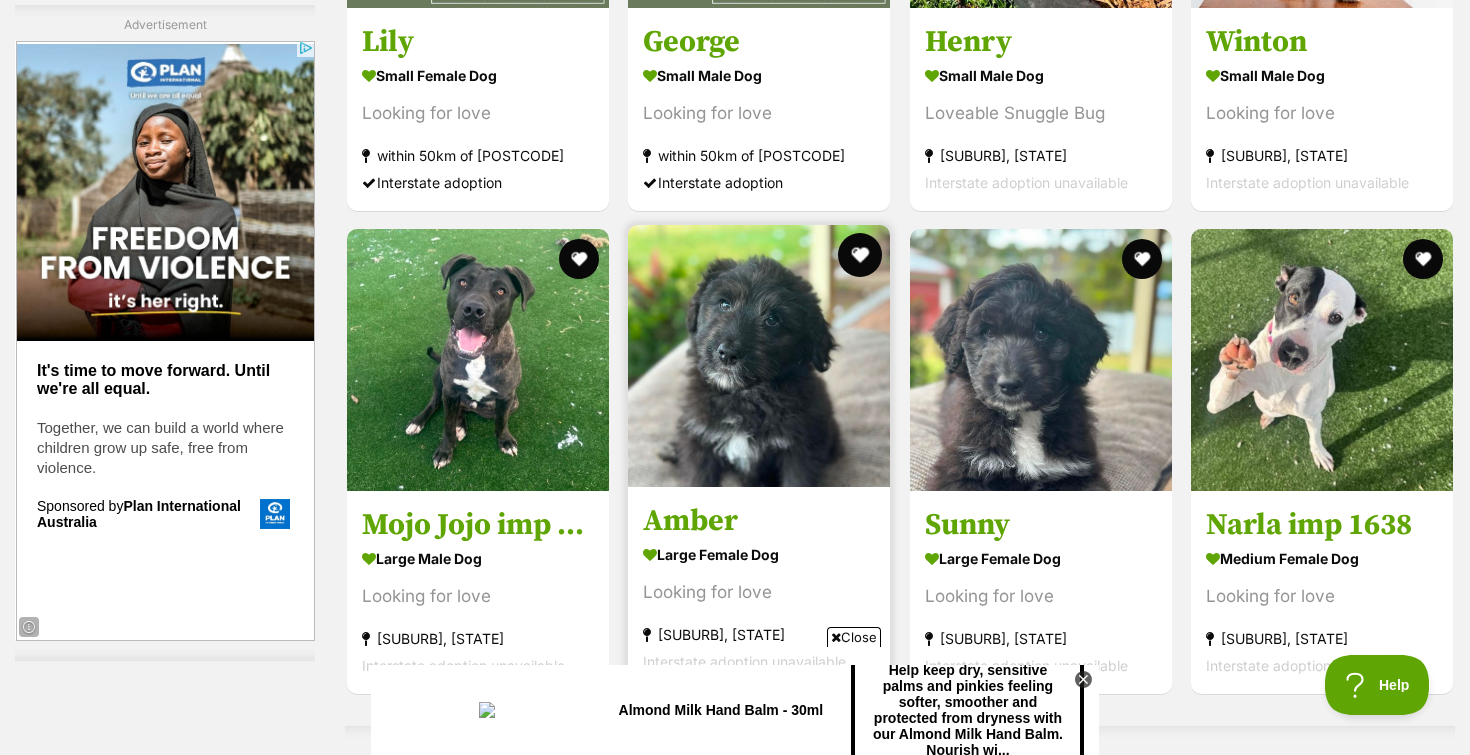 click at bounding box center (861, 255) 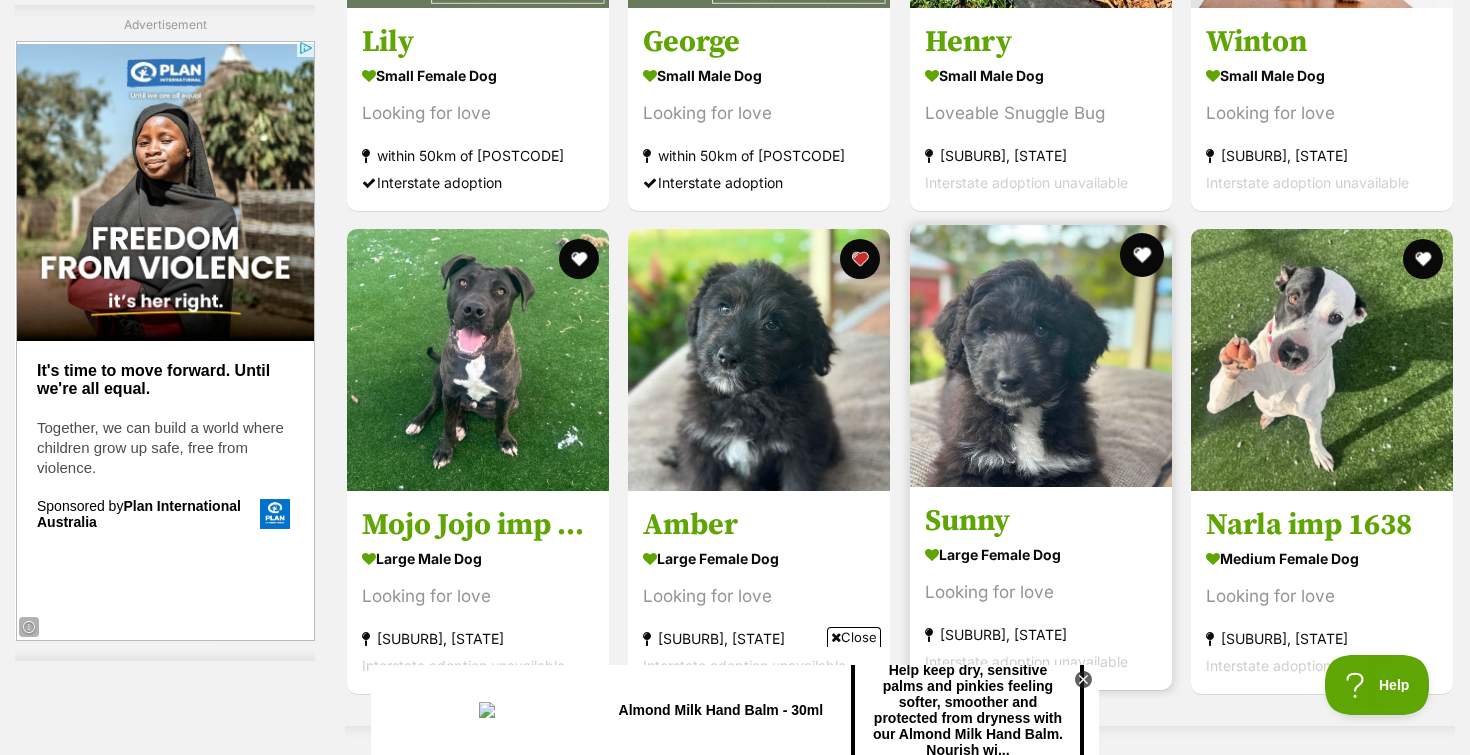 click at bounding box center (1142, 255) 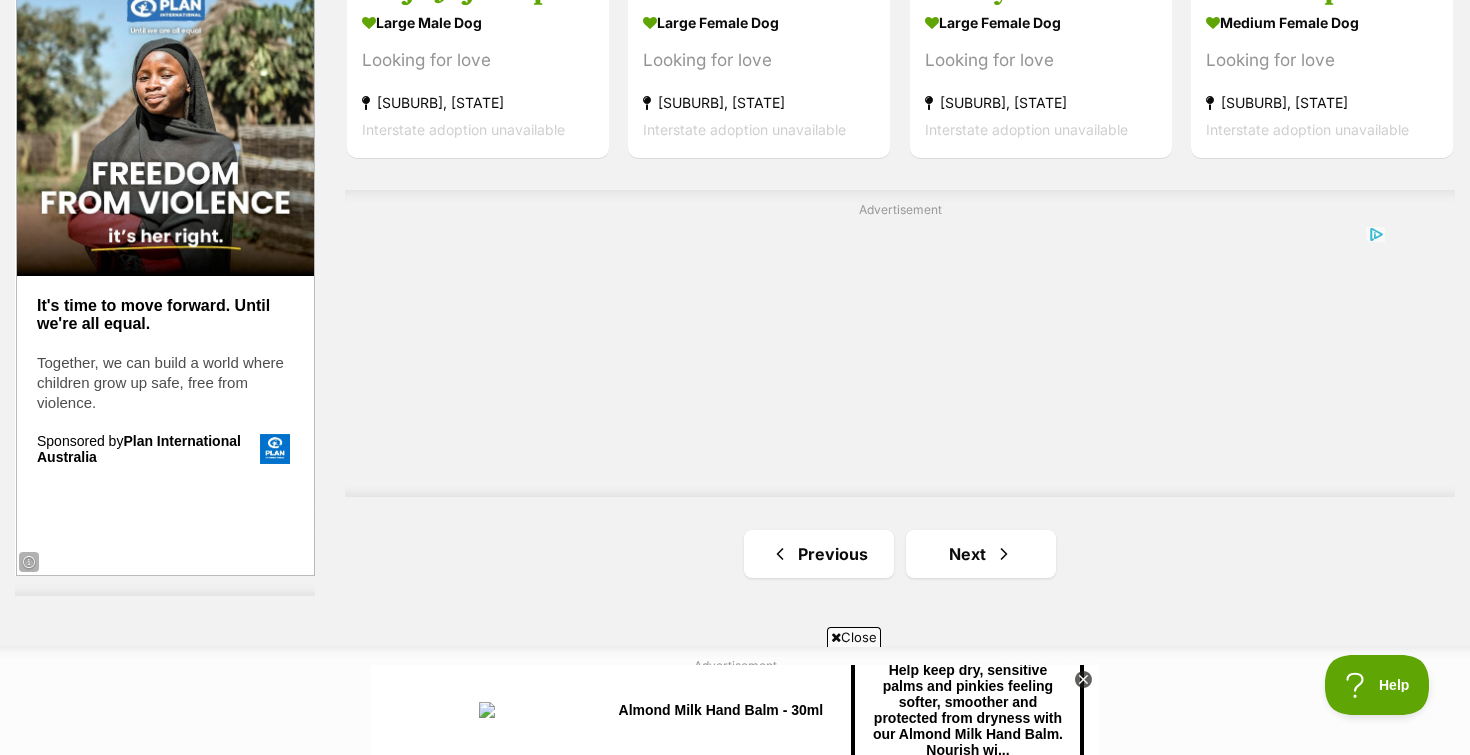 scroll, scrollTop: 3852, scrollLeft: 0, axis: vertical 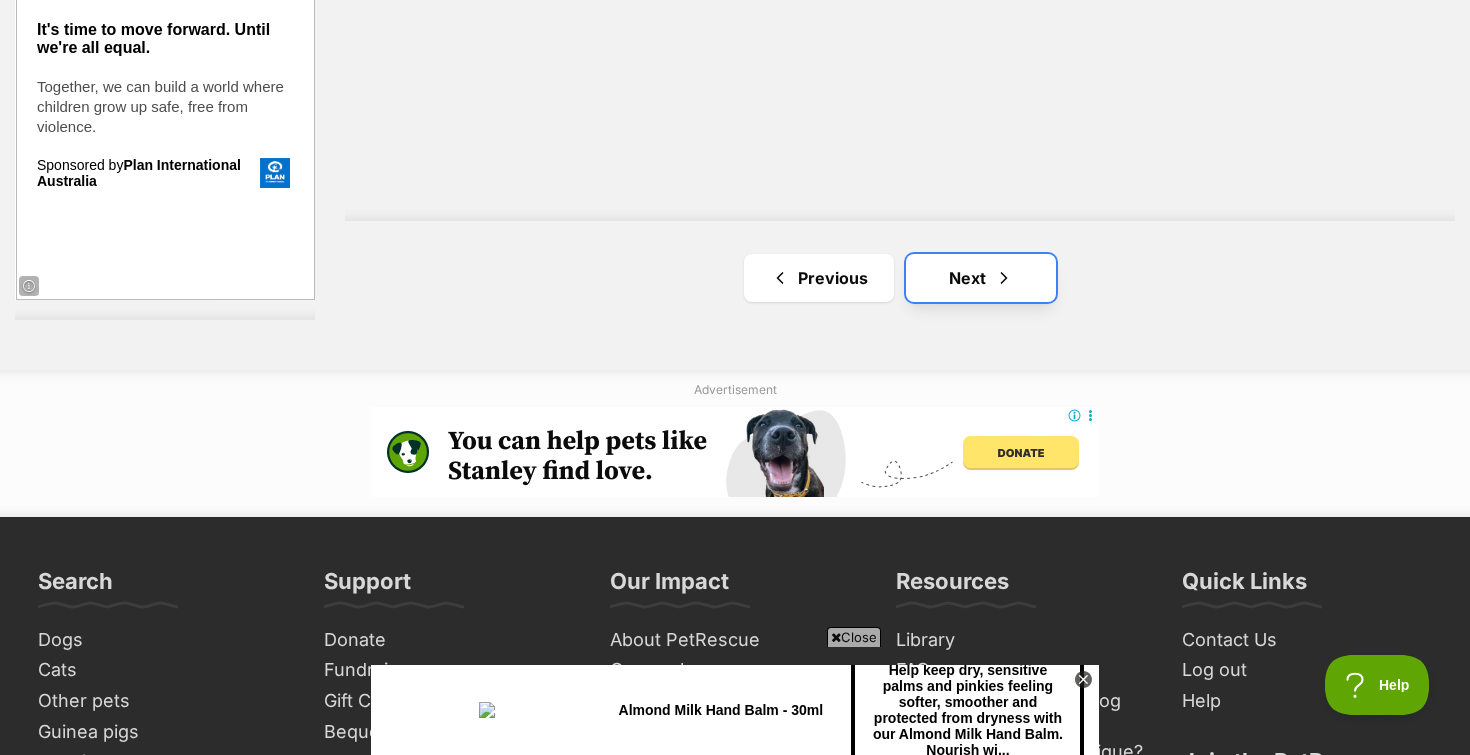 click on "Next" at bounding box center [981, 278] 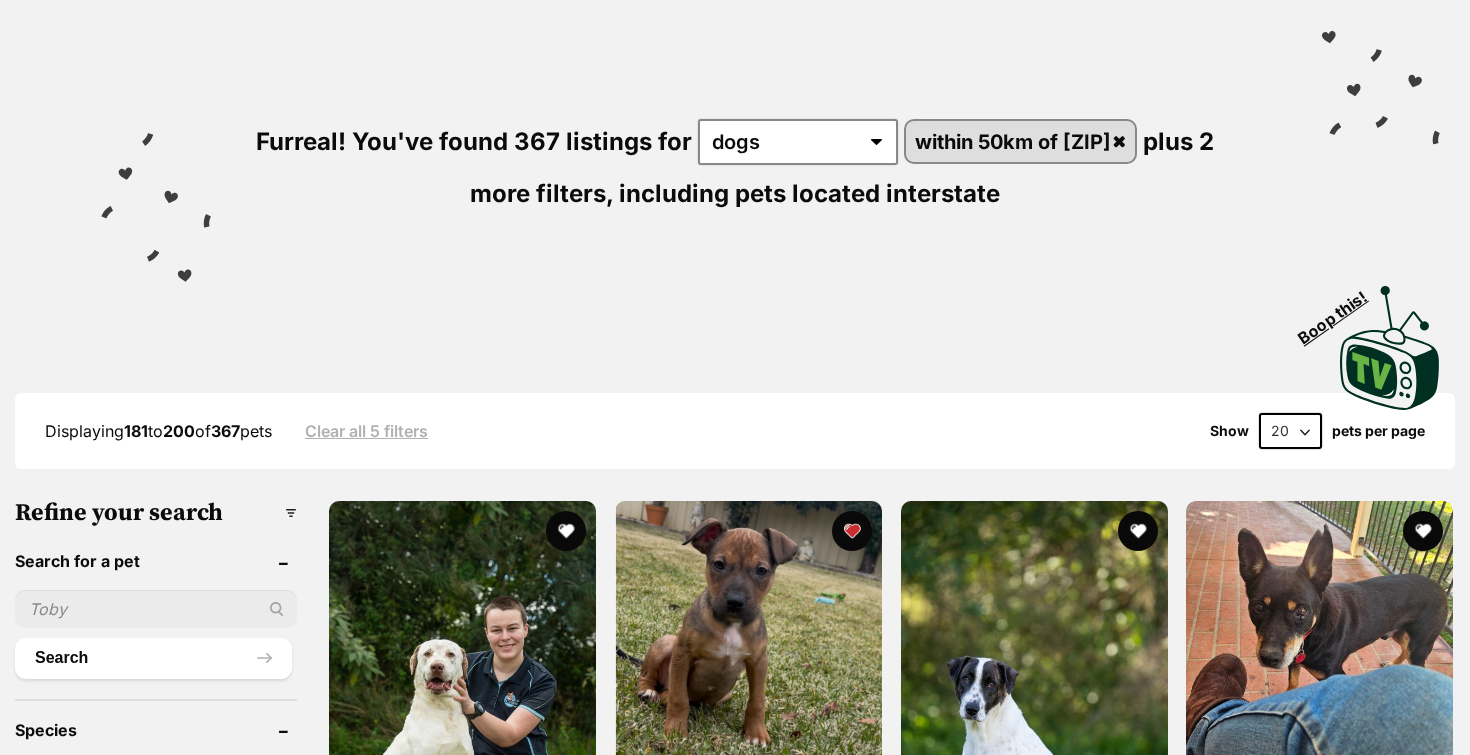 scroll, scrollTop: 0, scrollLeft: 0, axis: both 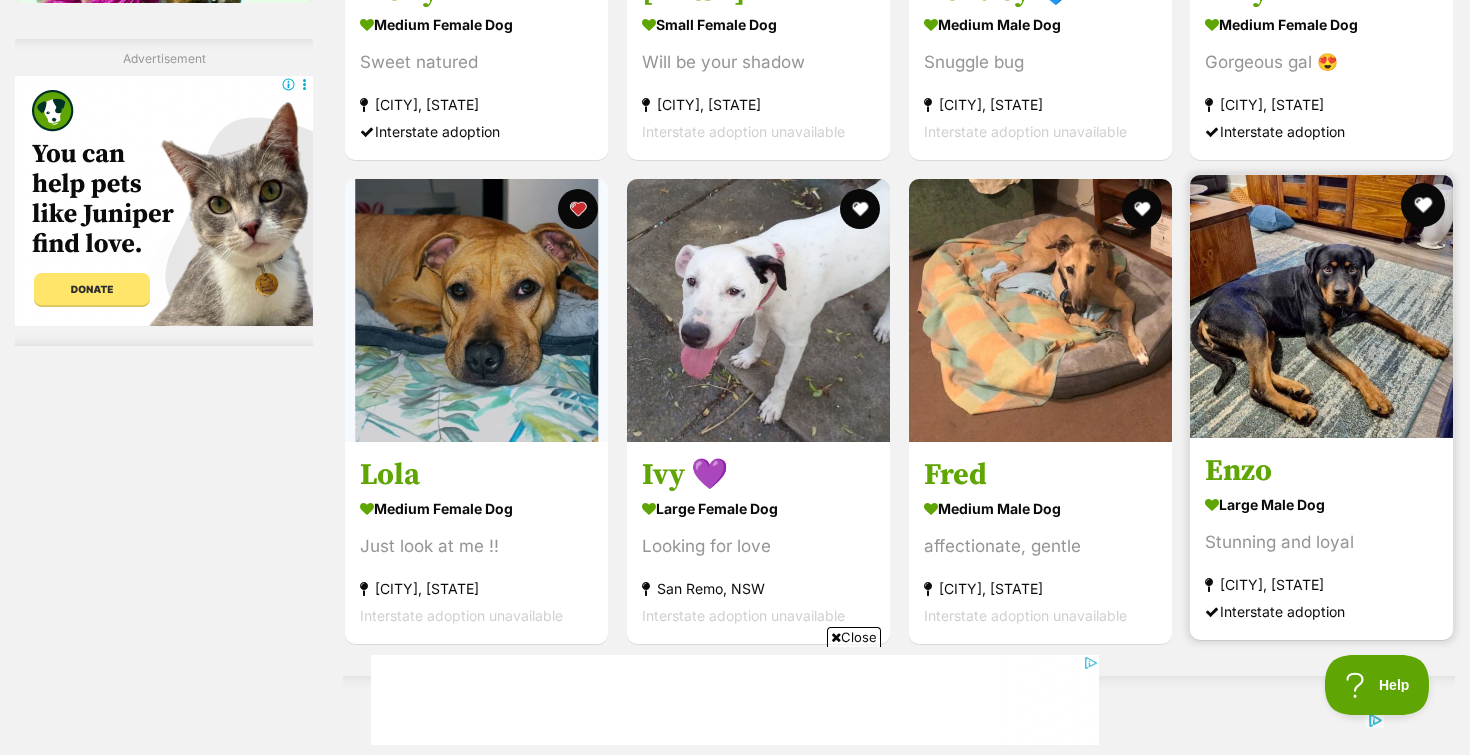 click at bounding box center (1423, 205) 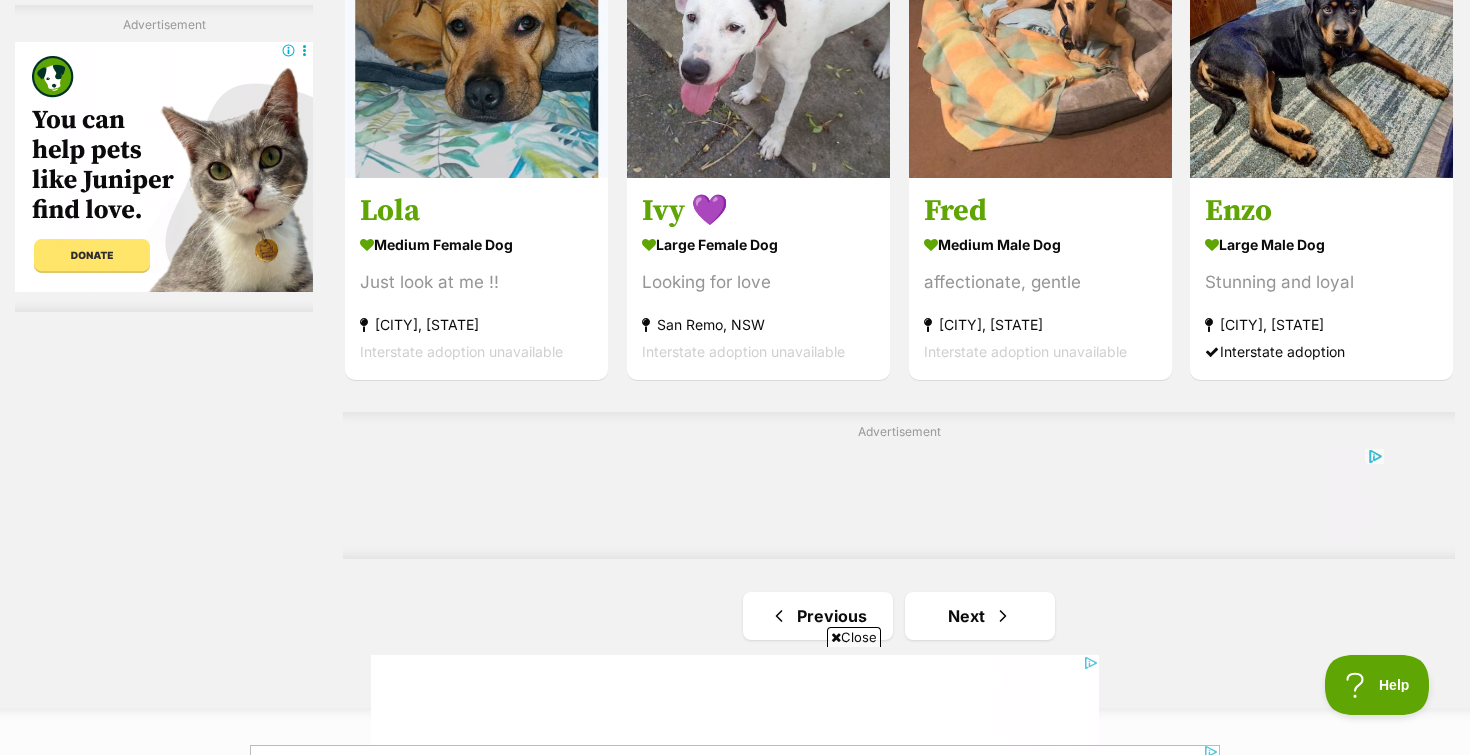 scroll, scrollTop: 3416, scrollLeft: 0, axis: vertical 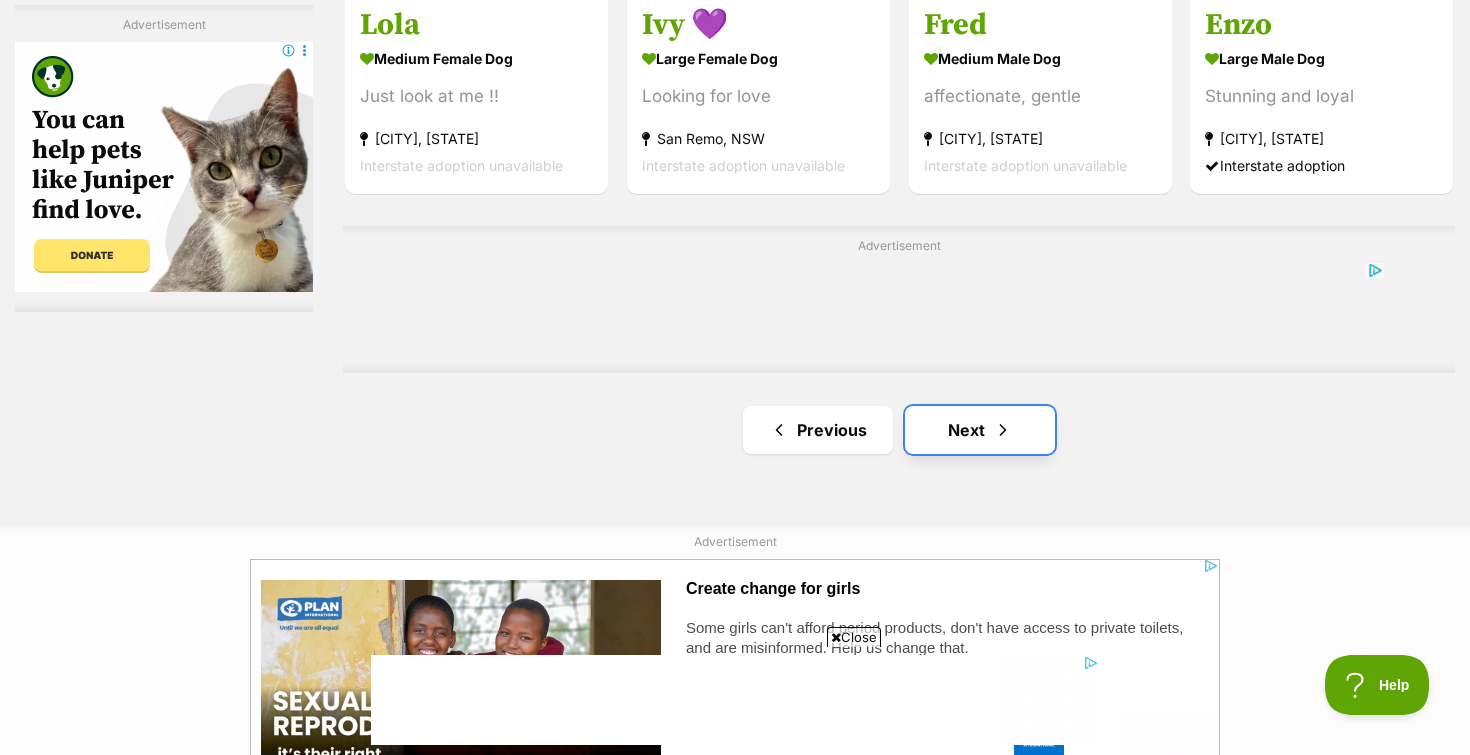 click on "Next" at bounding box center [980, 430] 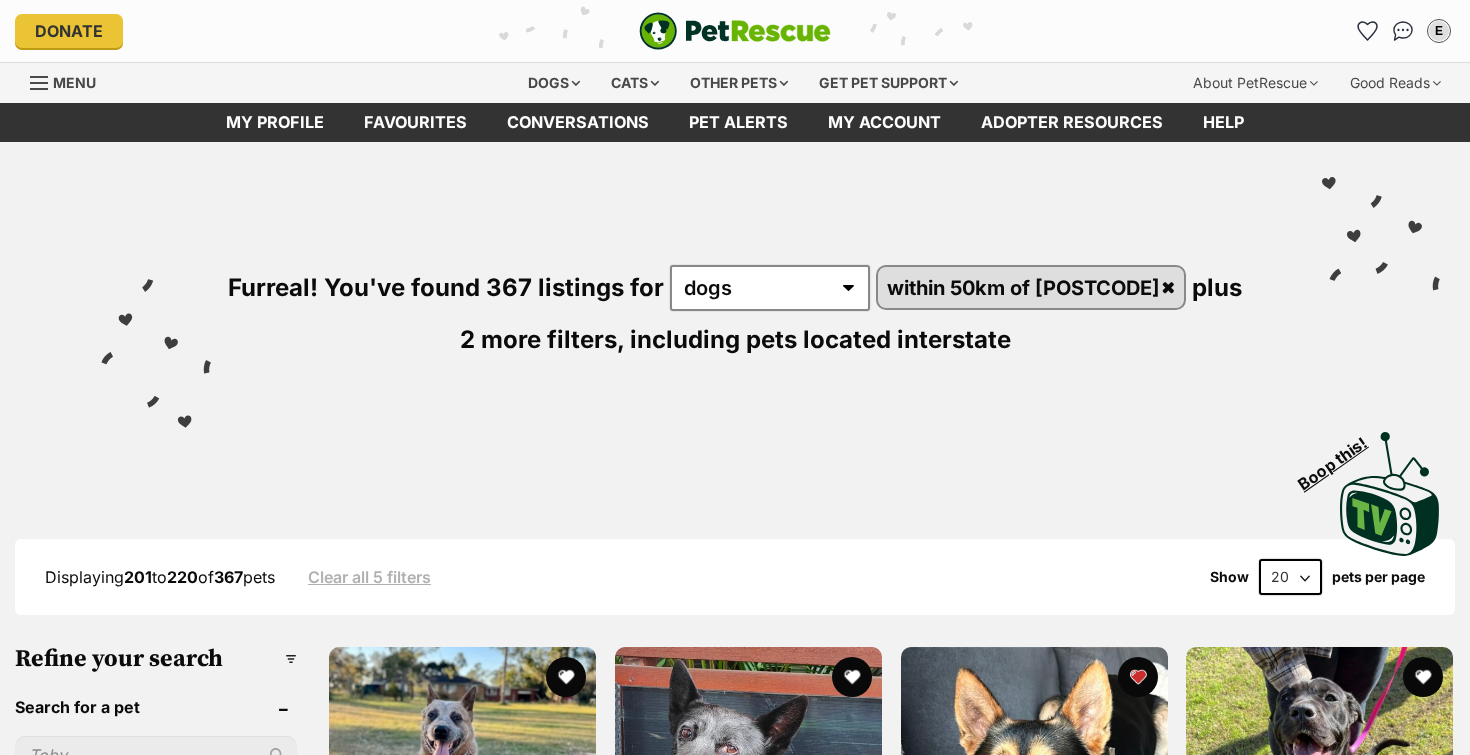 scroll, scrollTop: 0, scrollLeft: 0, axis: both 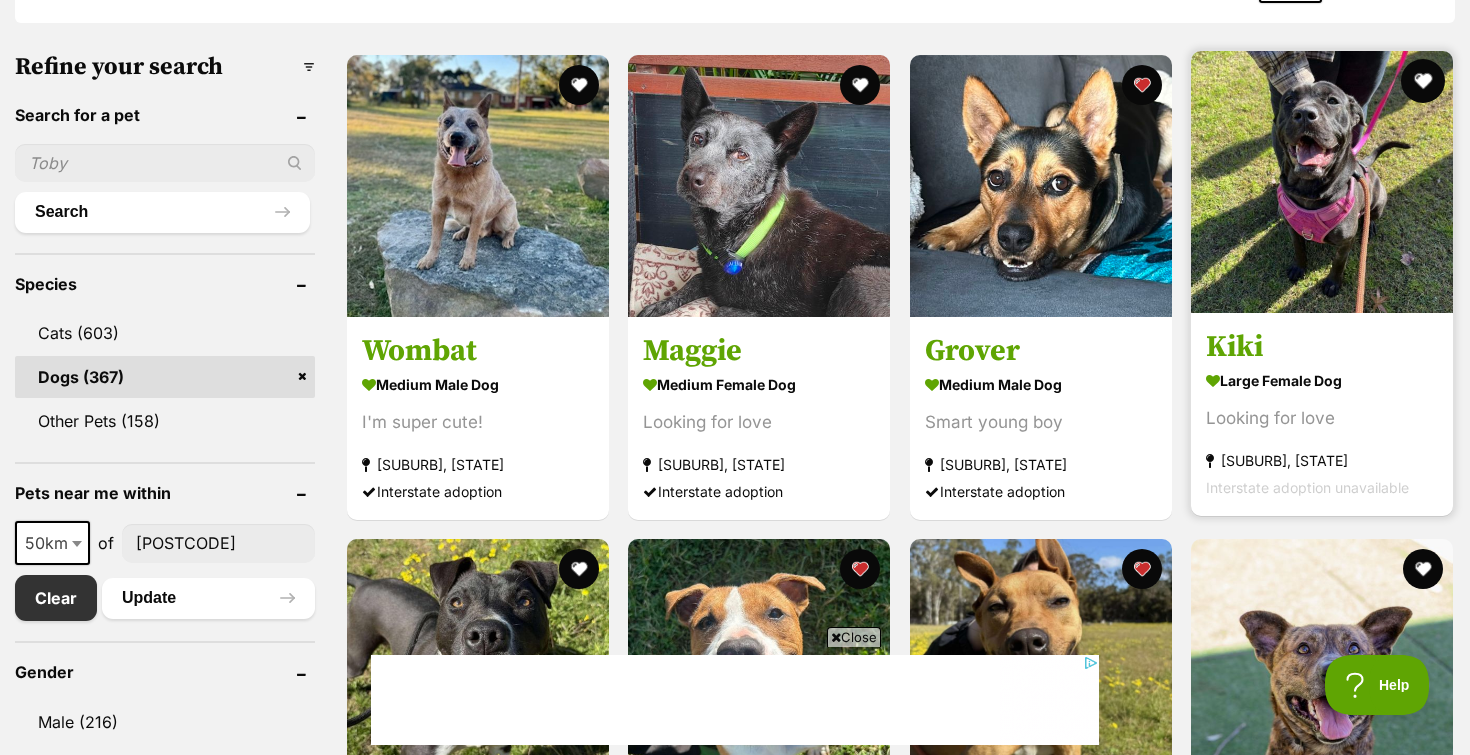 click at bounding box center [1423, 81] 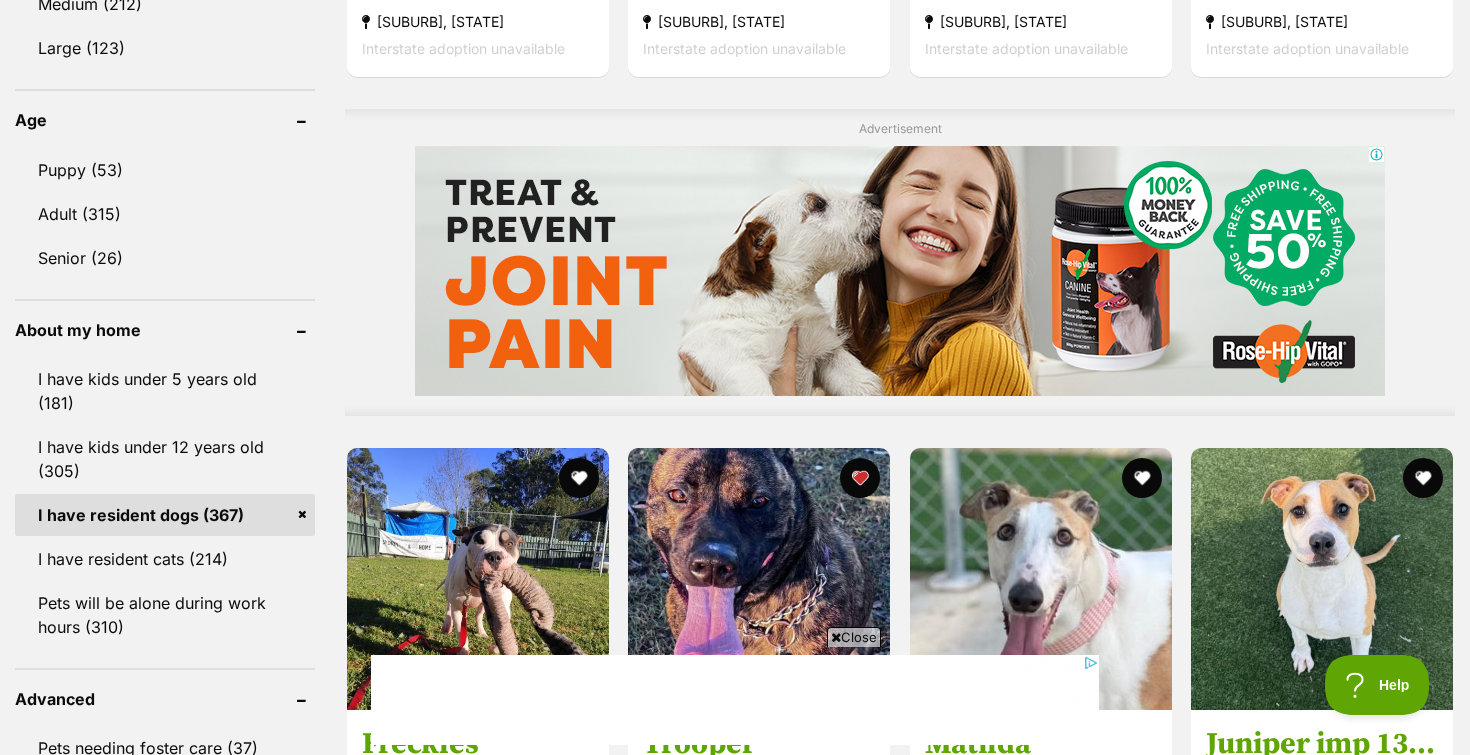 scroll, scrollTop: 1855, scrollLeft: 0, axis: vertical 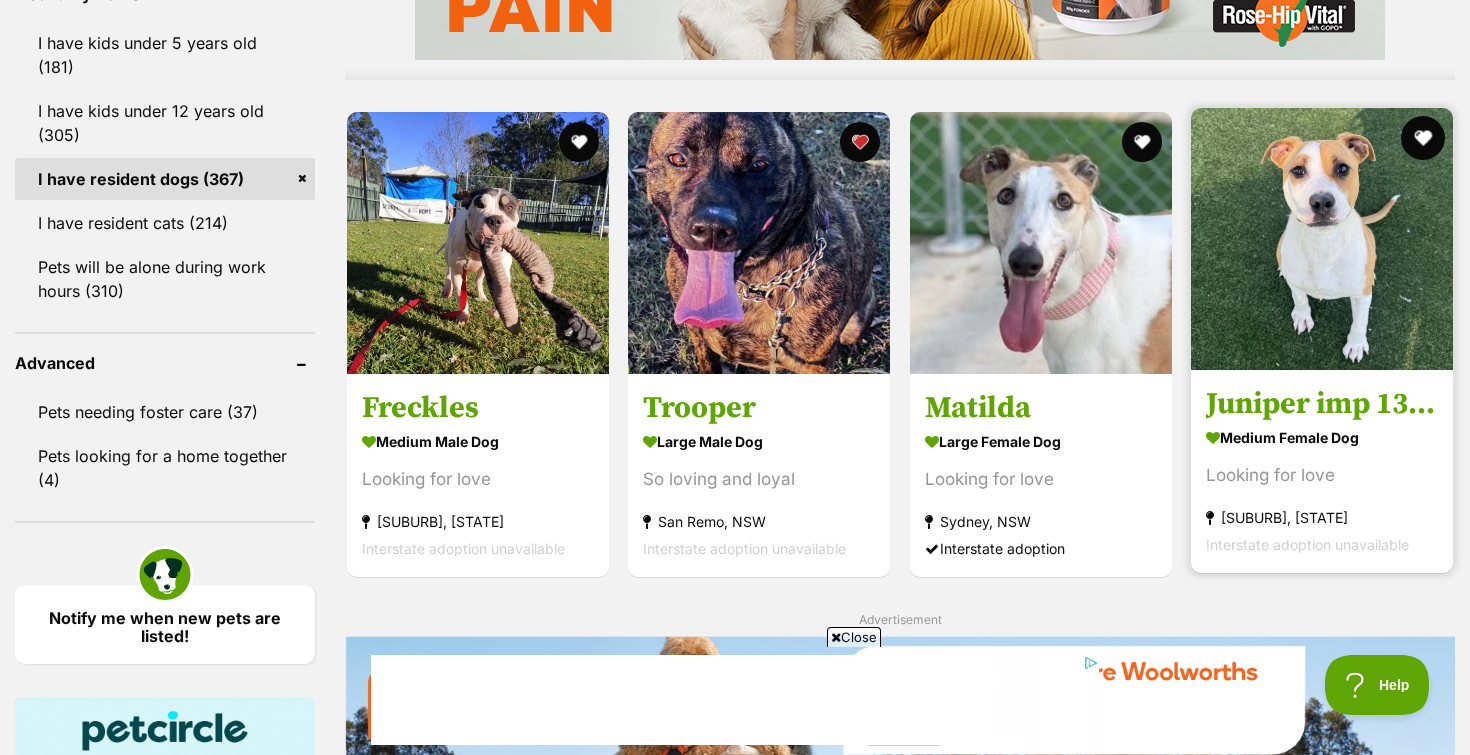 click at bounding box center (1423, 138) 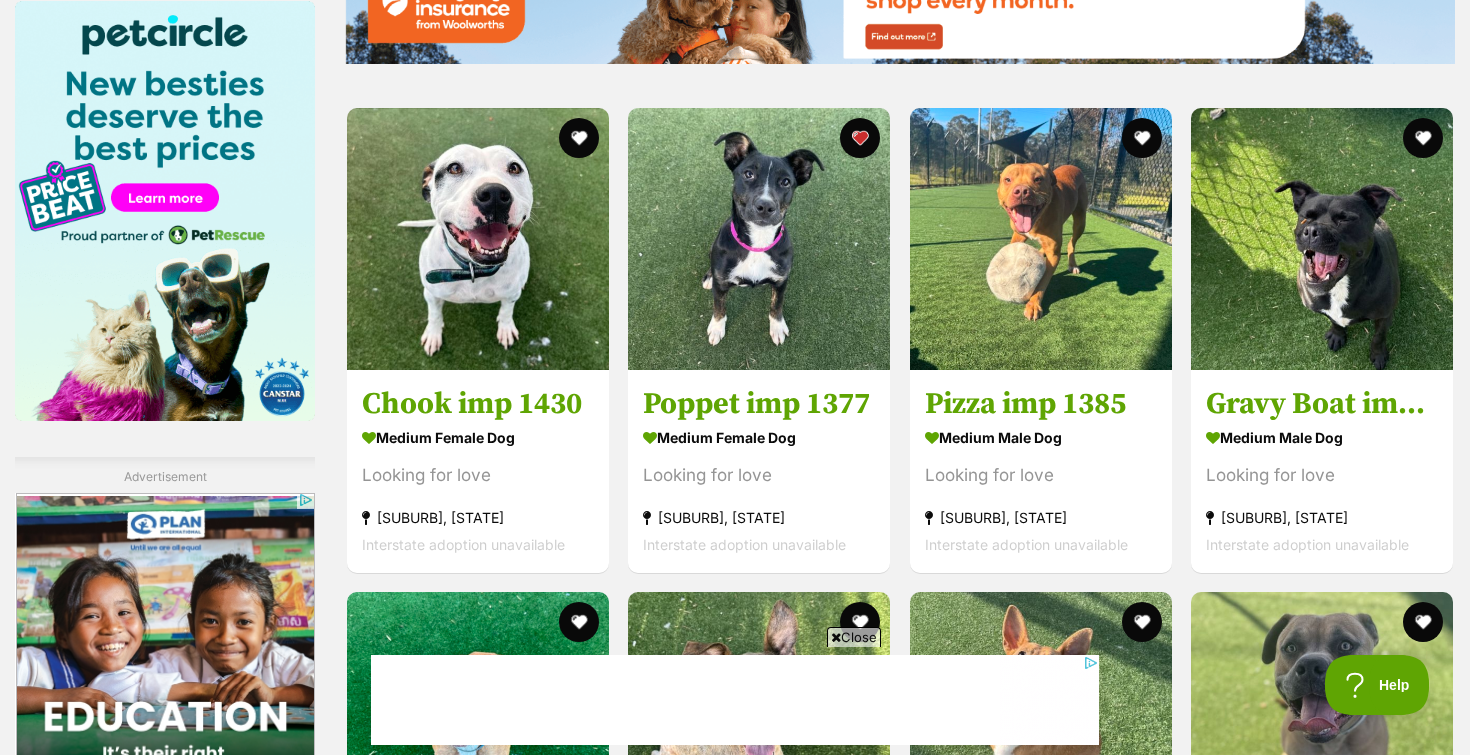 scroll, scrollTop: 2463, scrollLeft: 0, axis: vertical 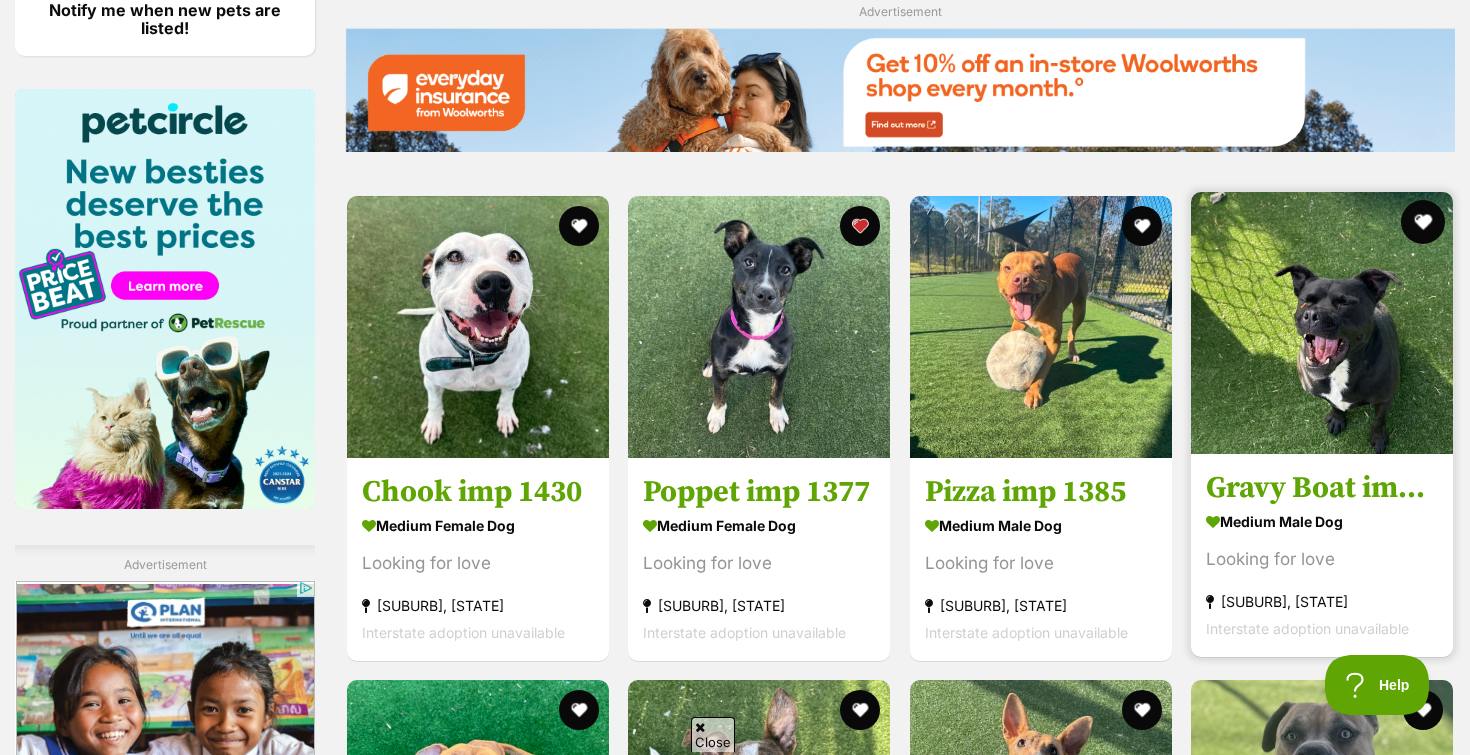 click at bounding box center [1423, 222] 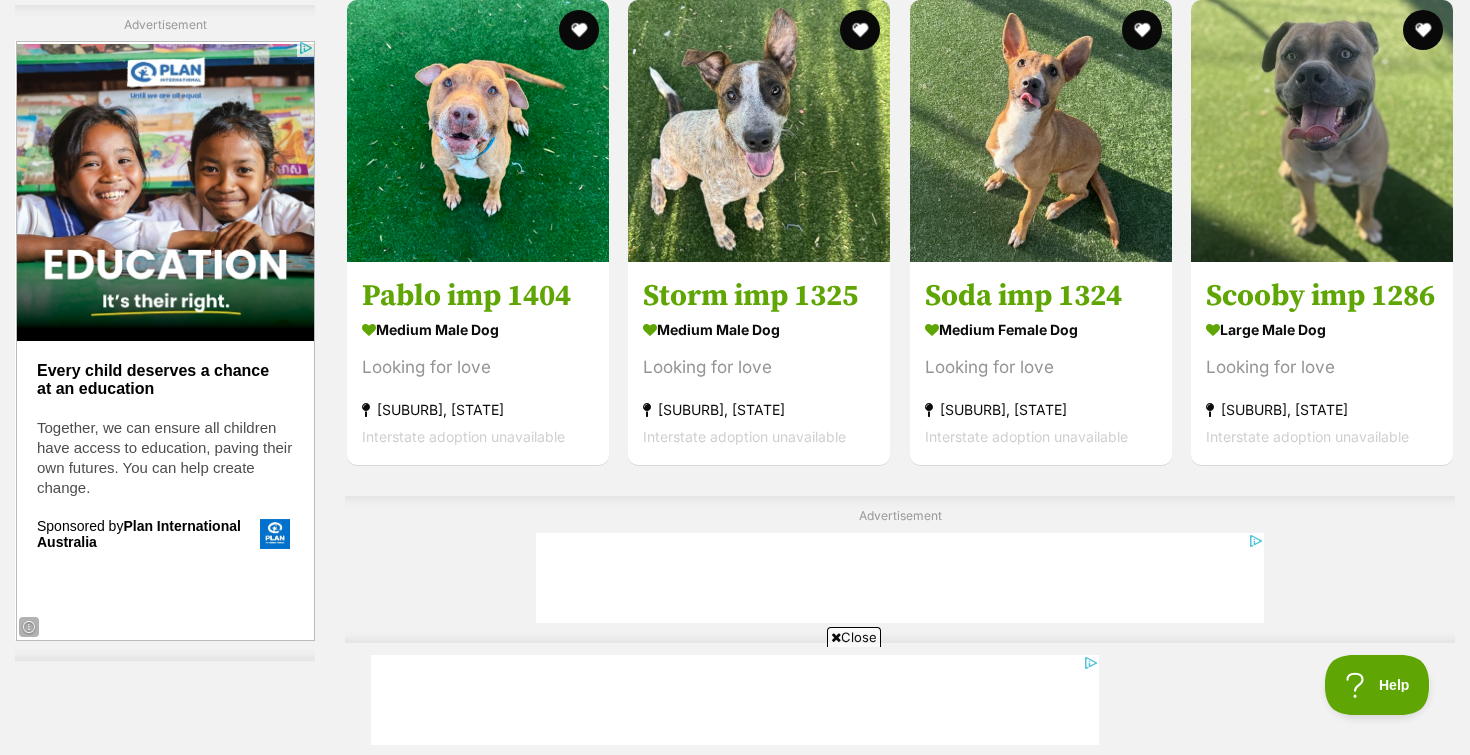 scroll, scrollTop: 3021, scrollLeft: 0, axis: vertical 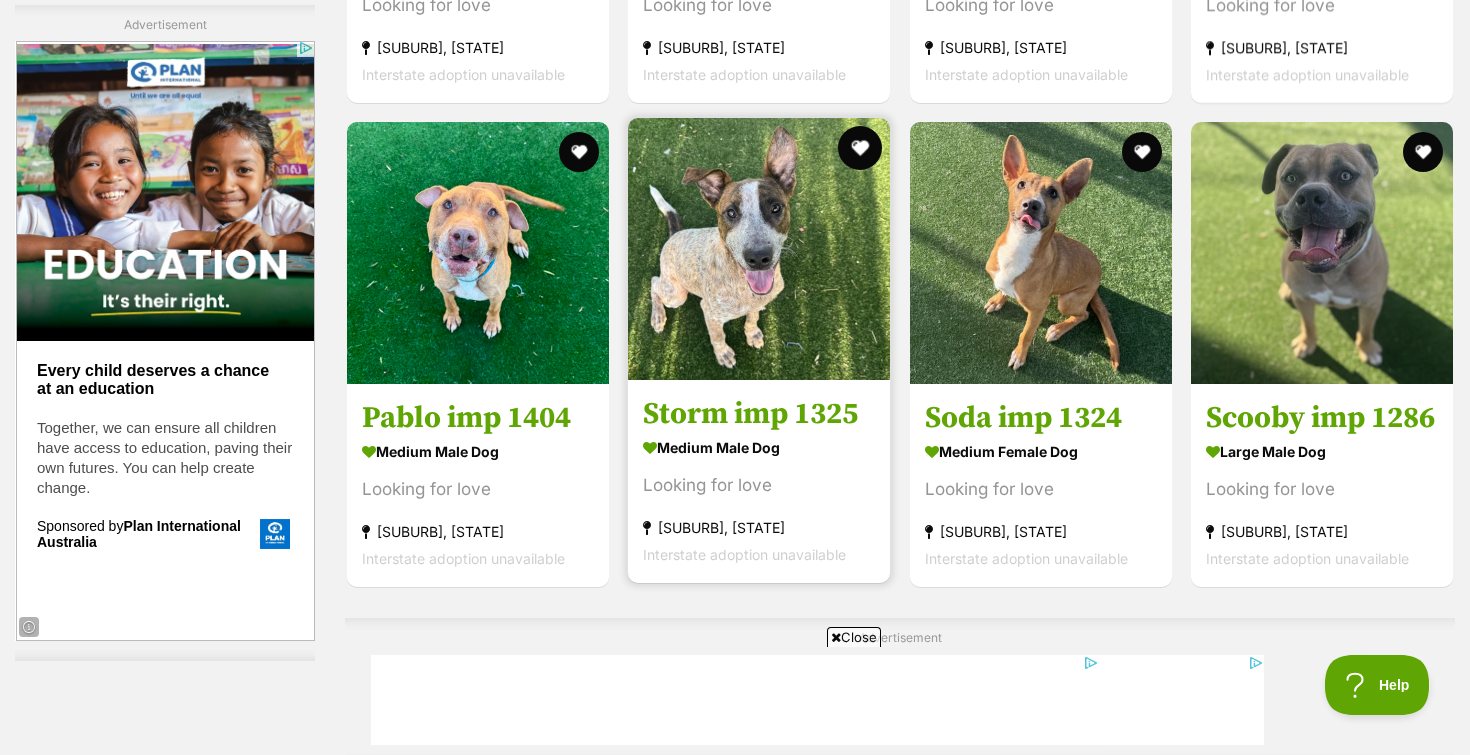 click at bounding box center [861, 148] 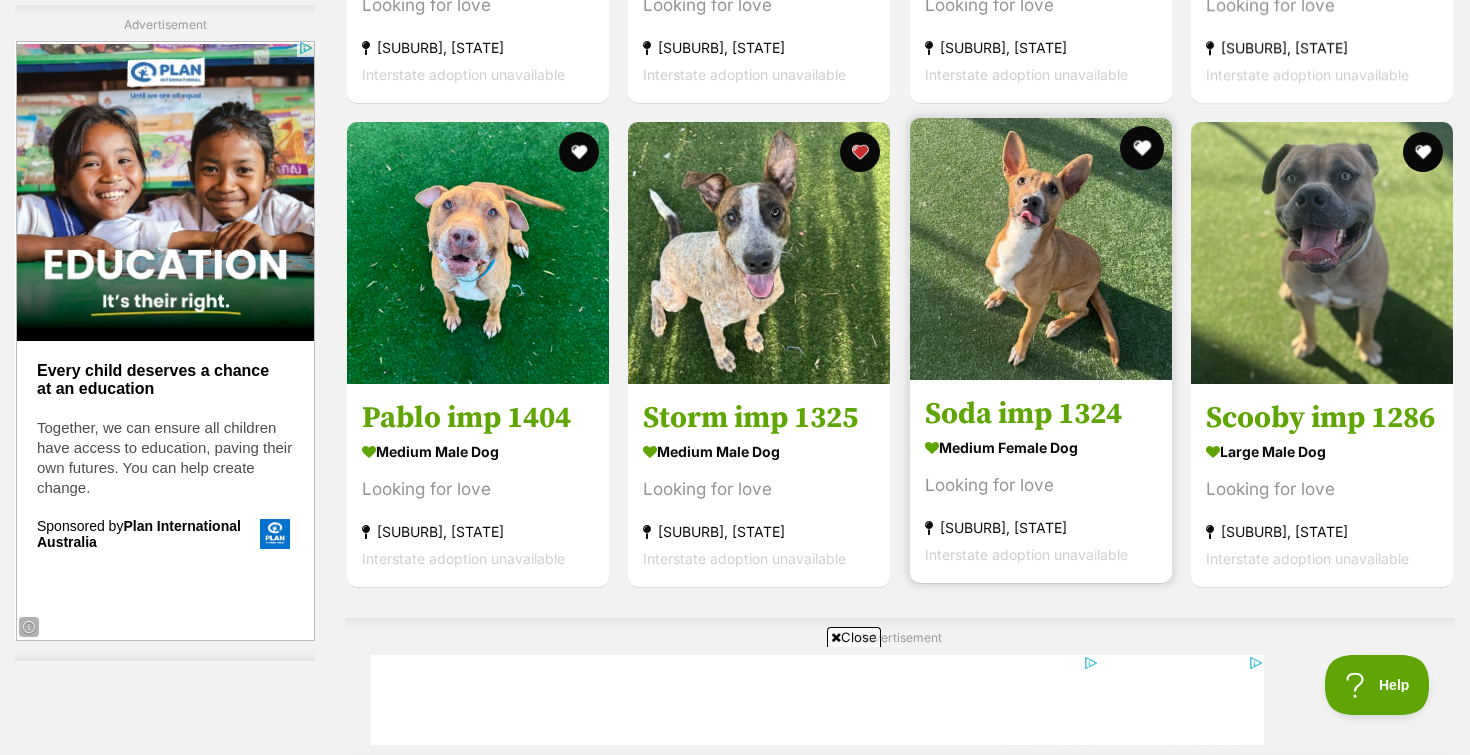 click at bounding box center (1142, 148) 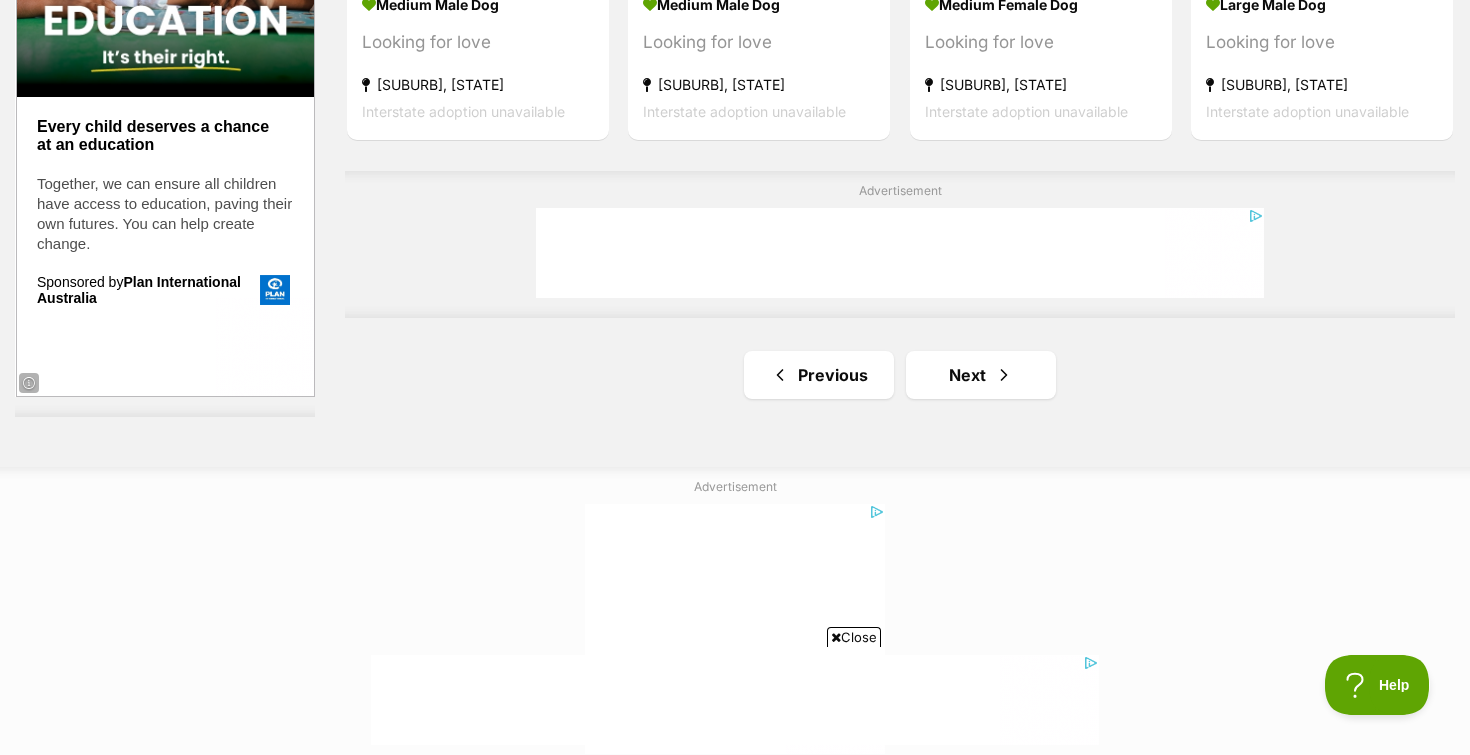 scroll, scrollTop: 3507, scrollLeft: 0, axis: vertical 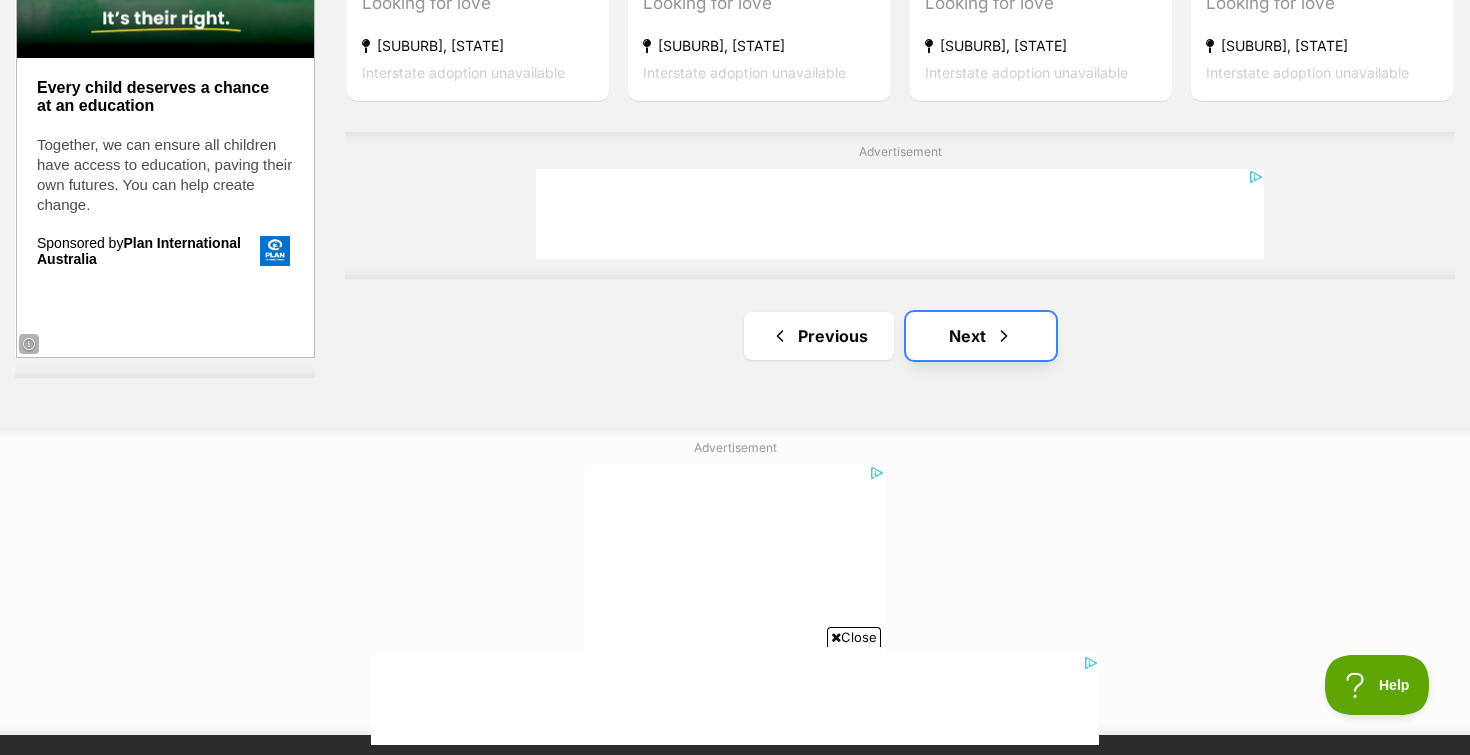 click on "Next" at bounding box center [981, 336] 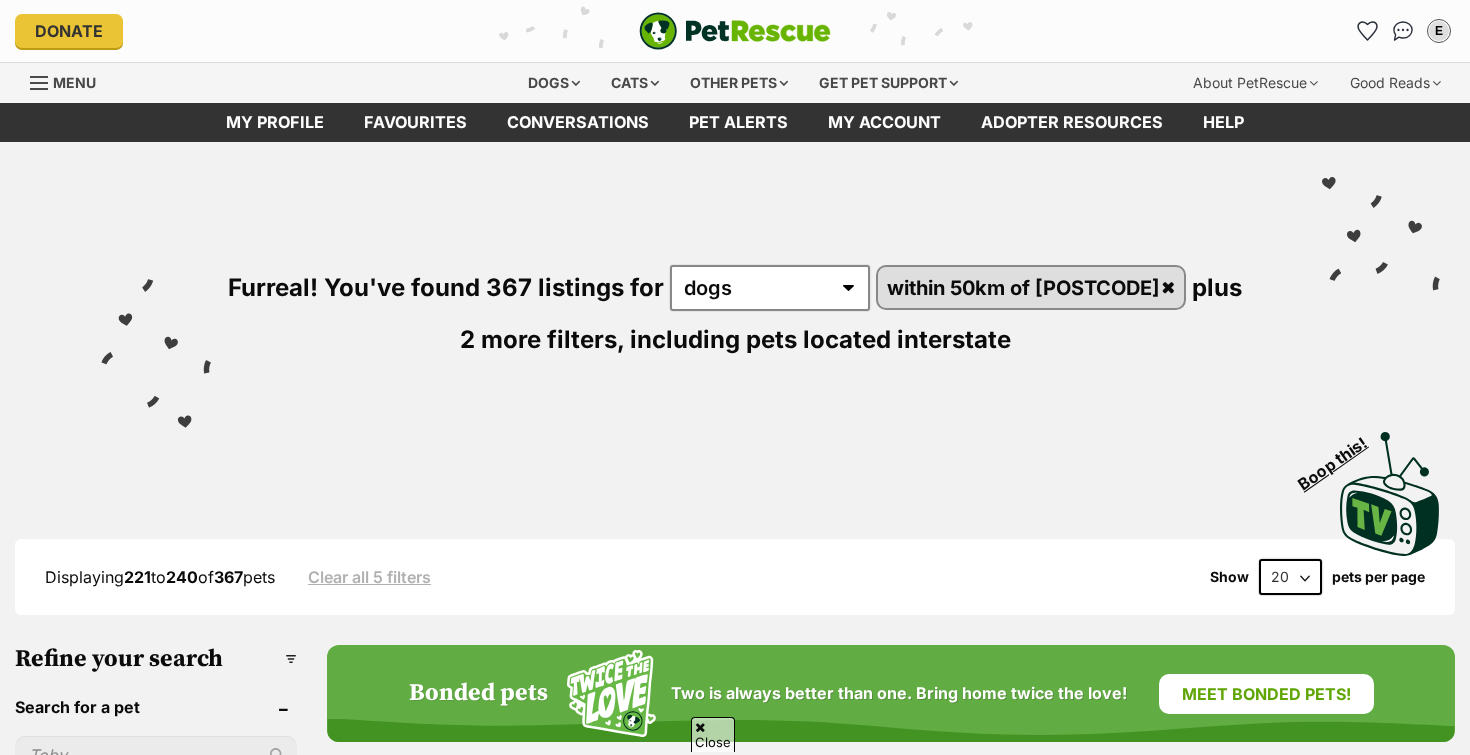 scroll, scrollTop: 666, scrollLeft: 0, axis: vertical 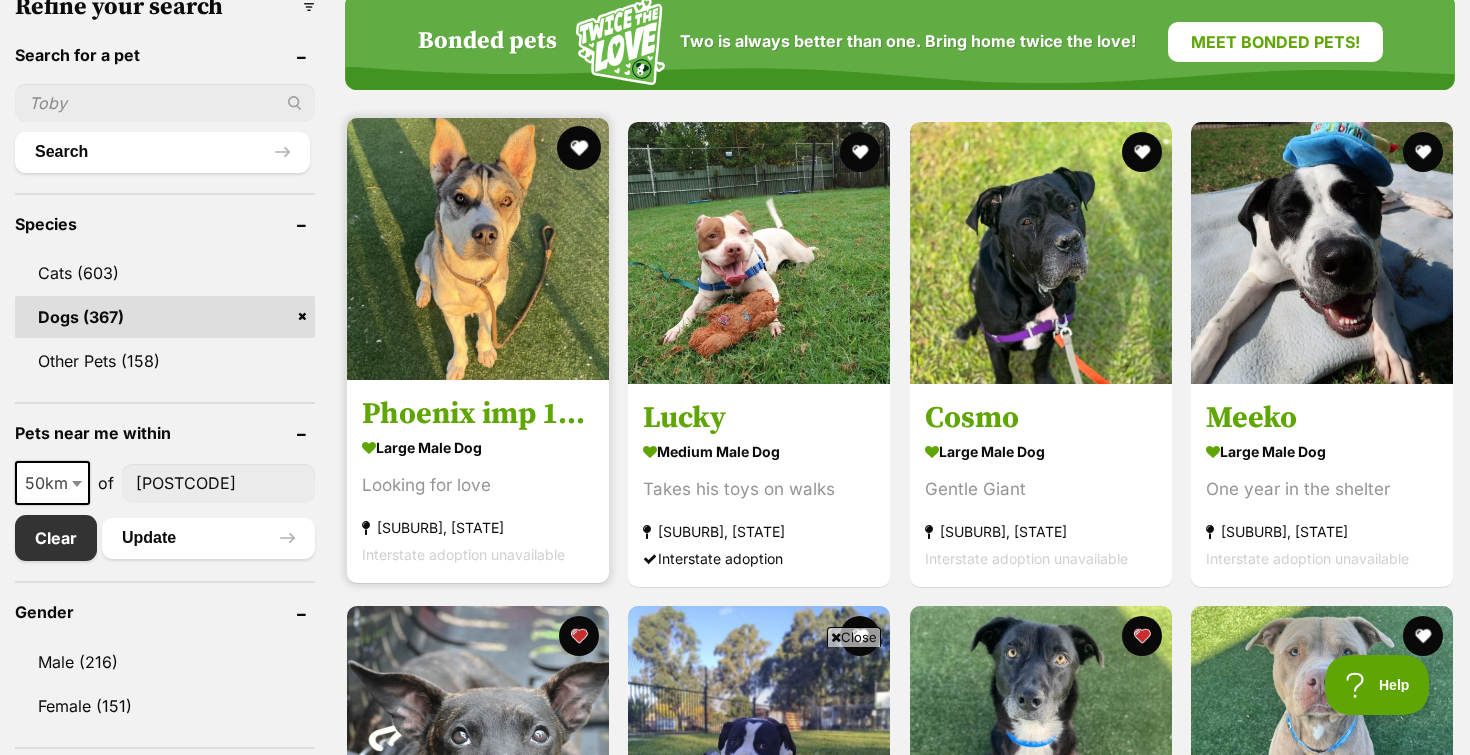 click at bounding box center [579, 148] 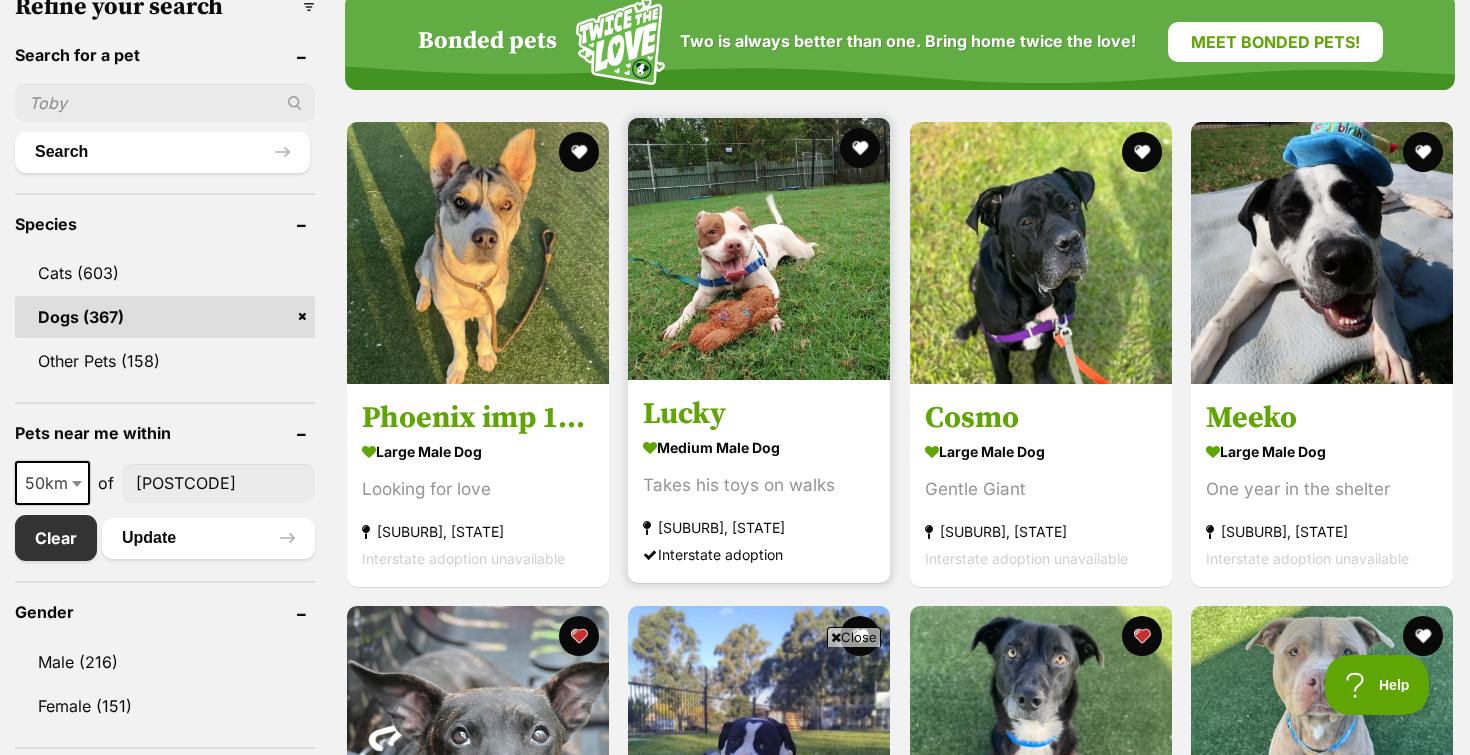 scroll, scrollTop: 0, scrollLeft: 0, axis: both 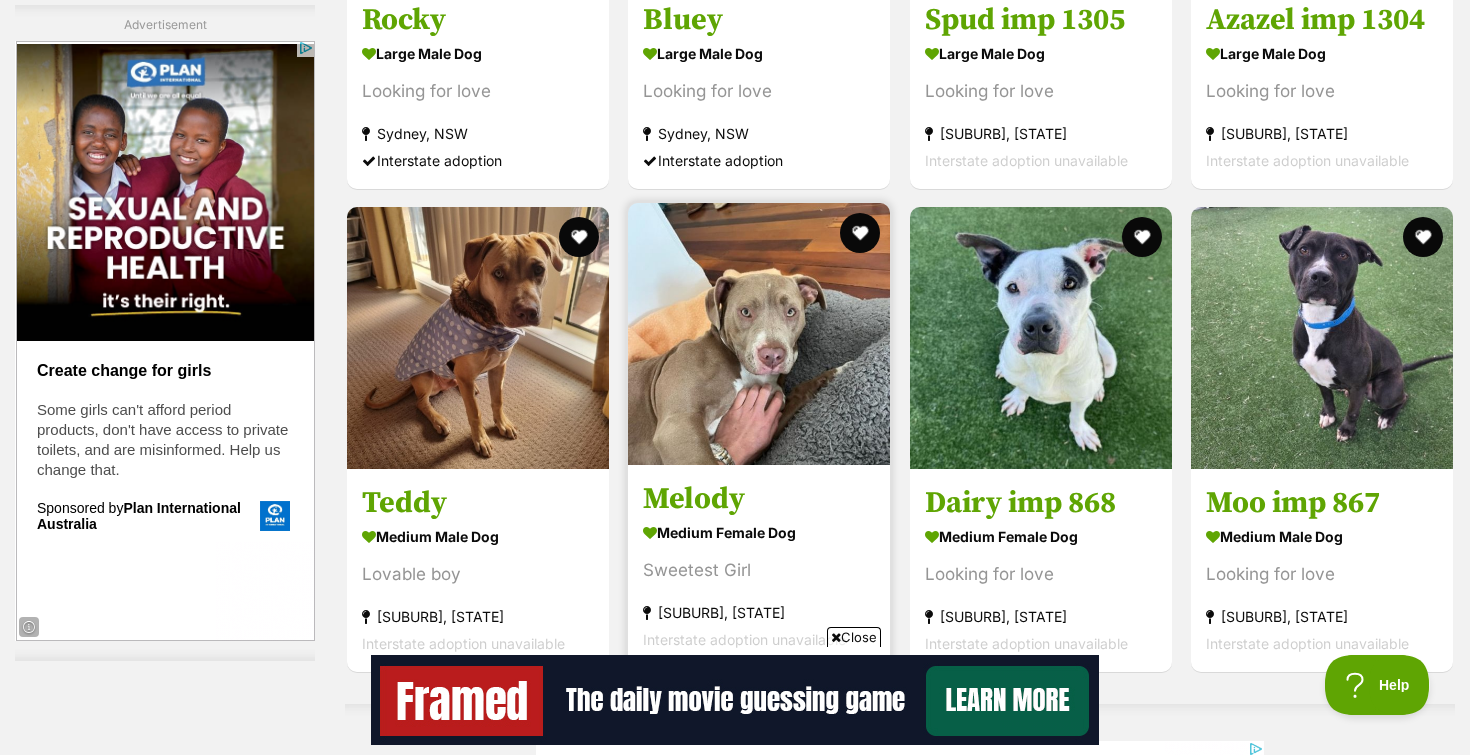 click at bounding box center (759, 334) 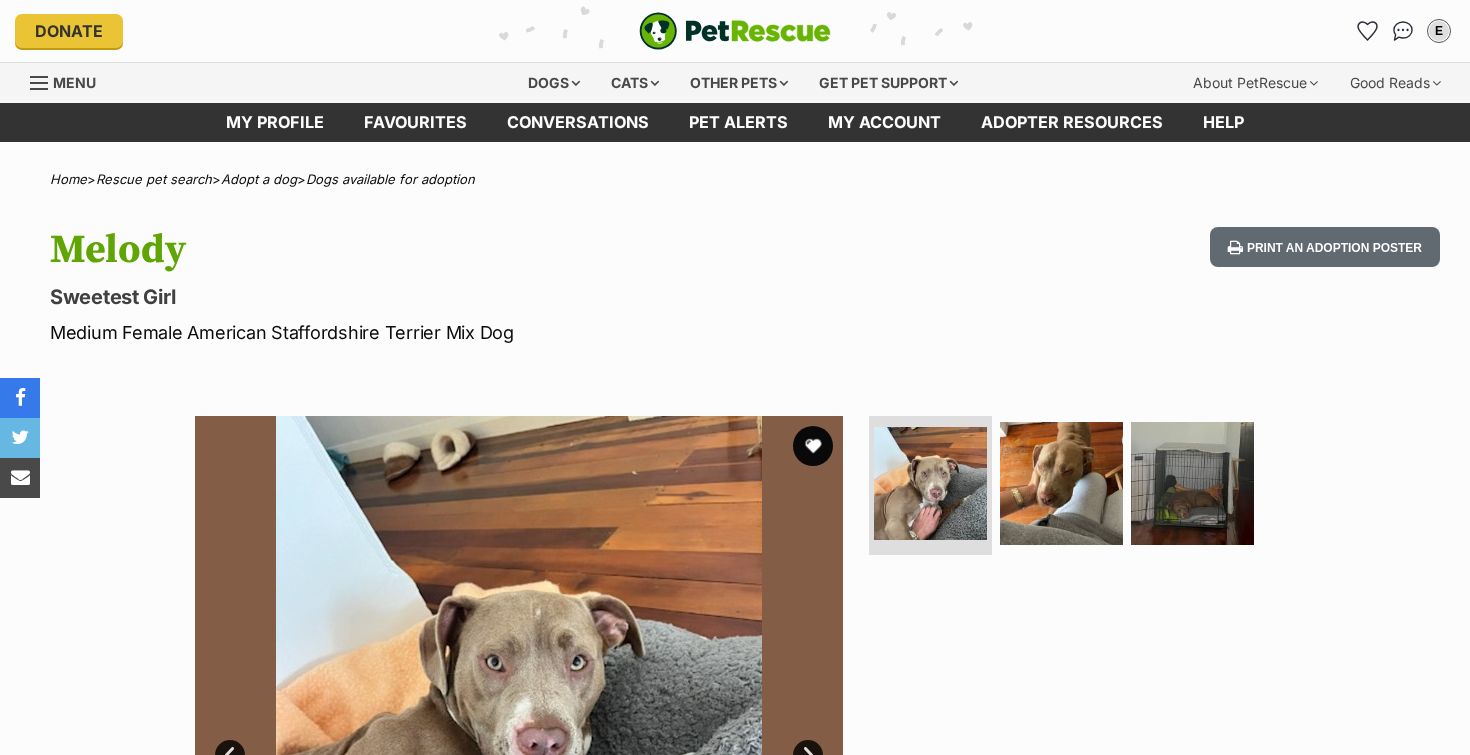 scroll, scrollTop: 0, scrollLeft: 0, axis: both 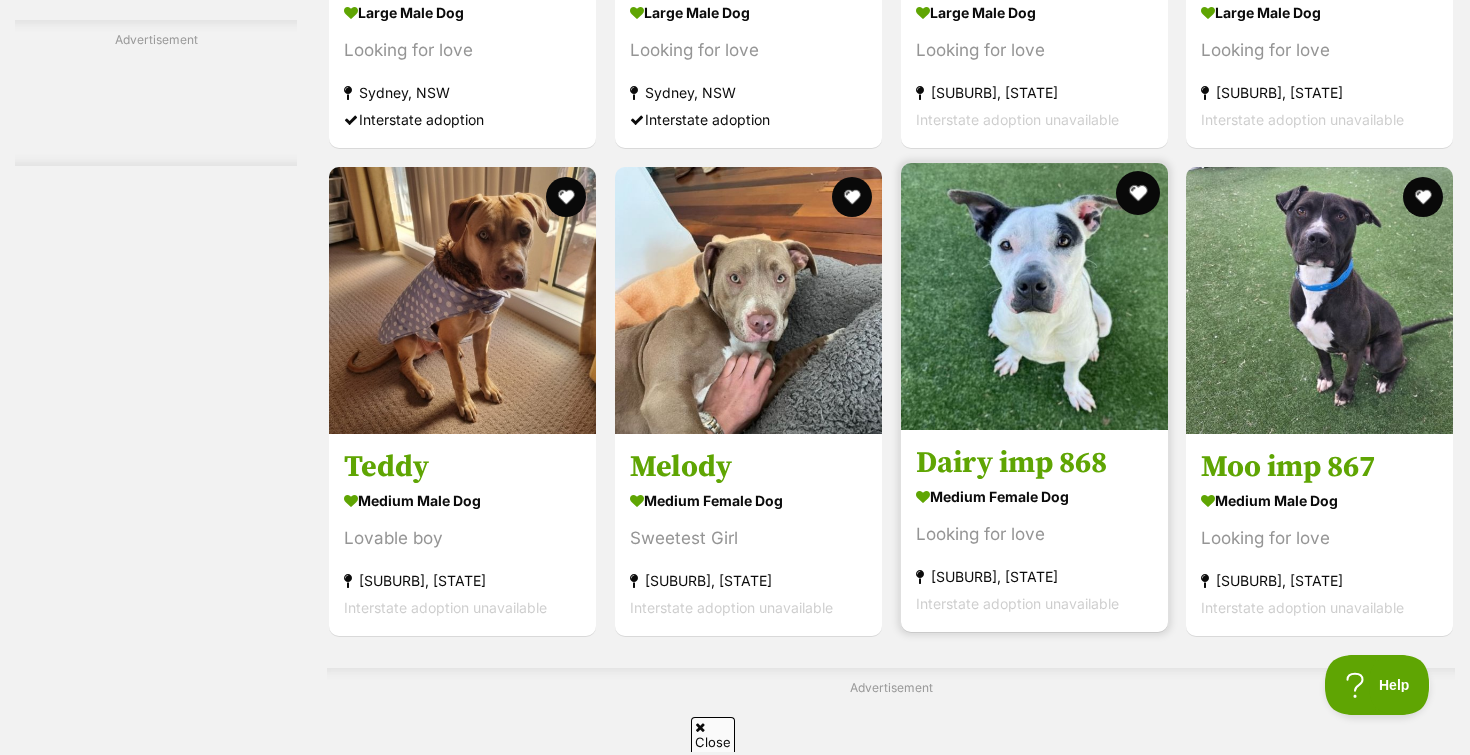 click at bounding box center [1137, 193] 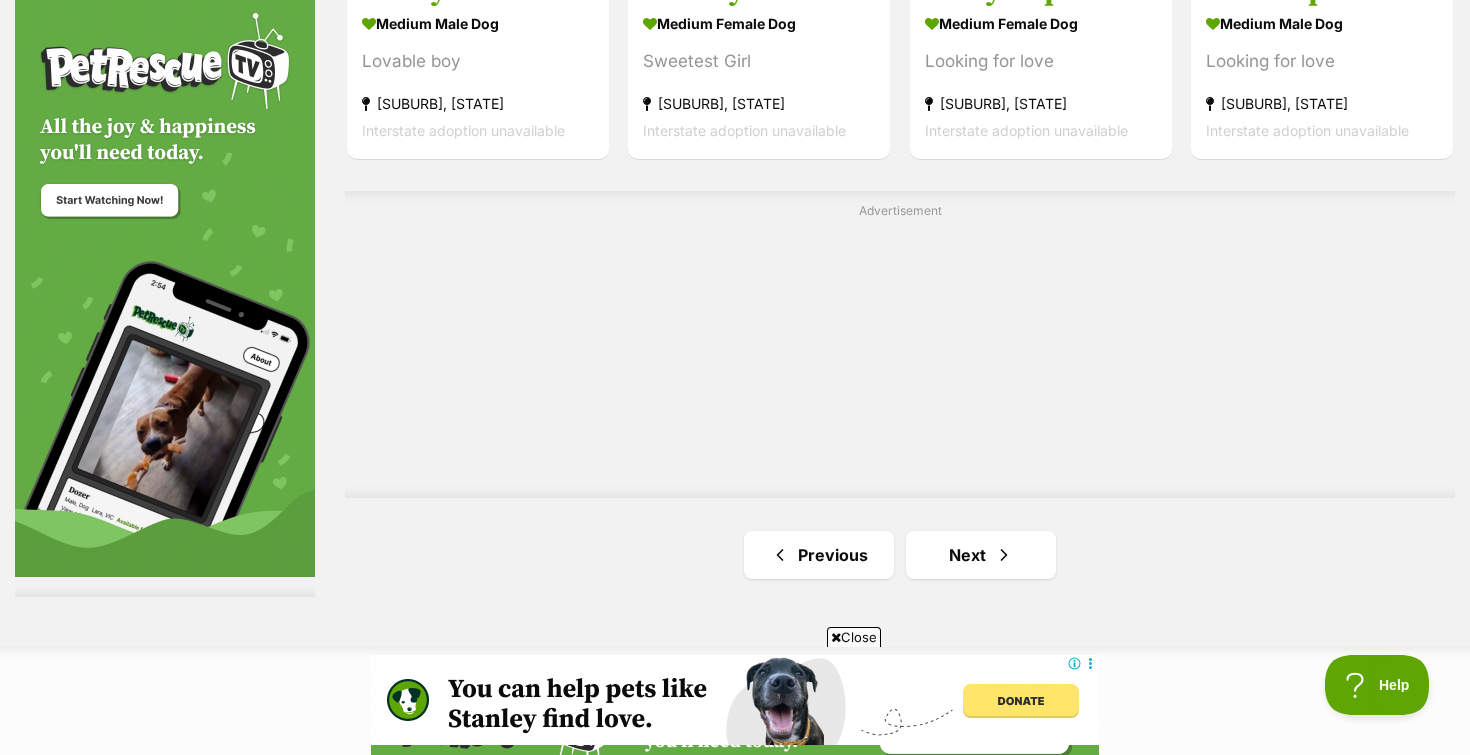 scroll, scrollTop: 3560, scrollLeft: 0, axis: vertical 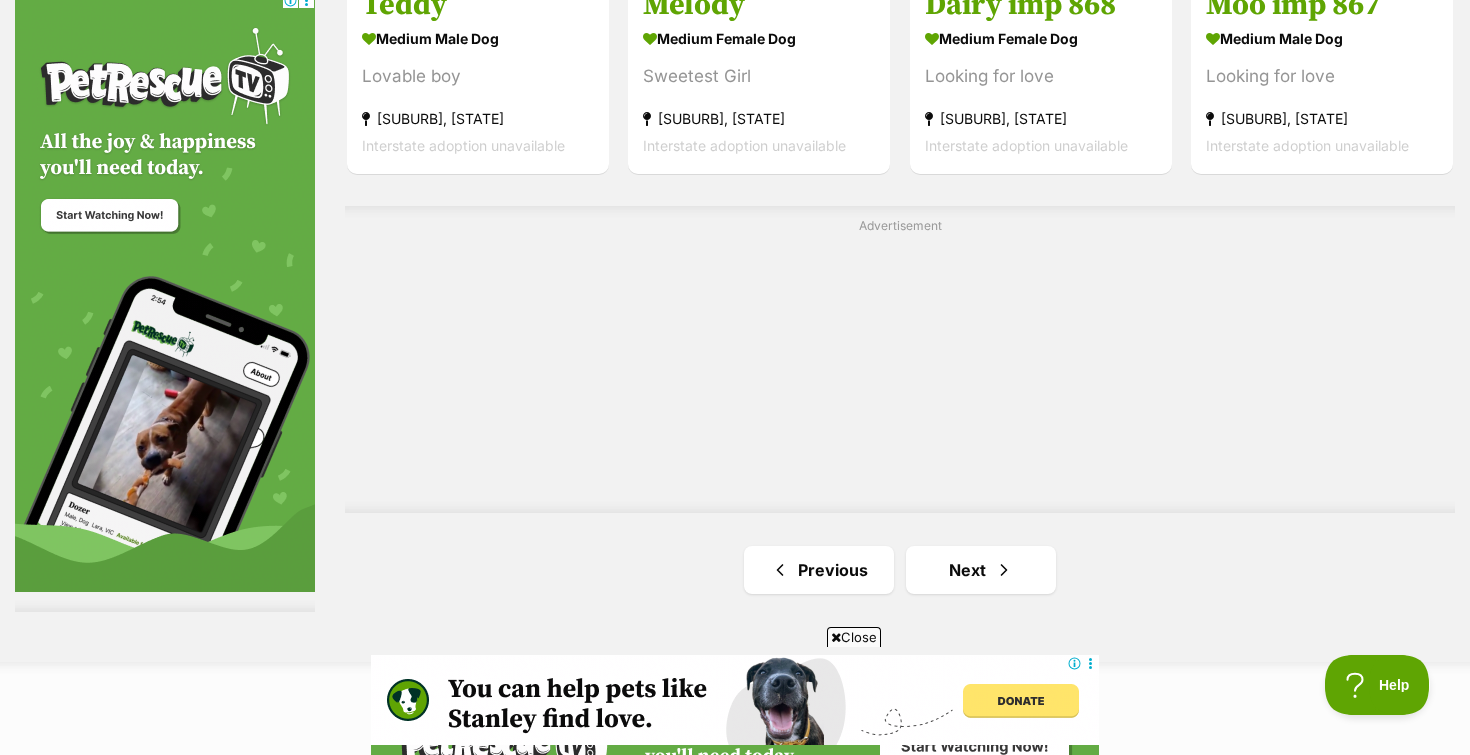 click on "Bonded pets
Two is always better than one. Bring home twice the love!
Meet bonded pets!
Phoenix imp 1274
large male Dog
Looking for love
Glendenning, NSW
Interstate adoption unavailable
Lucky
medium male Dog
Takes his toys on walks
Strathfield South, NSW
Interstate adoption
Cosmo
large male Dog
Gentle Giant
Strathfield South, NSW
Interstate adoption unavailable
Meeko
large male Dog
One year in the shelter
Strathfield South, NSW
Interstate adoption unavailable
Poppy
medium female Dog
sweet loving puppy
Killara, NSW
Interstate adoption
Franky
large male Dog
Gentle Giant
Strathfield South, NSW
Interstate adoption unavailable
Advertisement" at bounding box center (900, -1152) 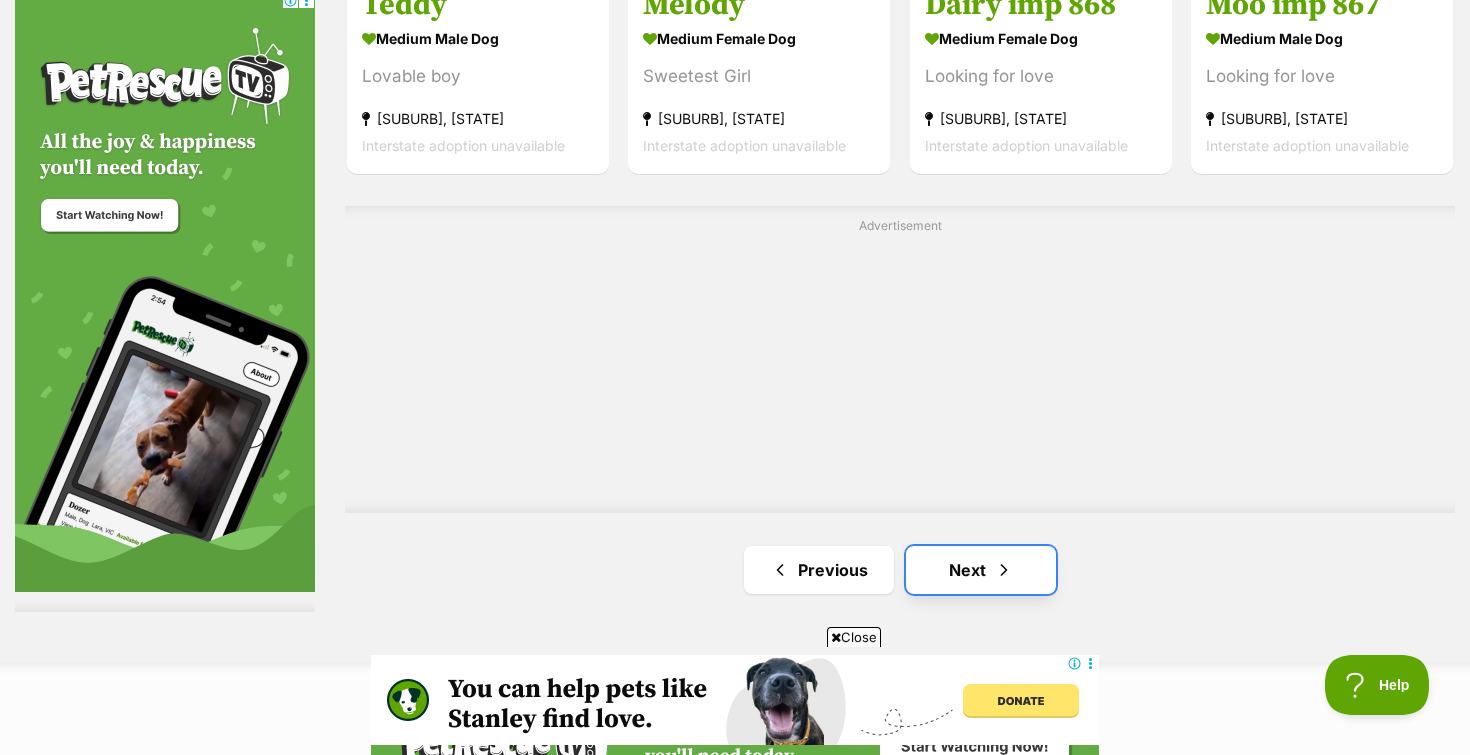 click on "Next" at bounding box center [981, 570] 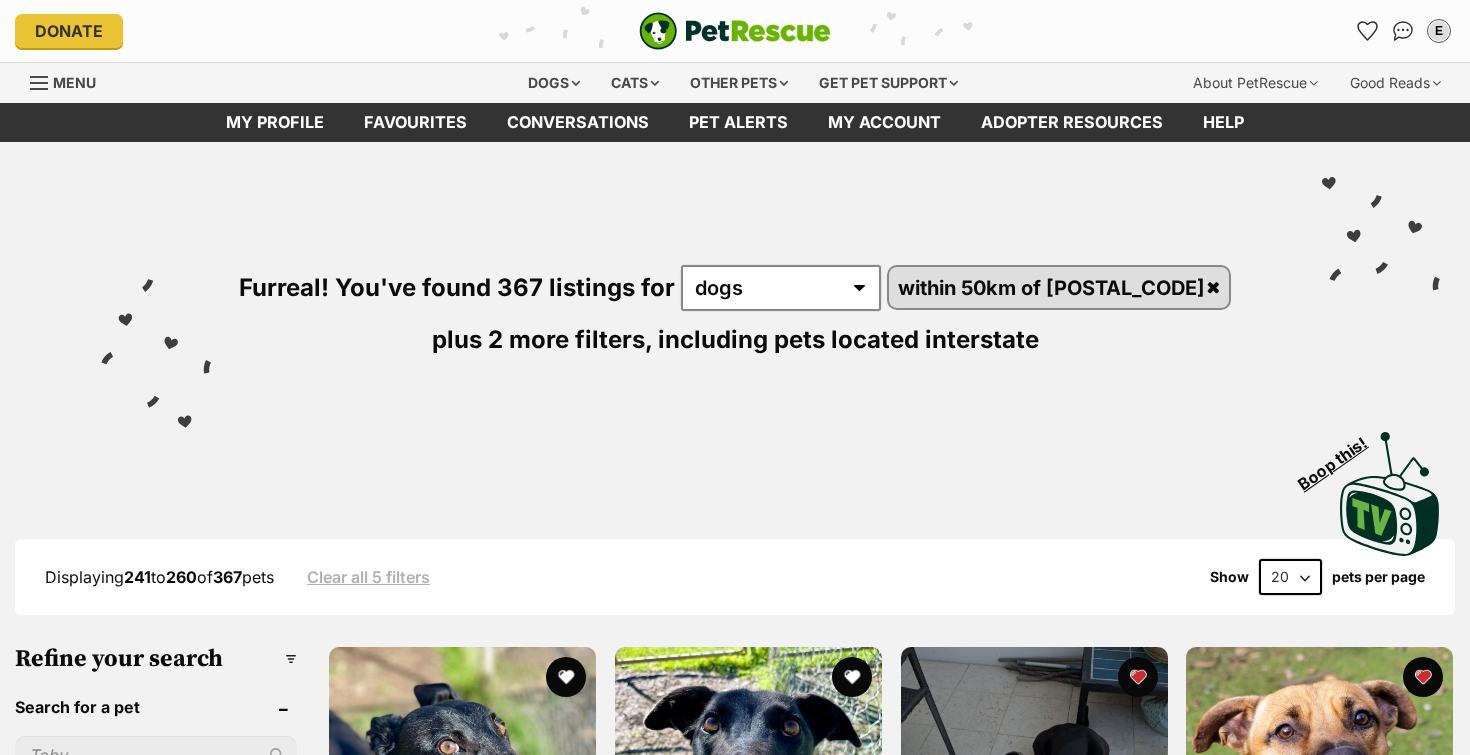 scroll, scrollTop: 0, scrollLeft: 0, axis: both 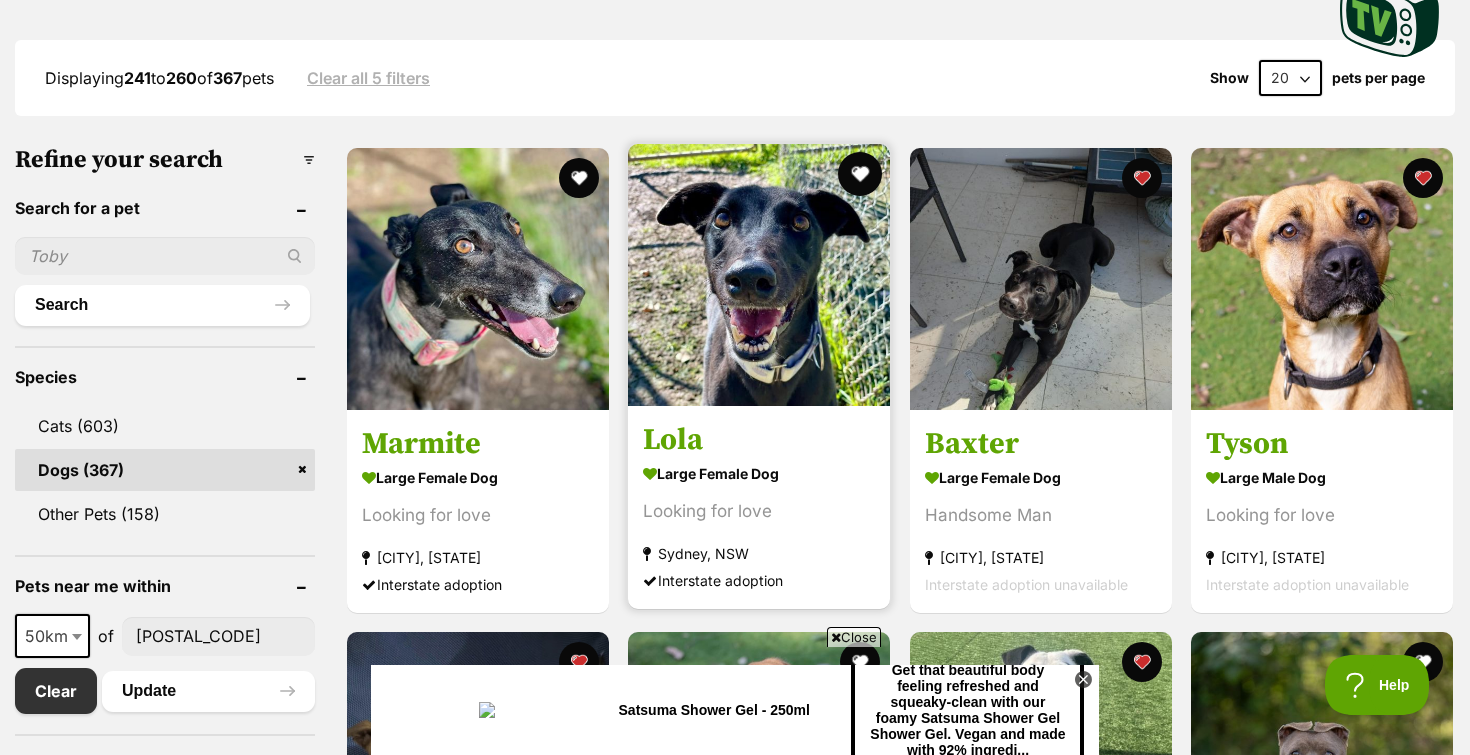 click at bounding box center [861, 174] 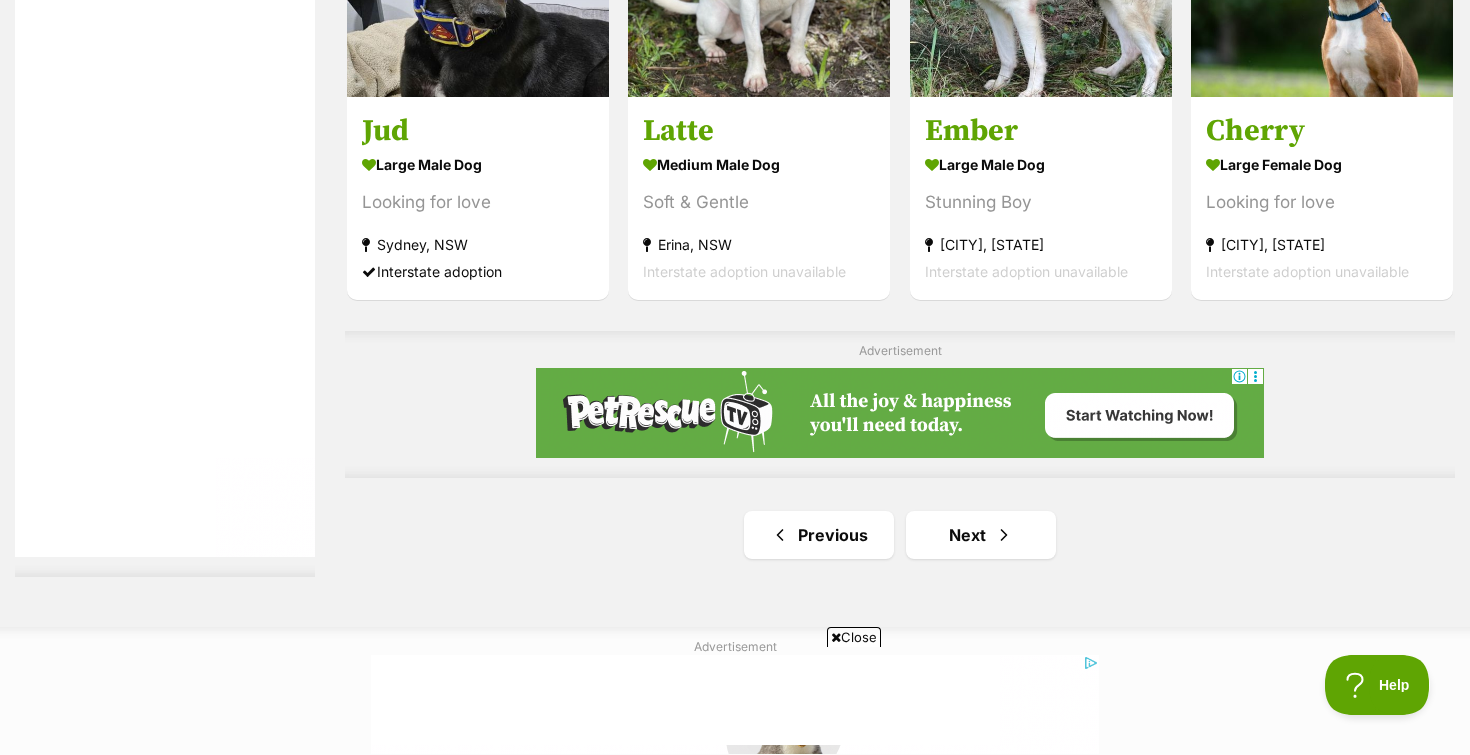 scroll, scrollTop: 3375, scrollLeft: 0, axis: vertical 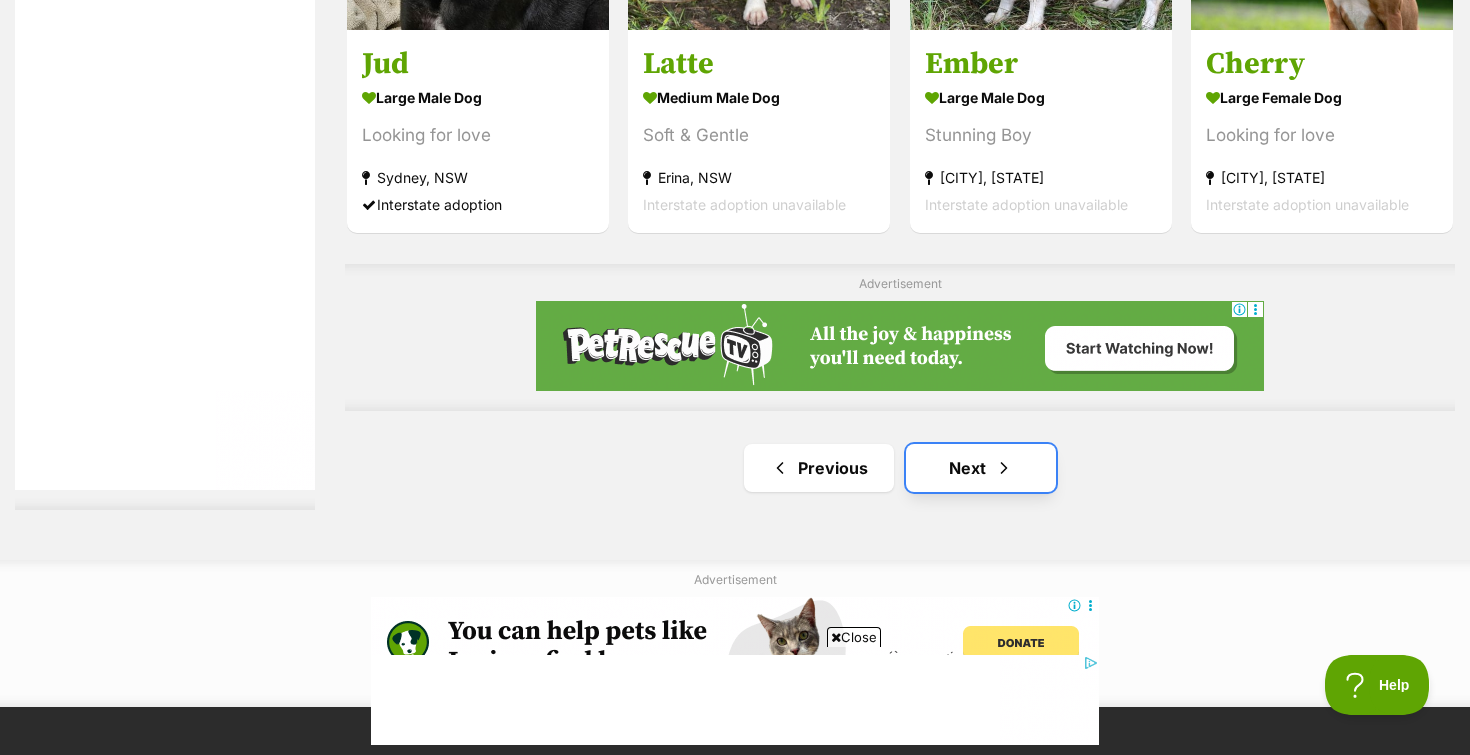 click on "Next" at bounding box center (981, 468) 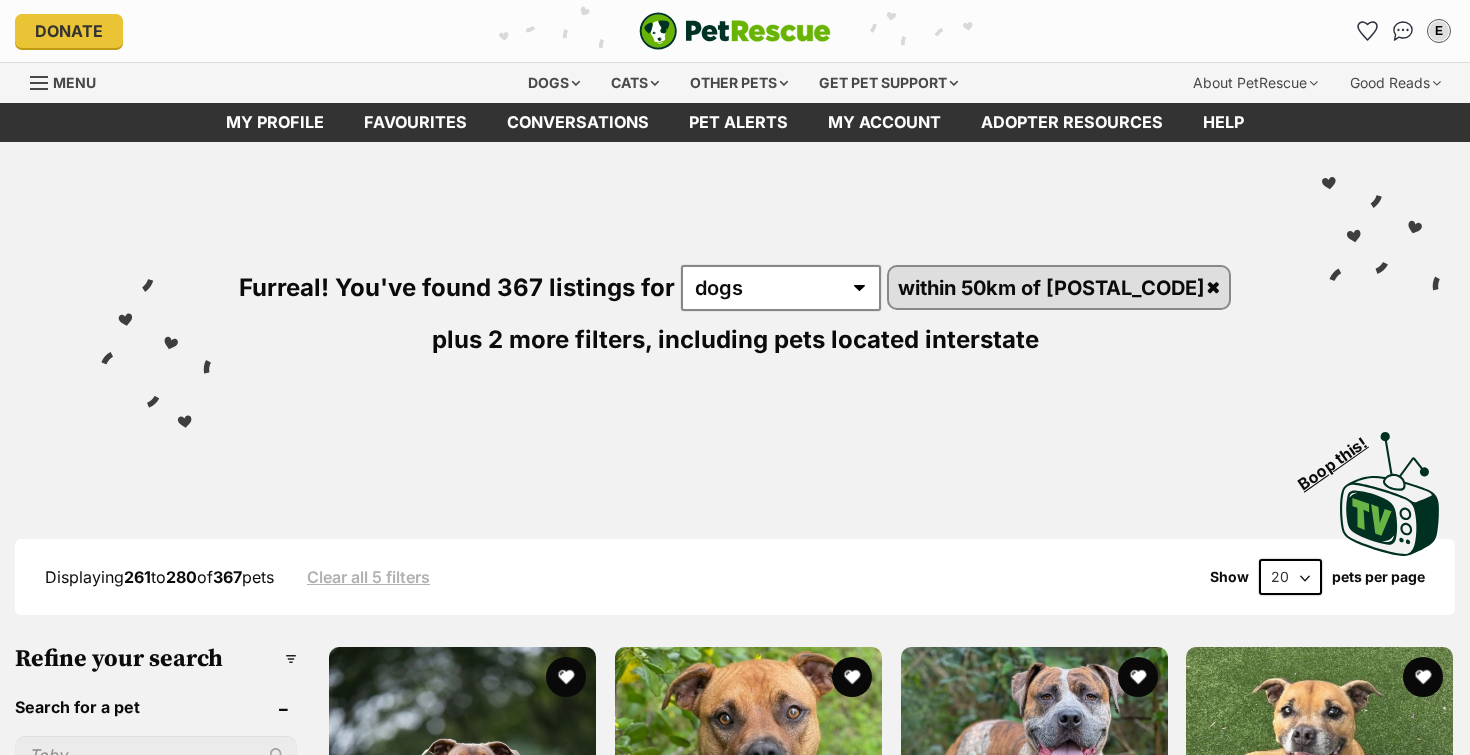 scroll, scrollTop: 0, scrollLeft: 0, axis: both 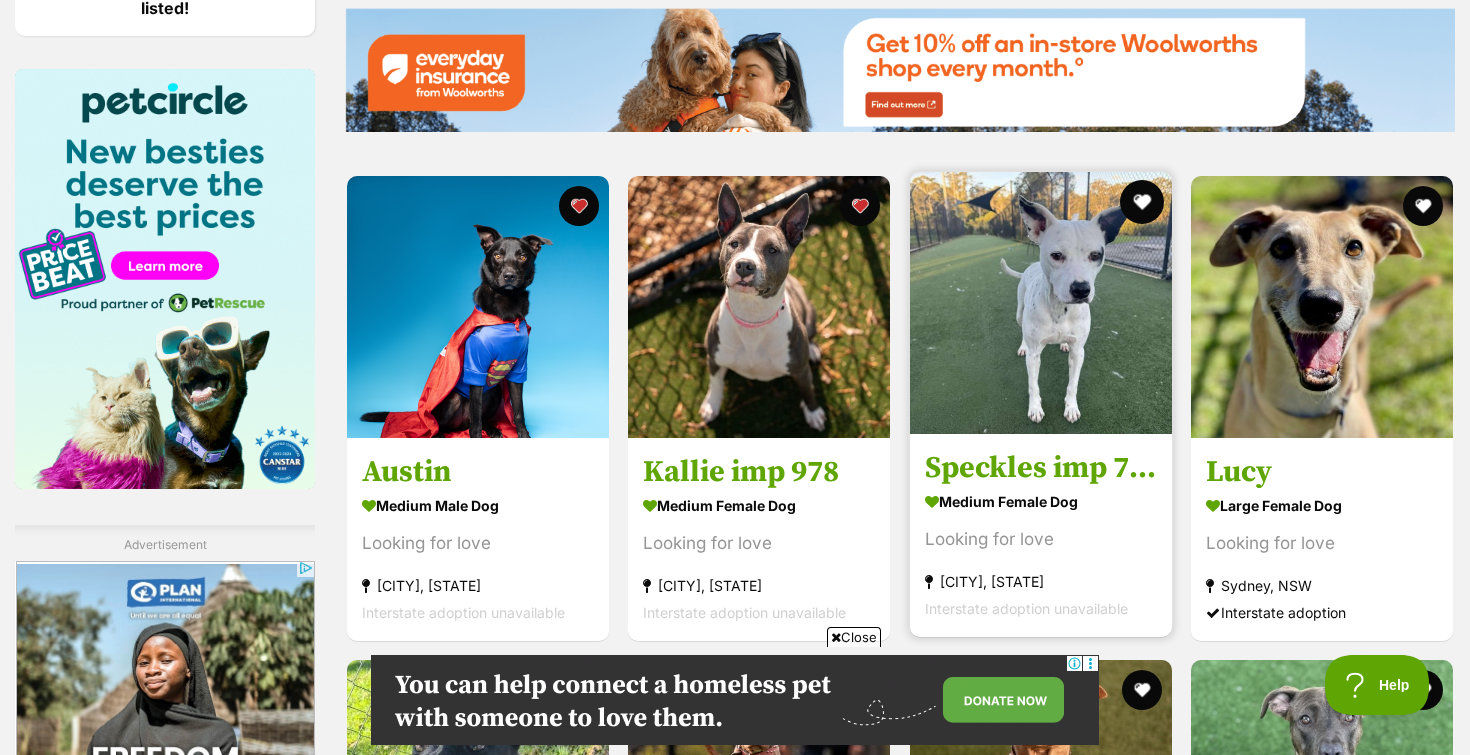 click at bounding box center (1142, 202) 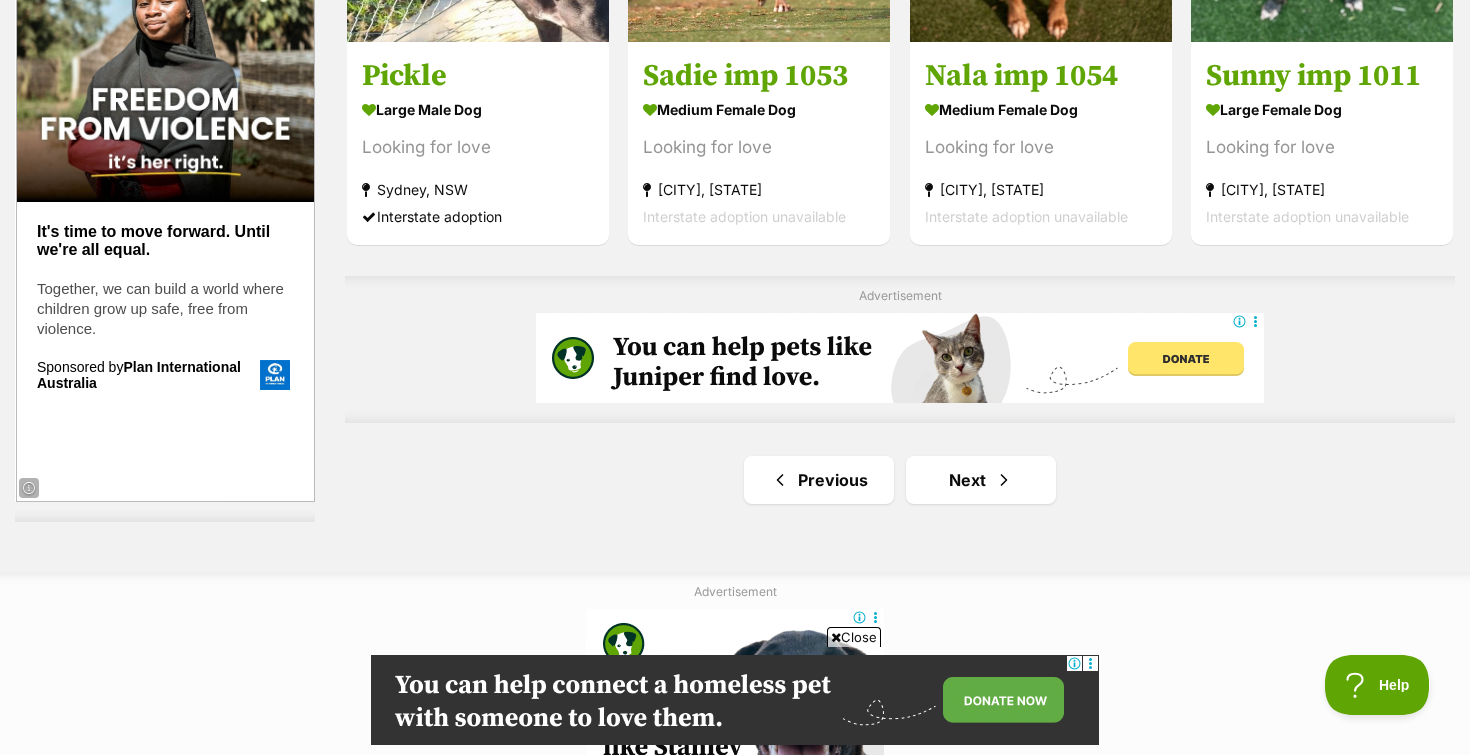 scroll, scrollTop: 3473, scrollLeft: 0, axis: vertical 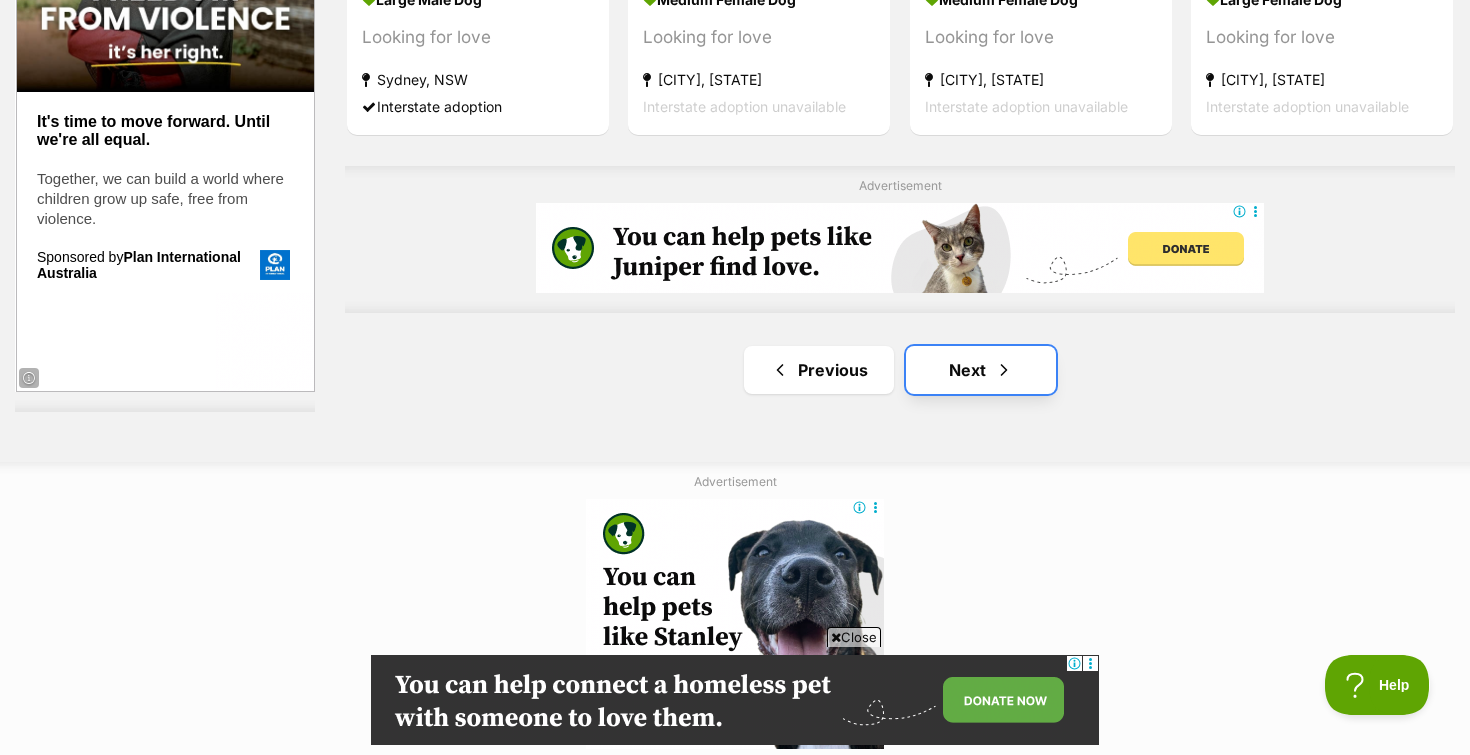 click on "Next" at bounding box center (981, 370) 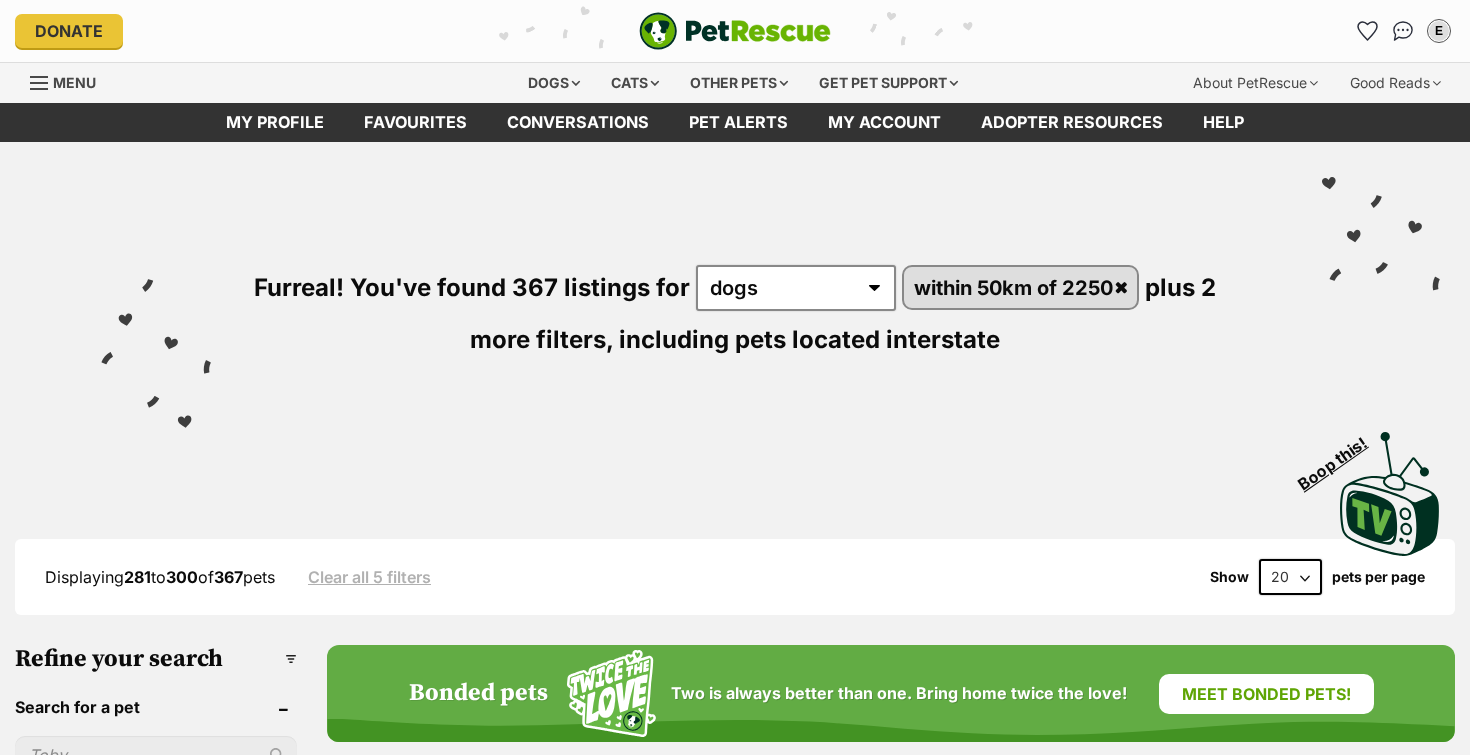 scroll, scrollTop: 0, scrollLeft: 0, axis: both 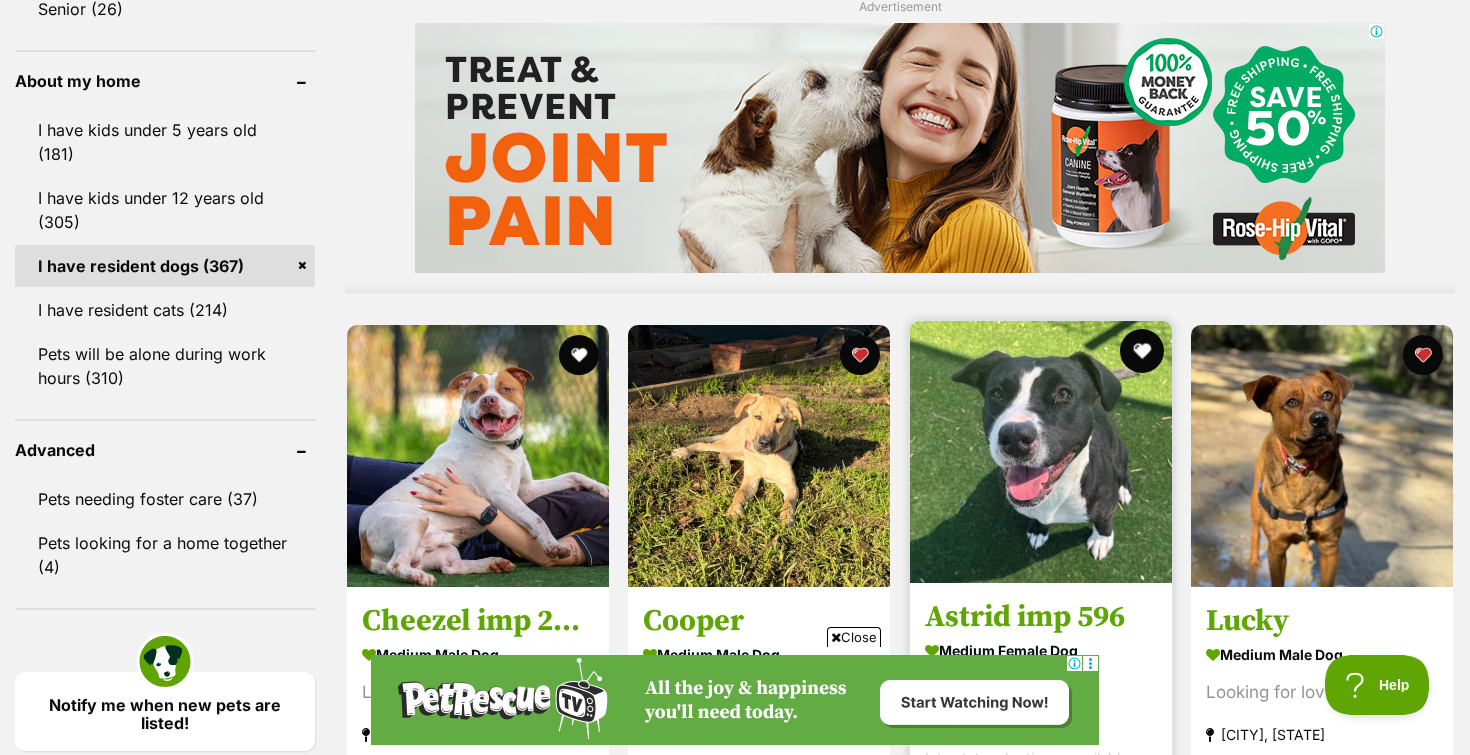 click at bounding box center (1142, 351) 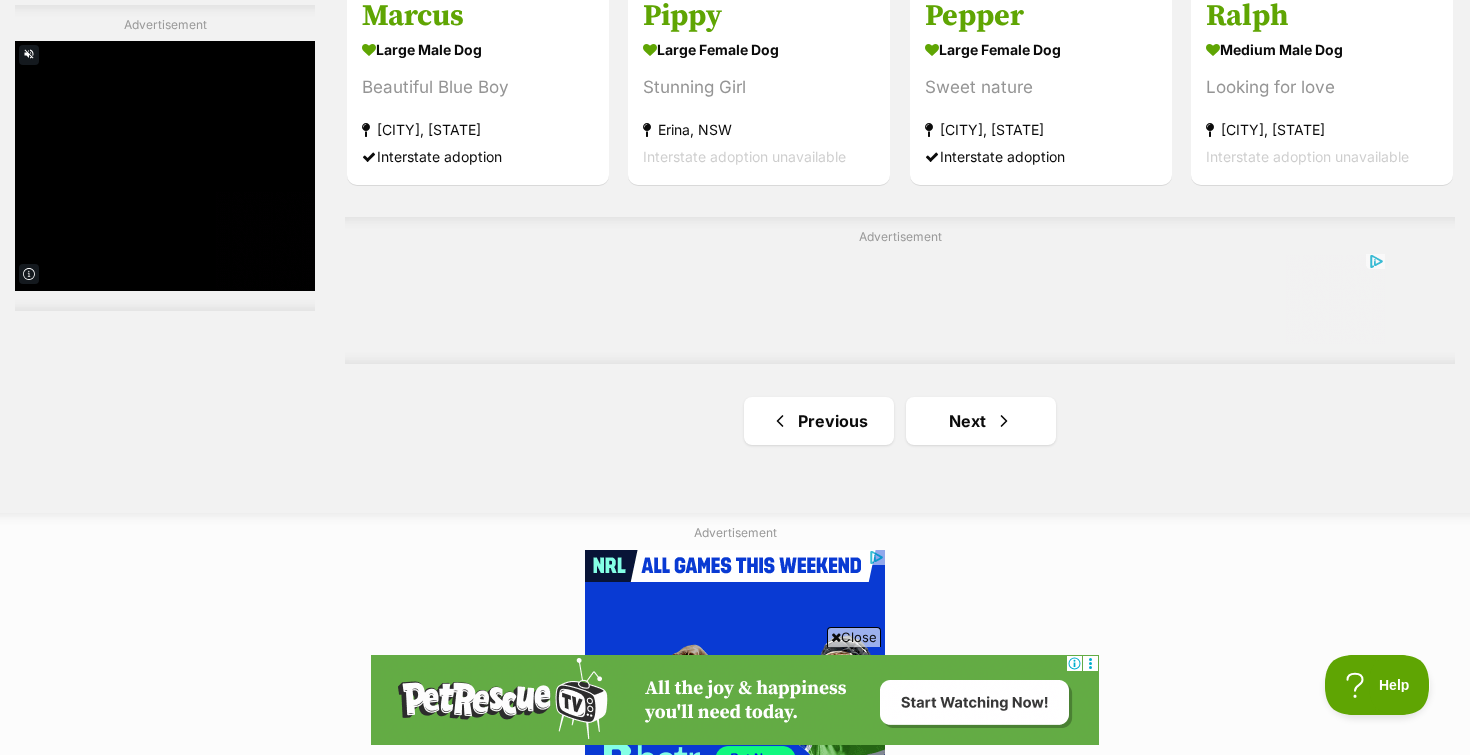 scroll, scrollTop: 3557, scrollLeft: 0, axis: vertical 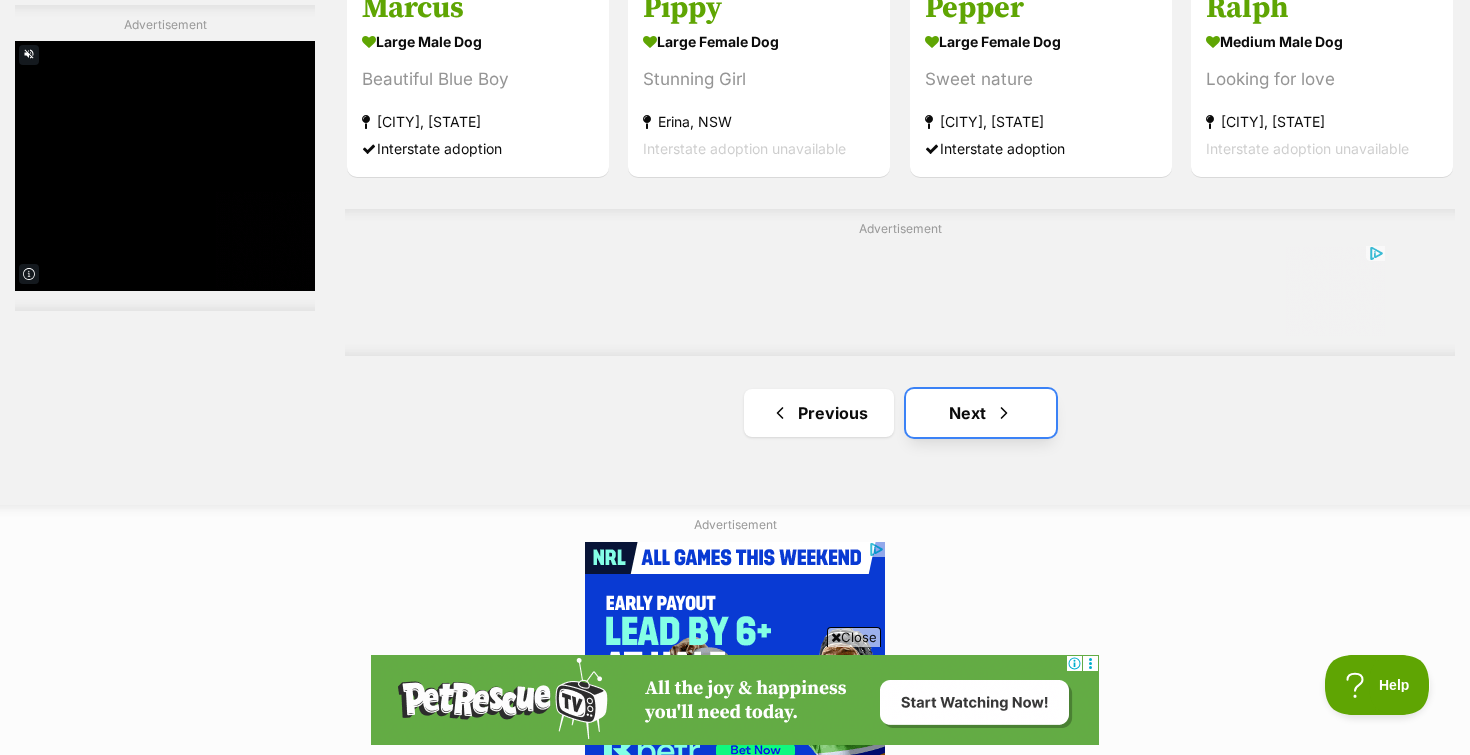 click on "Next" at bounding box center [981, 413] 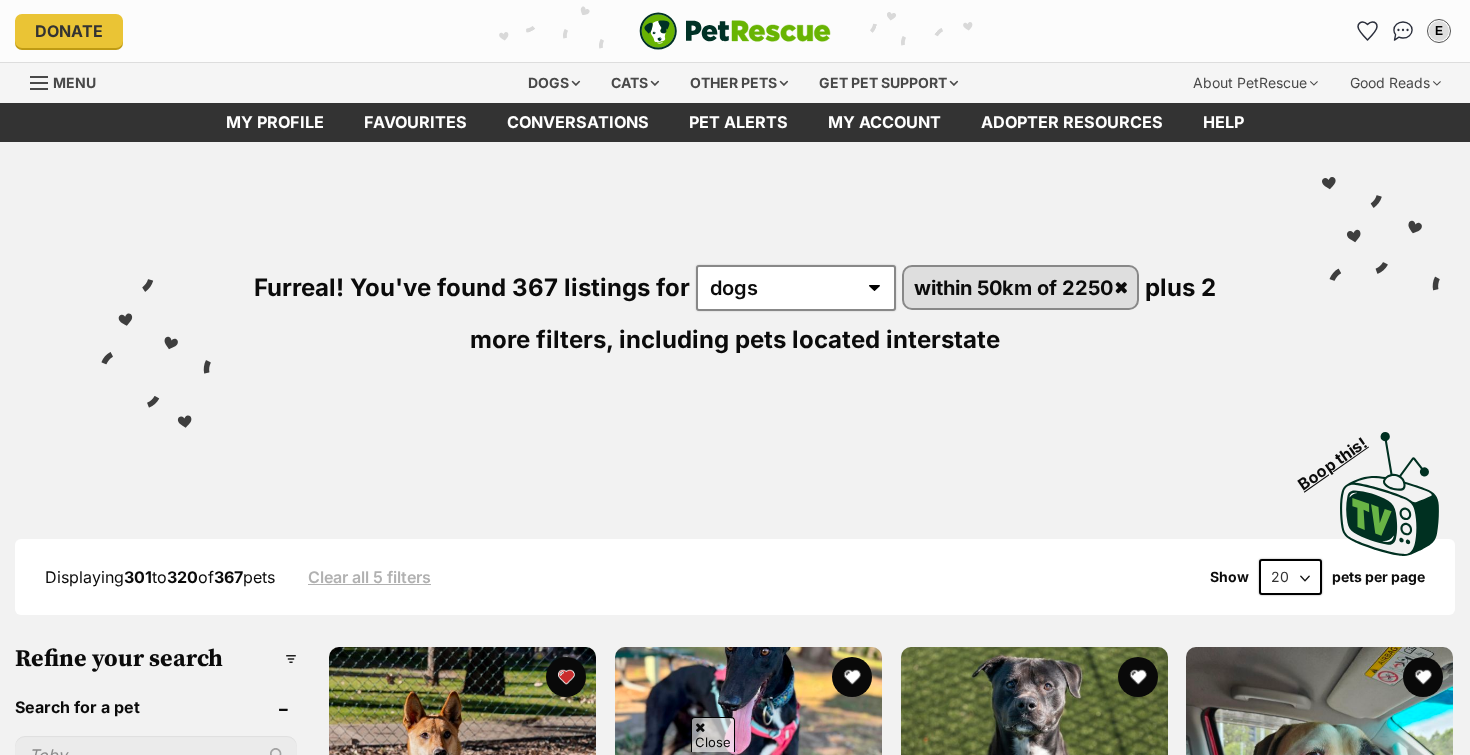 scroll, scrollTop: 186, scrollLeft: 0, axis: vertical 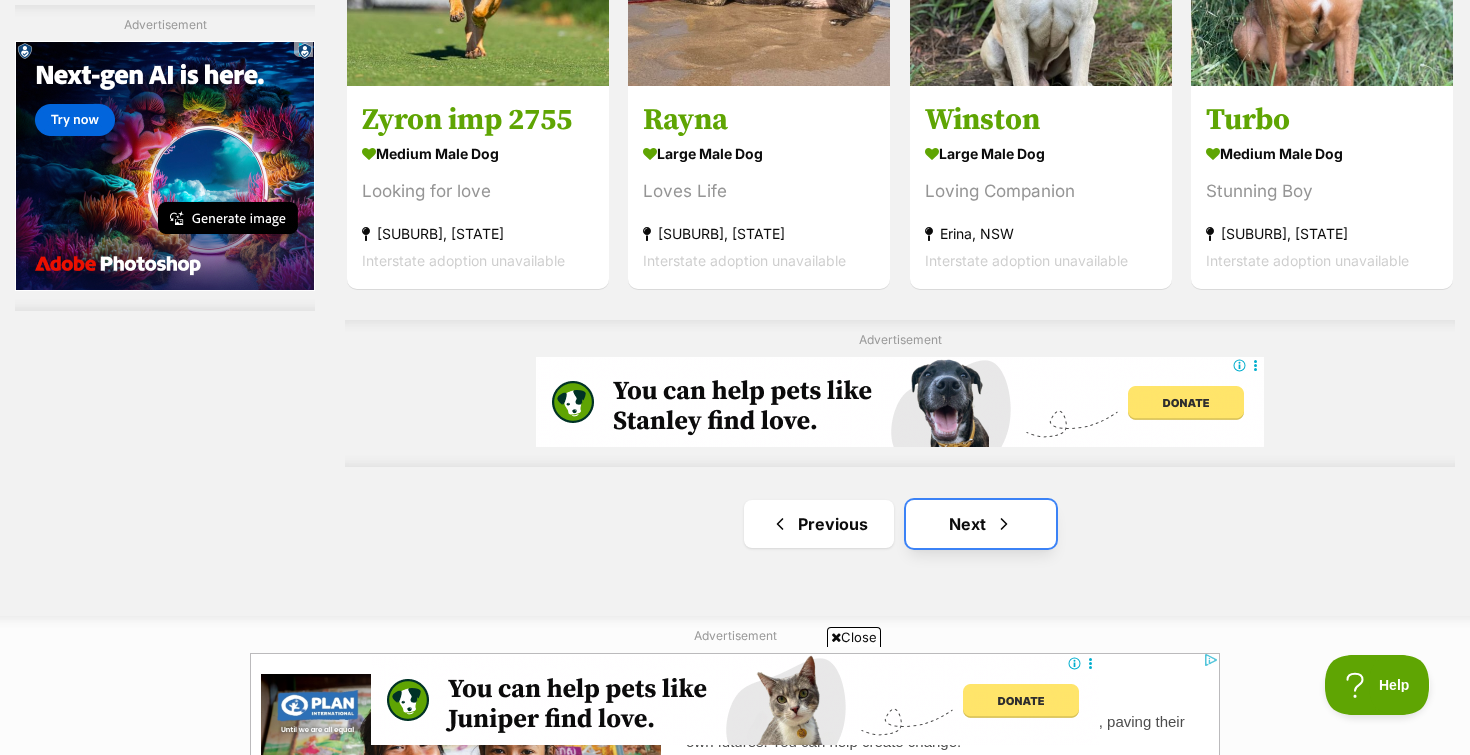 click on "Next" at bounding box center [981, 524] 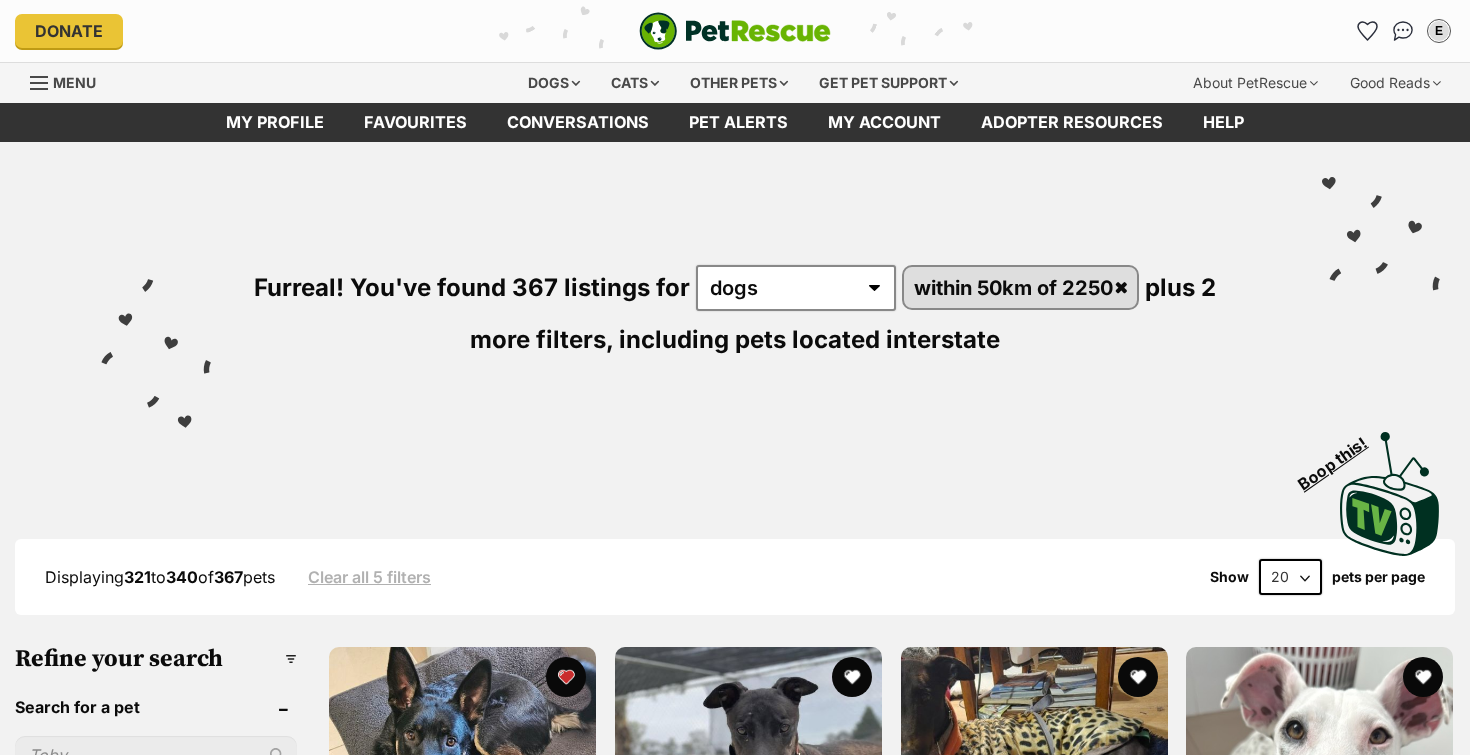 scroll, scrollTop: 0, scrollLeft: 0, axis: both 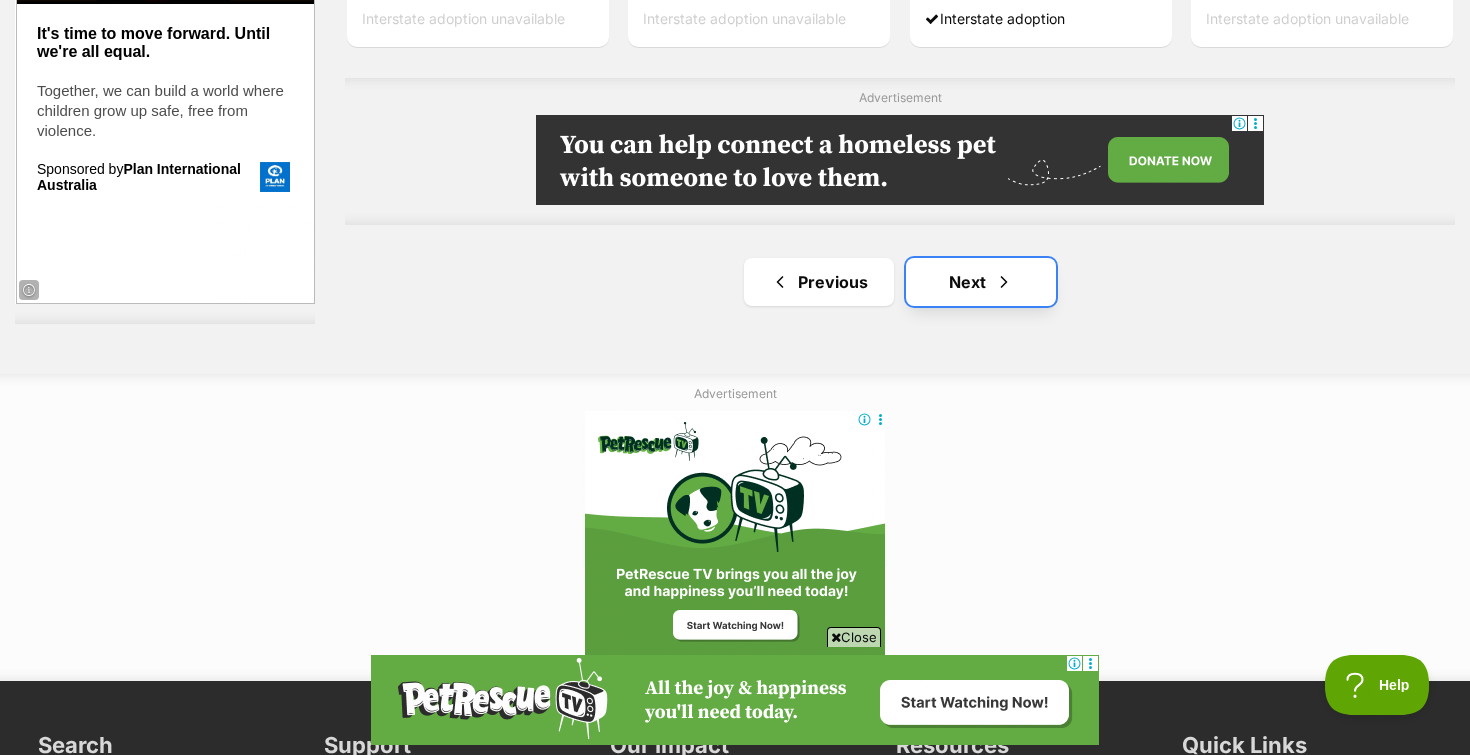click on "Next" at bounding box center (981, 282) 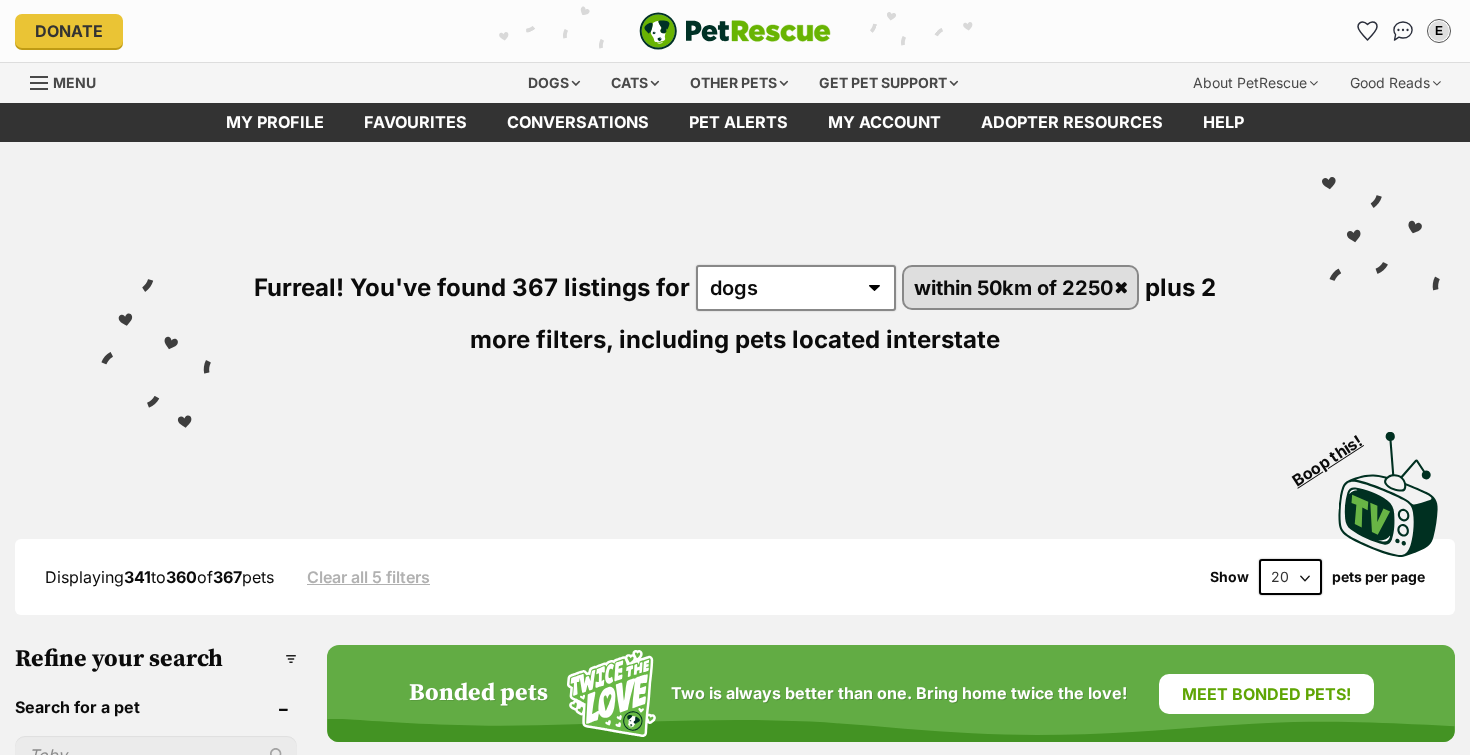 scroll, scrollTop: 601, scrollLeft: 0, axis: vertical 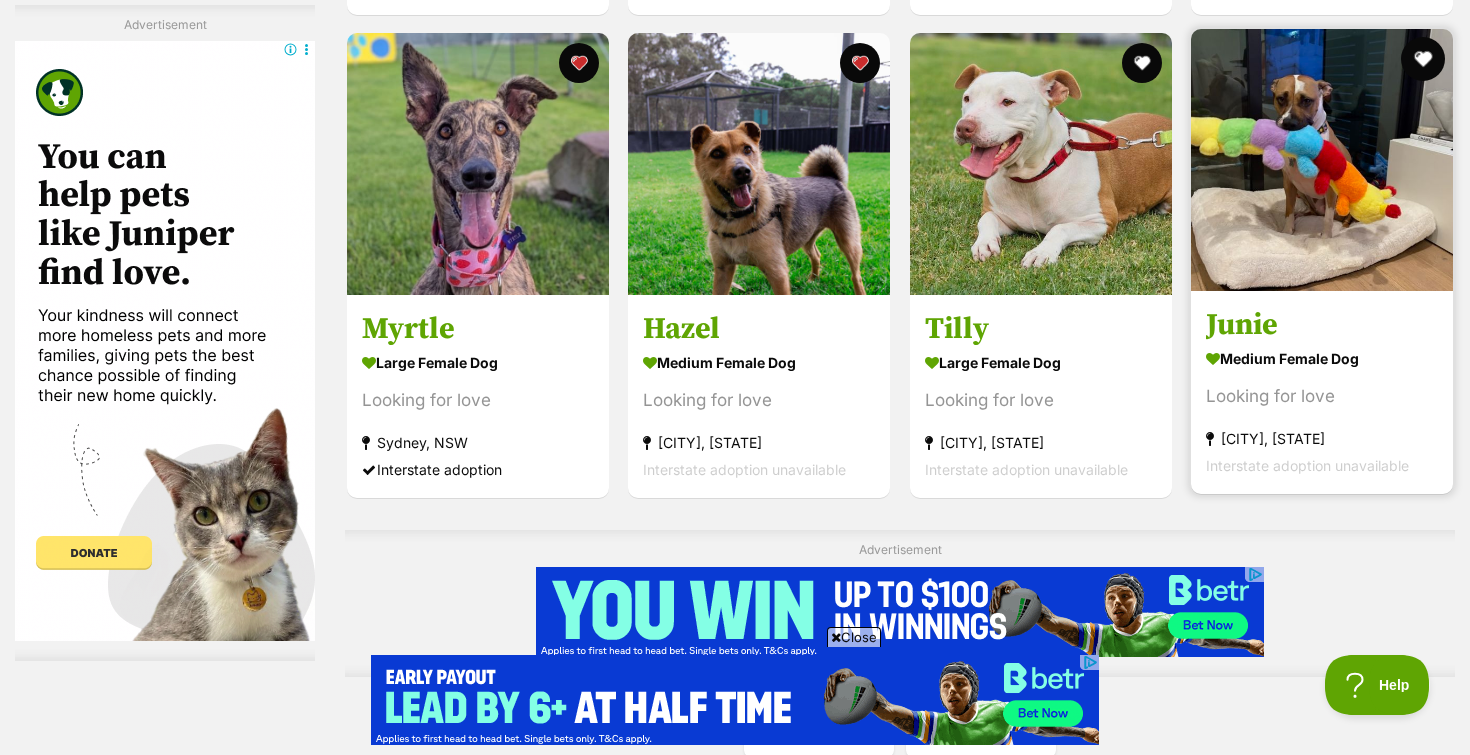 click at bounding box center [1423, 59] 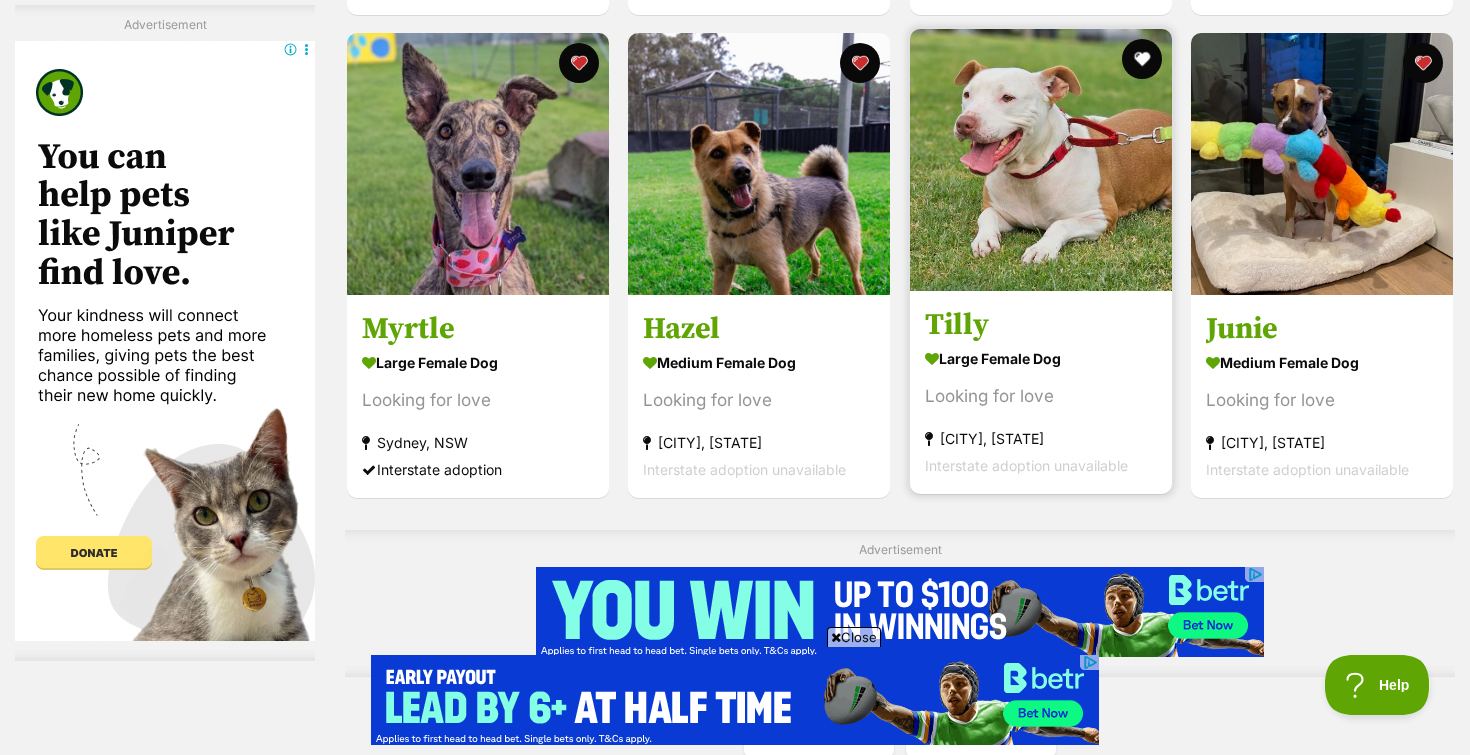 scroll, scrollTop: 3491, scrollLeft: 0, axis: vertical 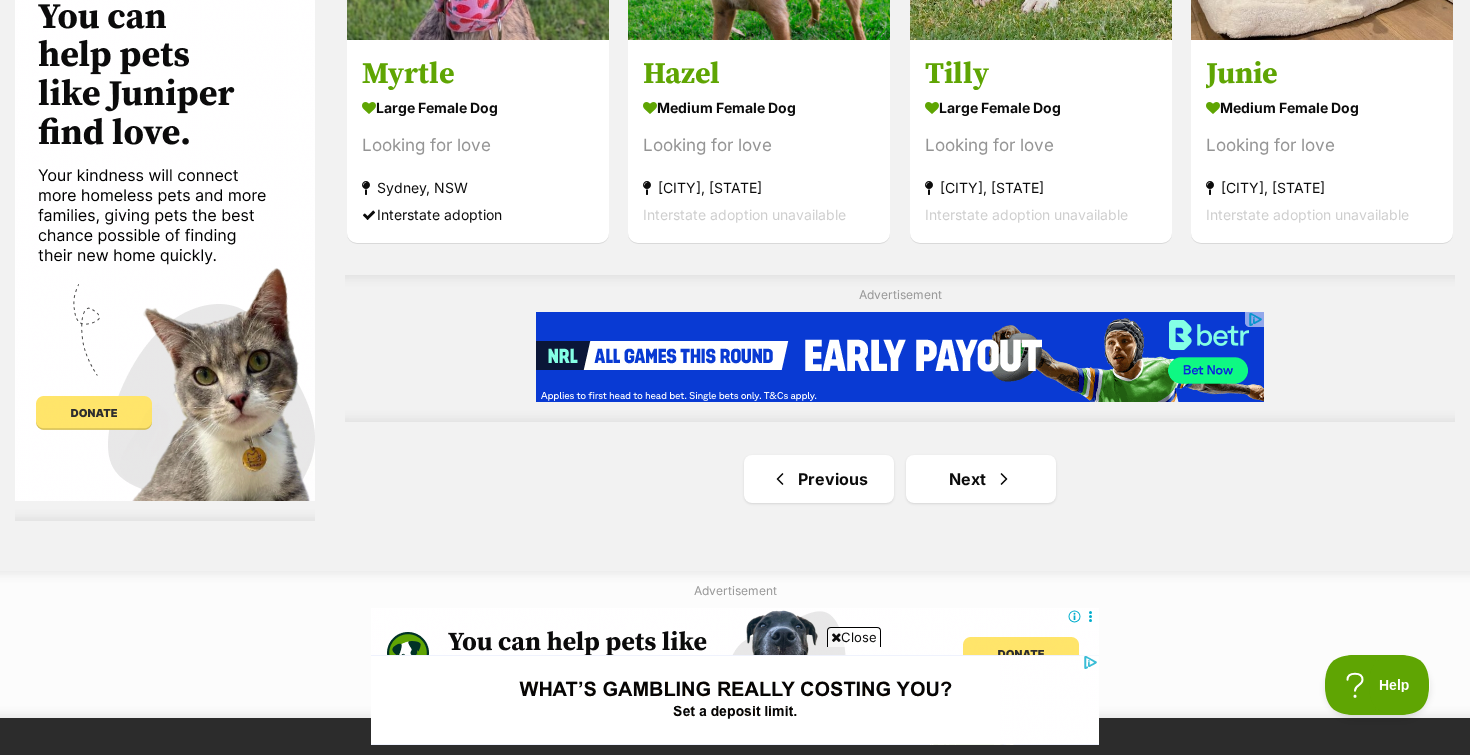 click on "Bonded pets
Two is always better than one. Bring home twice the love!
Meet bonded pets!
Riot imp 1910
large male Dog
Looking for love
Glendenning, NSW
Interstate adoption unavailable
Oprah
large female Dog
Looking for love
Valley Heights, NSW
Interstate adoption
Patch 🐶
medium male Dog
Great with kids 💜
Gorokan, NSW
Interstate adoption unavailable
Lilo imp 1618
medium female Dog
Looking for love
Glendenning, NSW
Interstate adoption unavailable
Frankie
medium male Dog
Adventurous Lovable Lad
Erina, NSW
Interstate adoption unavailable
Max
large male Dog
Perfect All-Arounder
Wyee, NSW
Interstate adoption unavailable
Advertisement" at bounding box center (900, -1163) 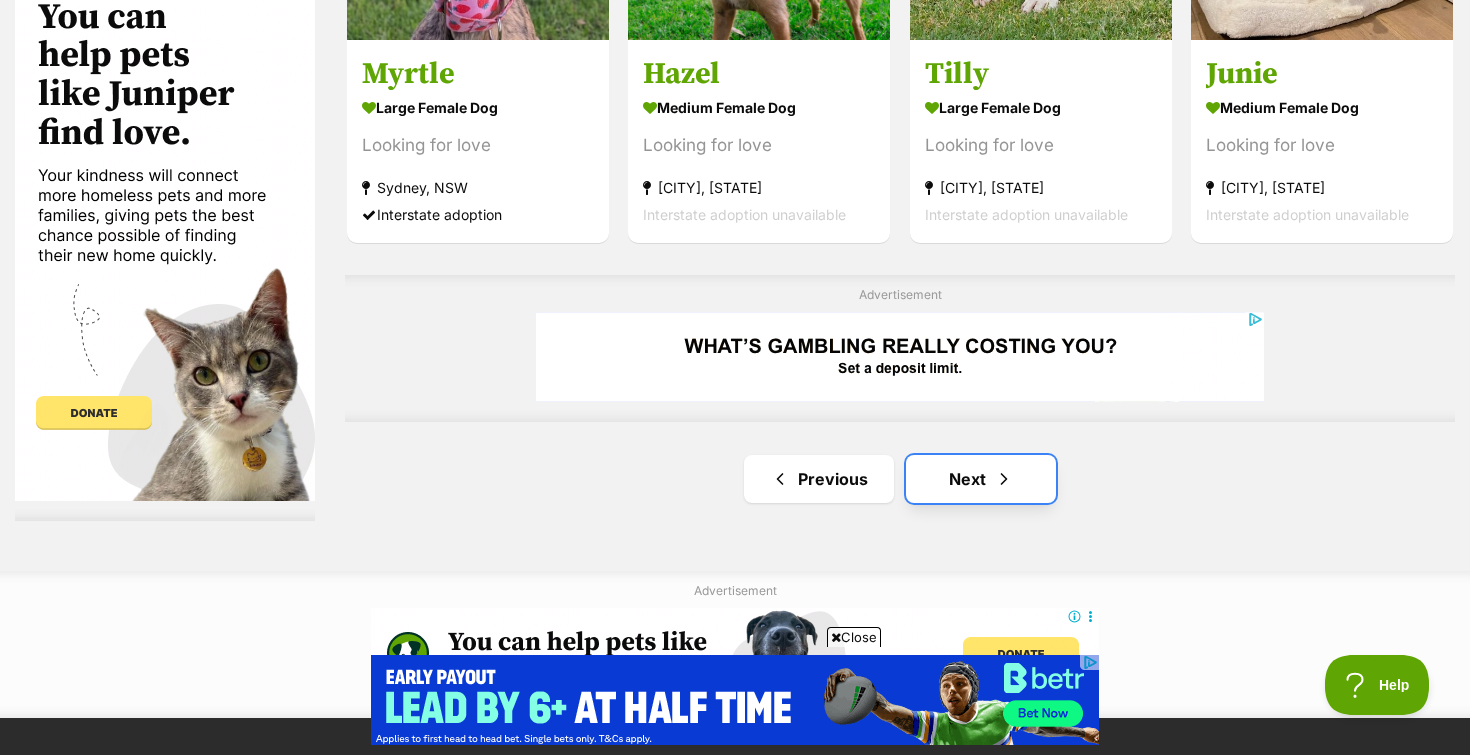 click on "Next" at bounding box center (981, 479) 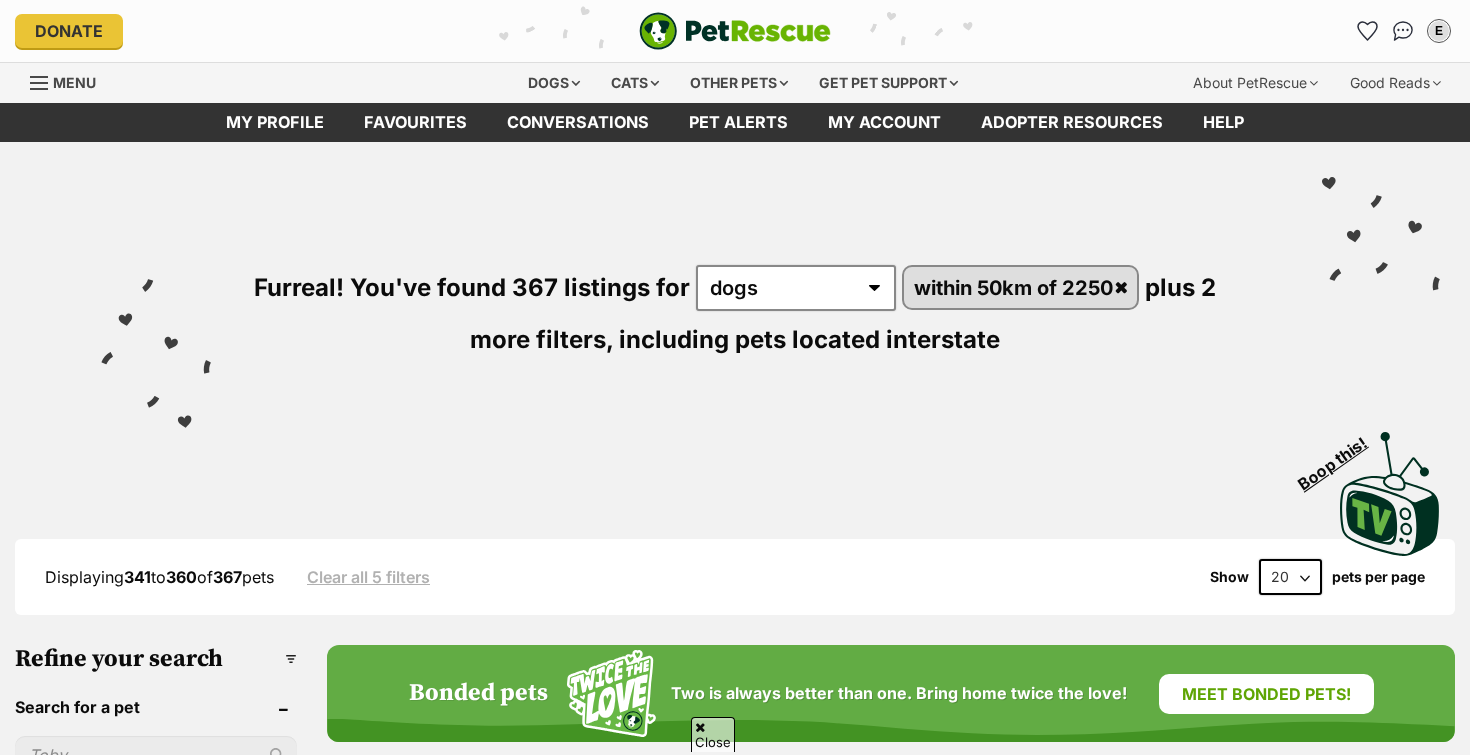 scroll, scrollTop: 3490, scrollLeft: 0, axis: vertical 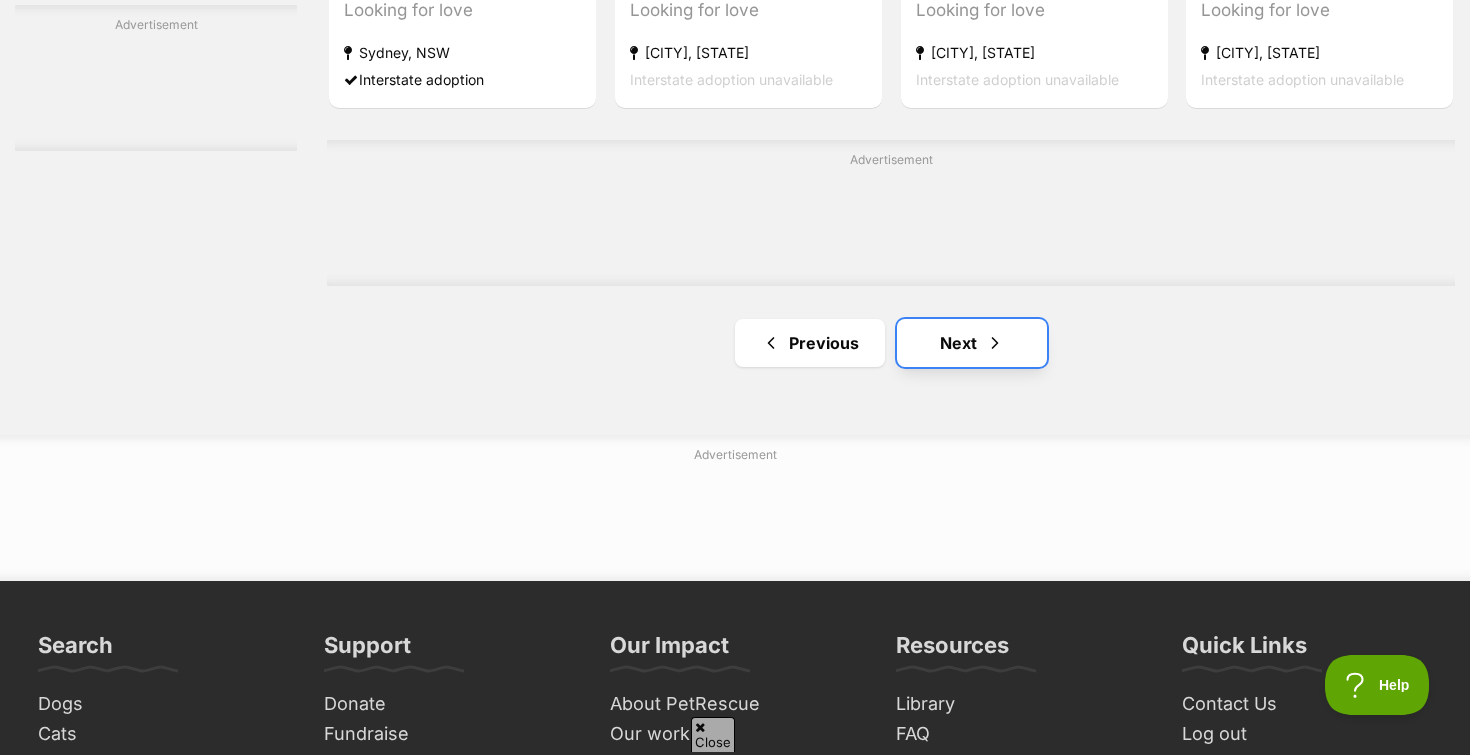 click on "Next" at bounding box center [972, 343] 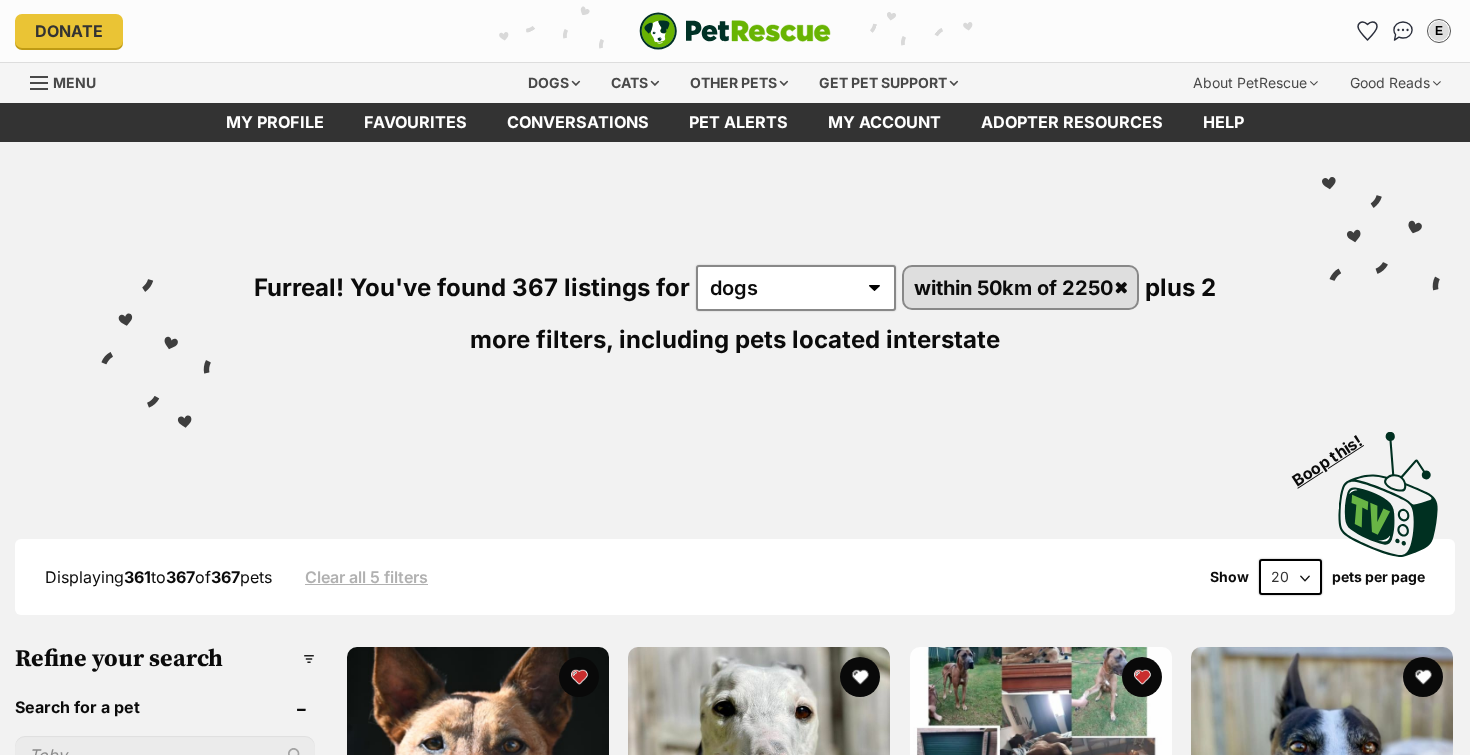 scroll, scrollTop: 0, scrollLeft: 0, axis: both 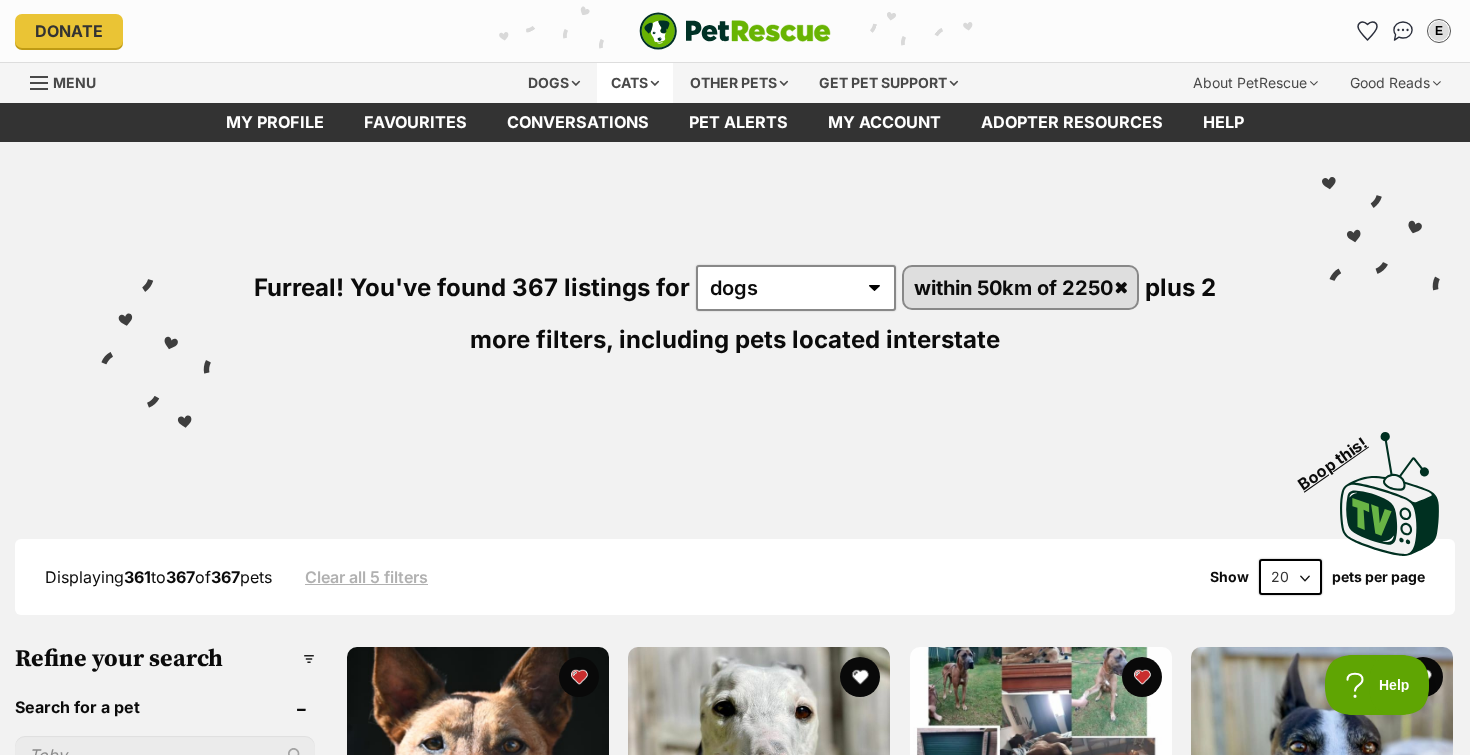 click on "Cats" at bounding box center [635, 83] 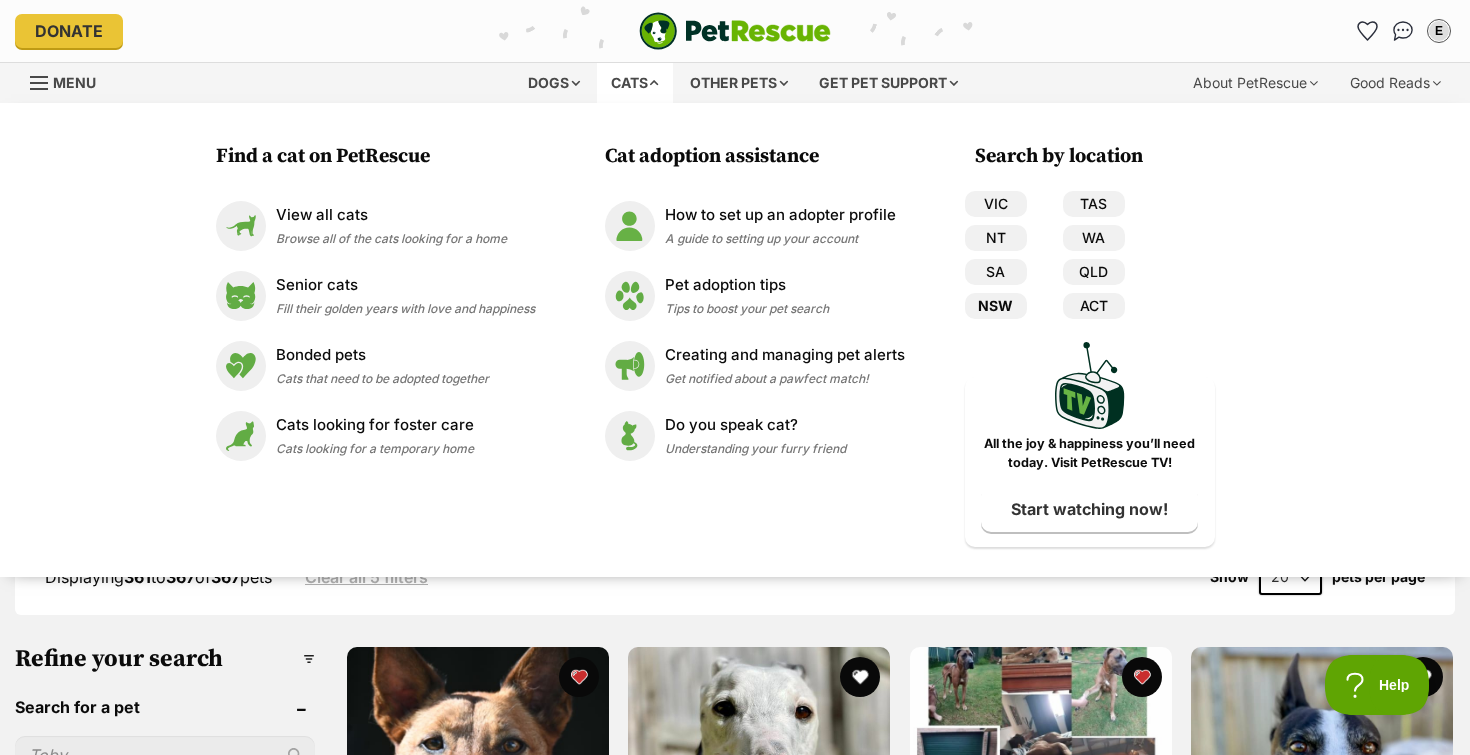 click on "NSW" at bounding box center [996, 306] 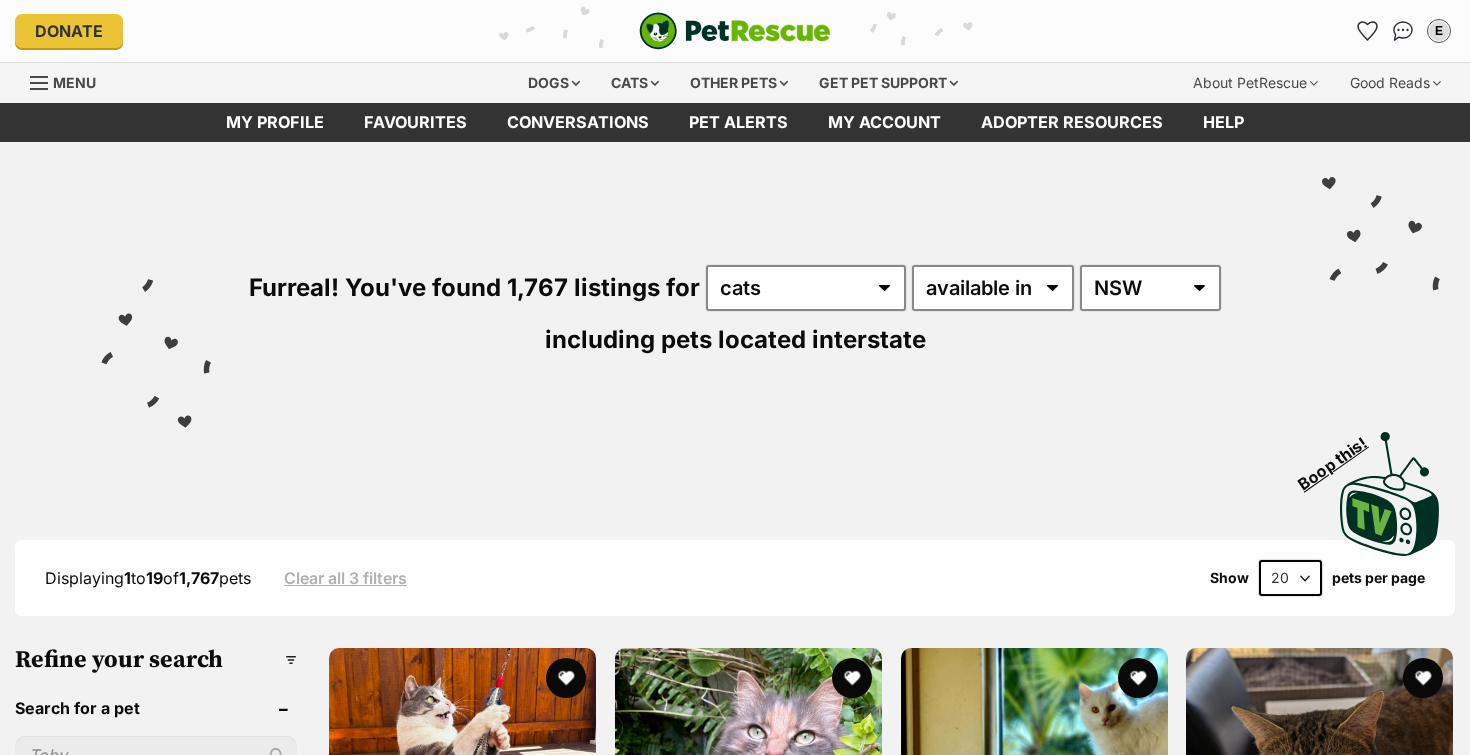 scroll, scrollTop: 0, scrollLeft: 0, axis: both 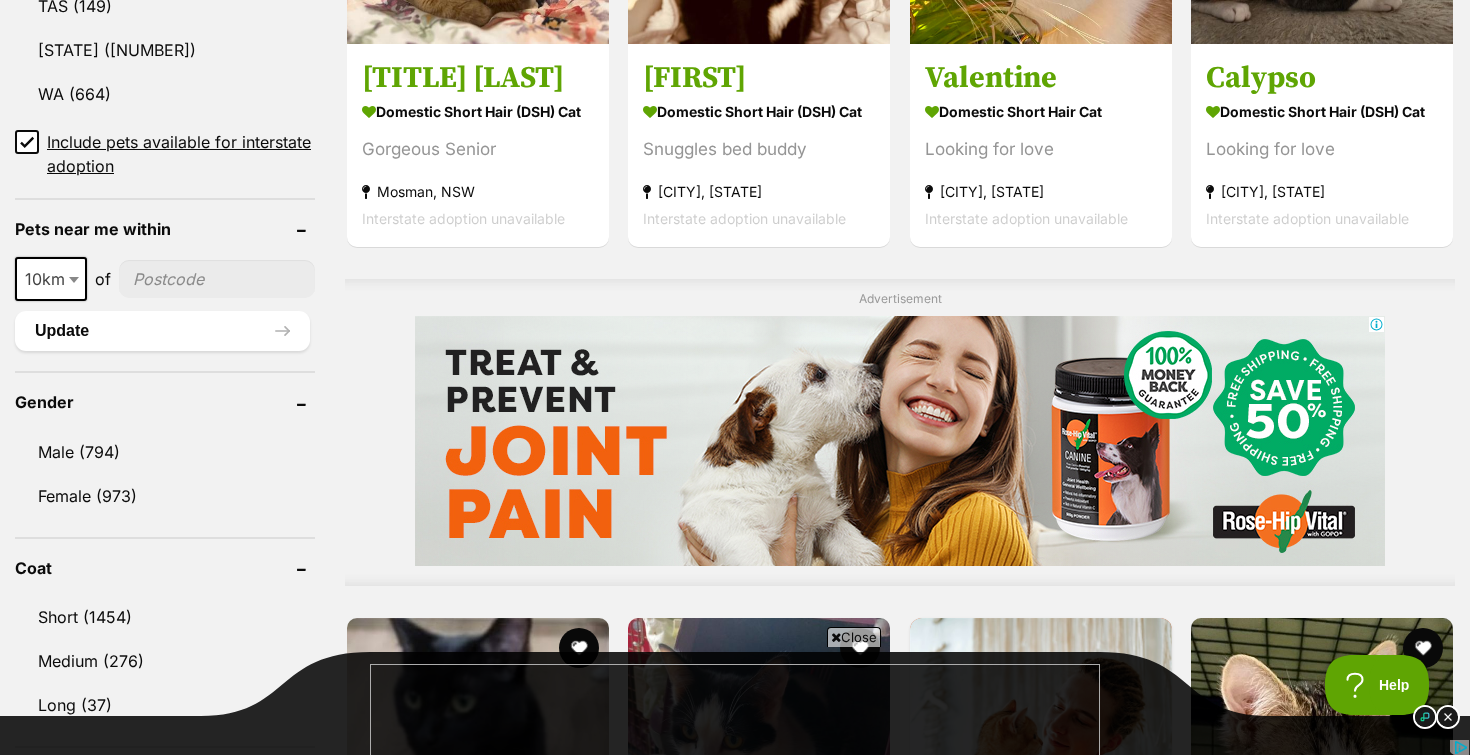 click at bounding box center (217, 279) 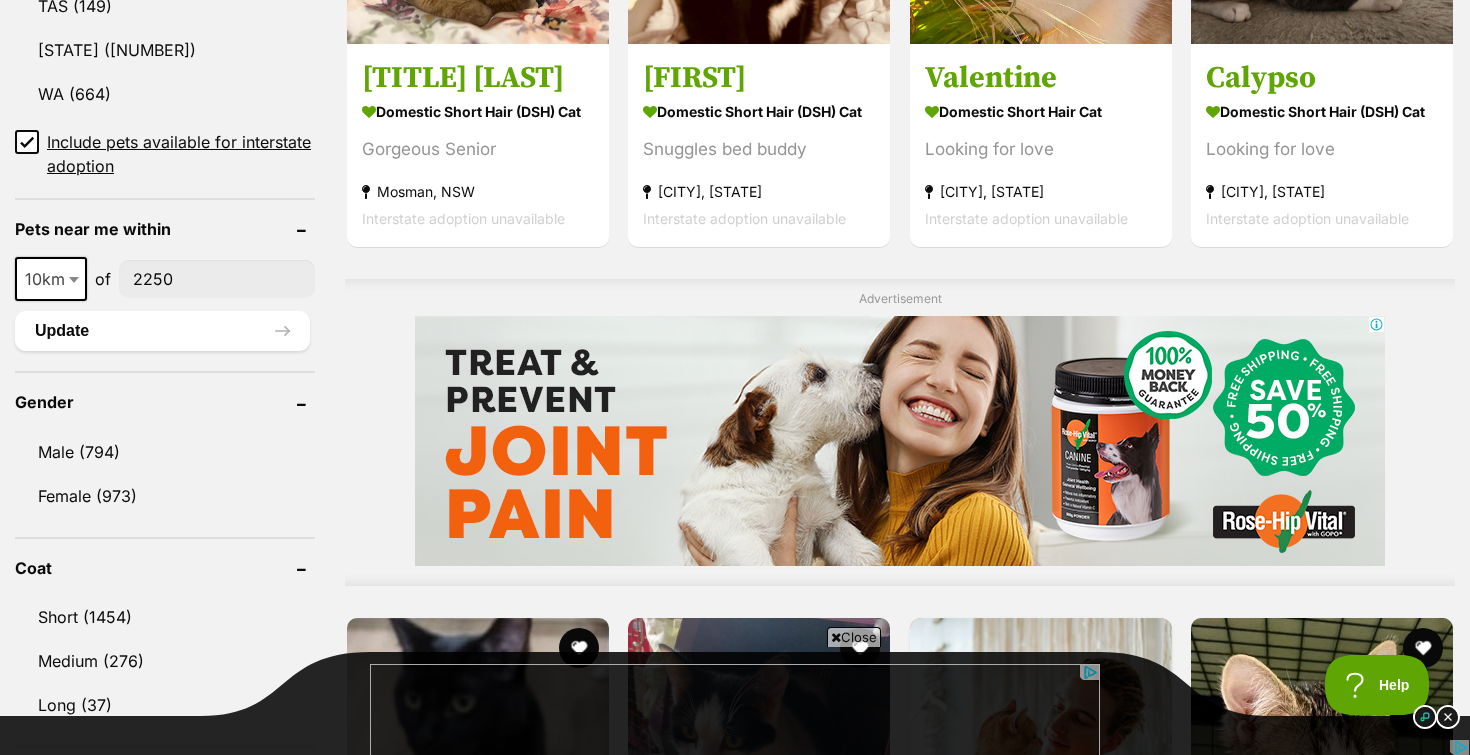 scroll, scrollTop: 0, scrollLeft: 0, axis: both 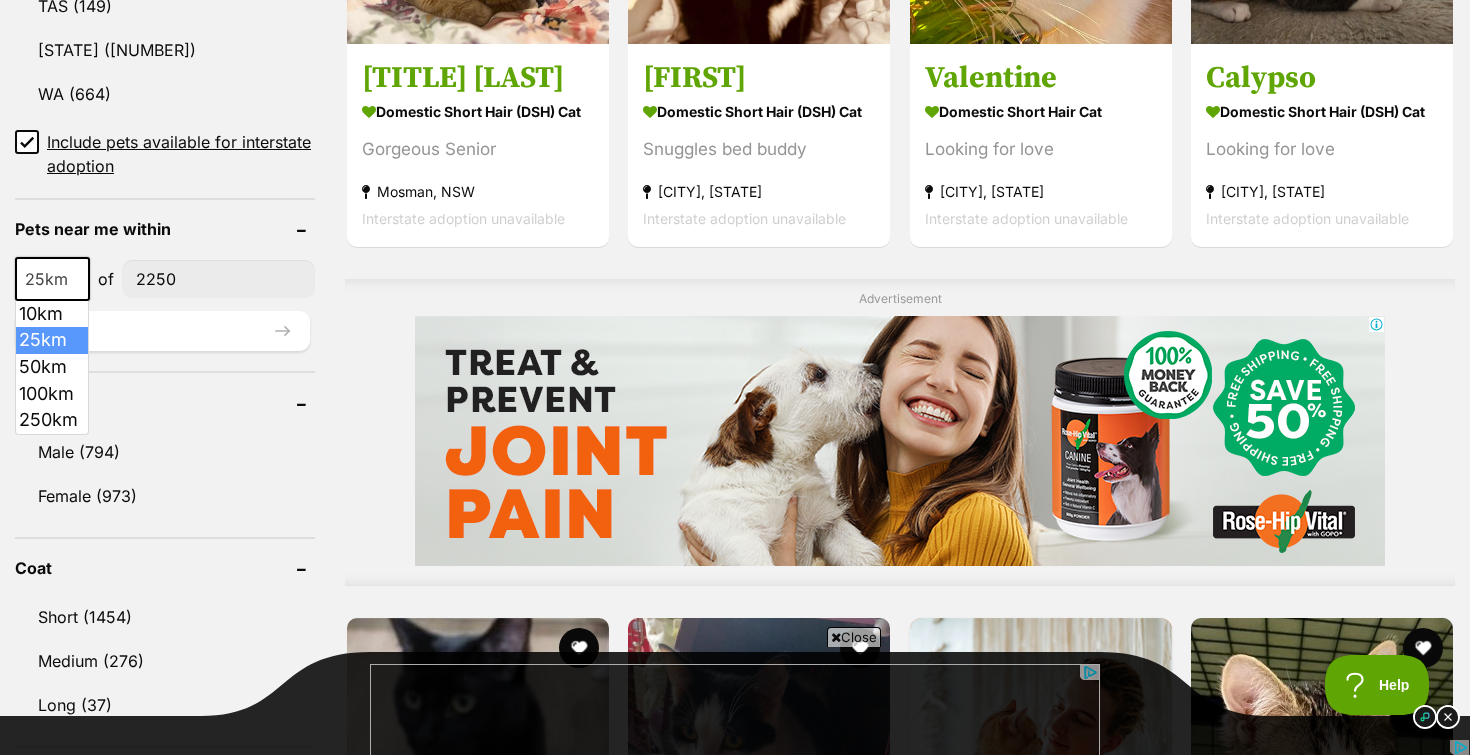 click on "25km" at bounding box center (52, 279) 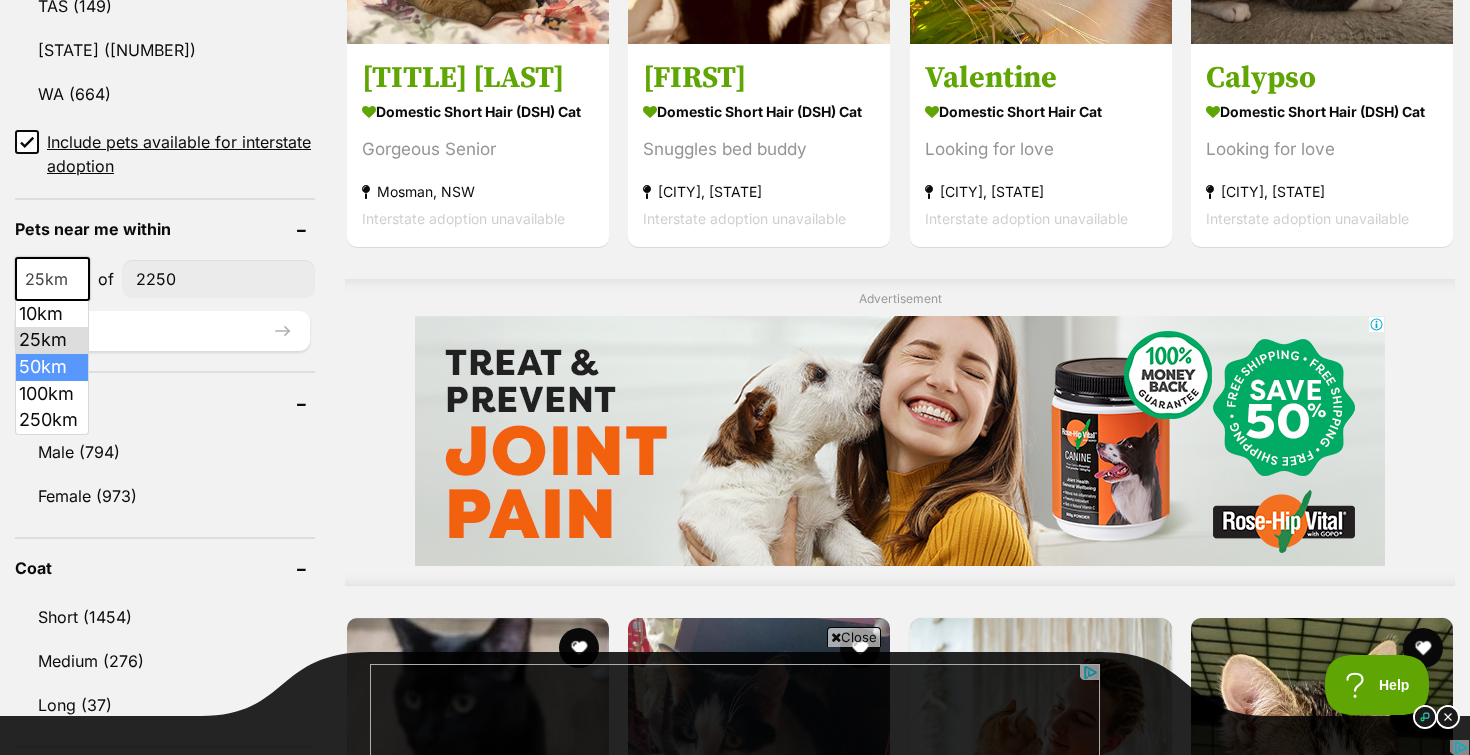 select on "50" 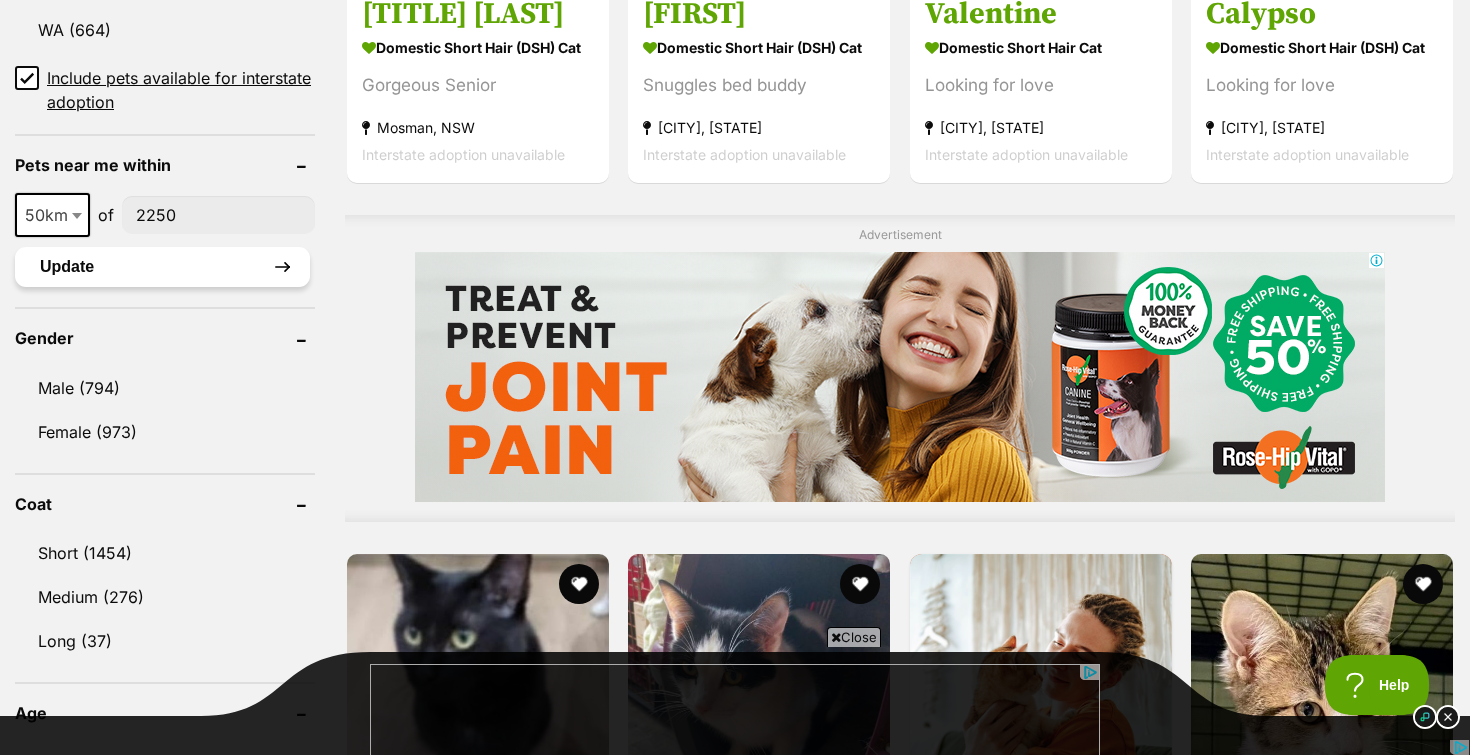 scroll, scrollTop: 1417, scrollLeft: 0, axis: vertical 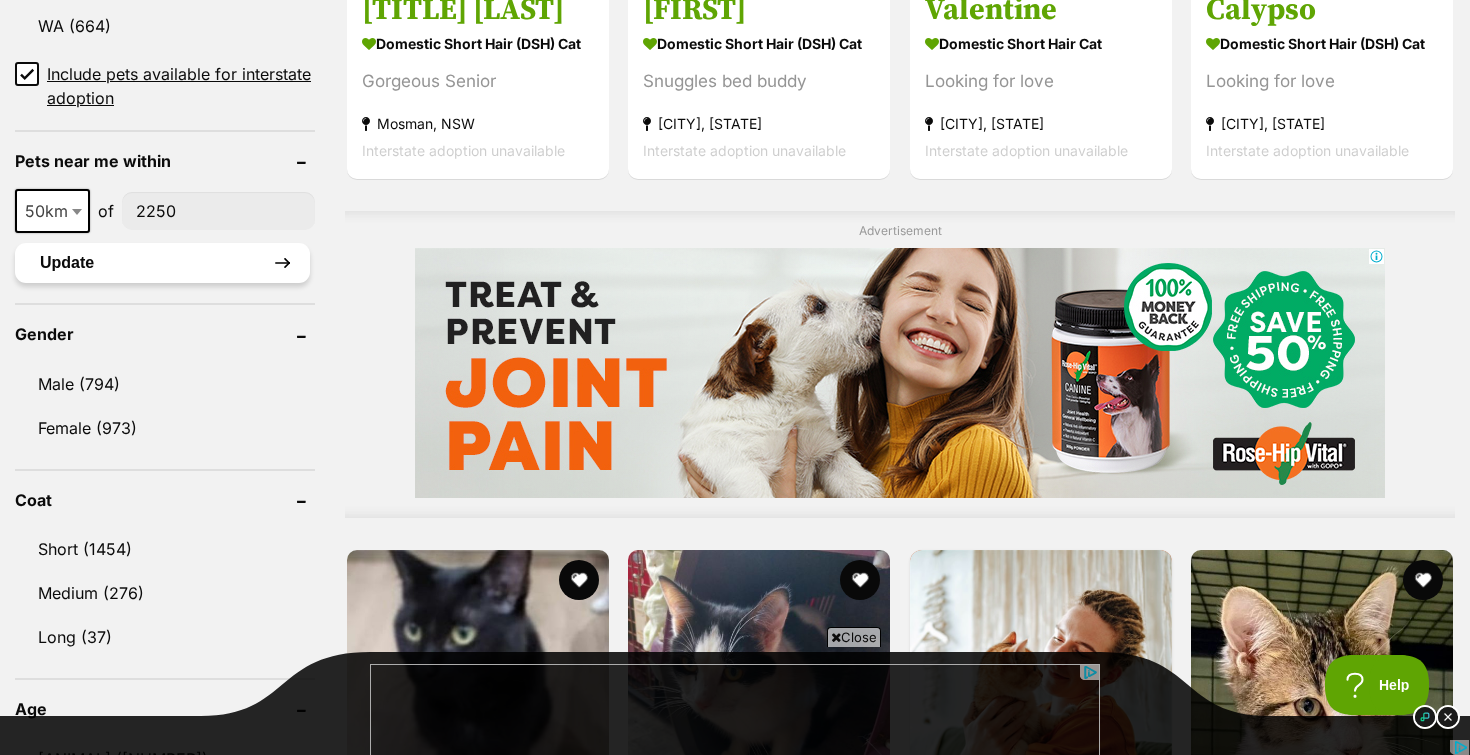 click on "Update" at bounding box center (162, 263) 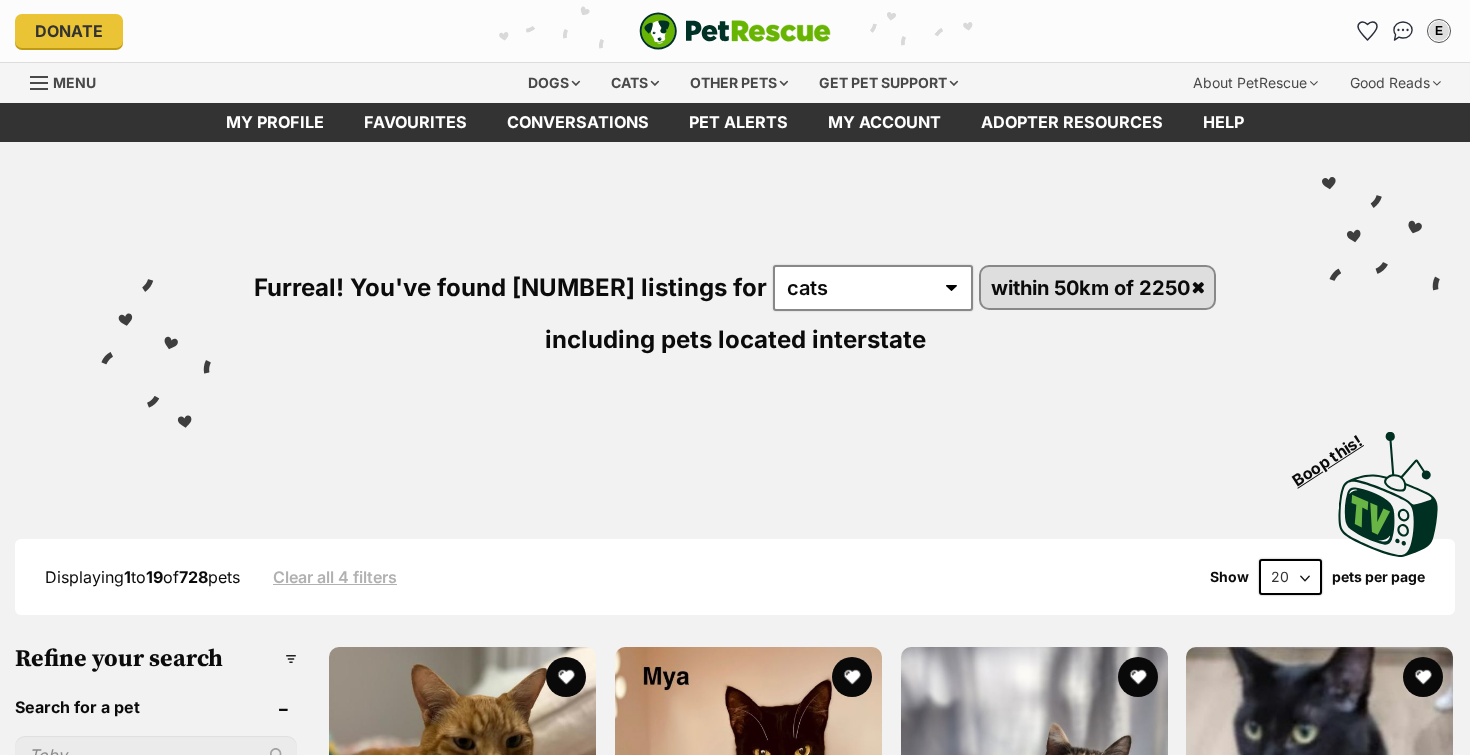 scroll, scrollTop: 0, scrollLeft: 0, axis: both 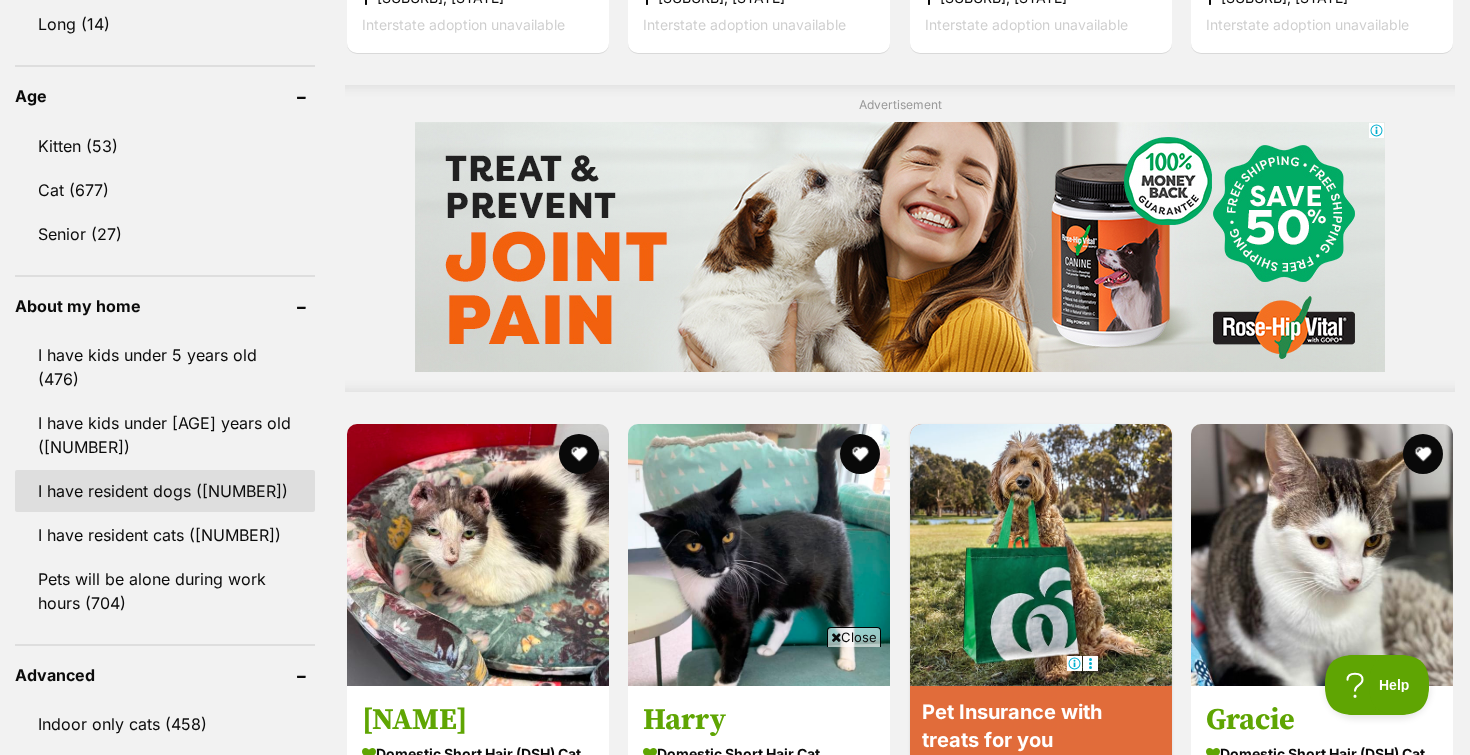 click on "I have resident dogs ([NUMBER])" at bounding box center (165, 491) 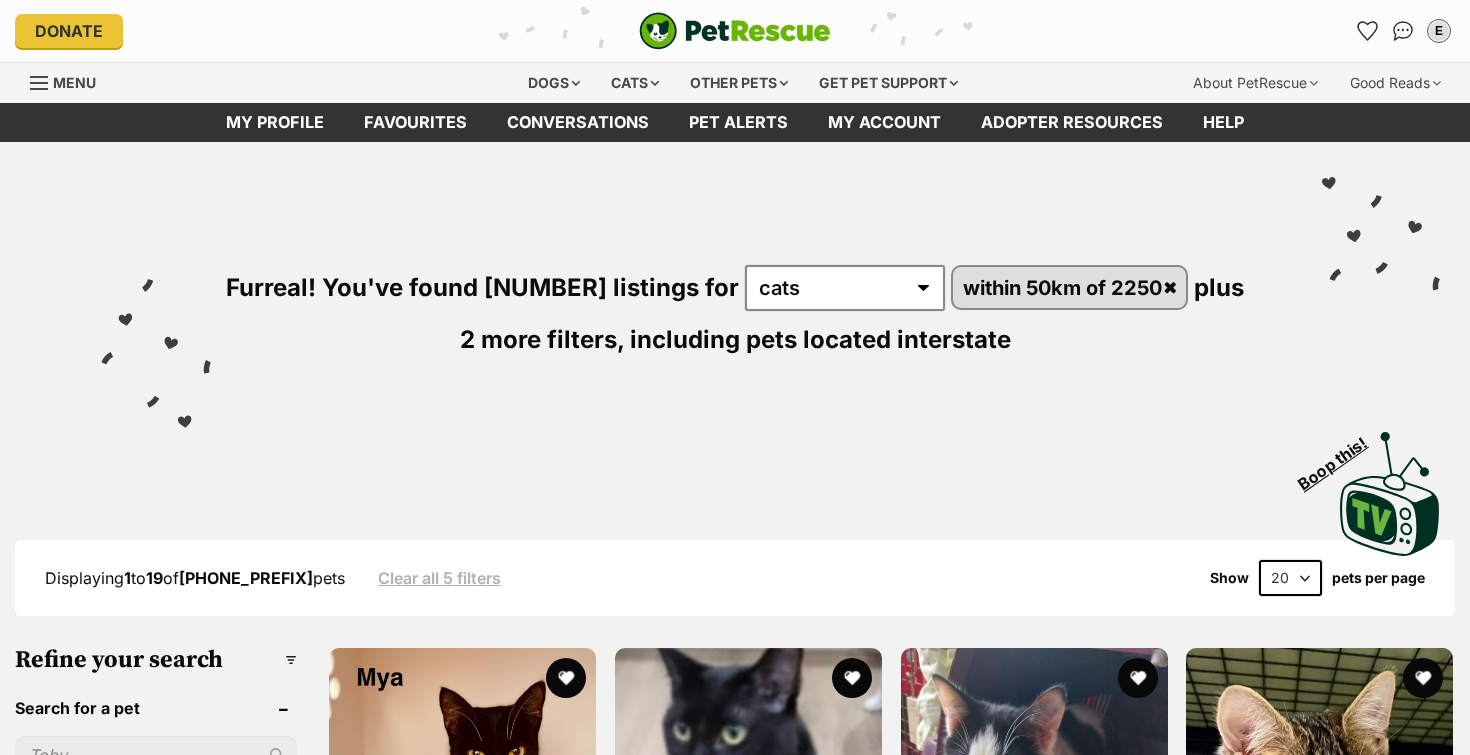 scroll, scrollTop: 0, scrollLeft: 0, axis: both 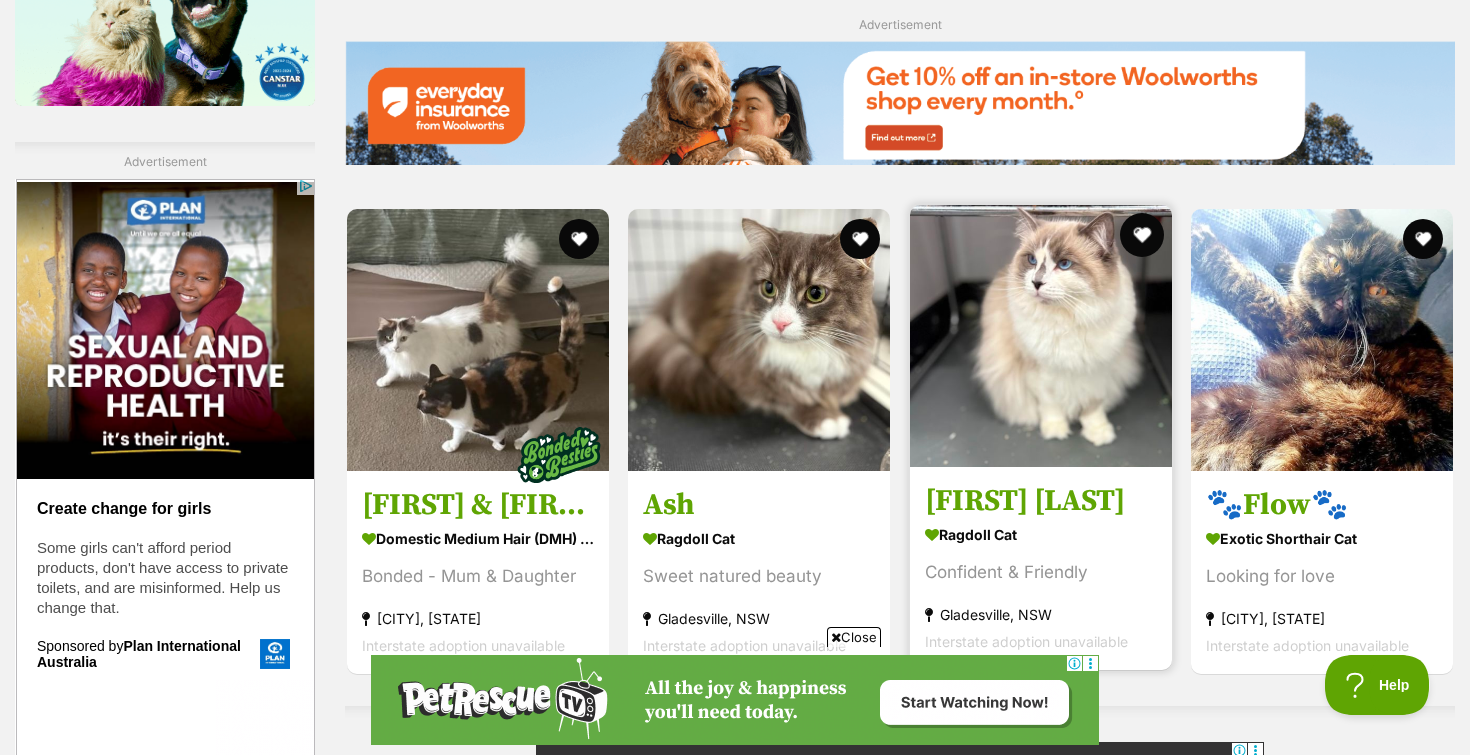 click at bounding box center (1142, 235) 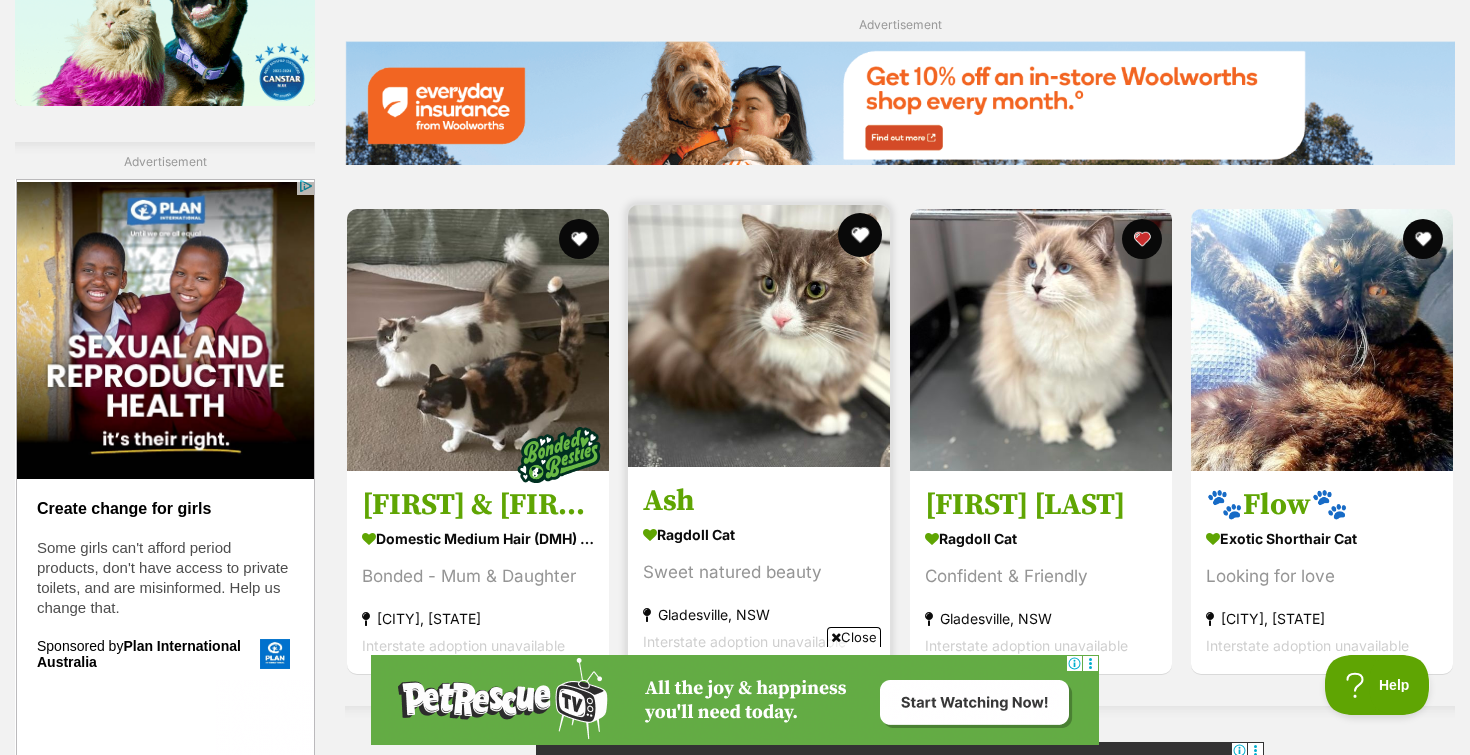 click at bounding box center (861, 235) 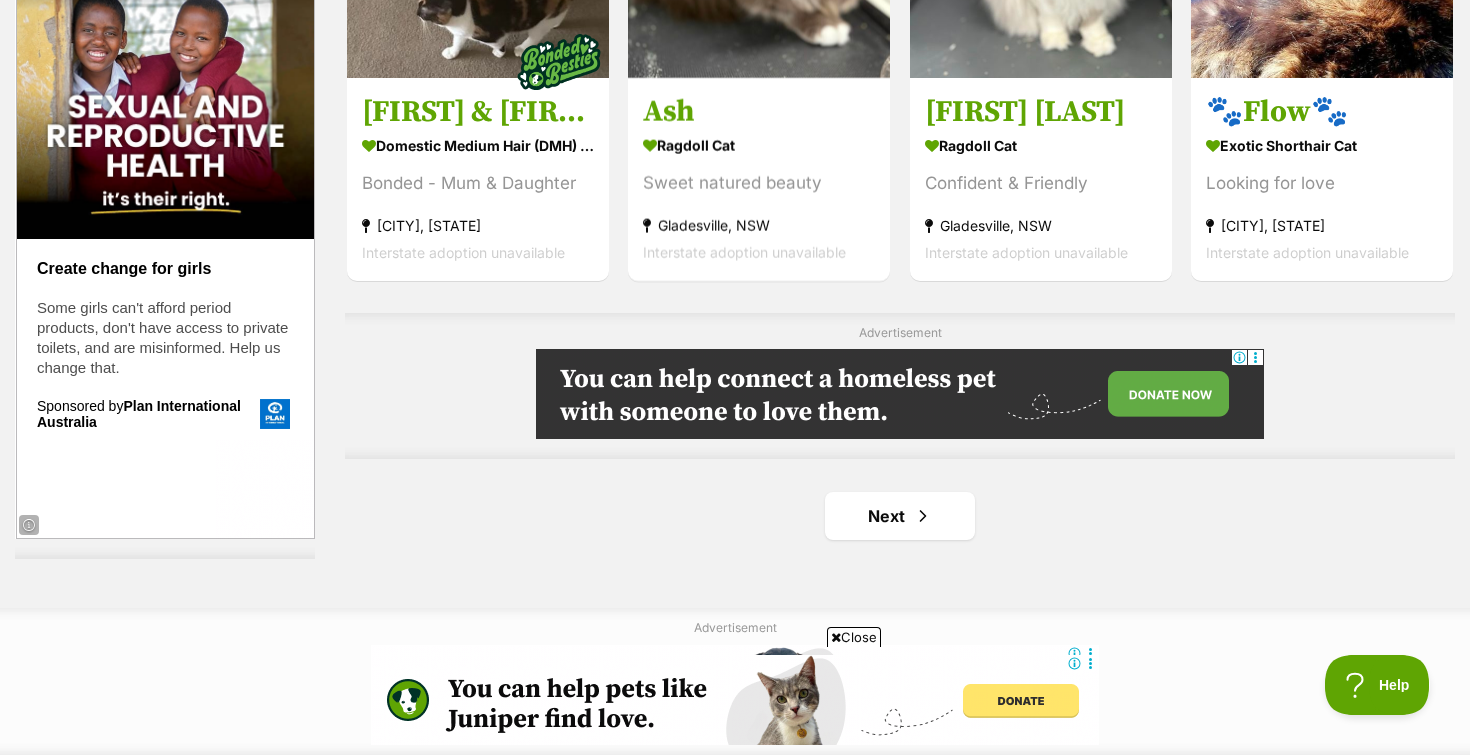 scroll, scrollTop: 3548, scrollLeft: 0, axis: vertical 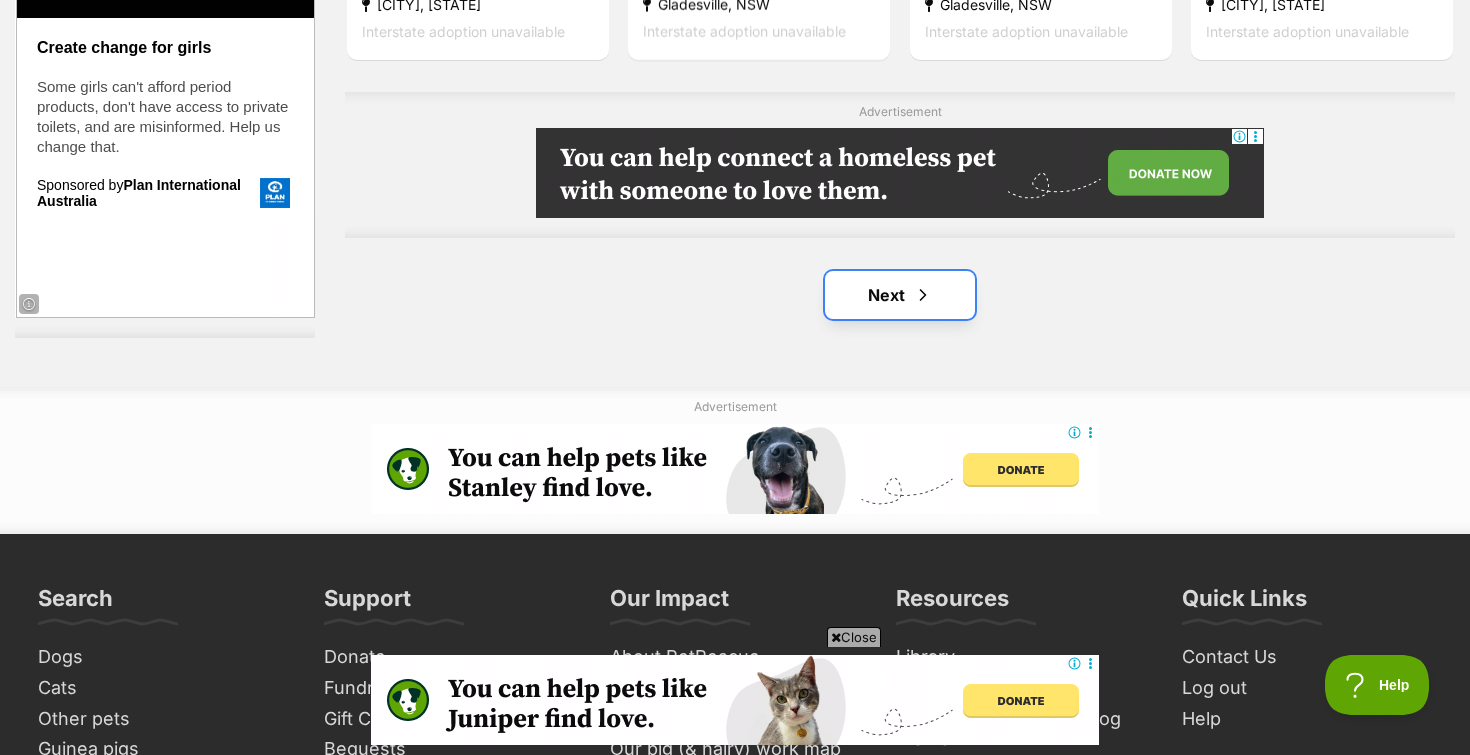 click on "Next" at bounding box center [900, 295] 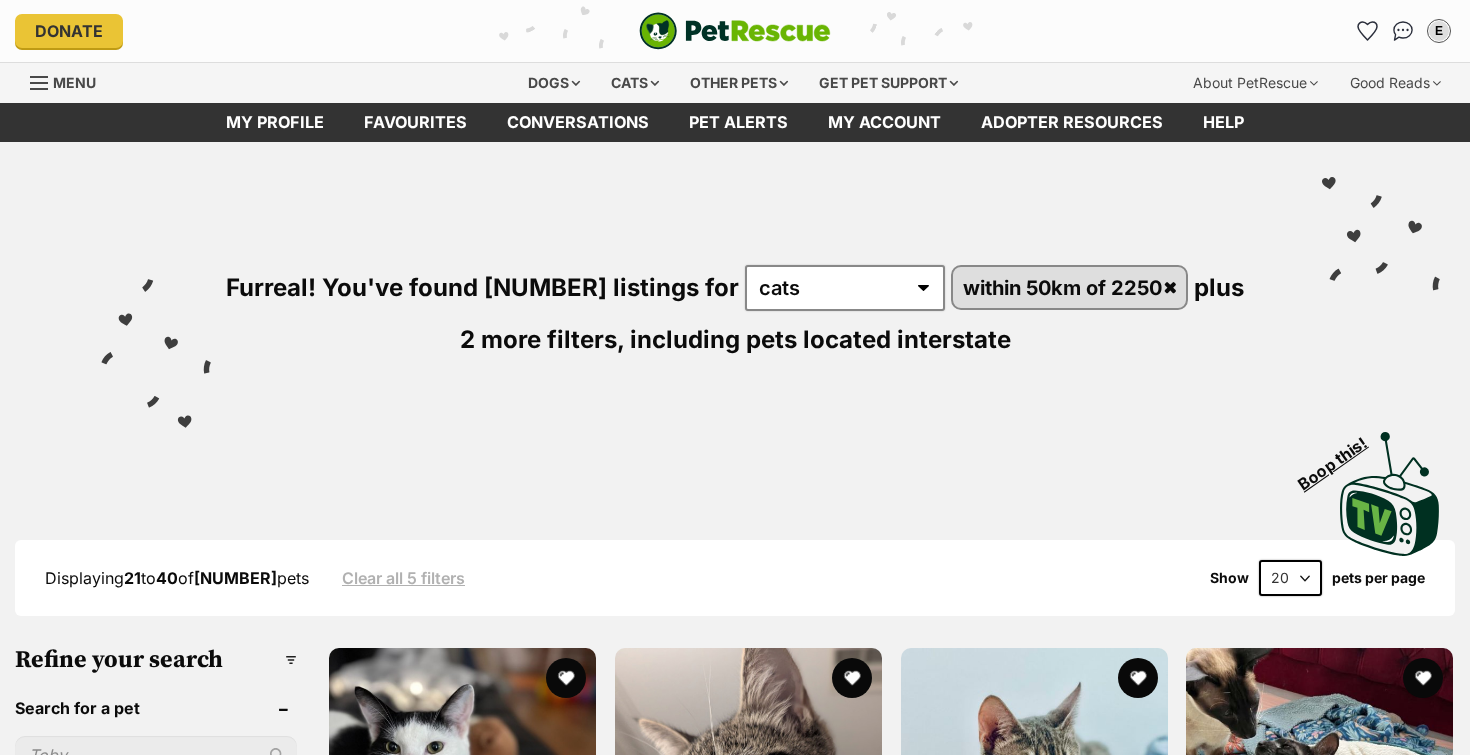 scroll, scrollTop: 0, scrollLeft: 0, axis: both 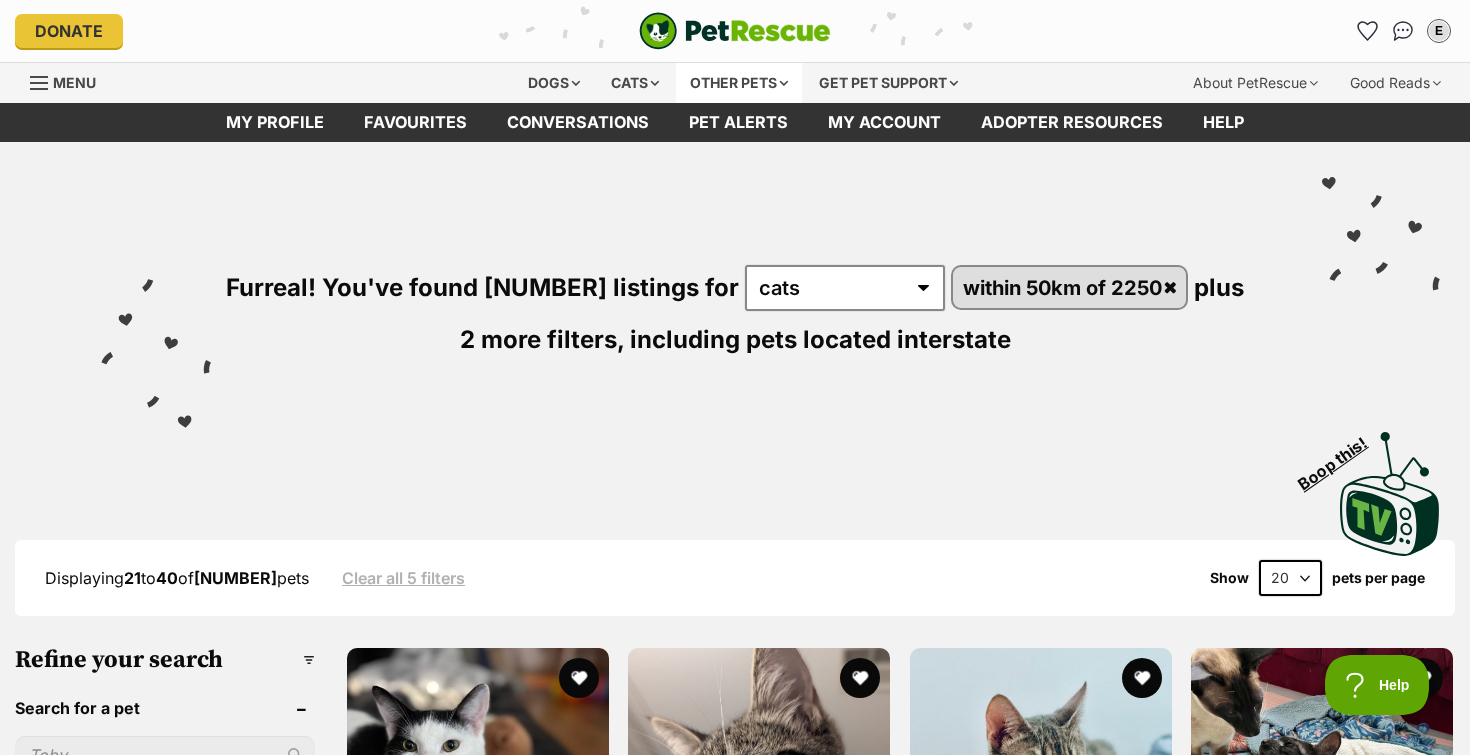 click on "Other pets" at bounding box center [739, 83] 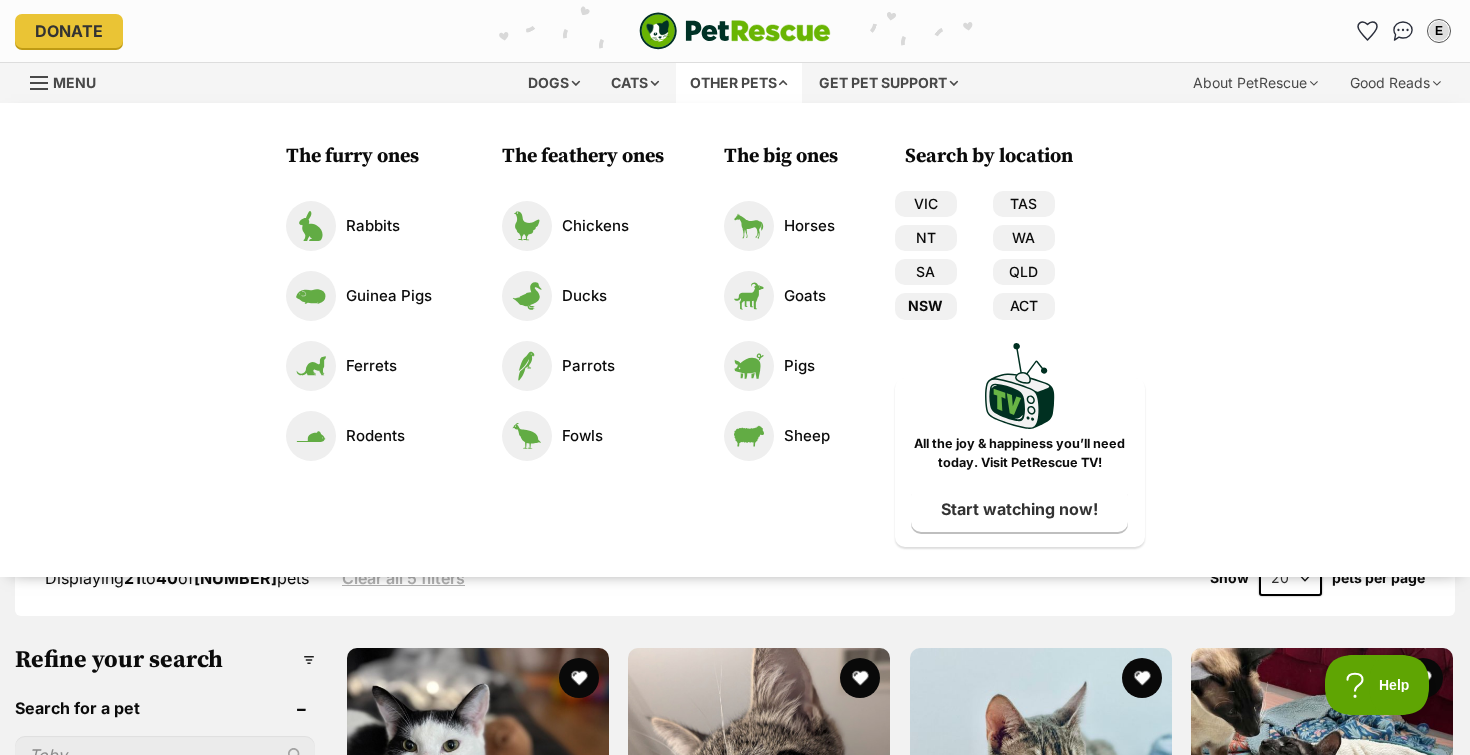 click on "NSW" at bounding box center (926, 306) 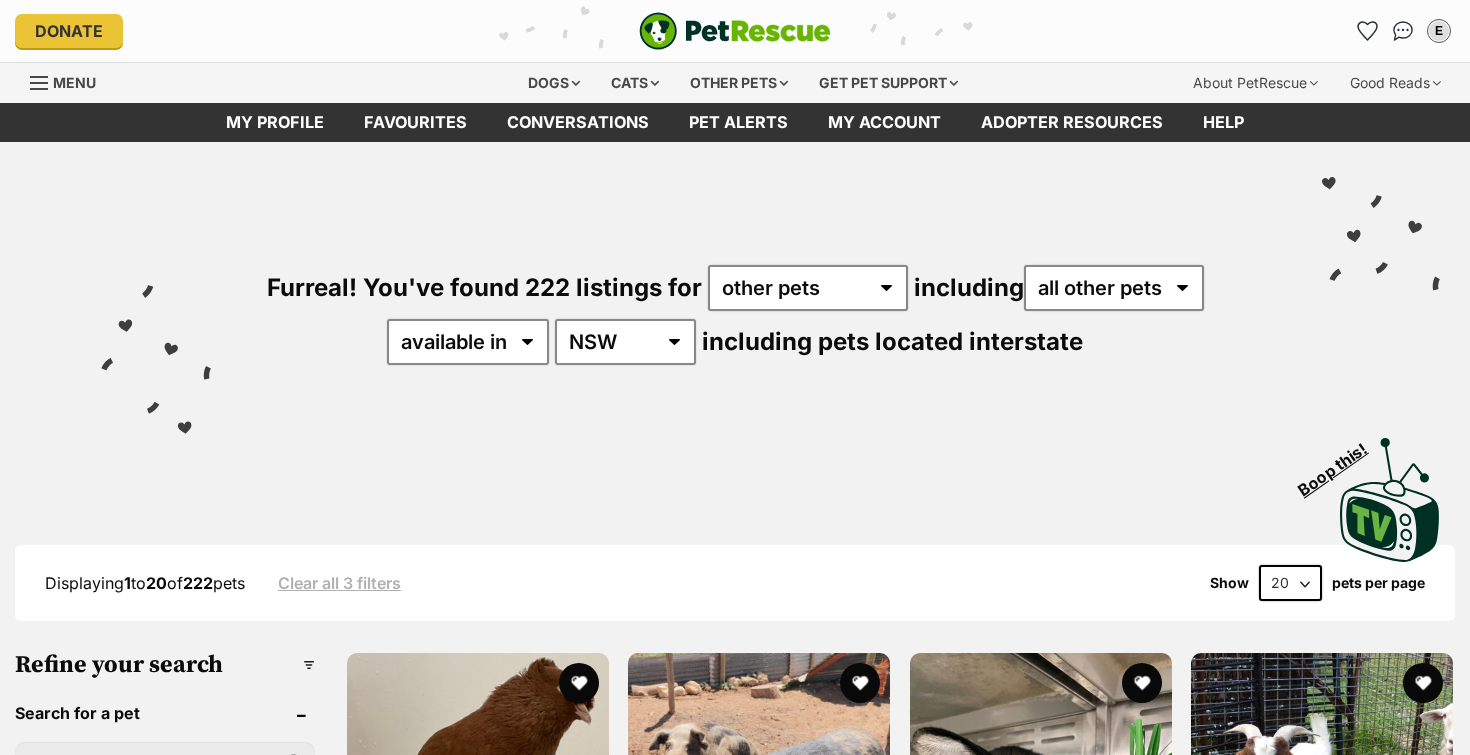 scroll, scrollTop: 0, scrollLeft: 0, axis: both 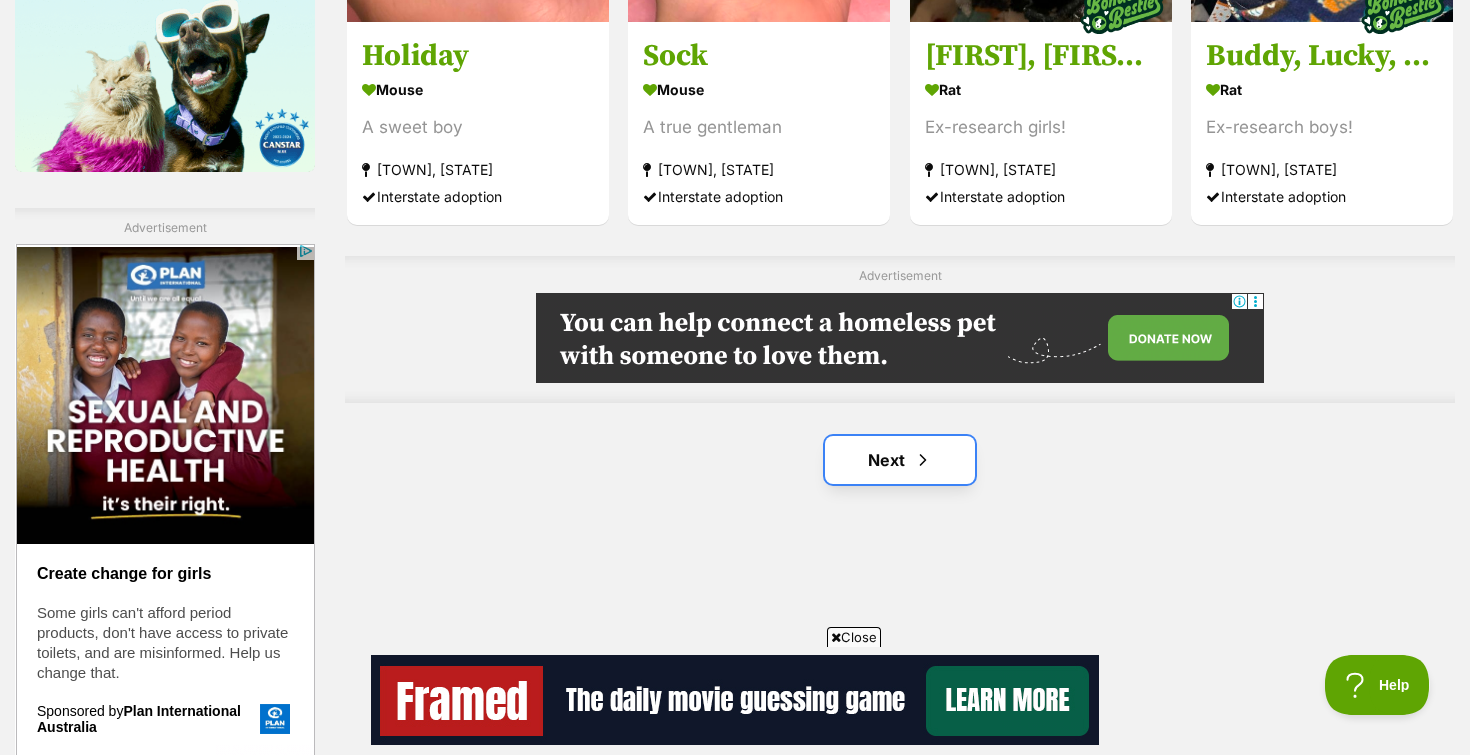 click on "Next" at bounding box center (900, 460) 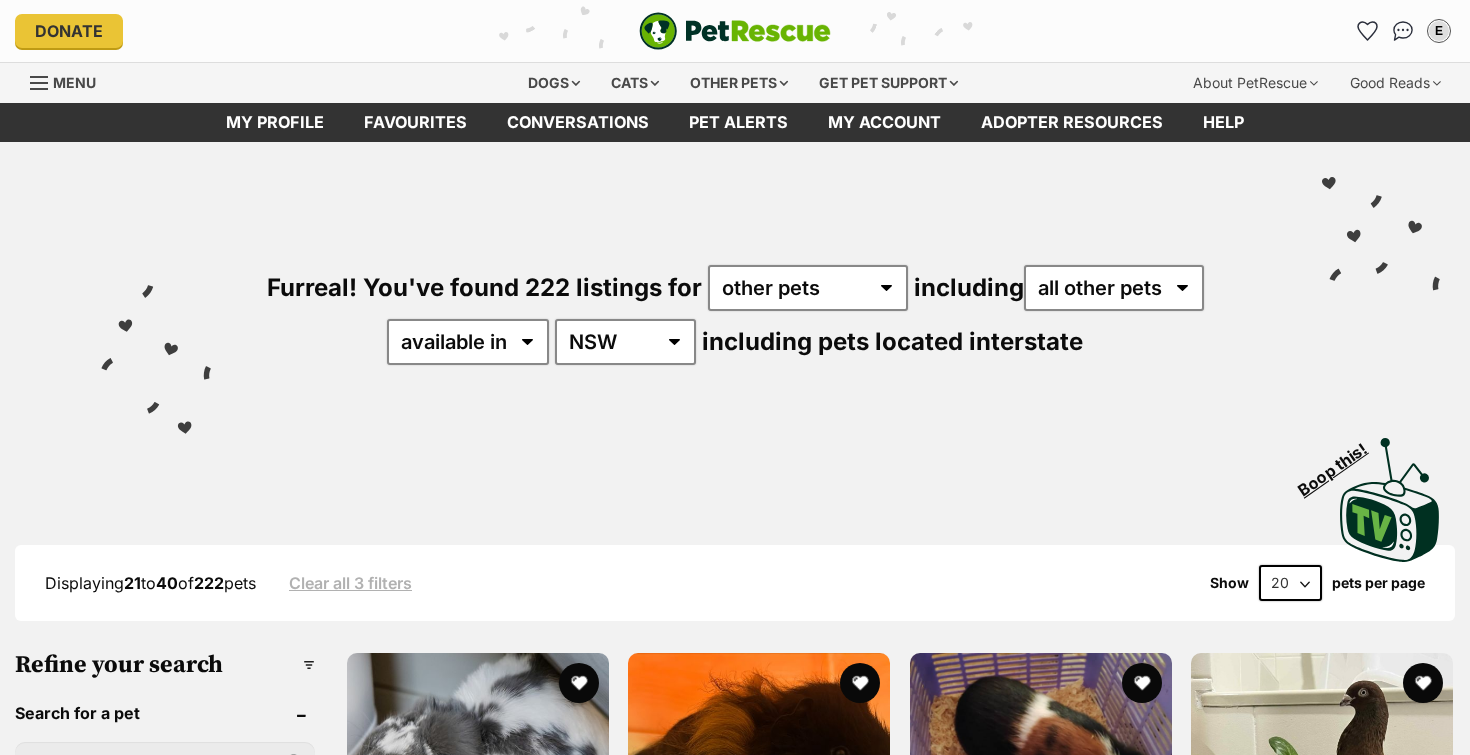 scroll, scrollTop: 0, scrollLeft: 0, axis: both 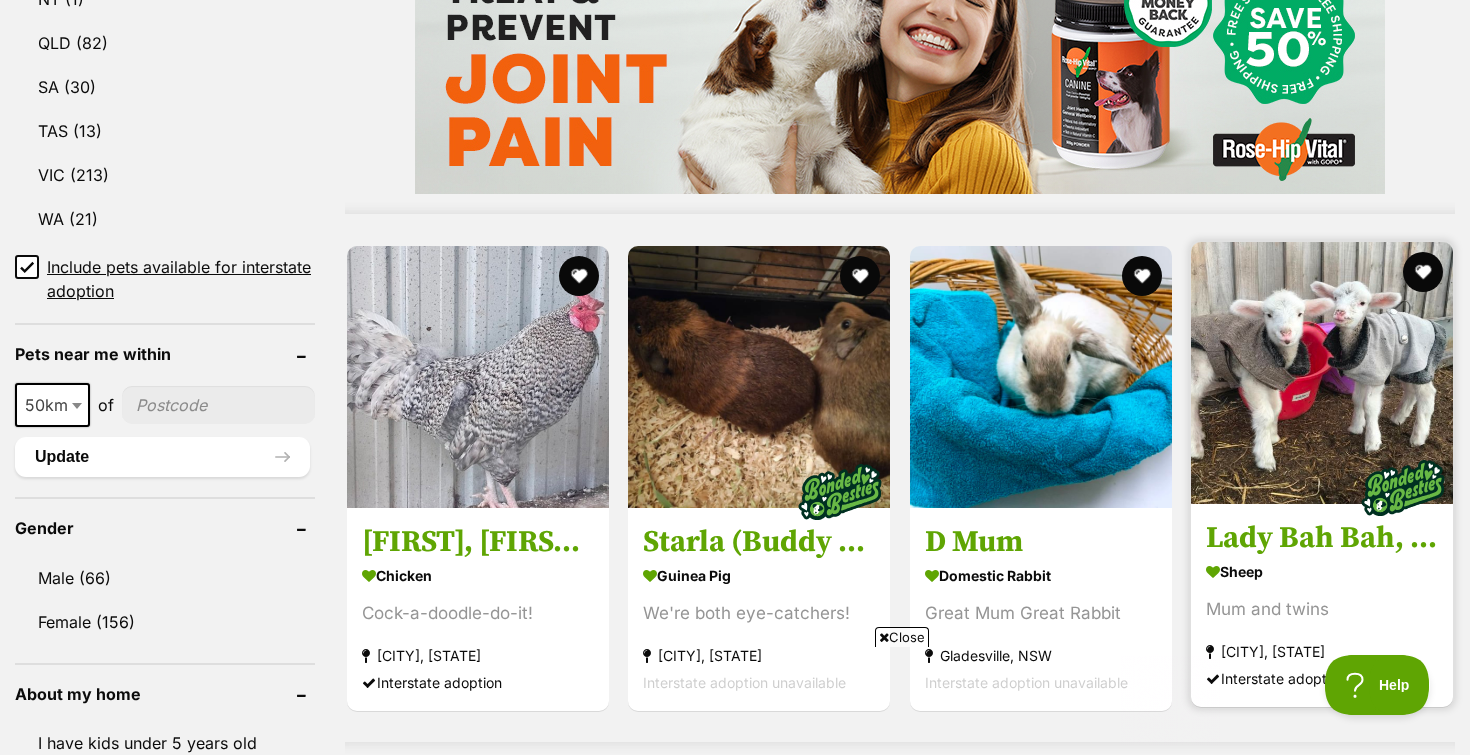 click at bounding box center [1322, 373] 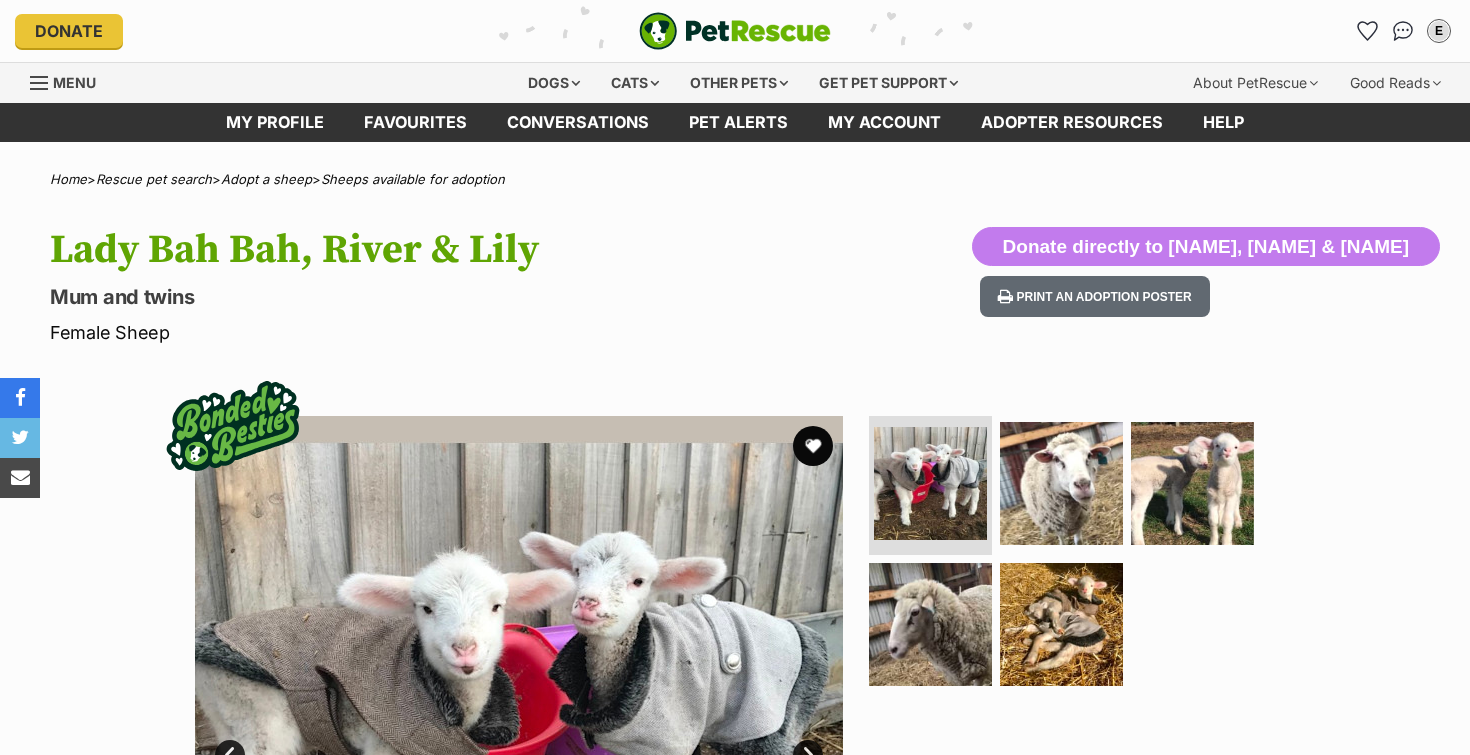 scroll, scrollTop: 0, scrollLeft: 0, axis: both 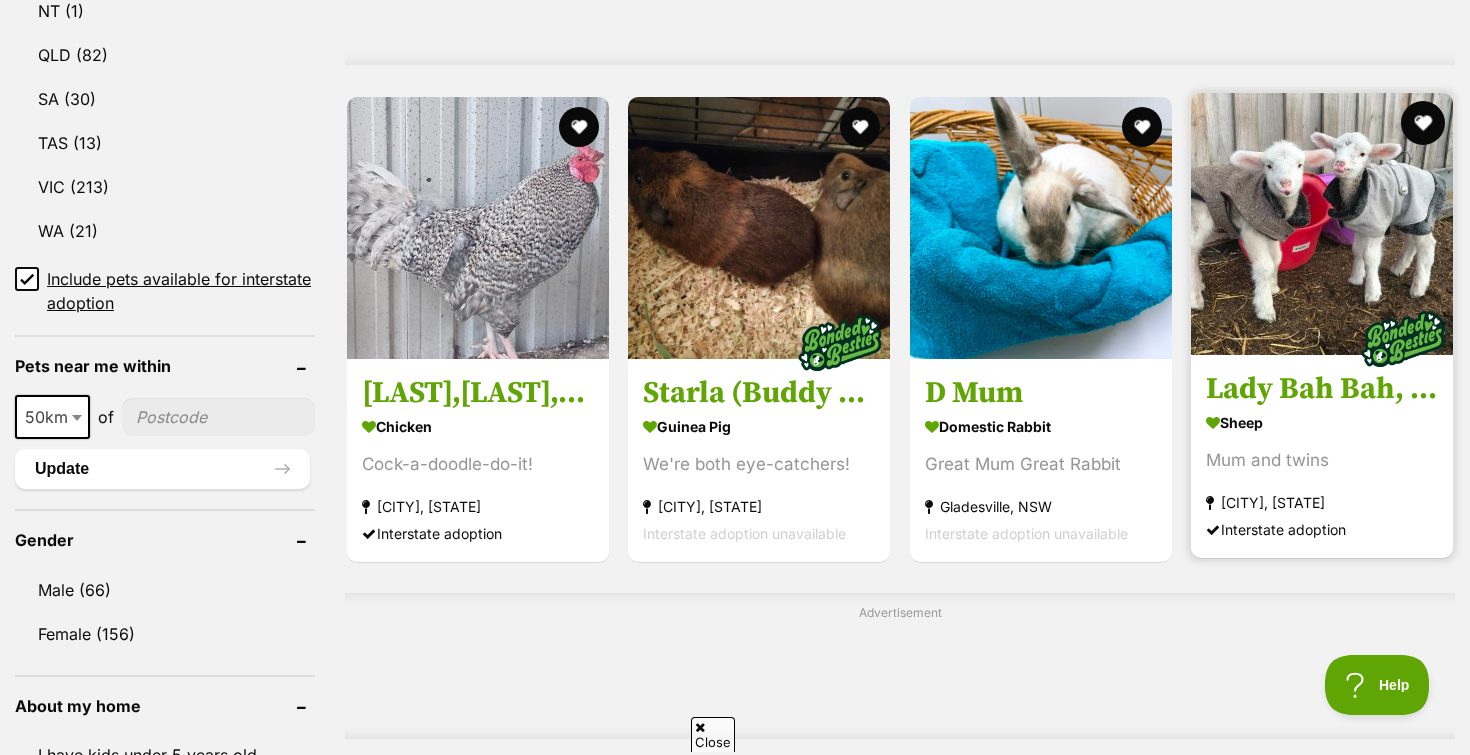 click at bounding box center (1423, 123) 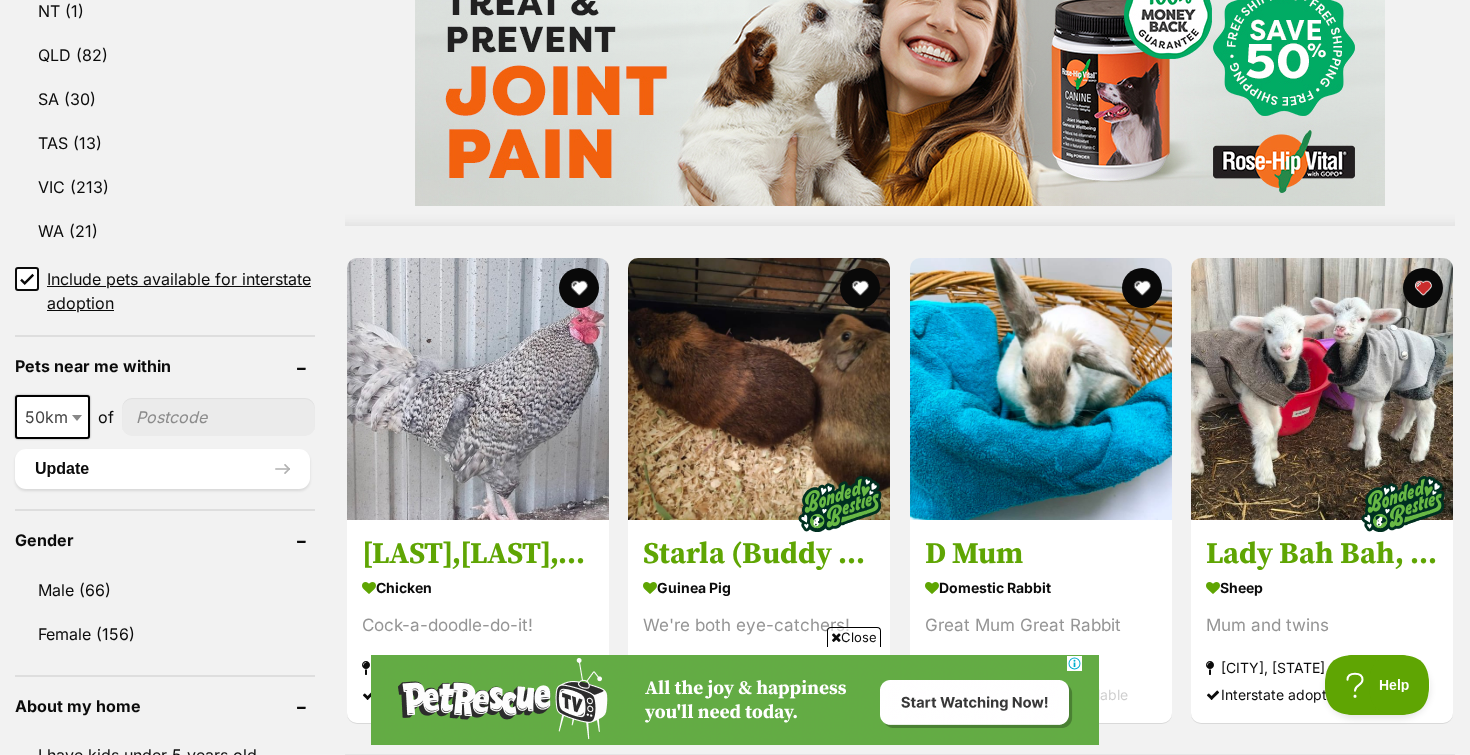 scroll, scrollTop: 0, scrollLeft: 0, axis: both 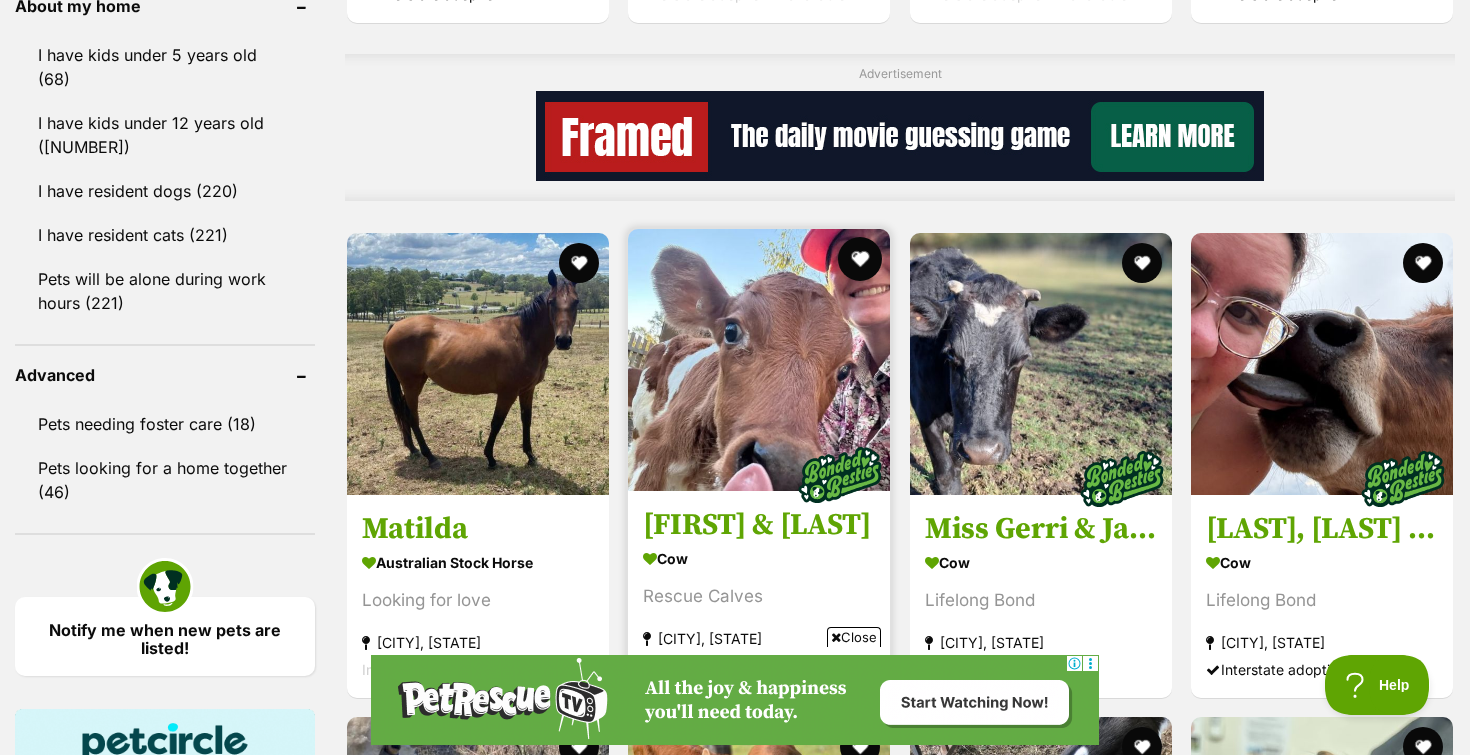 click at bounding box center [861, 259] 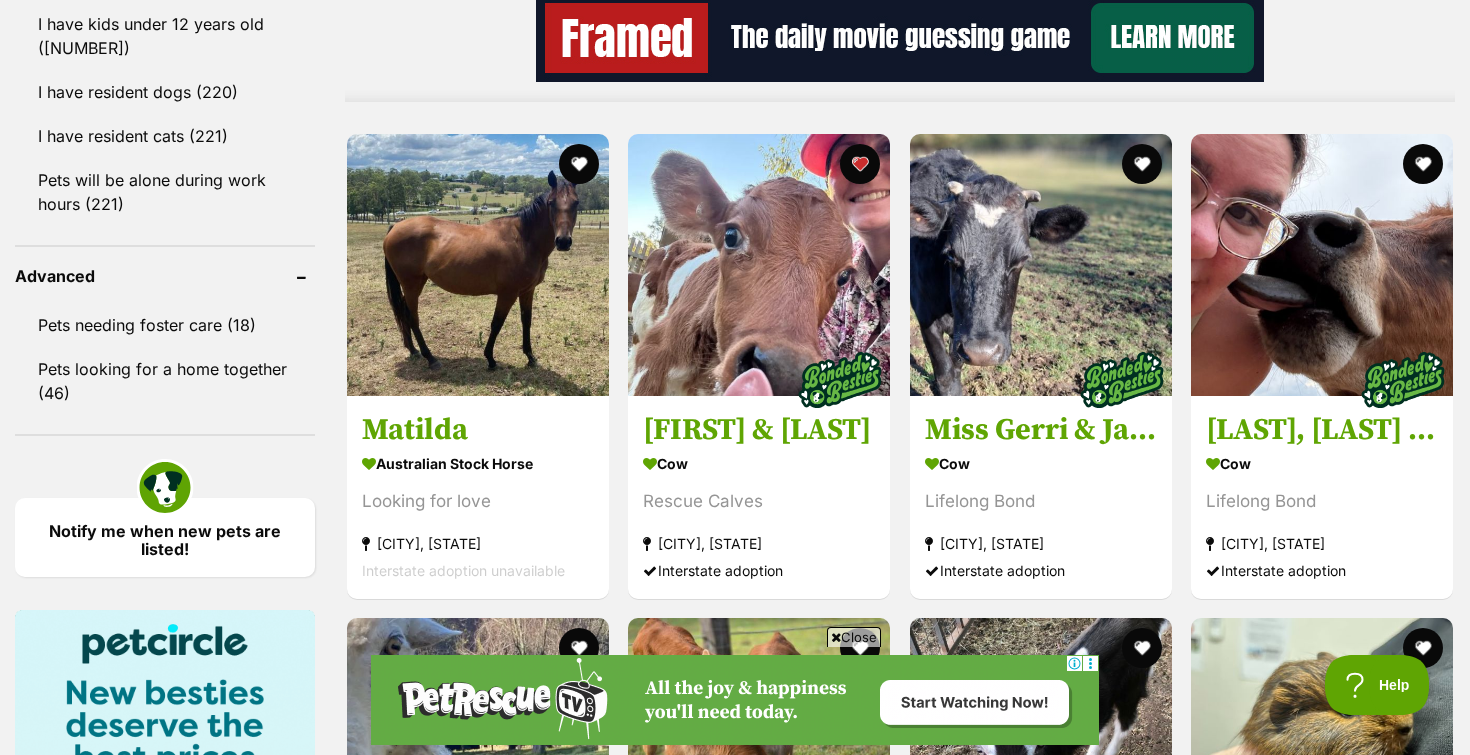 scroll, scrollTop: 2525, scrollLeft: 0, axis: vertical 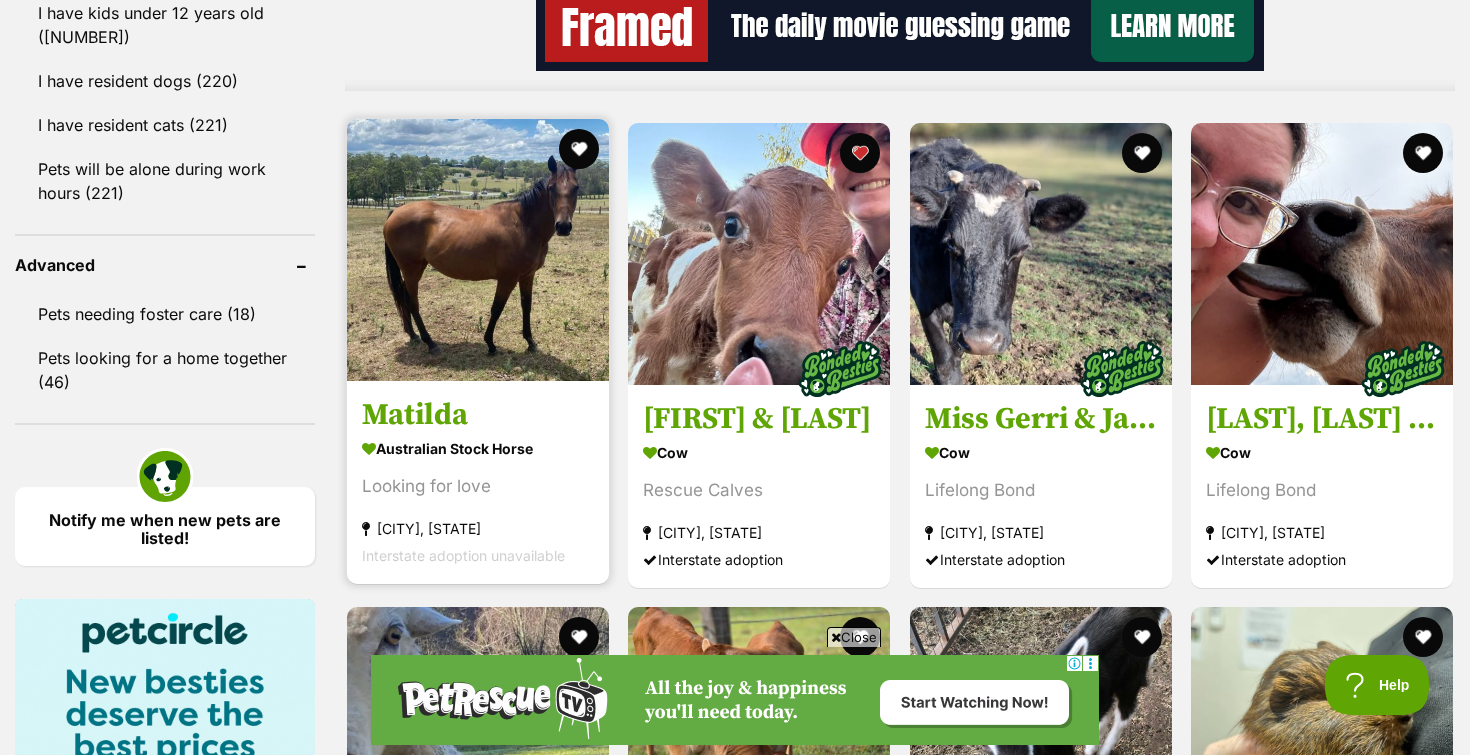 click at bounding box center [478, 250] 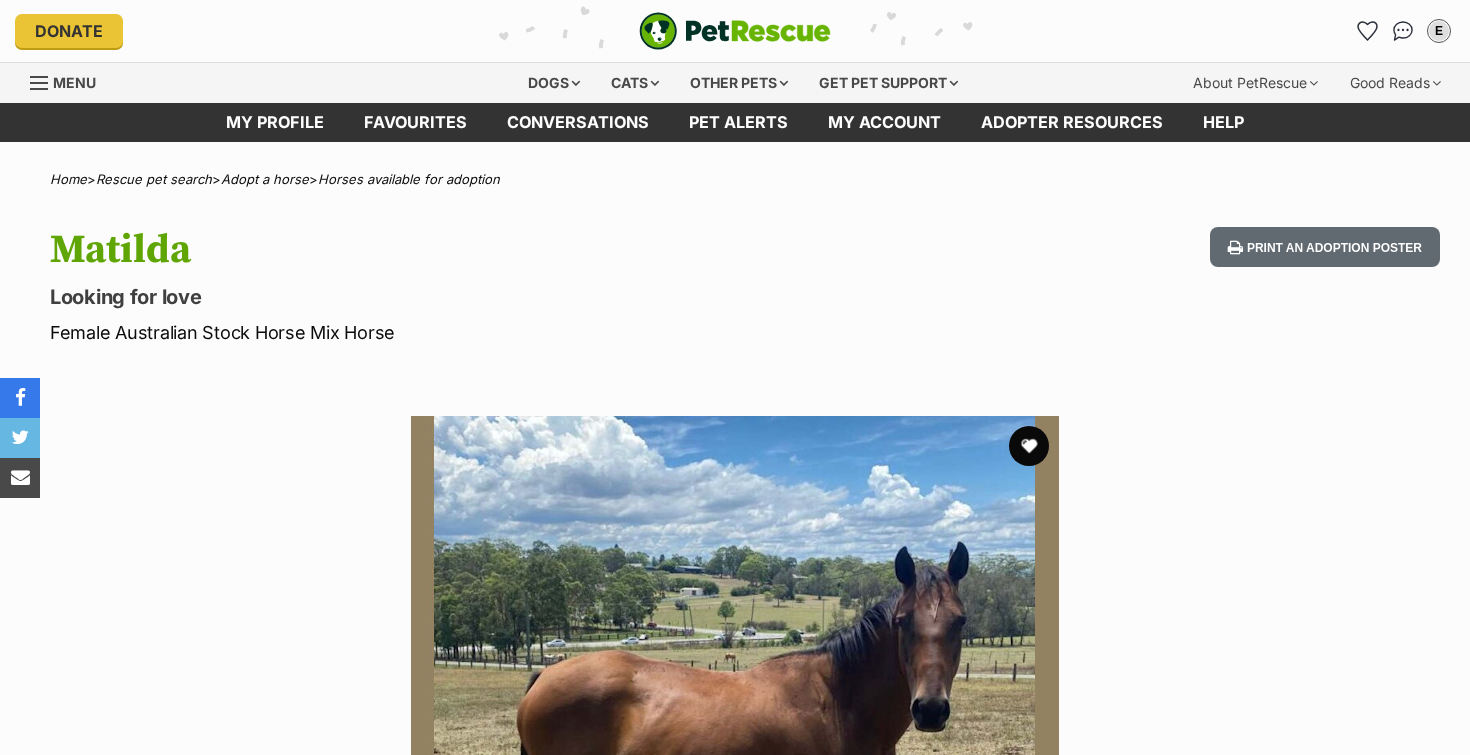 scroll, scrollTop: 0, scrollLeft: 0, axis: both 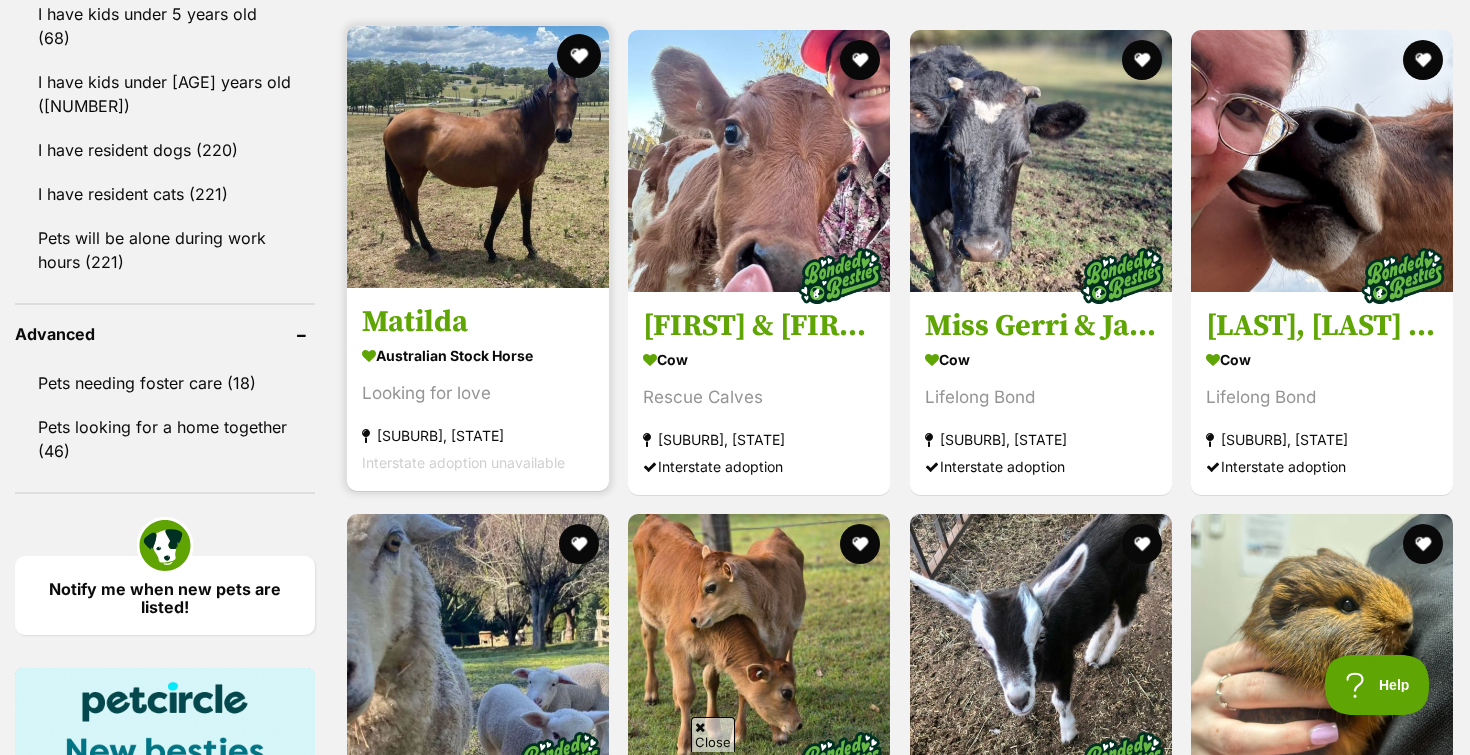 click at bounding box center (579, 56) 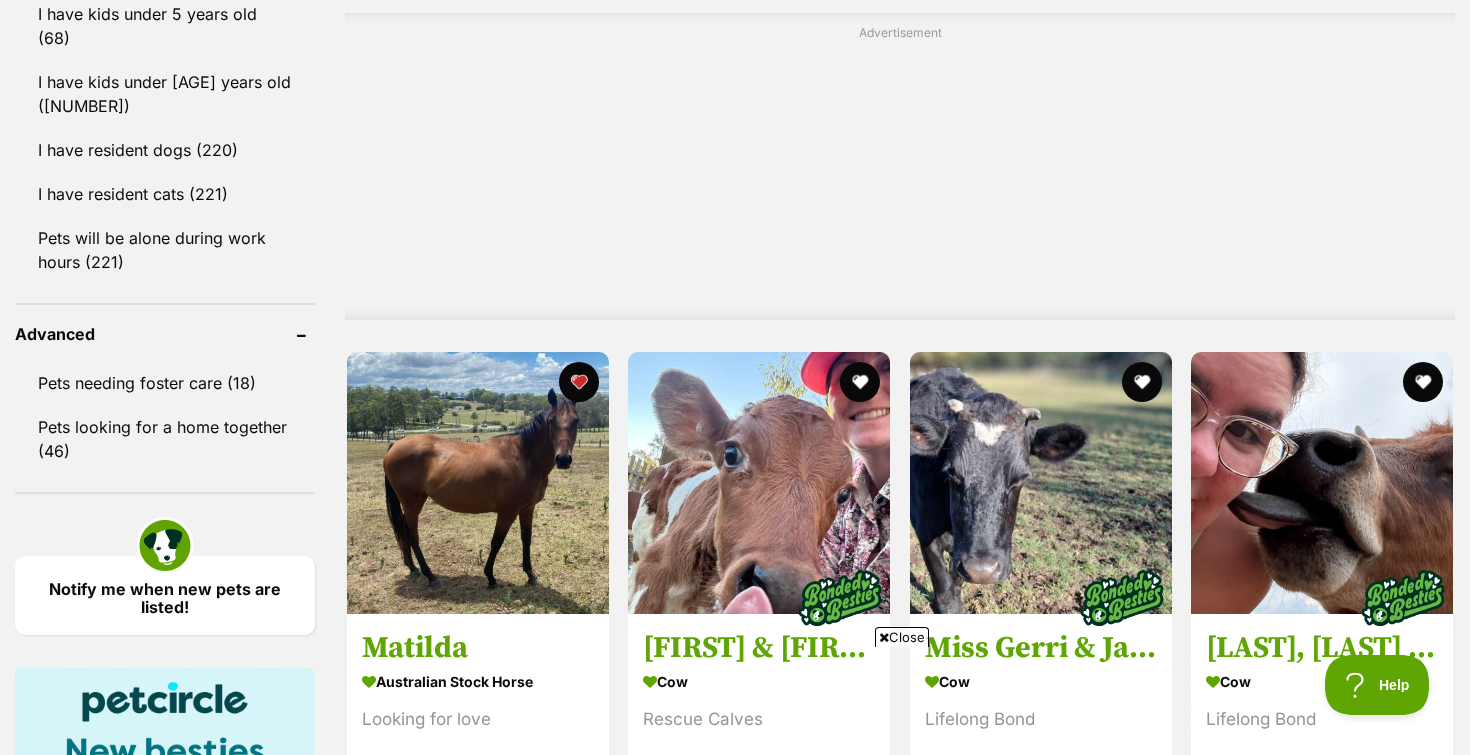 scroll, scrollTop: 0, scrollLeft: 0, axis: both 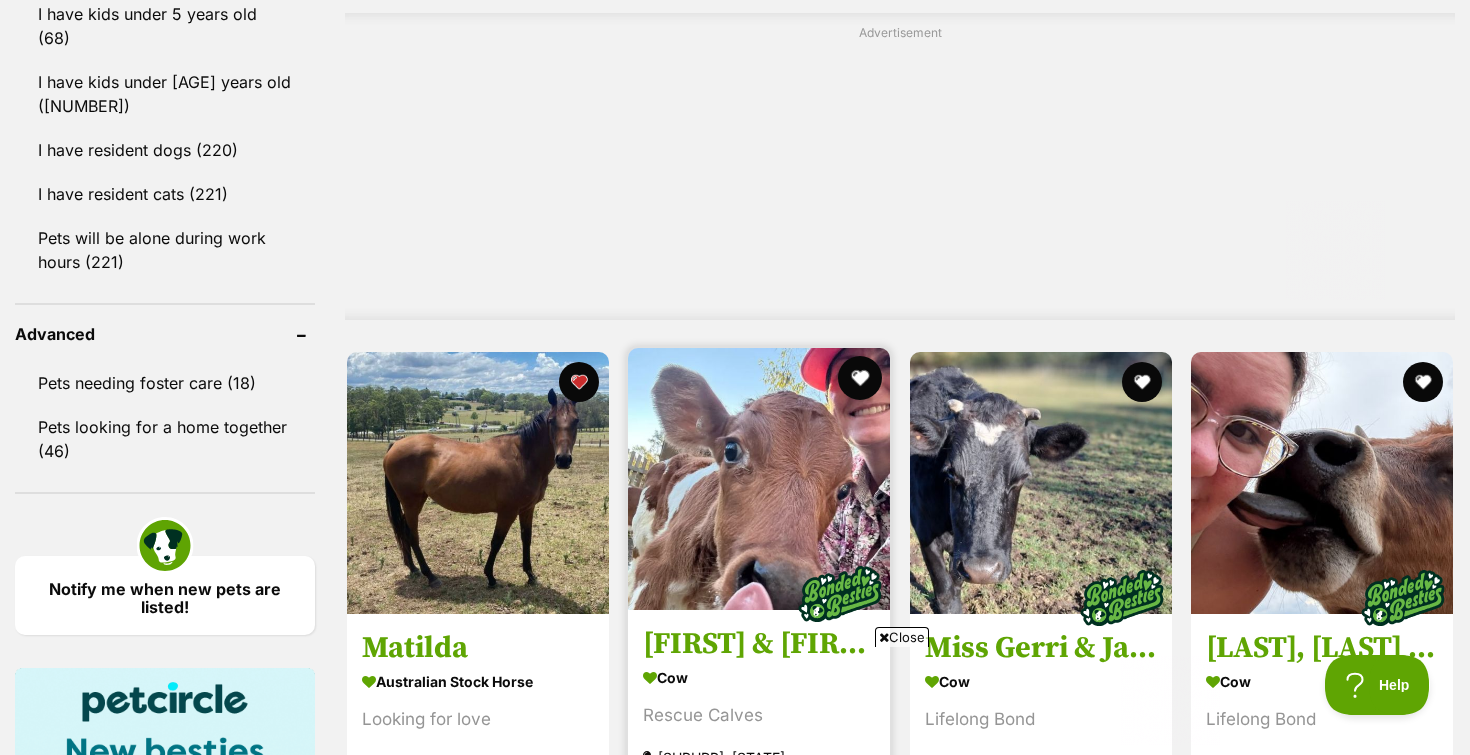 click at bounding box center (861, 378) 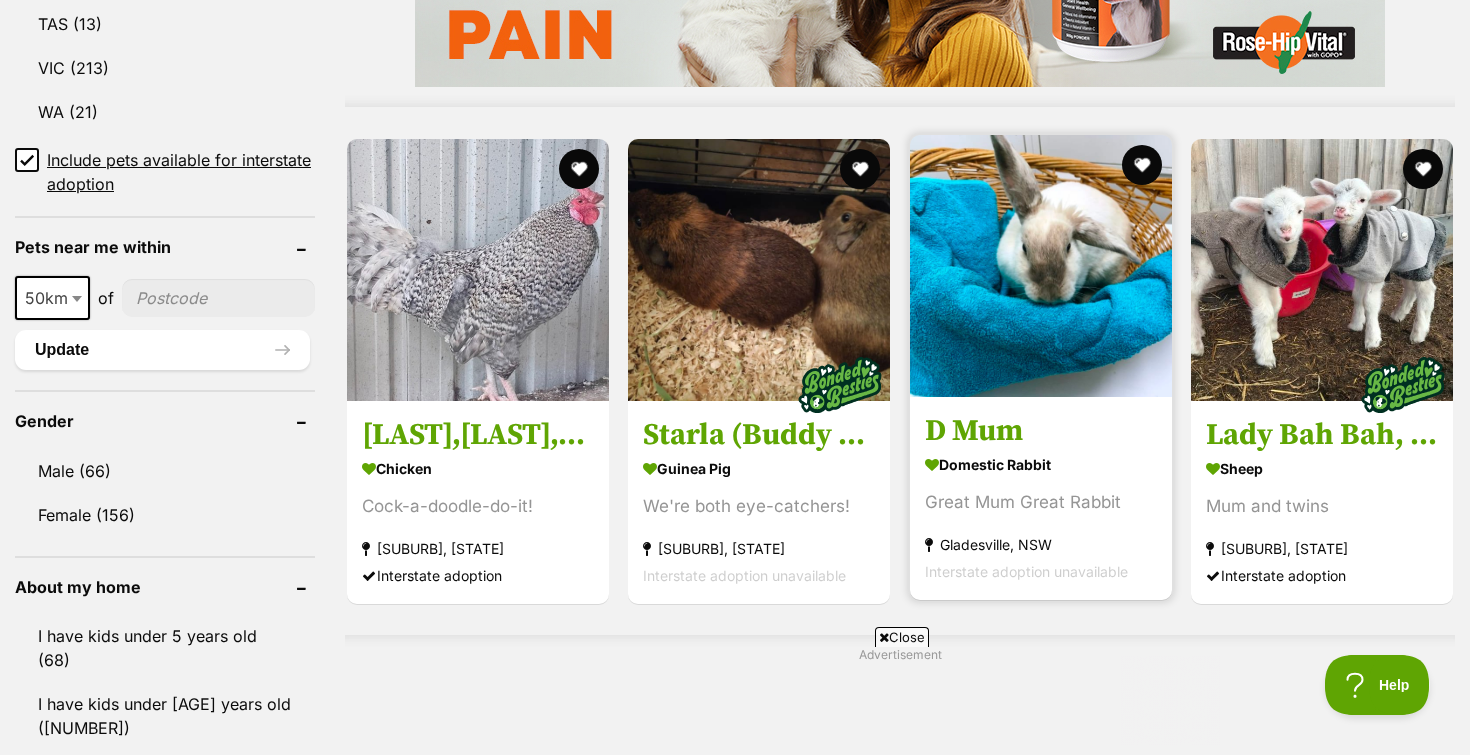 scroll, scrollTop: 1813, scrollLeft: 0, axis: vertical 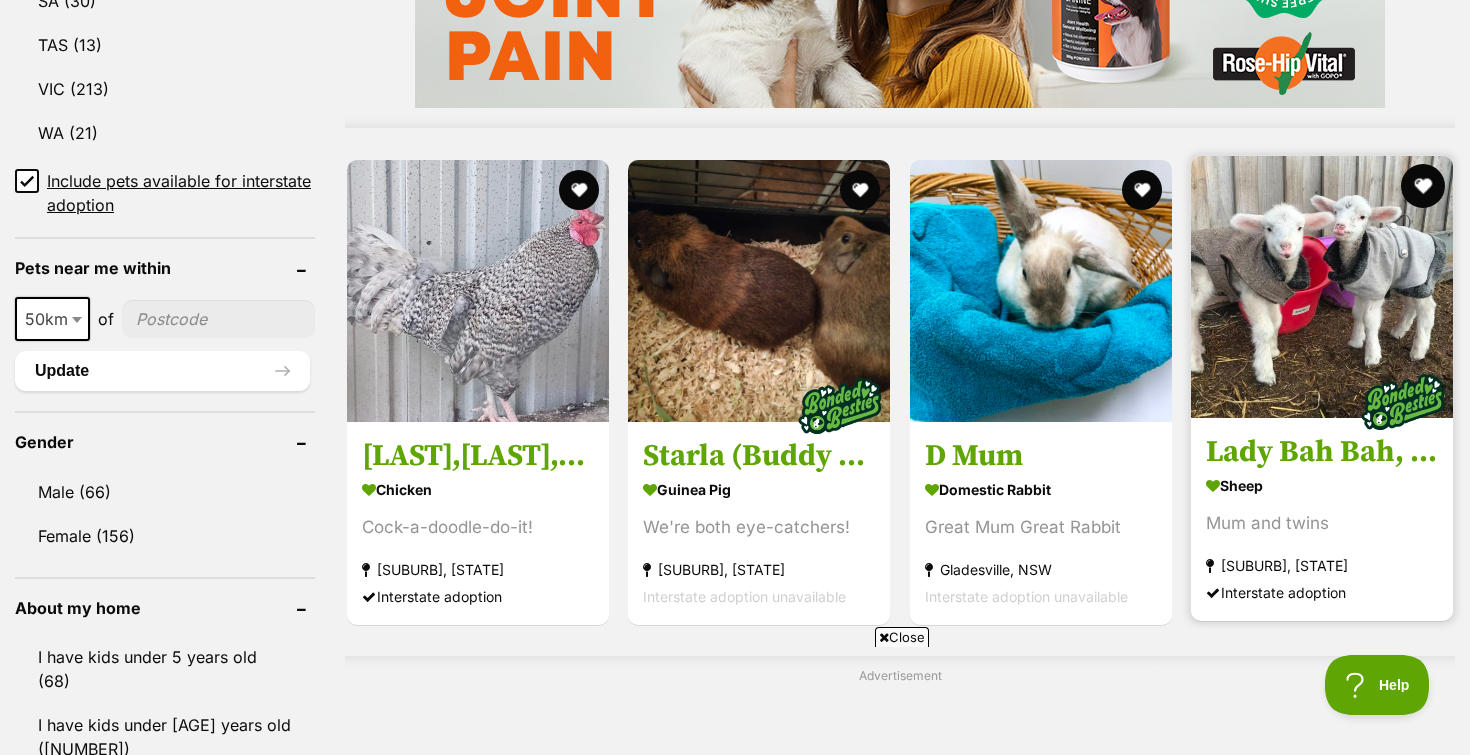 click at bounding box center (1423, 186) 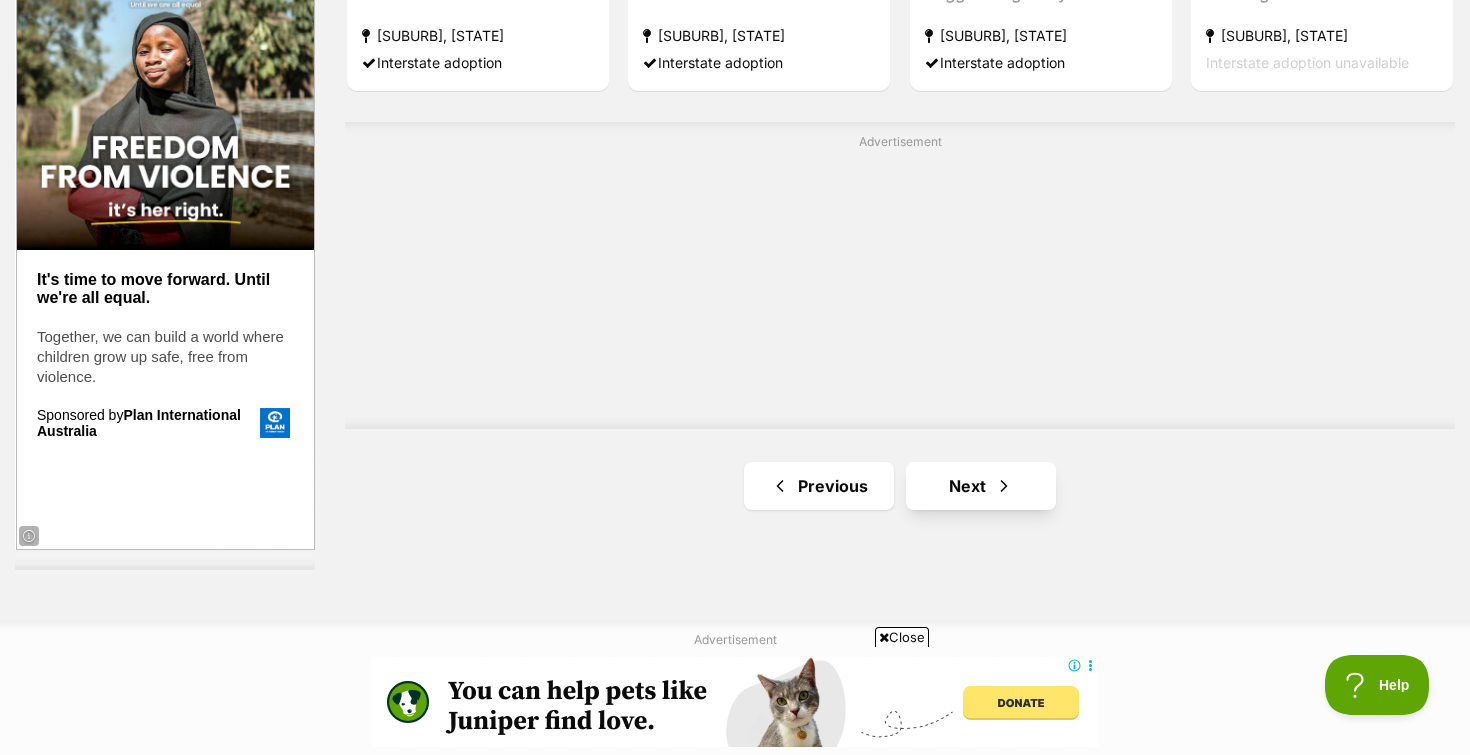 scroll, scrollTop: 3673, scrollLeft: 0, axis: vertical 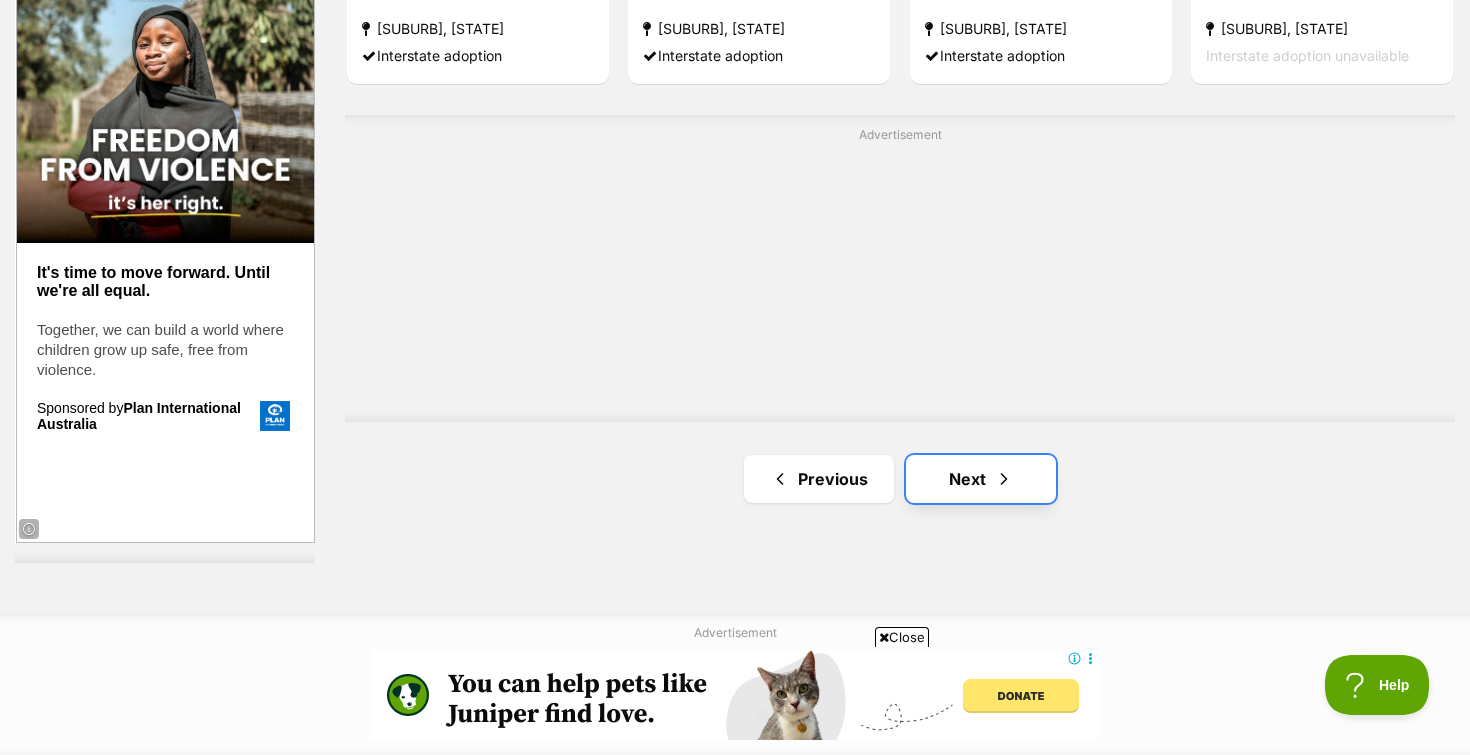 click on "Next" at bounding box center [981, 479] 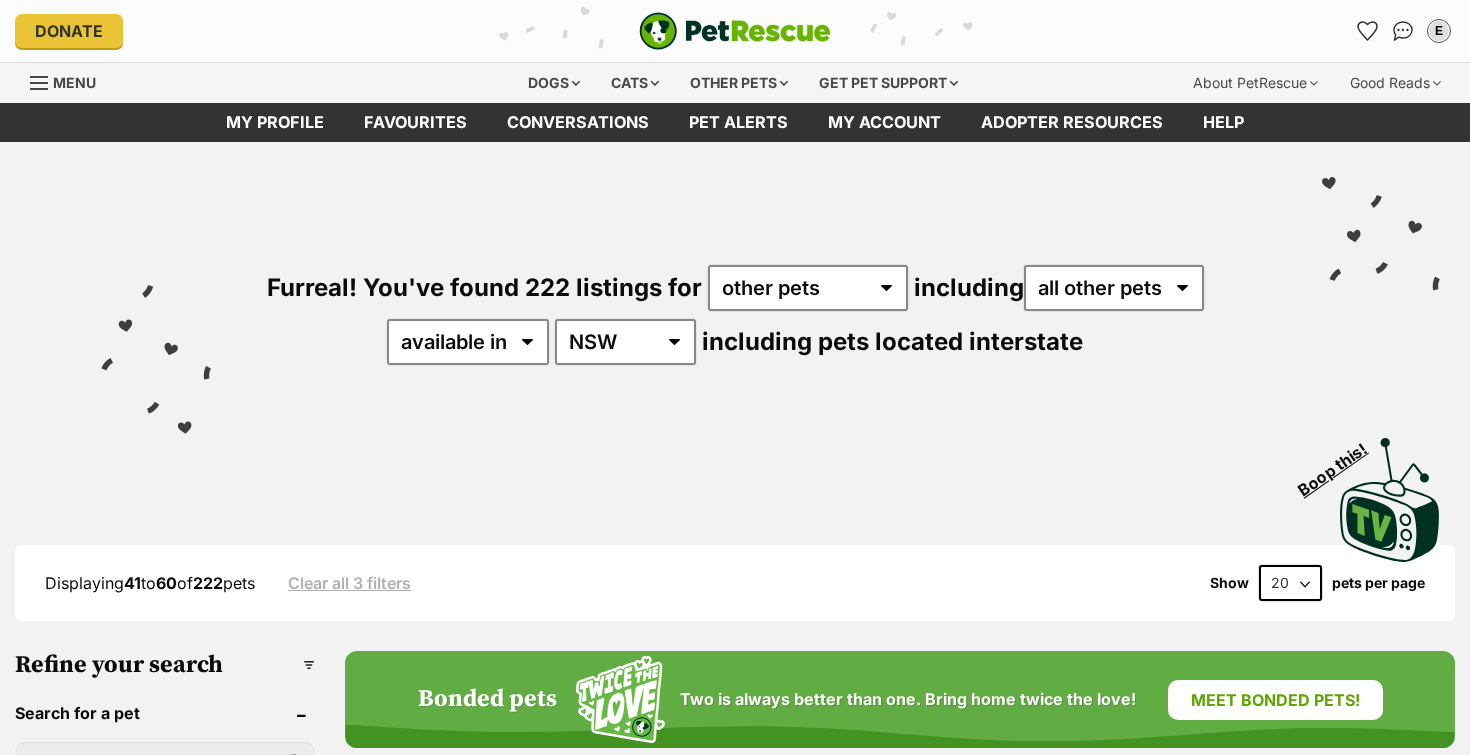 scroll, scrollTop: 0, scrollLeft: 0, axis: both 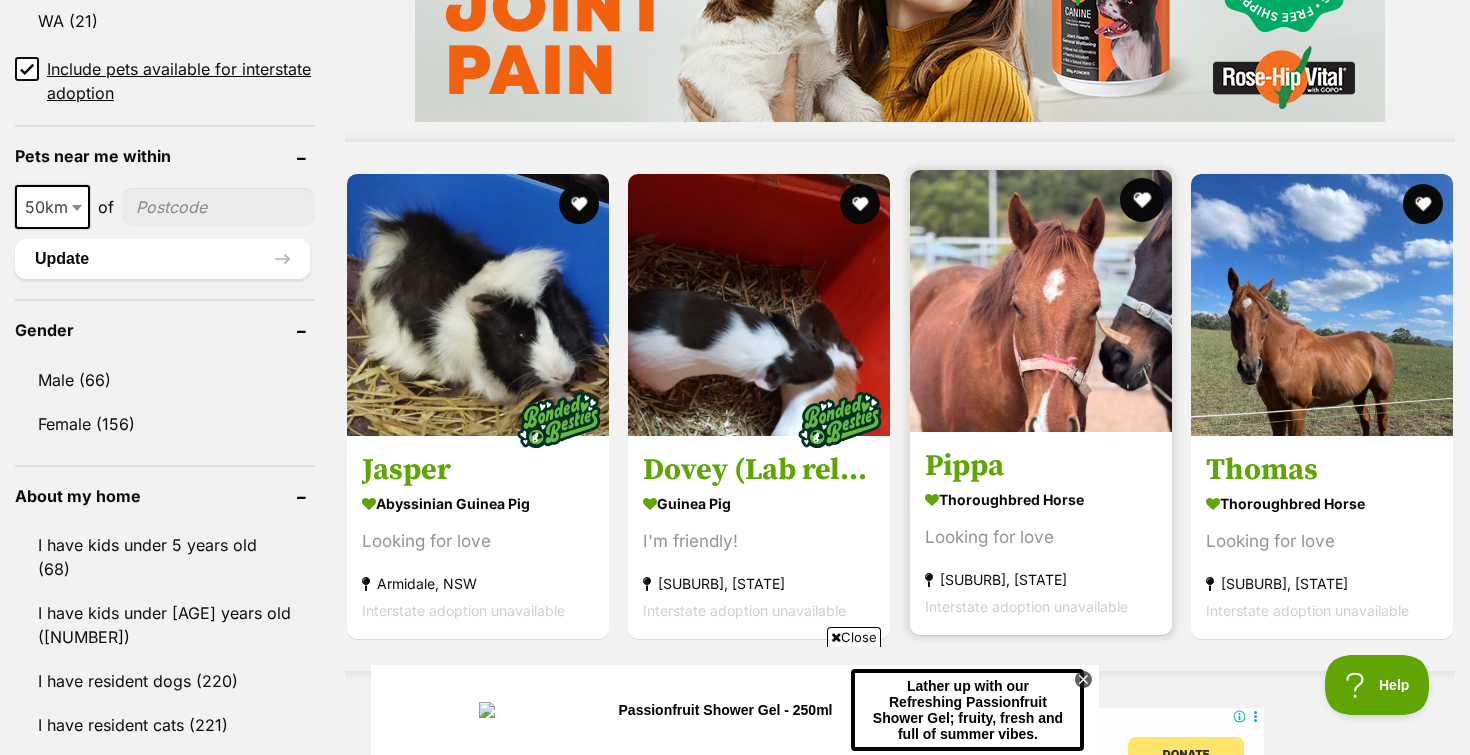 click at bounding box center [1142, 200] 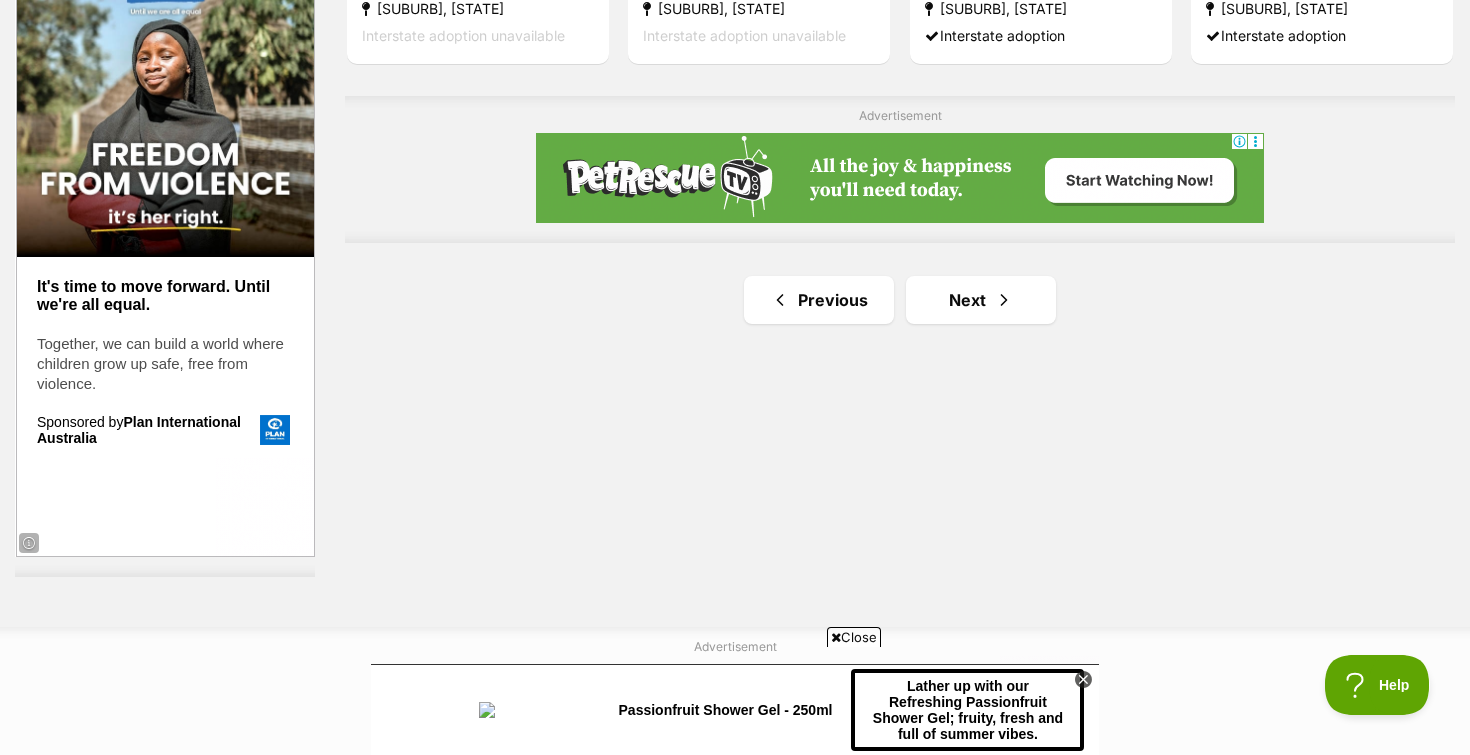scroll, scrollTop: 3671, scrollLeft: 0, axis: vertical 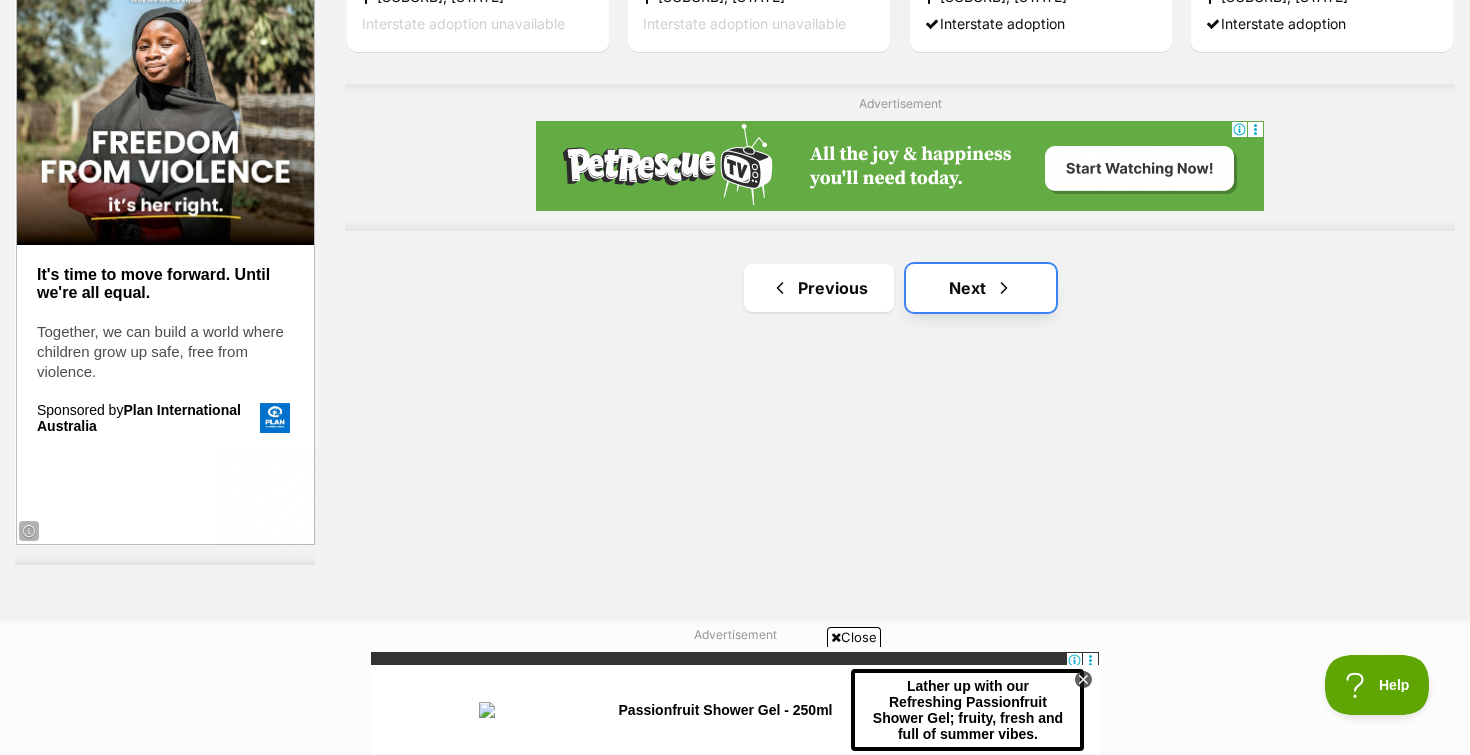 click on "Next" at bounding box center [981, 288] 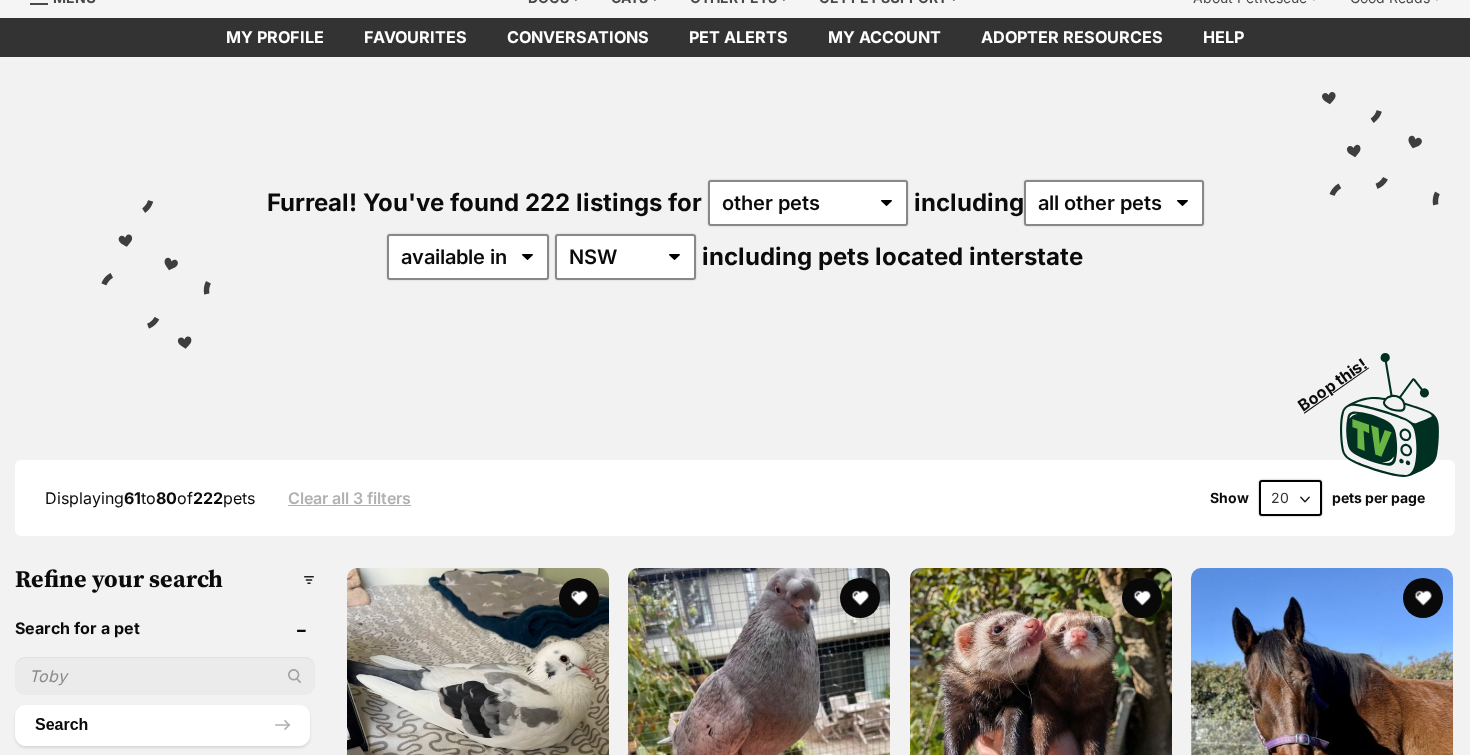 scroll, scrollTop: 0, scrollLeft: 0, axis: both 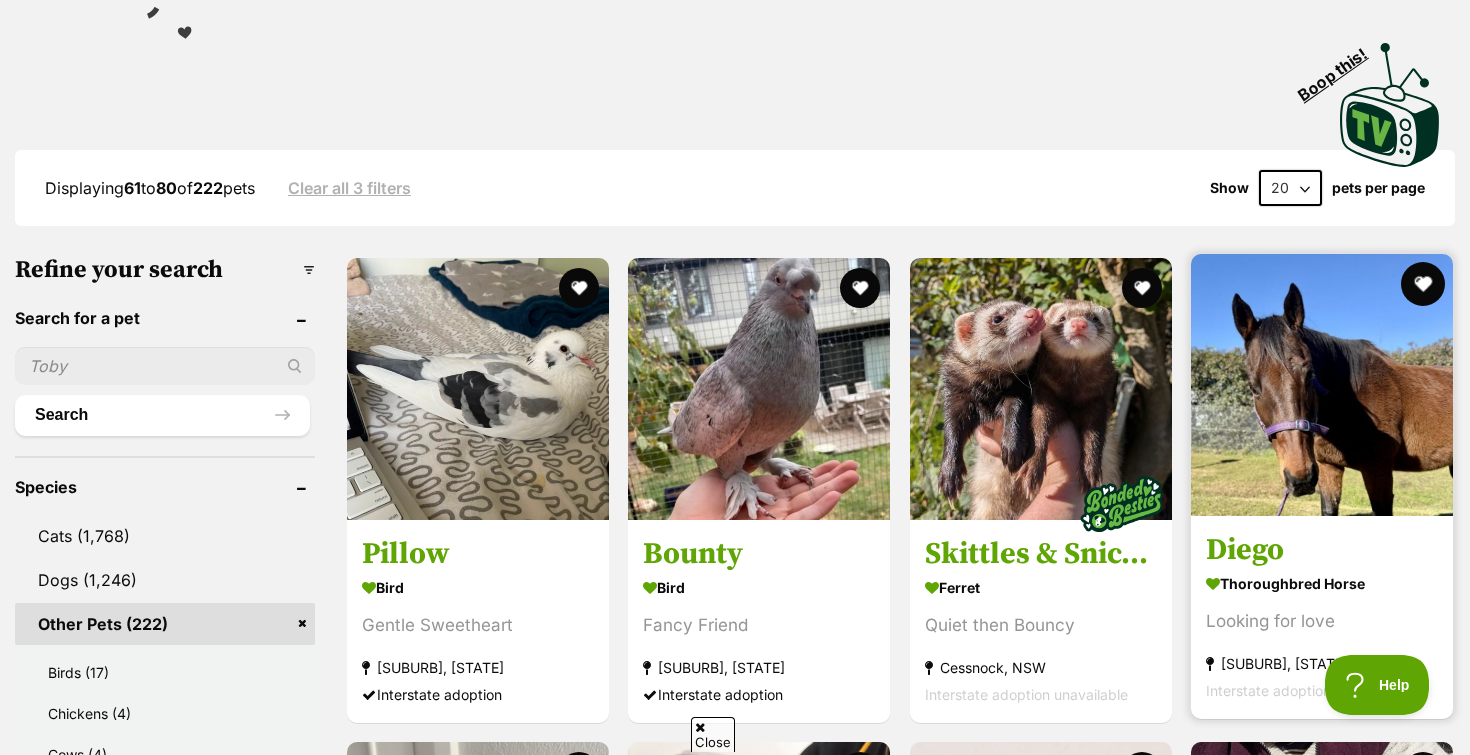 click at bounding box center [1423, 284] 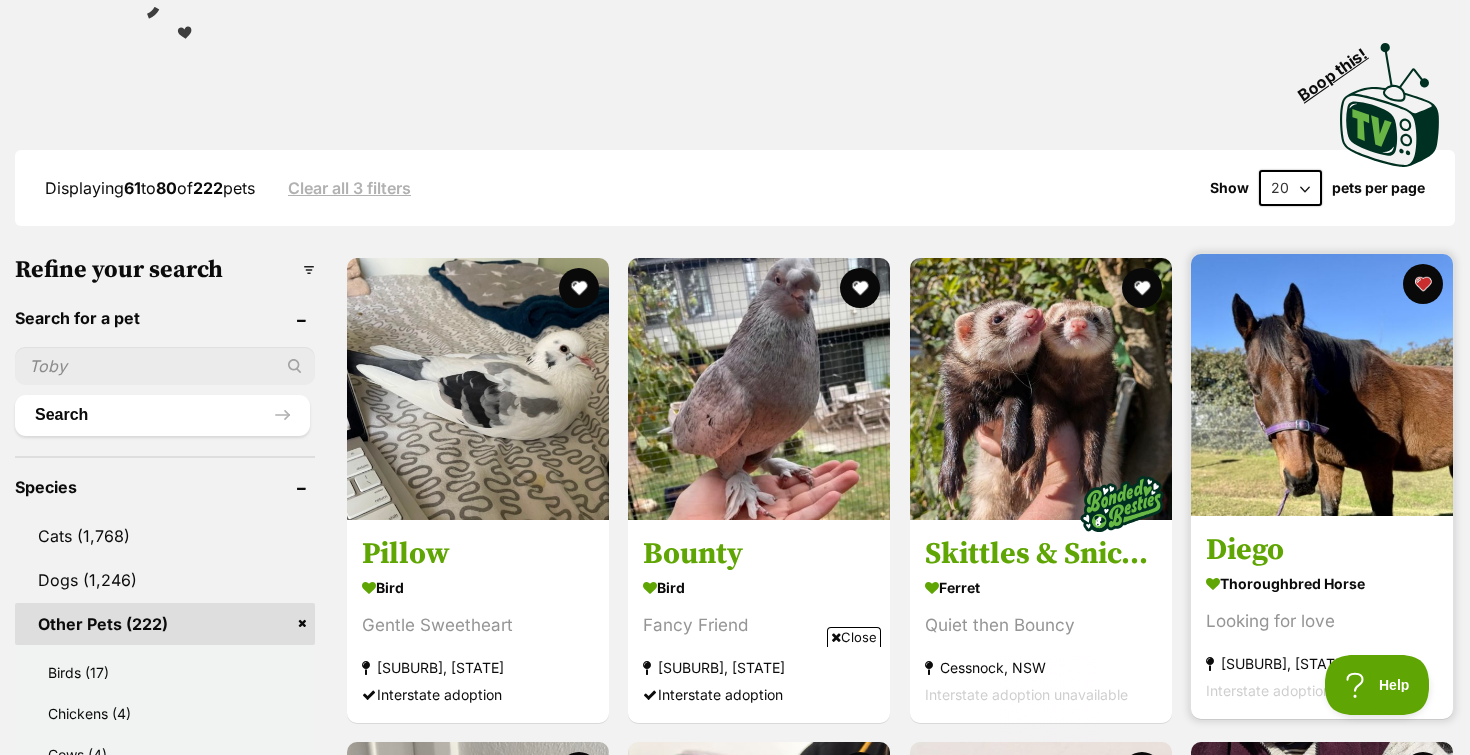 scroll, scrollTop: 625, scrollLeft: 0, axis: vertical 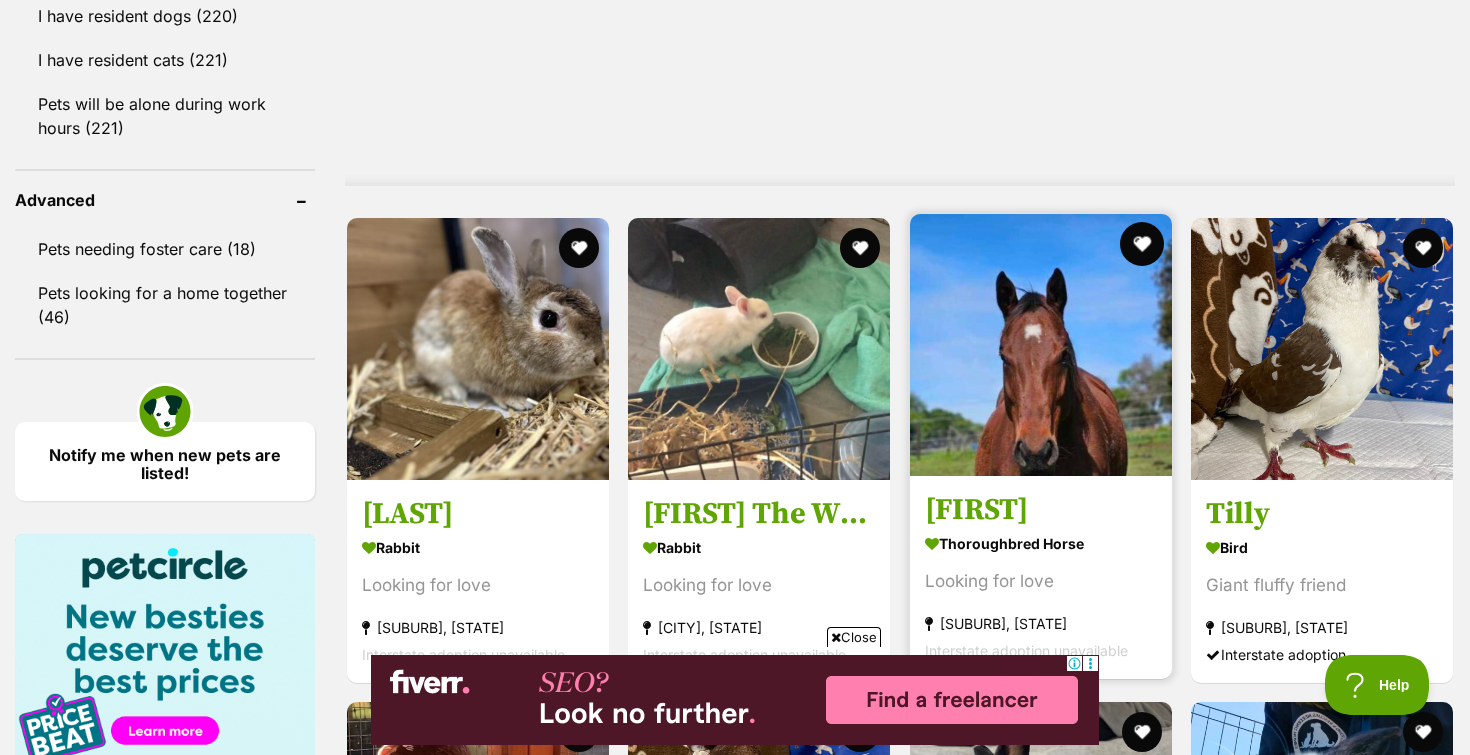 click at bounding box center [1142, 244] 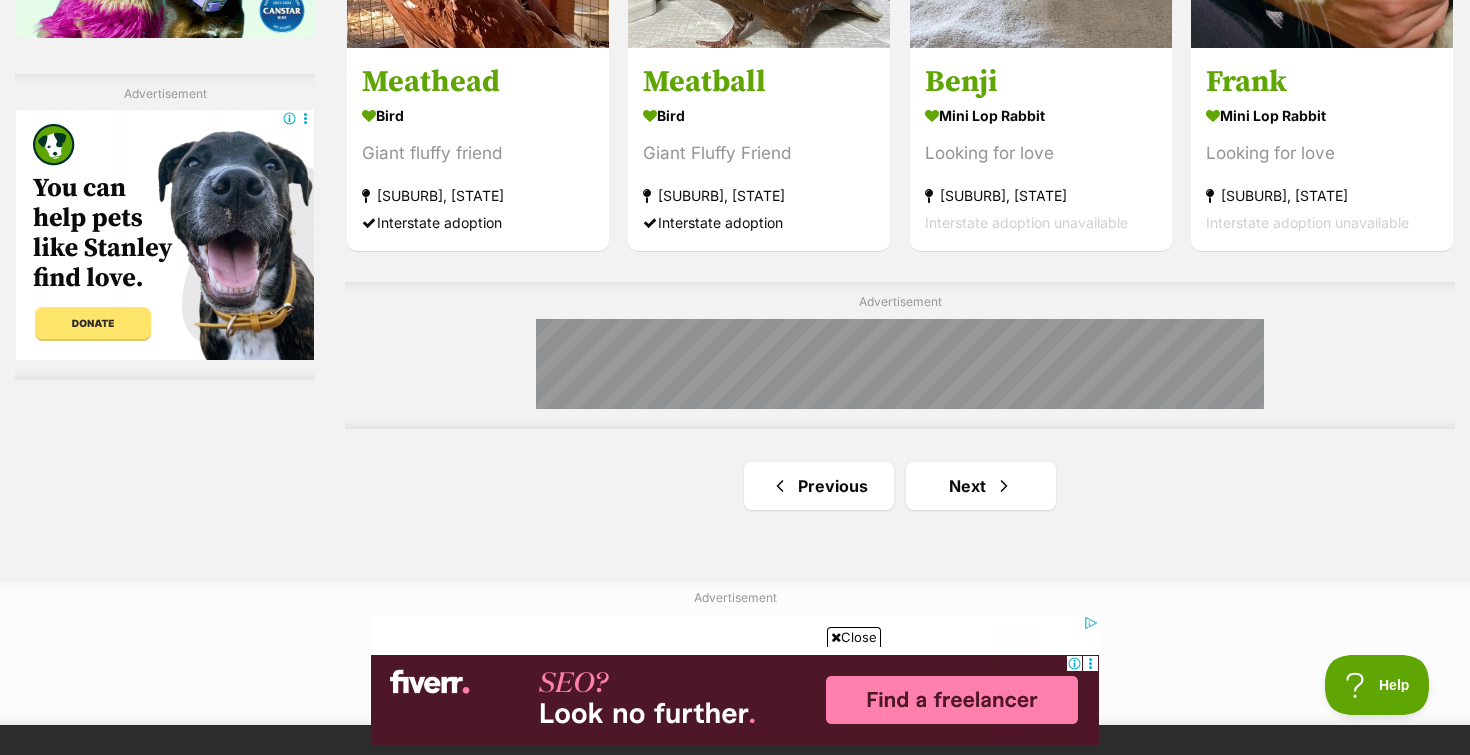 scroll, scrollTop: 3543, scrollLeft: 0, axis: vertical 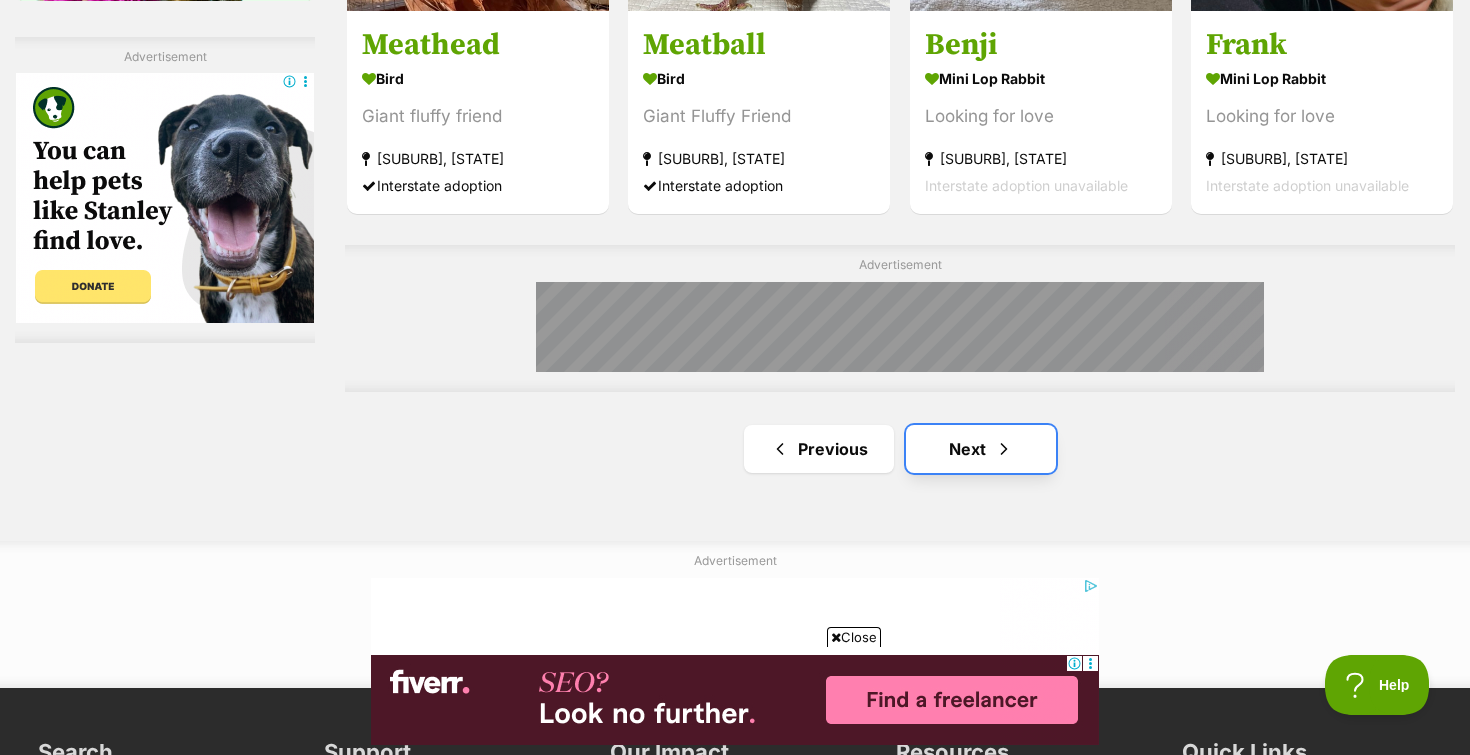 click on "Next" at bounding box center [981, 449] 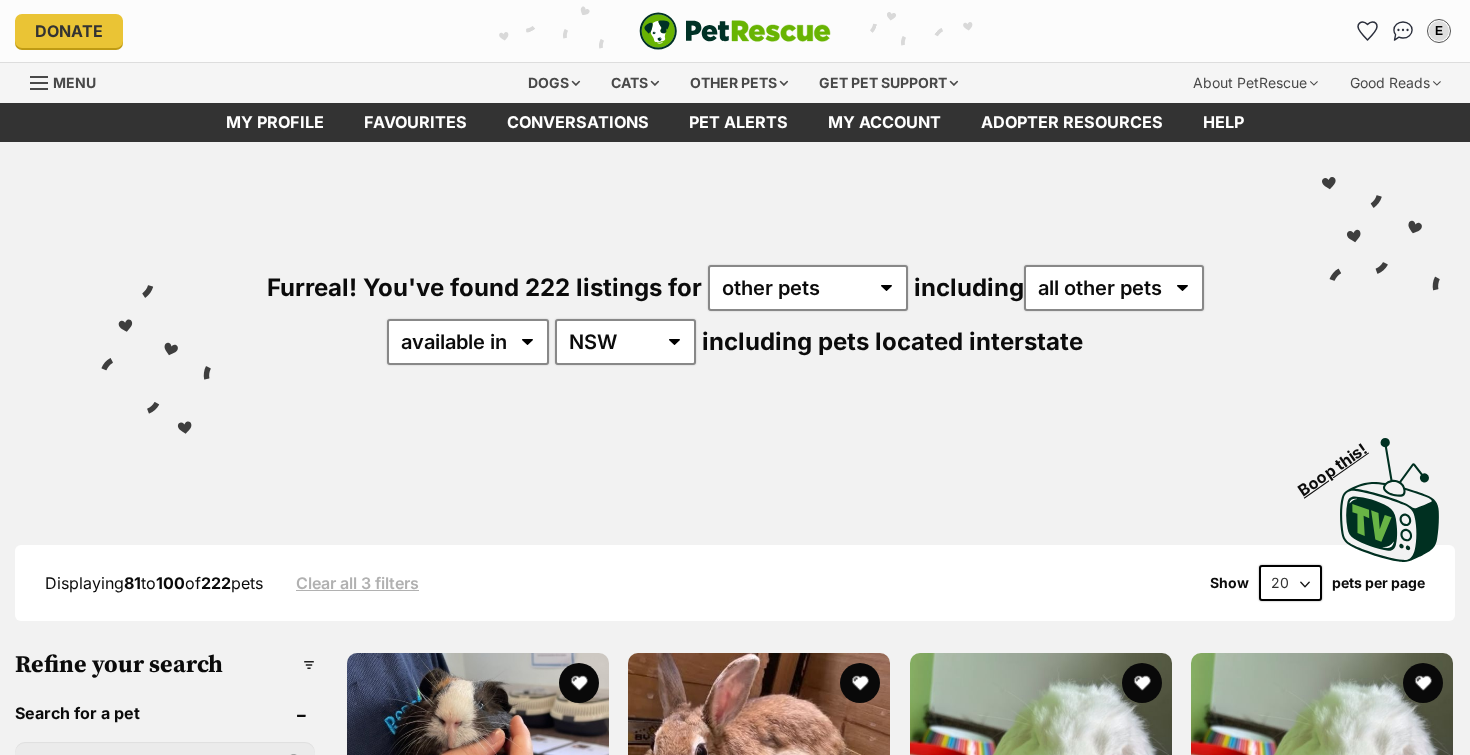 scroll, scrollTop: 0, scrollLeft: 0, axis: both 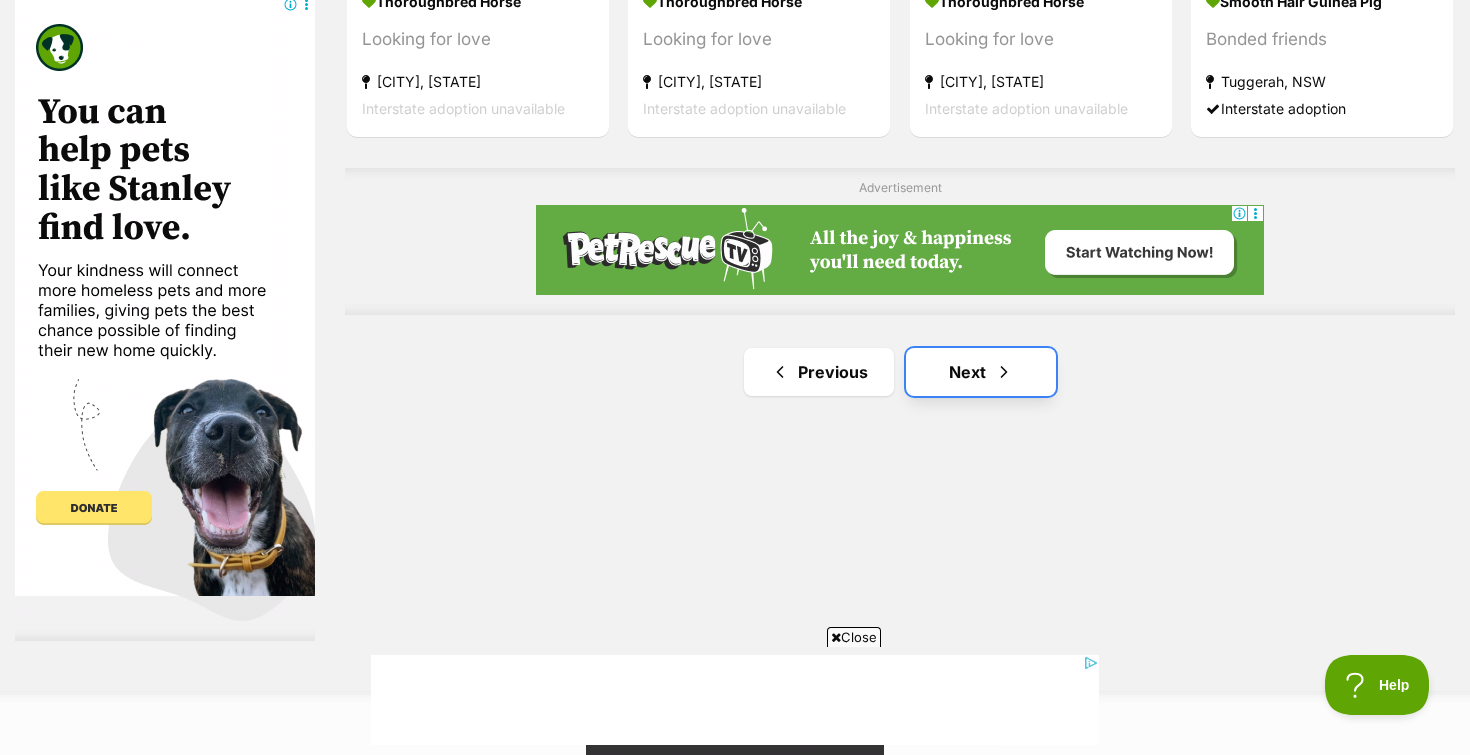click on "Next" at bounding box center [981, 372] 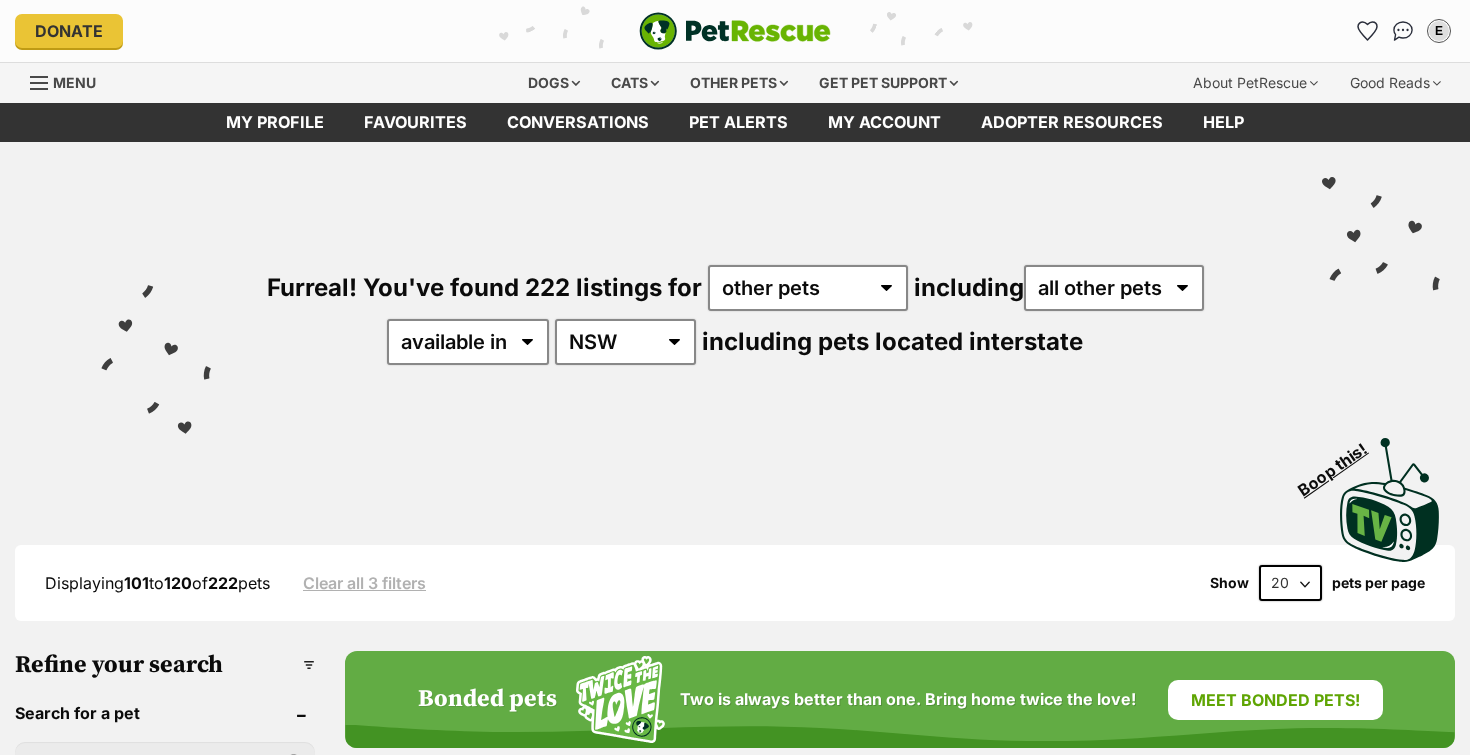 scroll, scrollTop: 530, scrollLeft: 0, axis: vertical 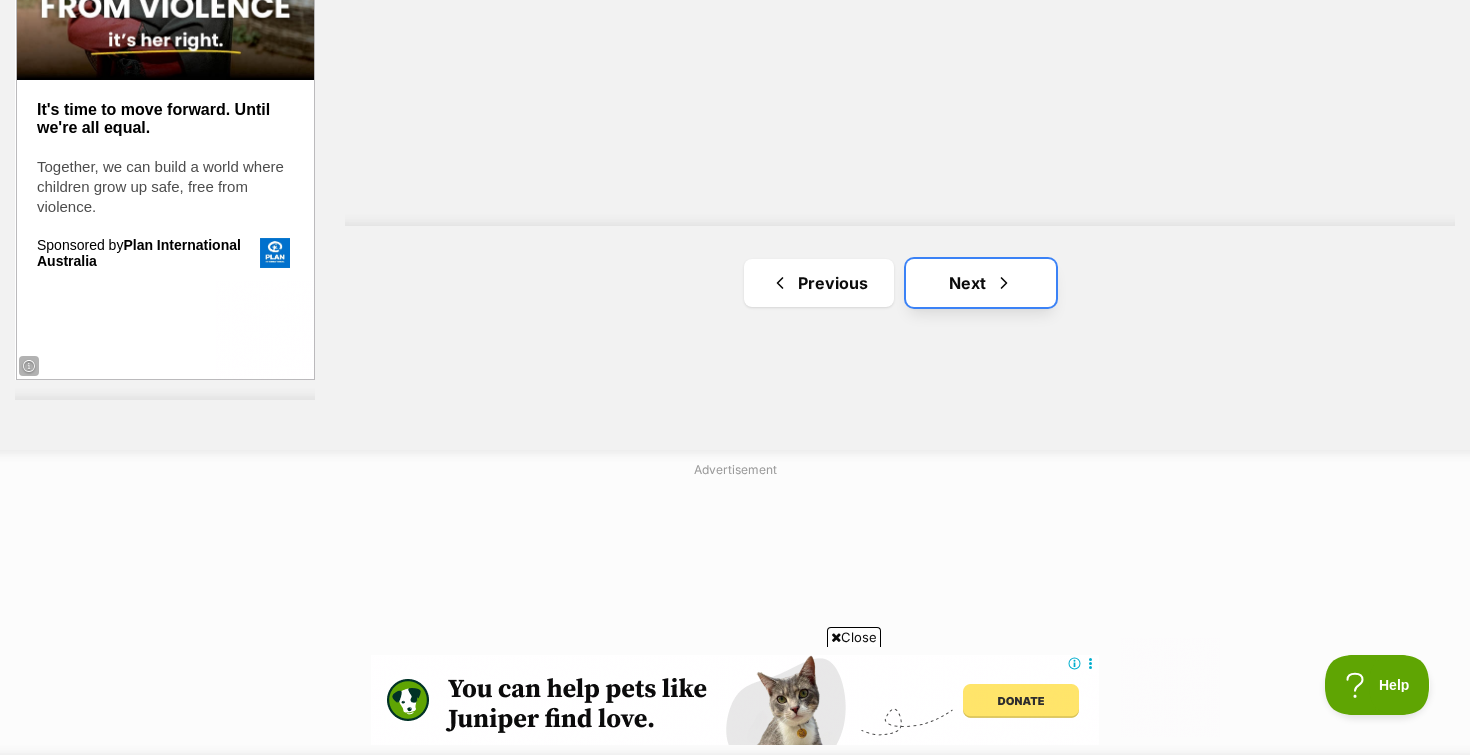 click on "Next" at bounding box center (981, 283) 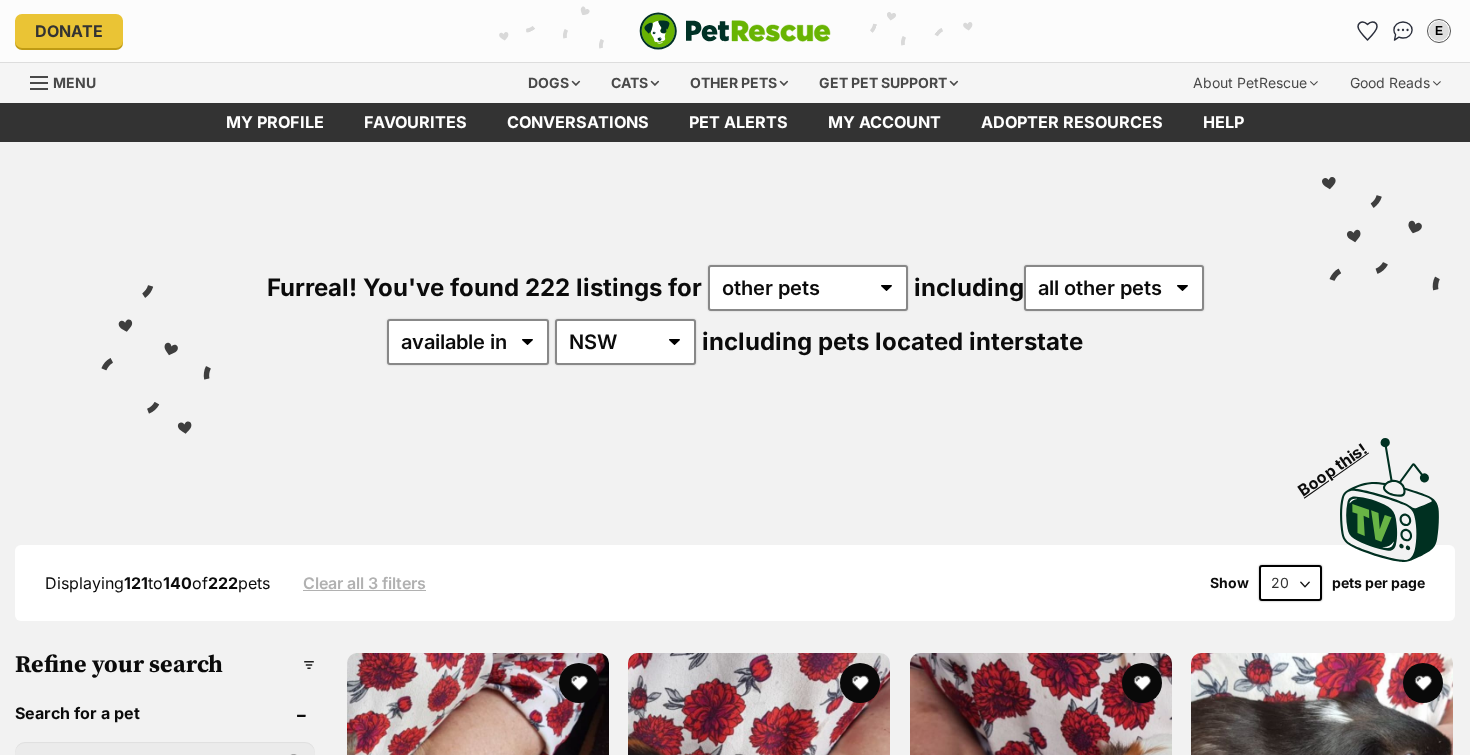 scroll, scrollTop: 0, scrollLeft: 0, axis: both 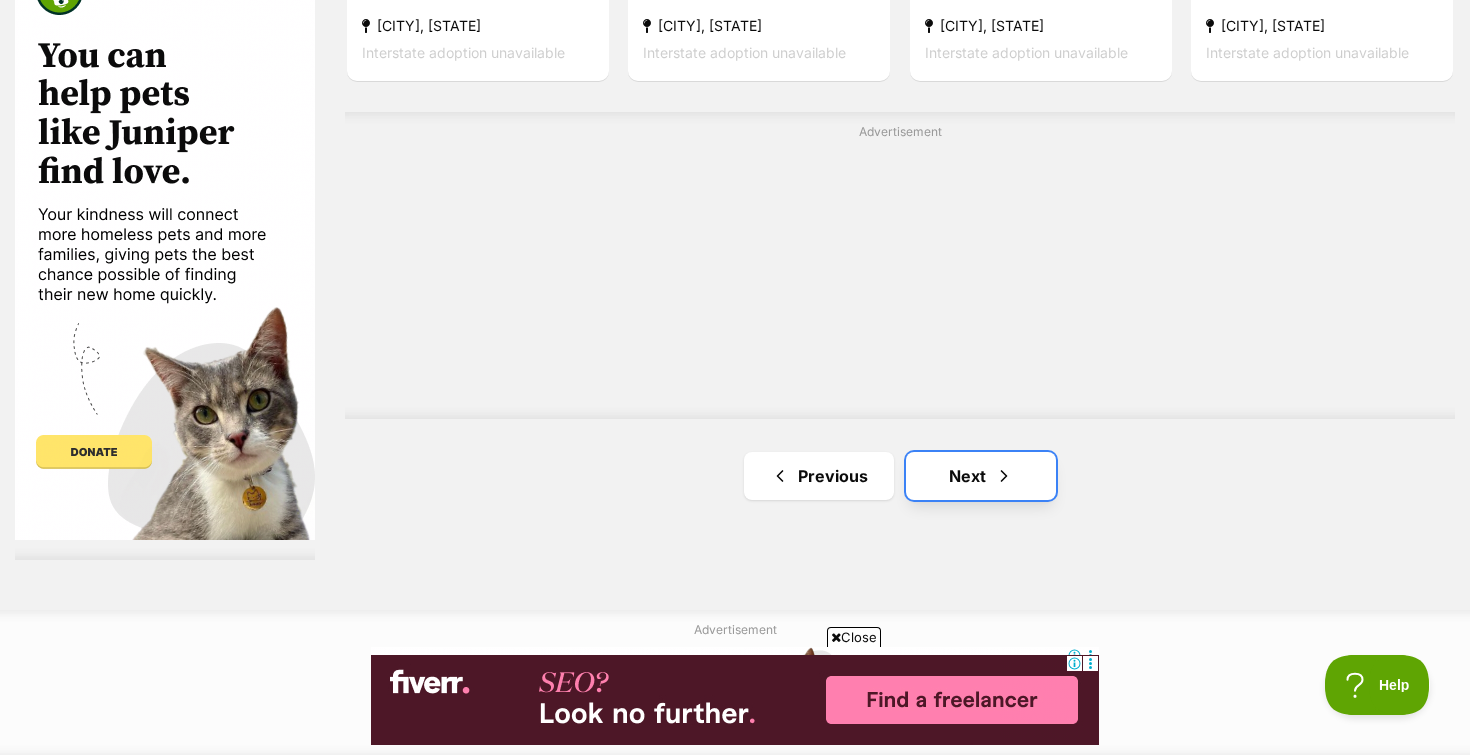click on "Next" at bounding box center (981, 476) 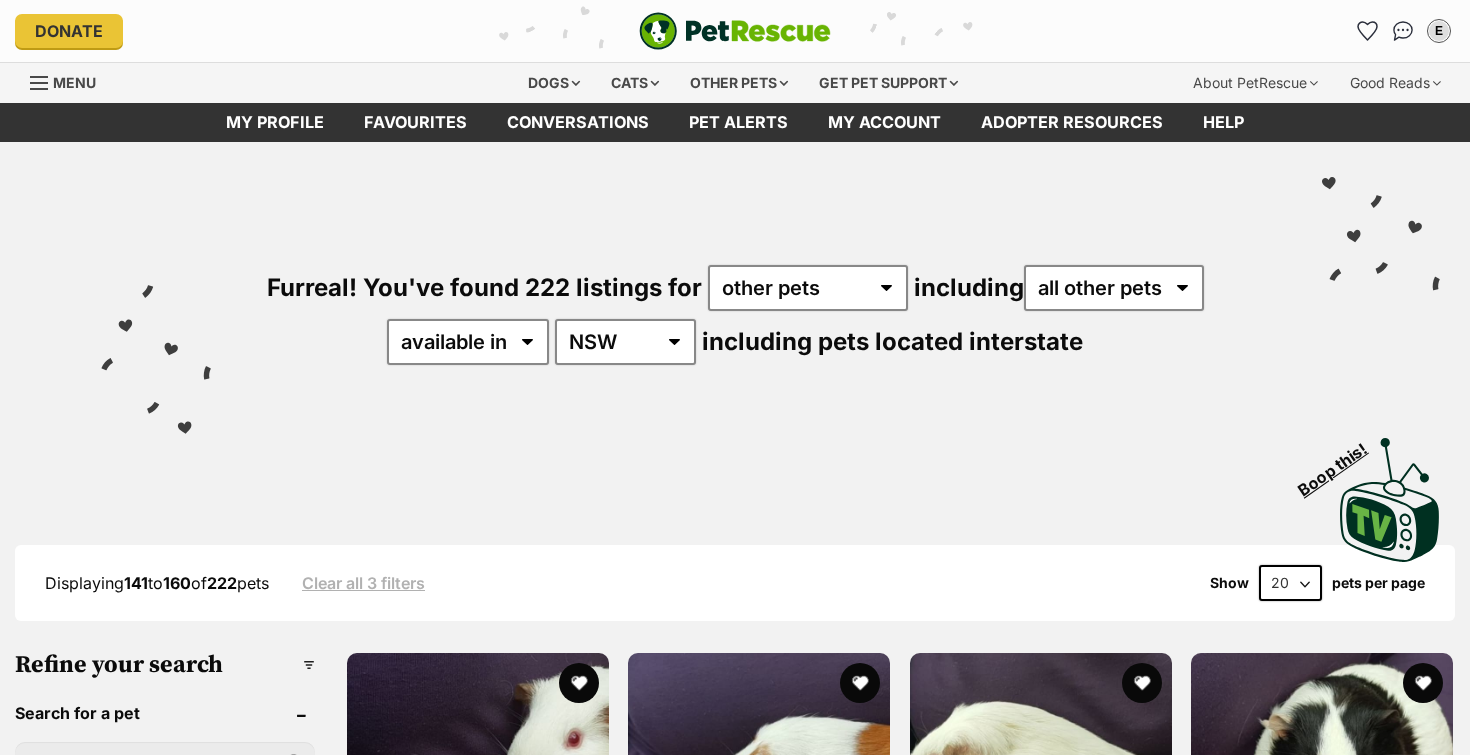 scroll, scrollTop: 0, scrollLeft: 0, axis: both 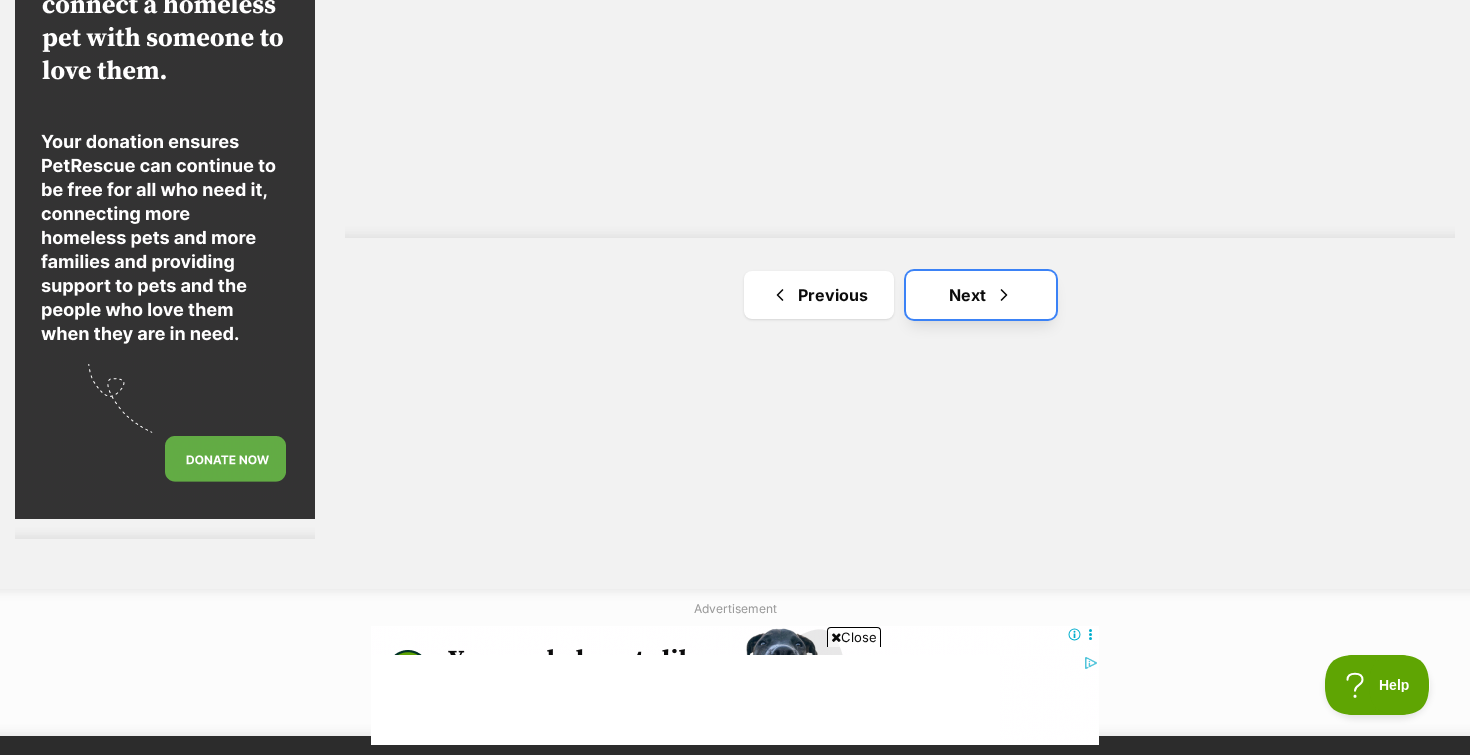 click on "Next" at bounding box center [981, 295] 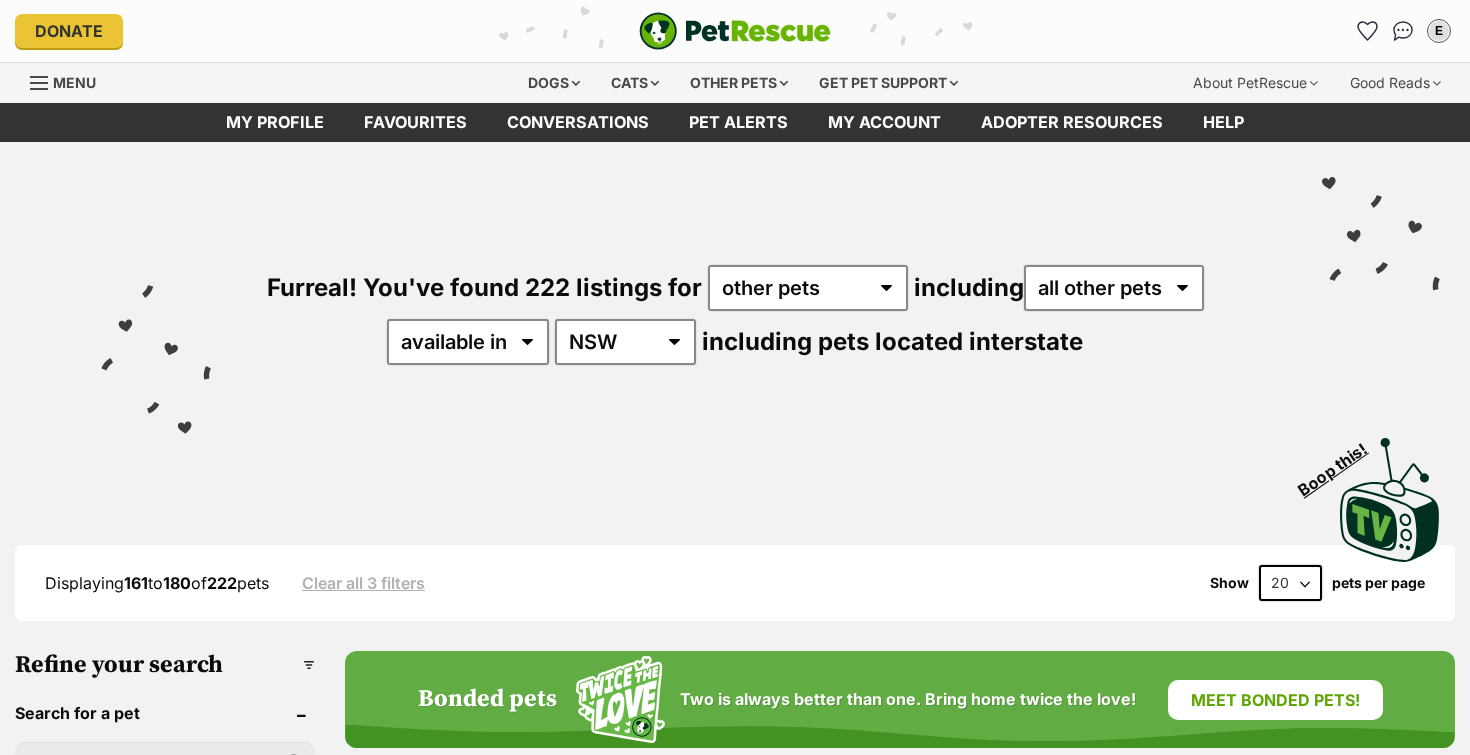 scroll, scrollTop: 0, scrollLeft: 0, axis: both 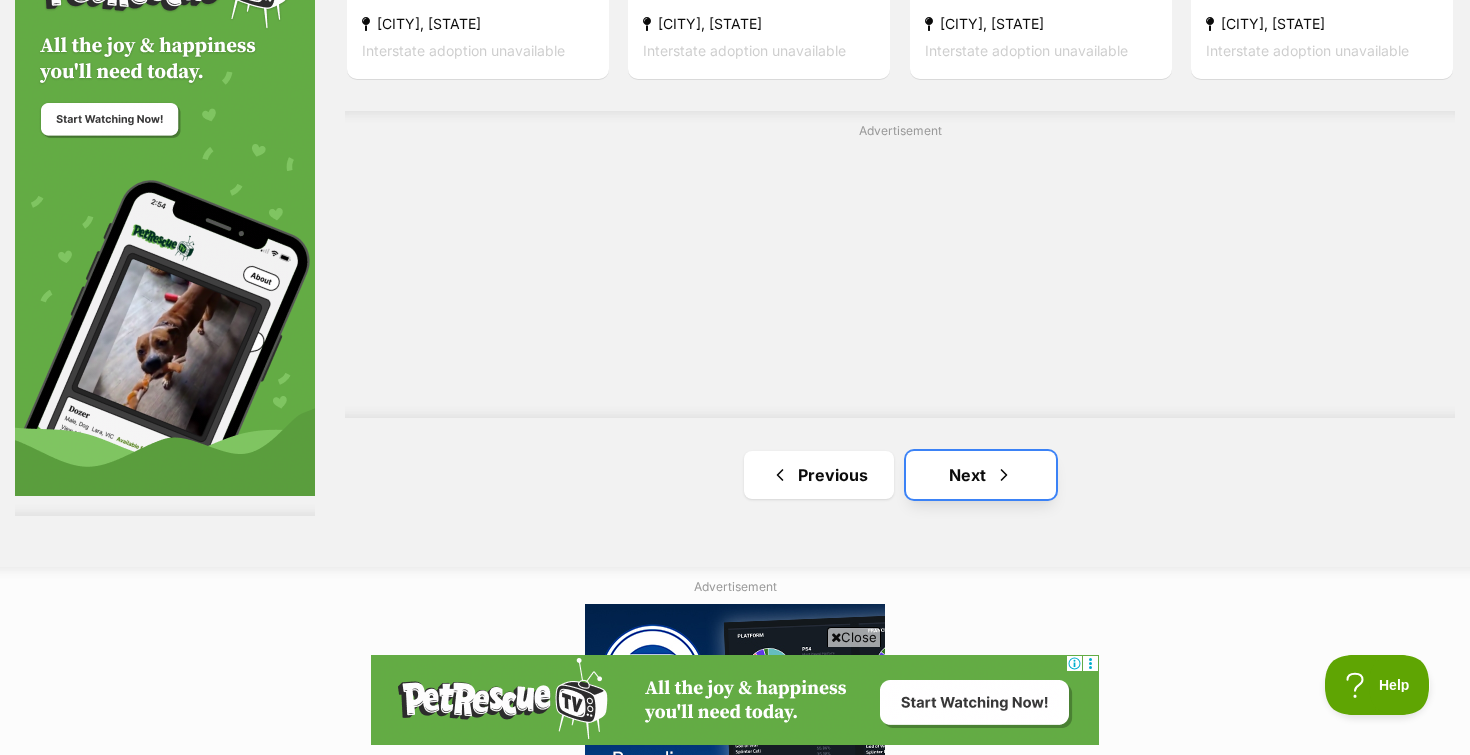 click on "Next" at bounding box center [981, 475] 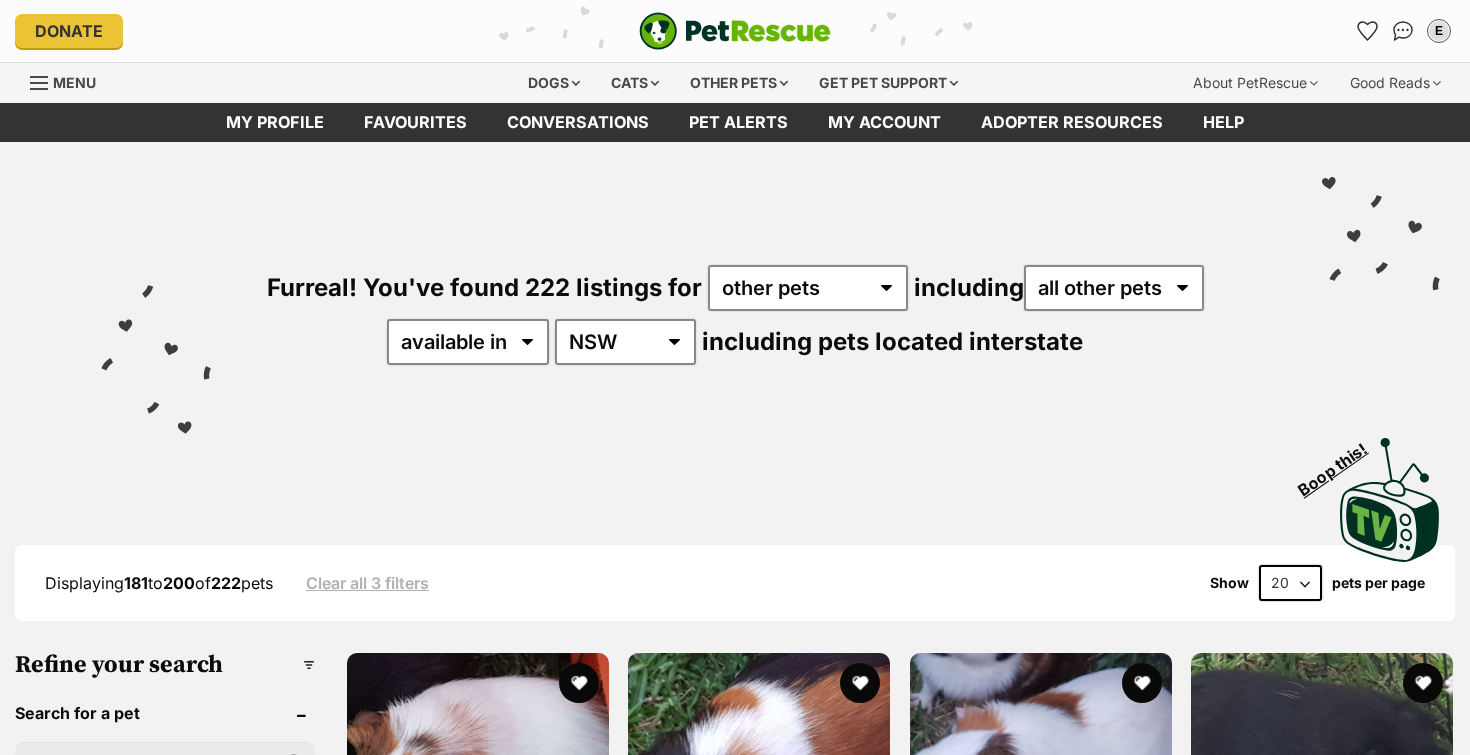 scroll, scrollTop: 319, scrollLeft: 0, axis: vertical 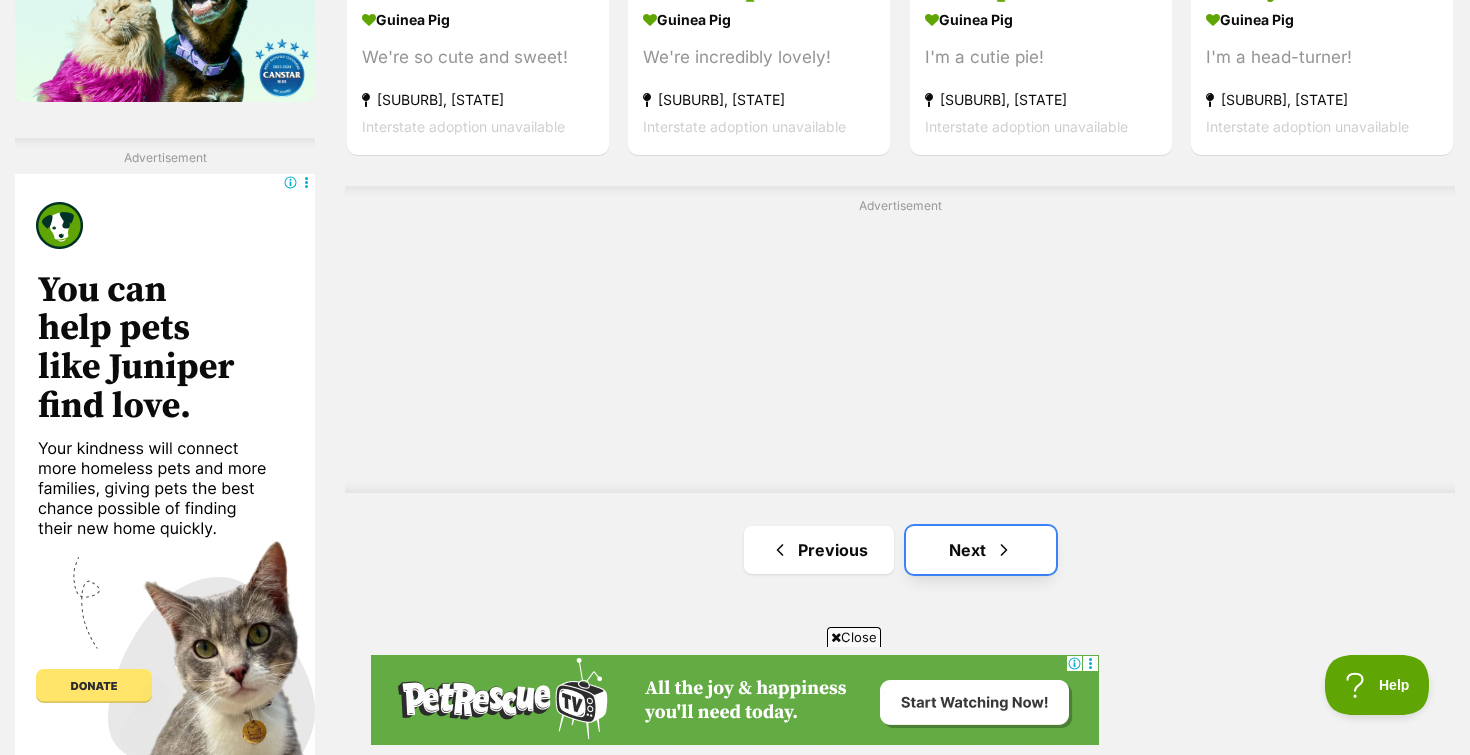click on "Next" at bounding box center [981, 550] 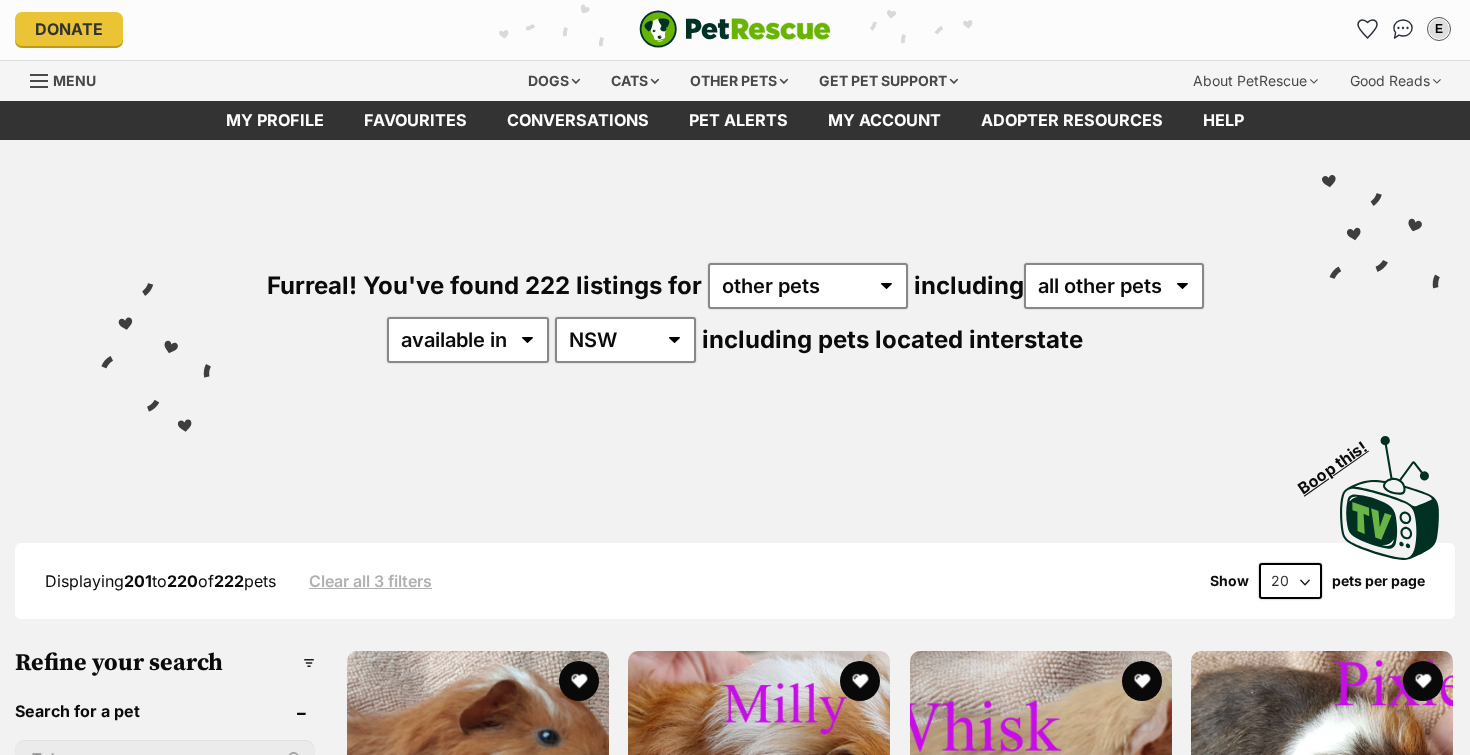 scroll, scrollTop: 0, scrollLeft: 0, axis: both 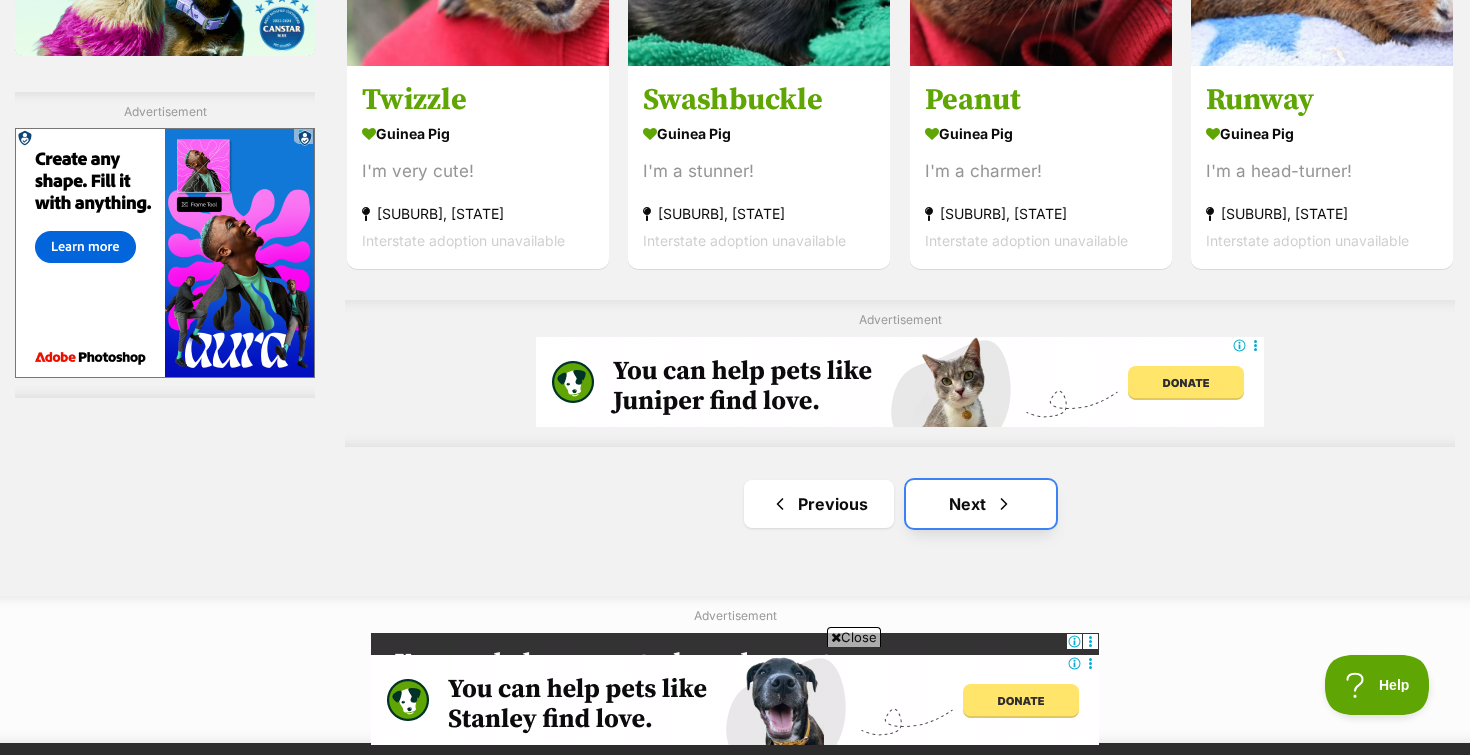 click on "Next" at bounding box center (981, 504) 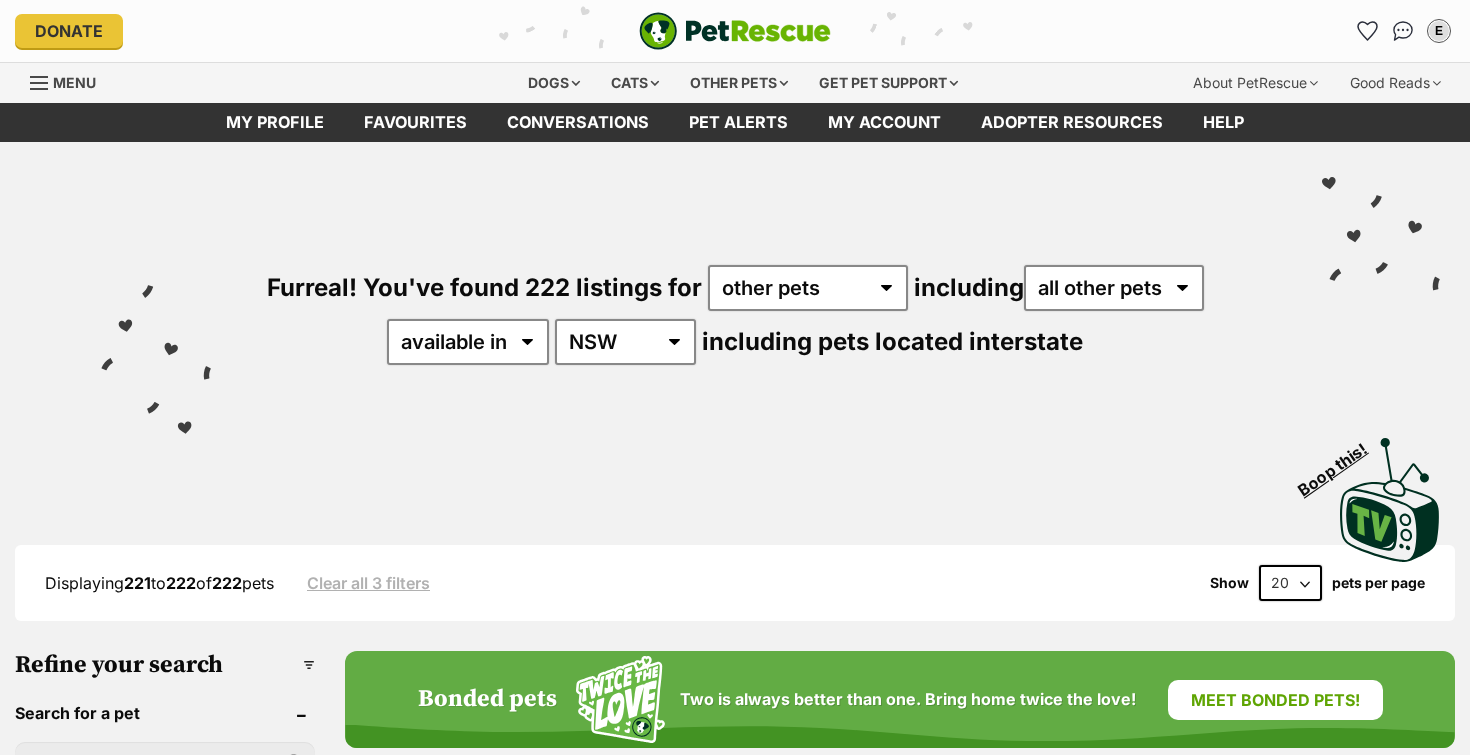 scroll, scrollTop: 0, scrollLeft: 0, axis: both 